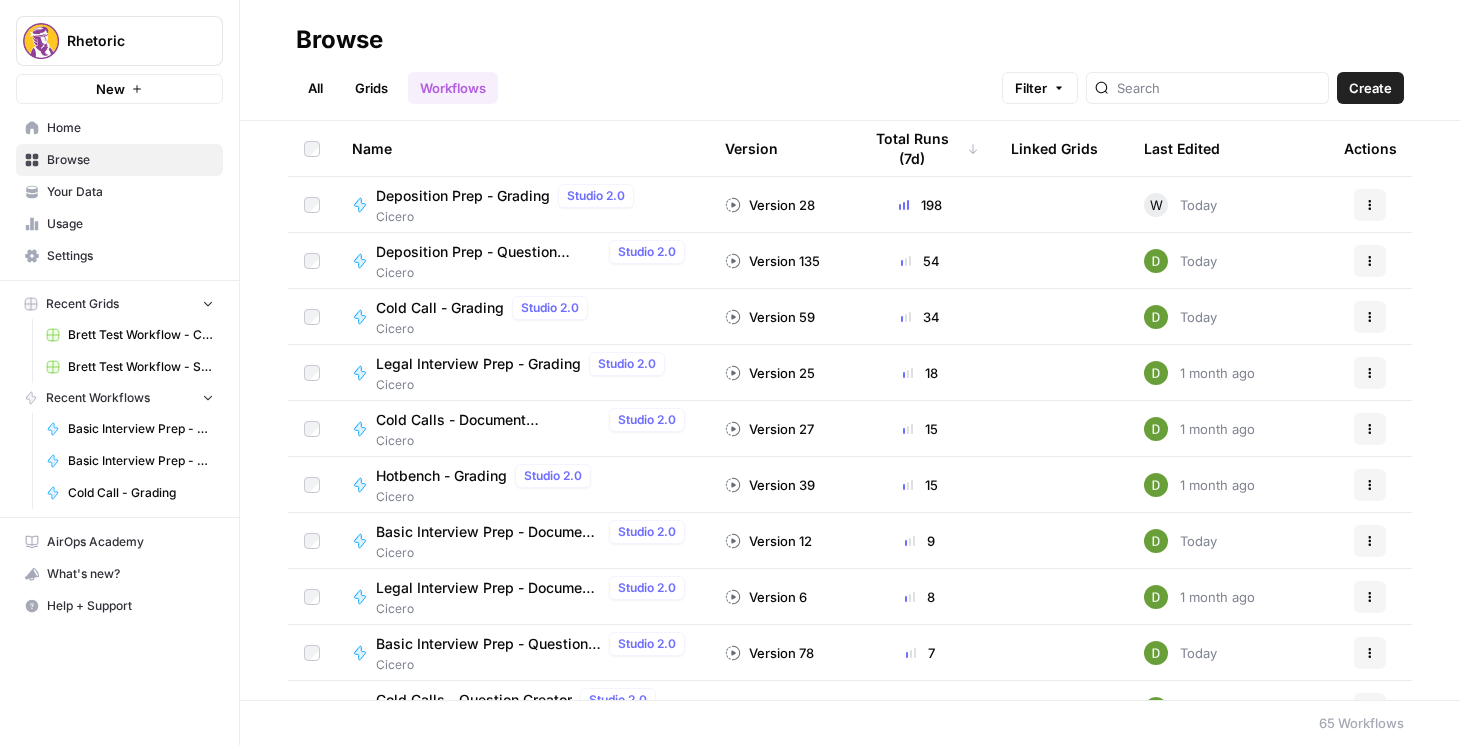 scroll, scrollTop: 0, scrollLeft: 0, axis: both 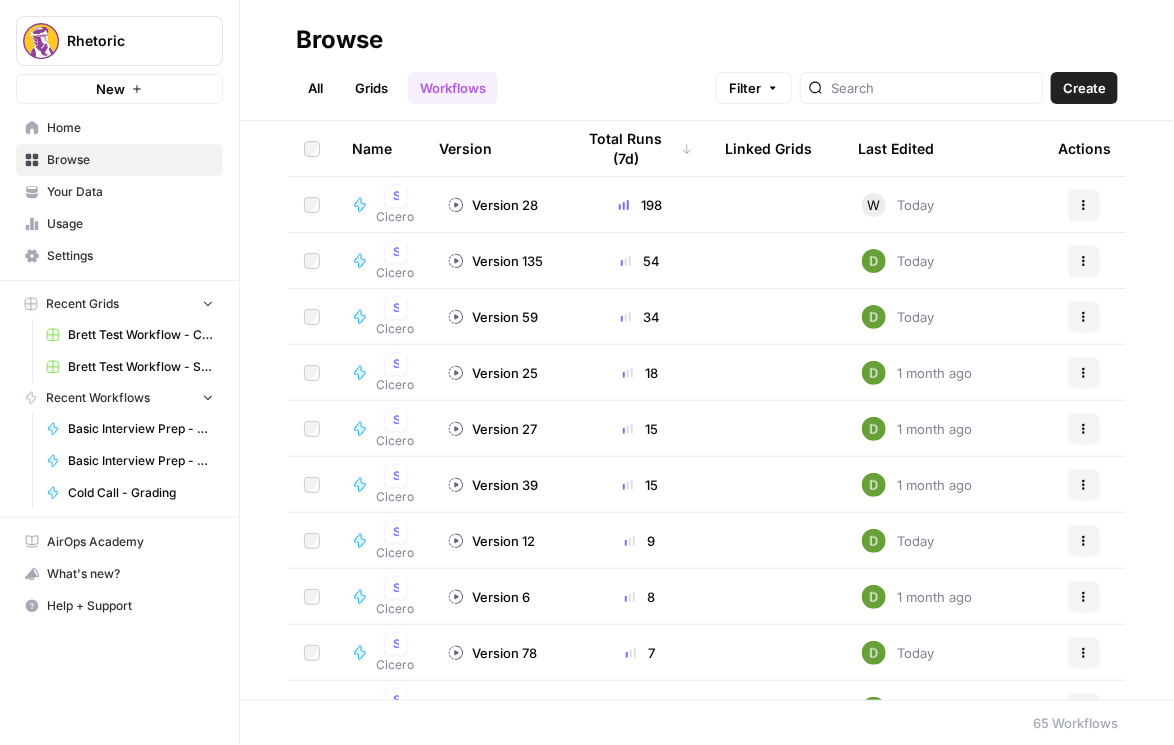 click 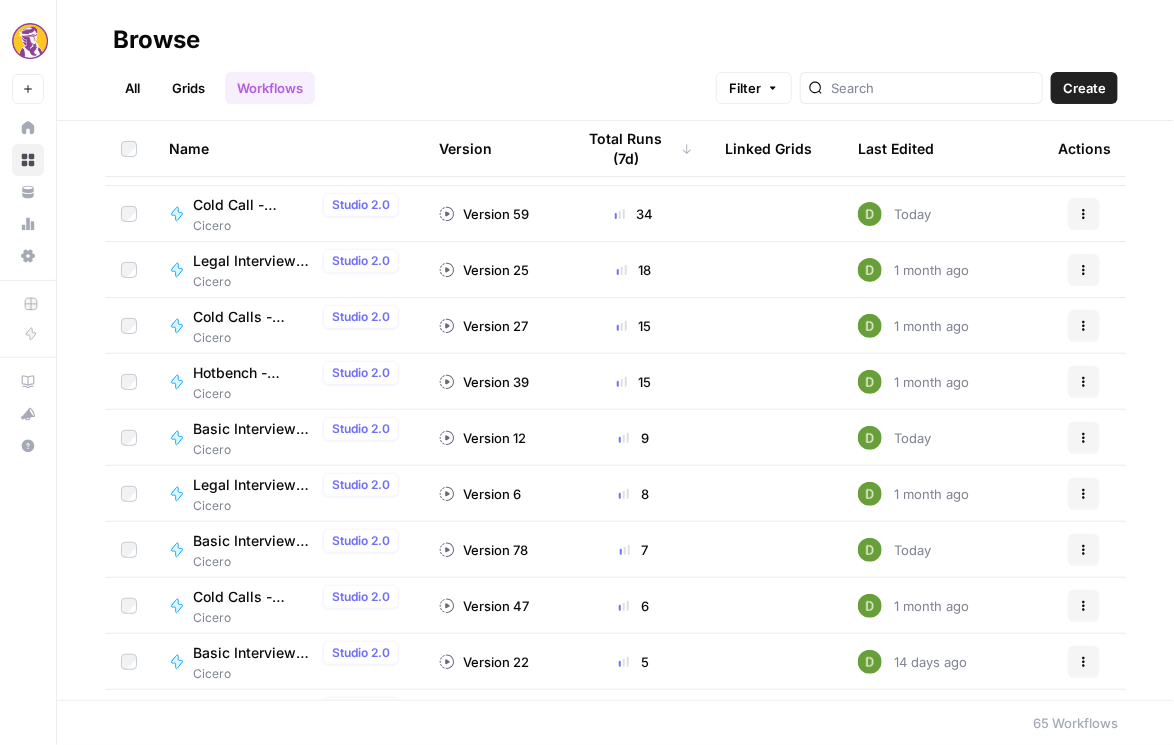 scroll, scrollTop: 114, scrollLeft: 0, axis: vertical 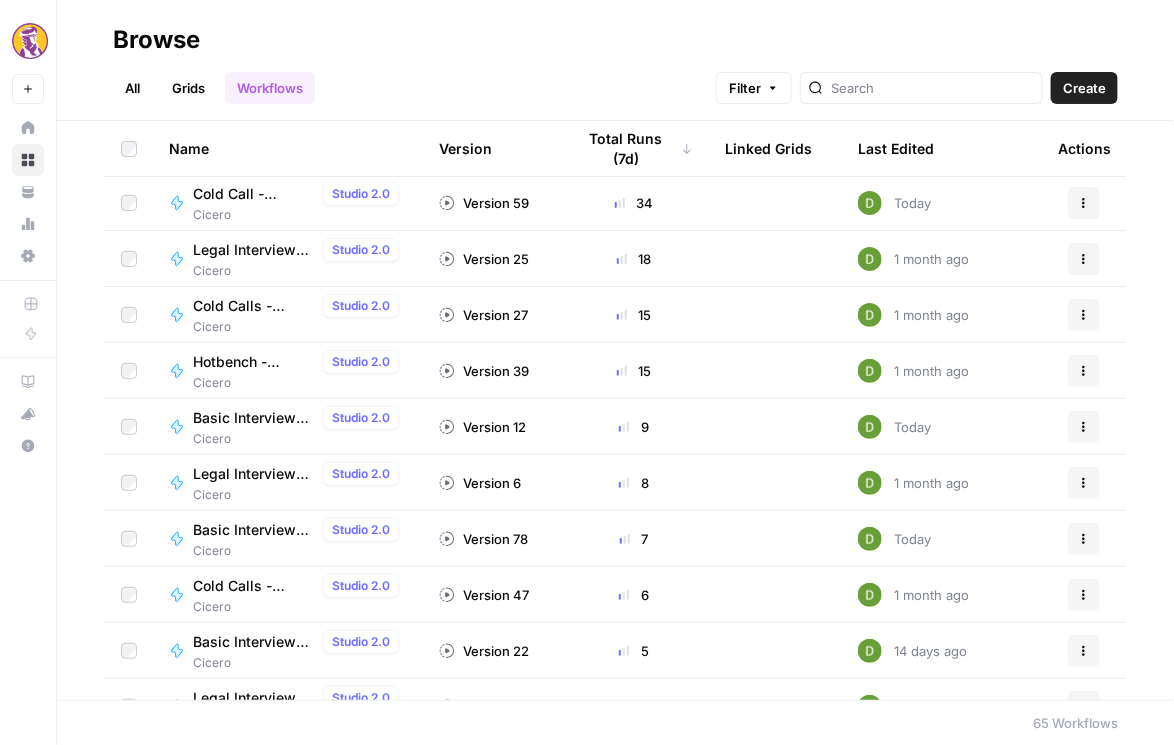 click on "Cold Calls - Document Verification" at bounding box center (254, 306) 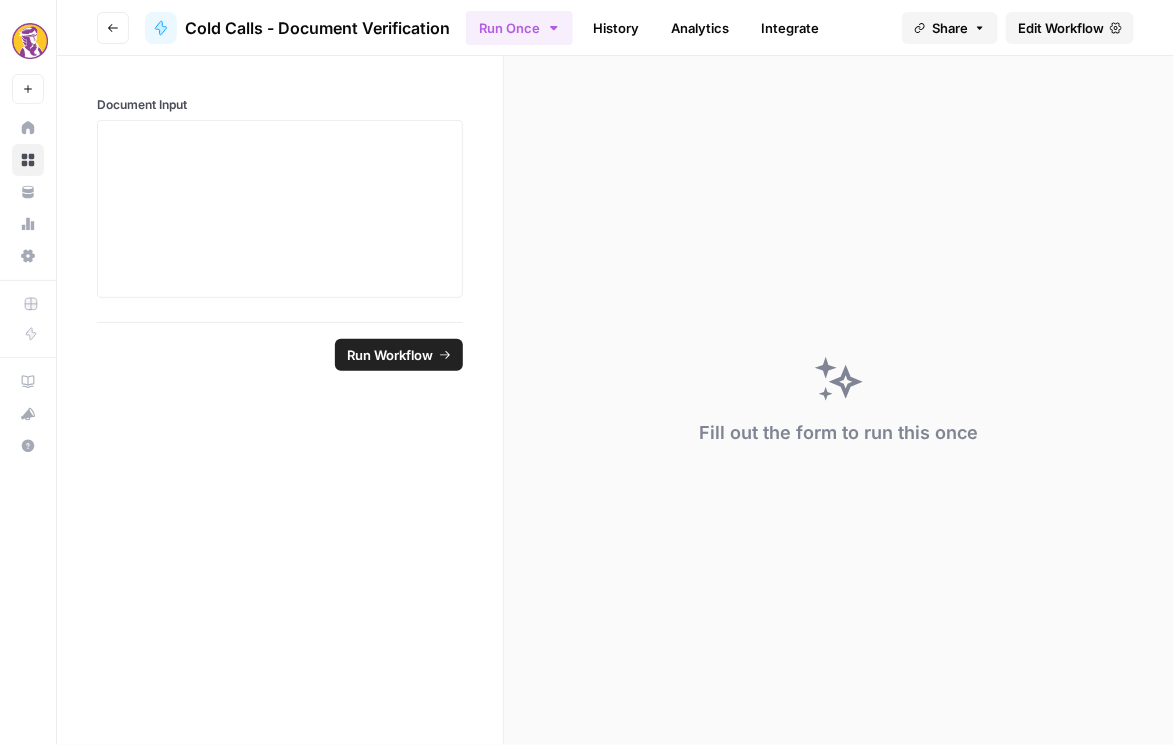click on "Go back" at bounding box center [113, 28] 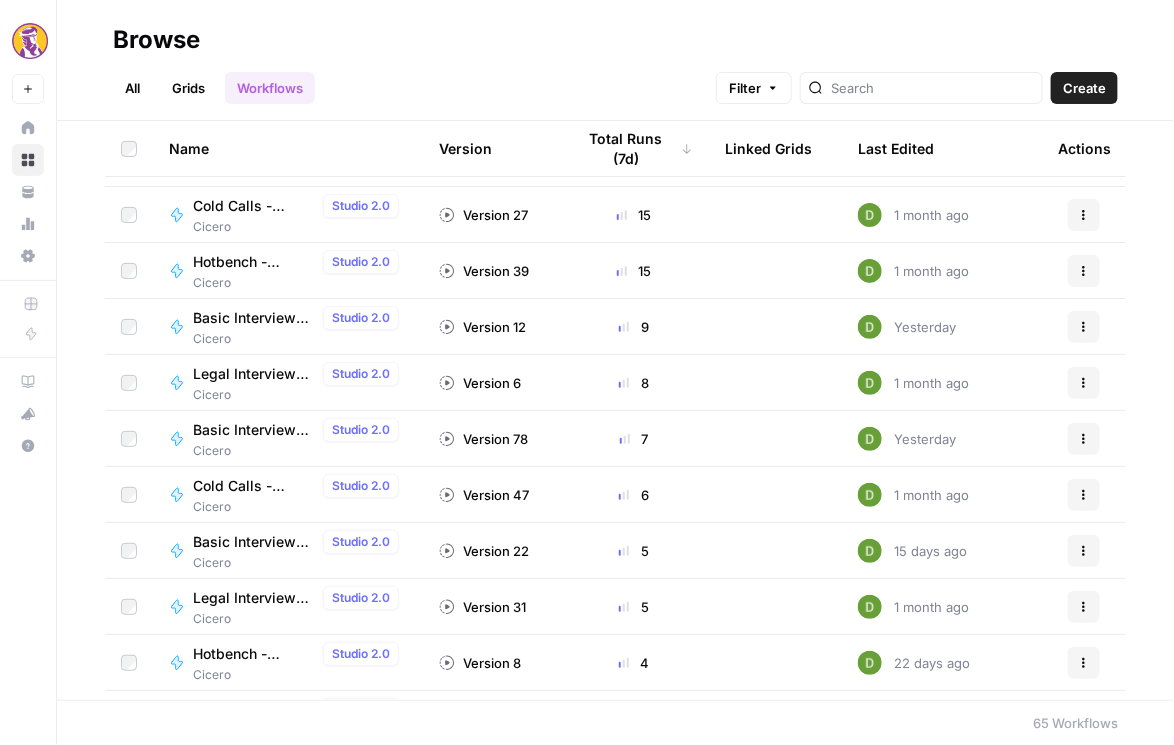 scroll, scrollTop: 228, scrollLeft: 0, axis: vertical 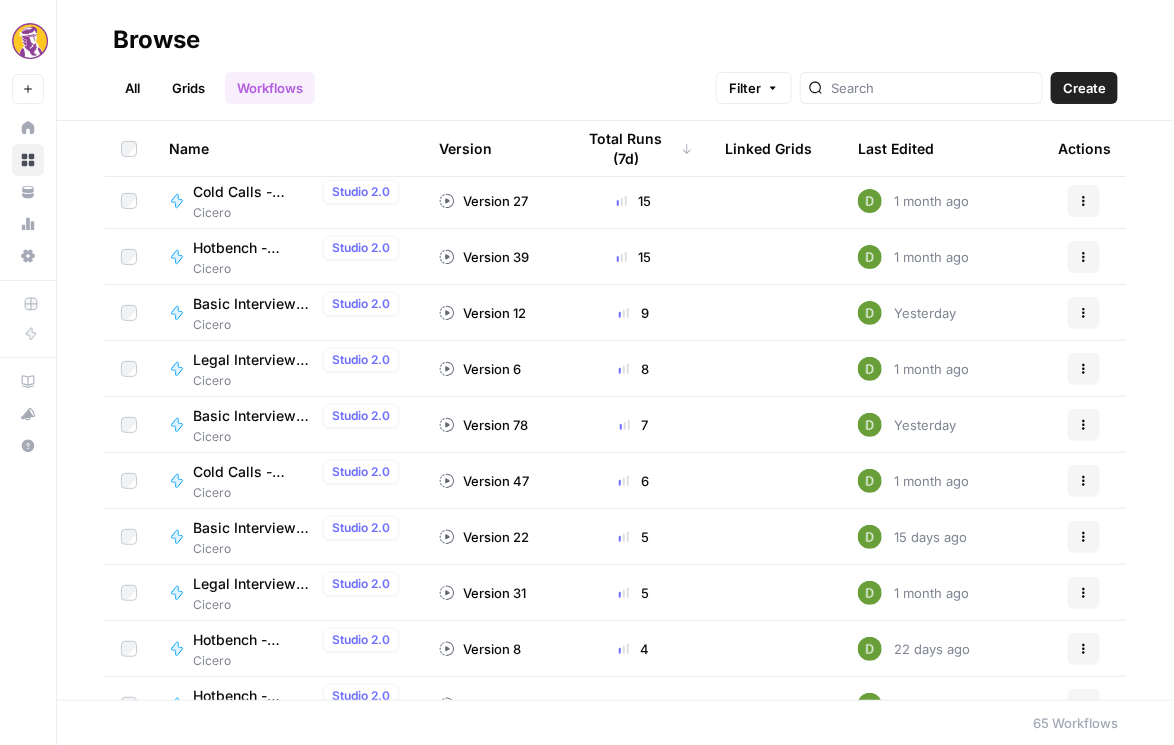 click on "Cold Calls - Question Creator" at bounding box center (254, 472) 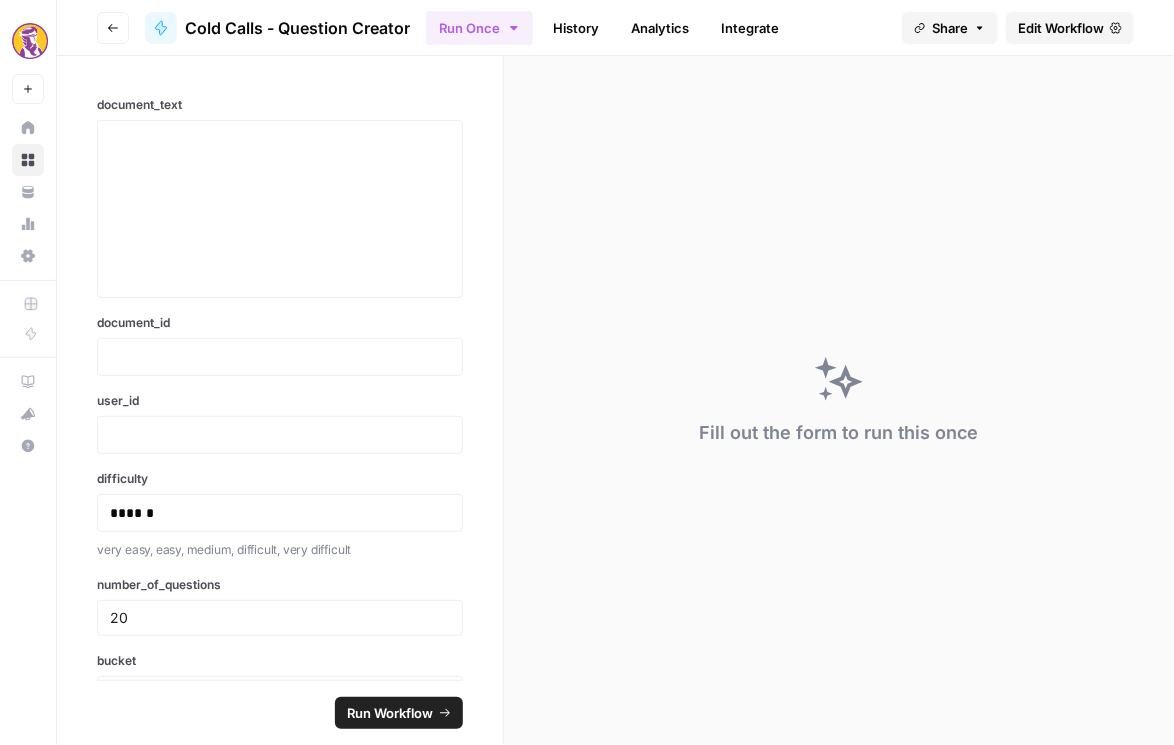 click on "Edit Workflow" at bounding box center [1061, 28] 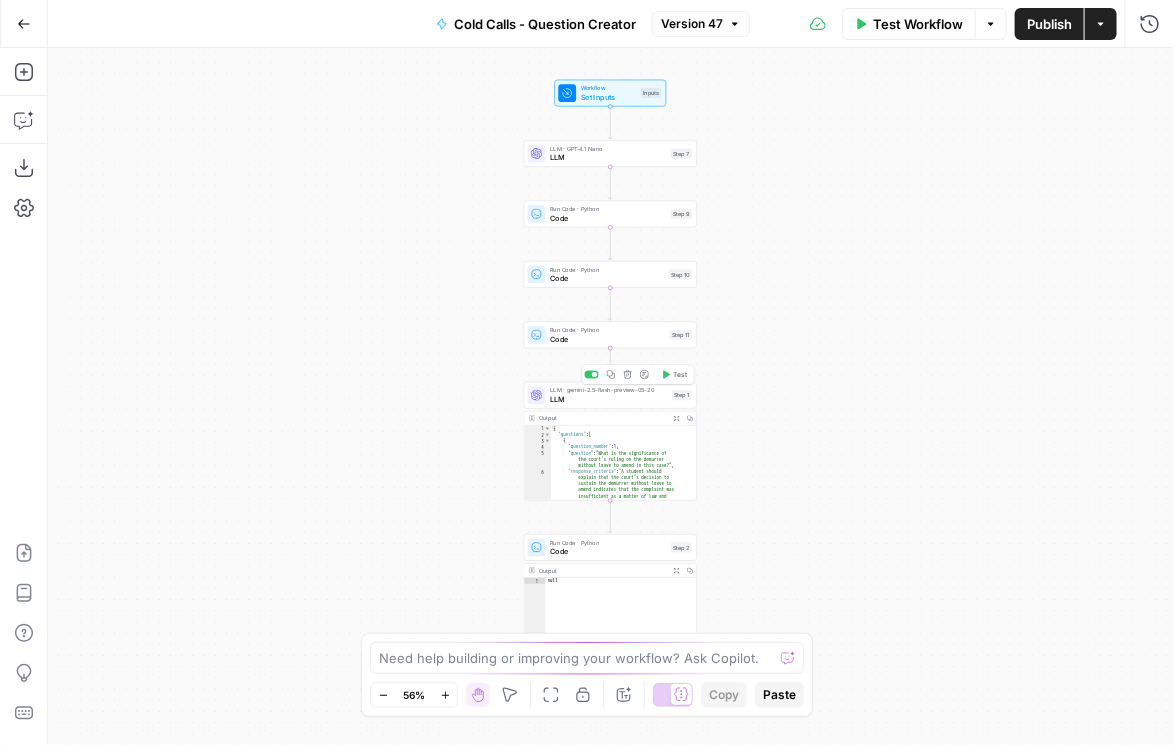 click on "LLM · gemini-2.5-flash-preview-05-20 LLM Step 1 Copy step Delete step Add Note Test" at bounding box center [611, 395] 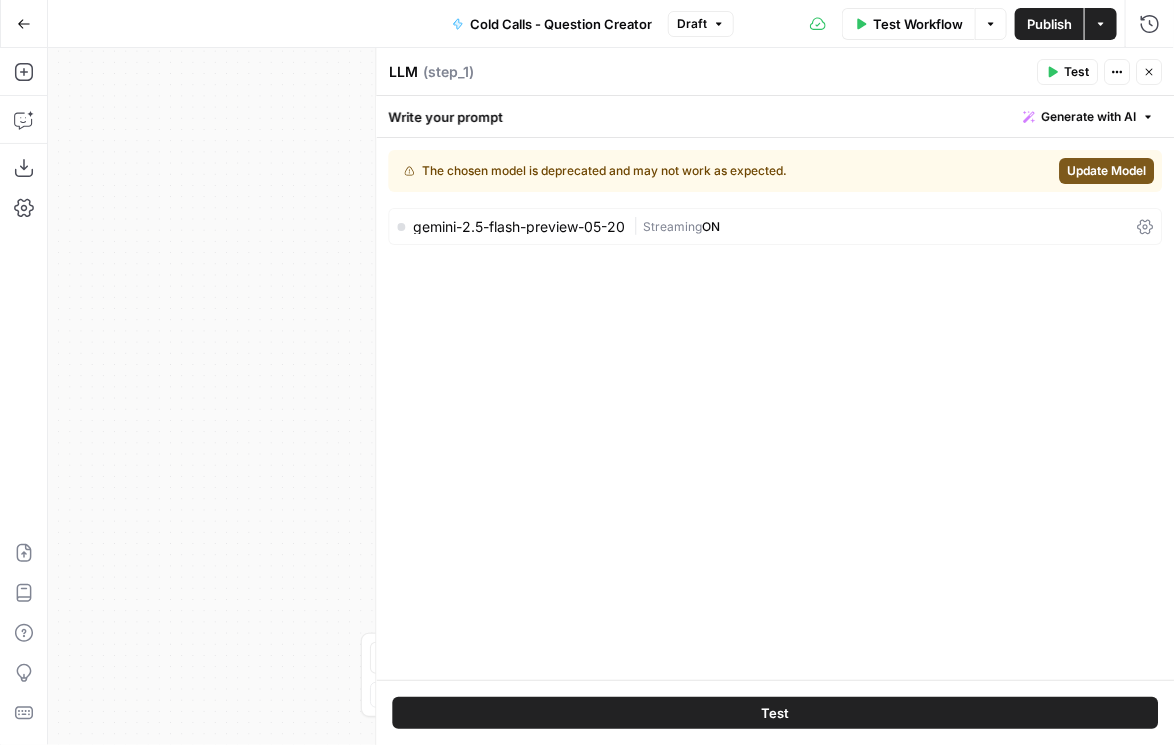 click on "gemini-2.5-flash-preview-05-20   |   Streaming  ON" at bounding box center [775, 226] 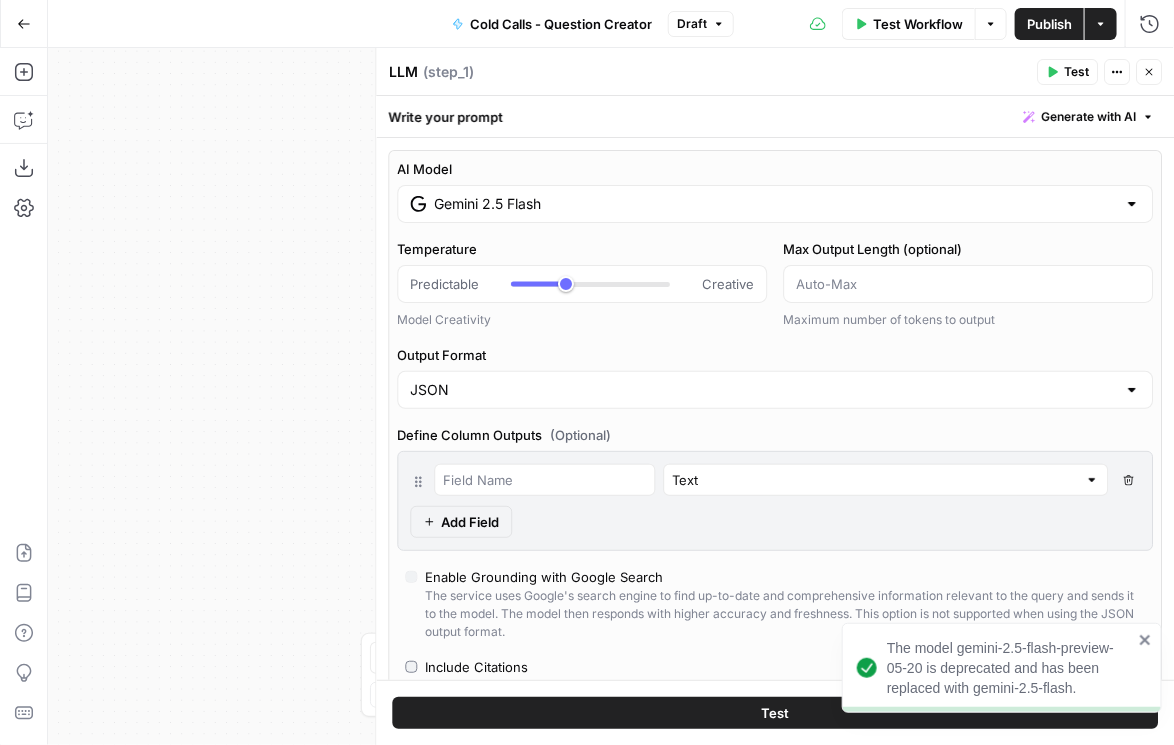 click on "Gemini 2.5 Flash" at bounding box center [775, 204] 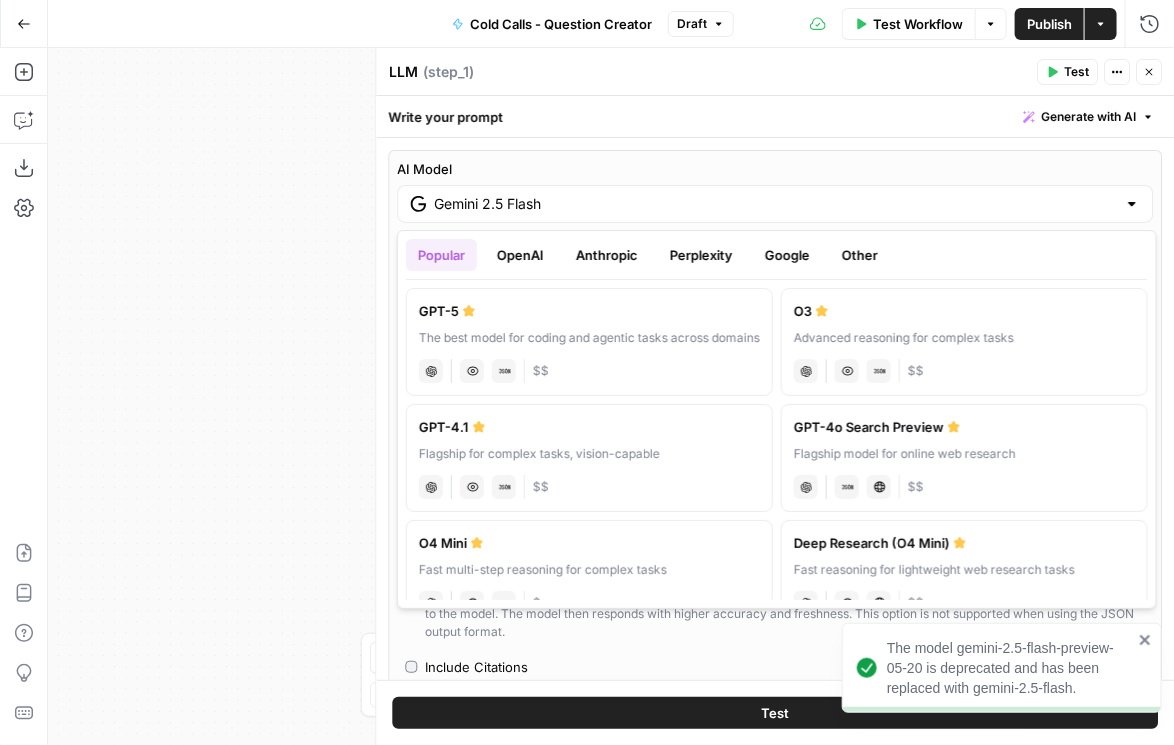 click on "Google" at bounding box center (787, 255) 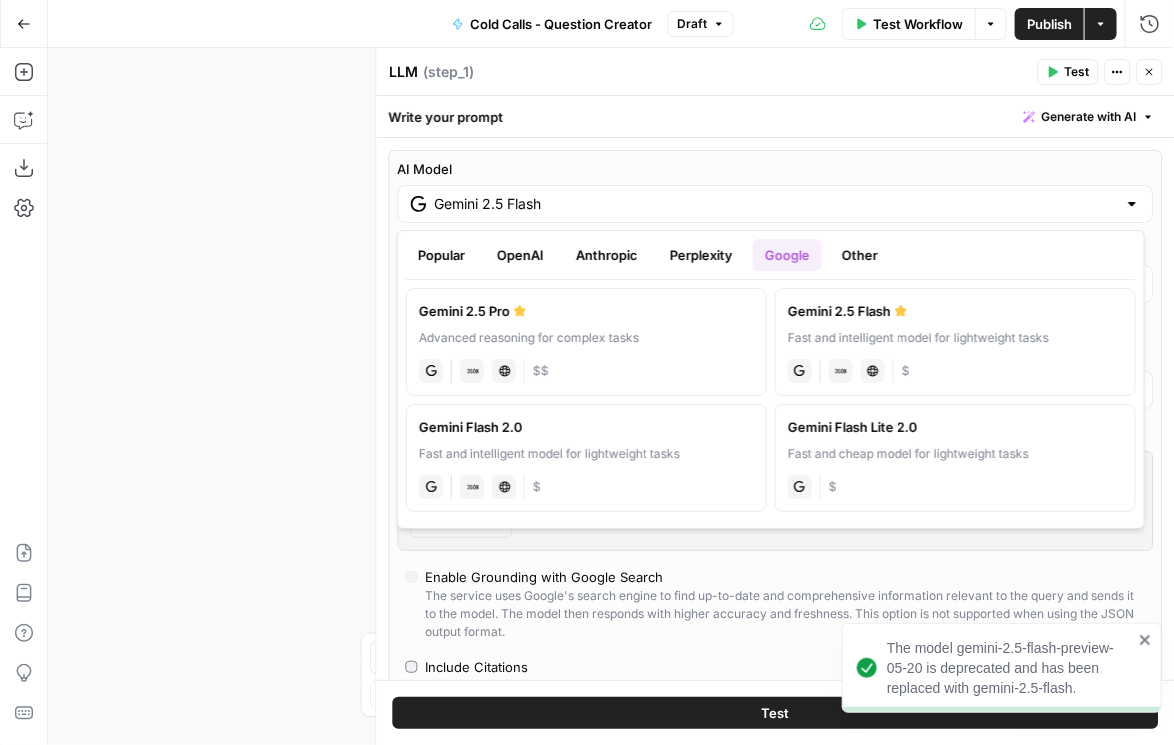 click on "Gemini 2.5 Flash" at bounding box center [955, 311] 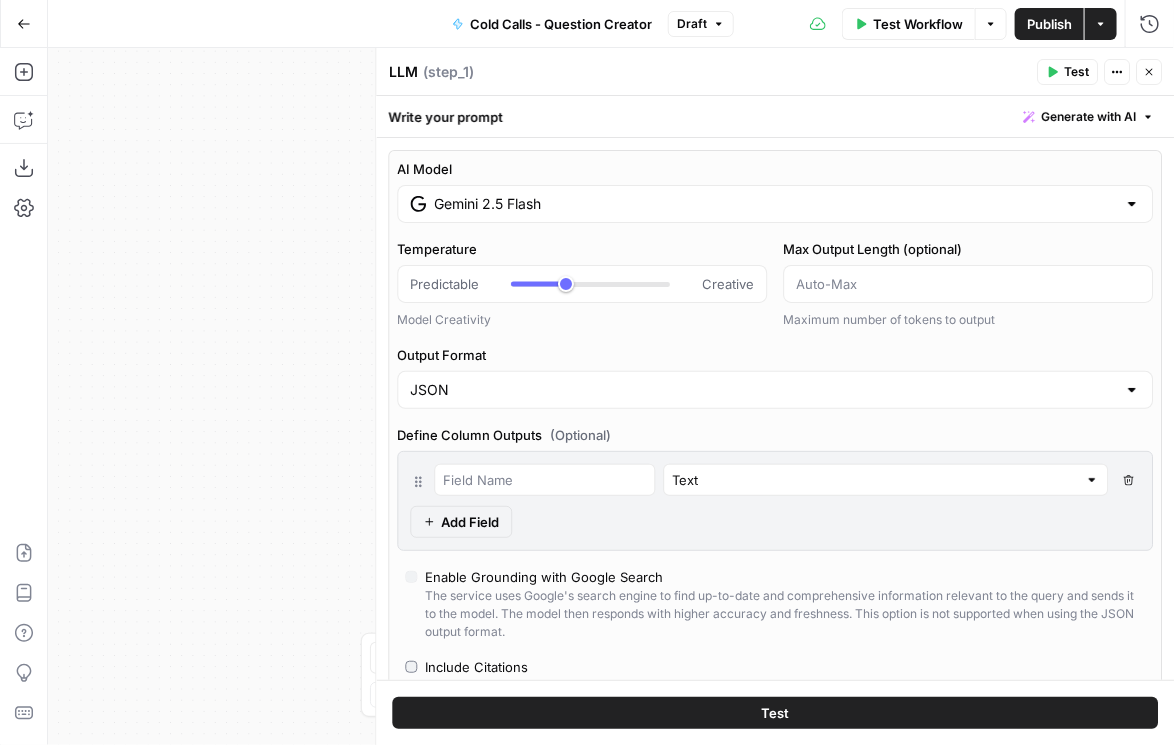 click on "Gemini 2.5 Flash" at bounding box center (775, 204) 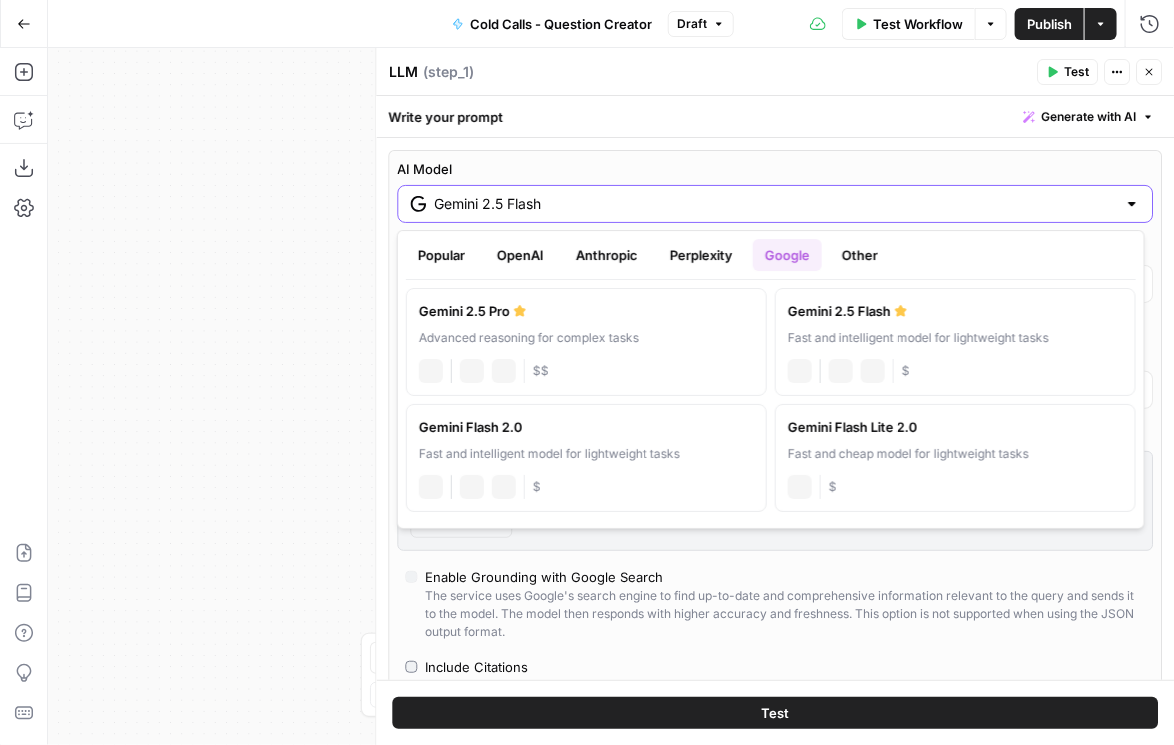 click on "Gemini 2.5 Flash" at bounding box center (775, 204) 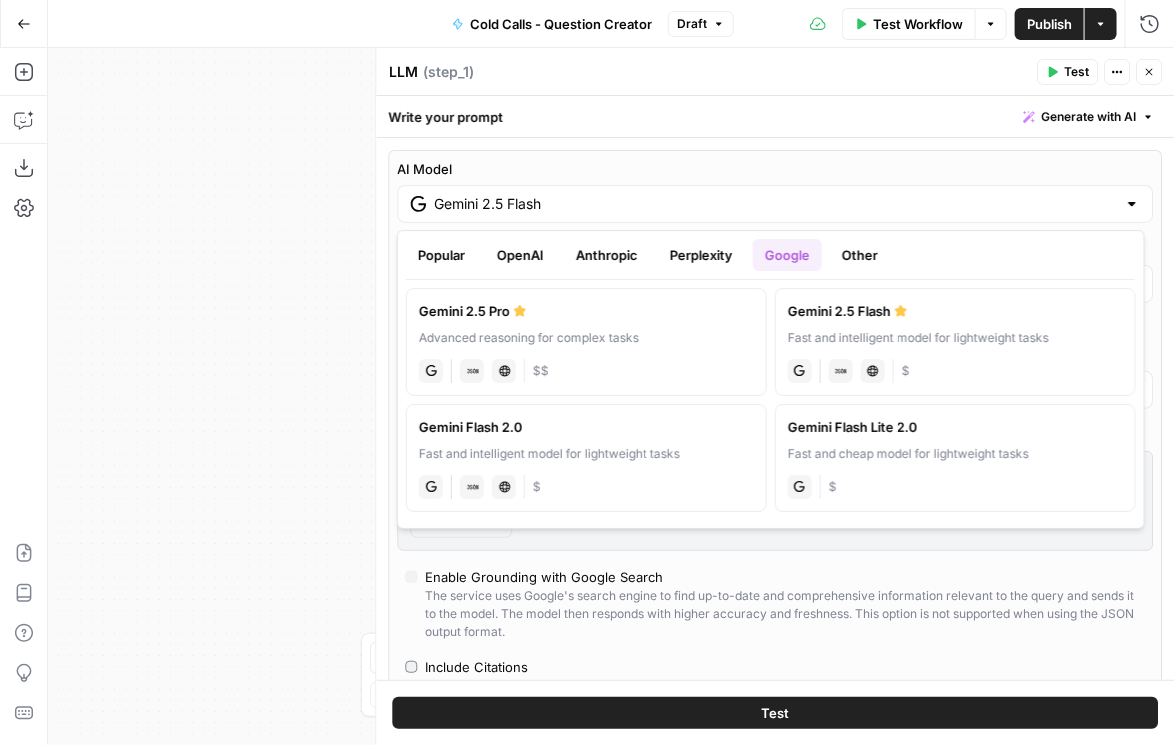 click on "Popular" at bounding box center [441, 255] 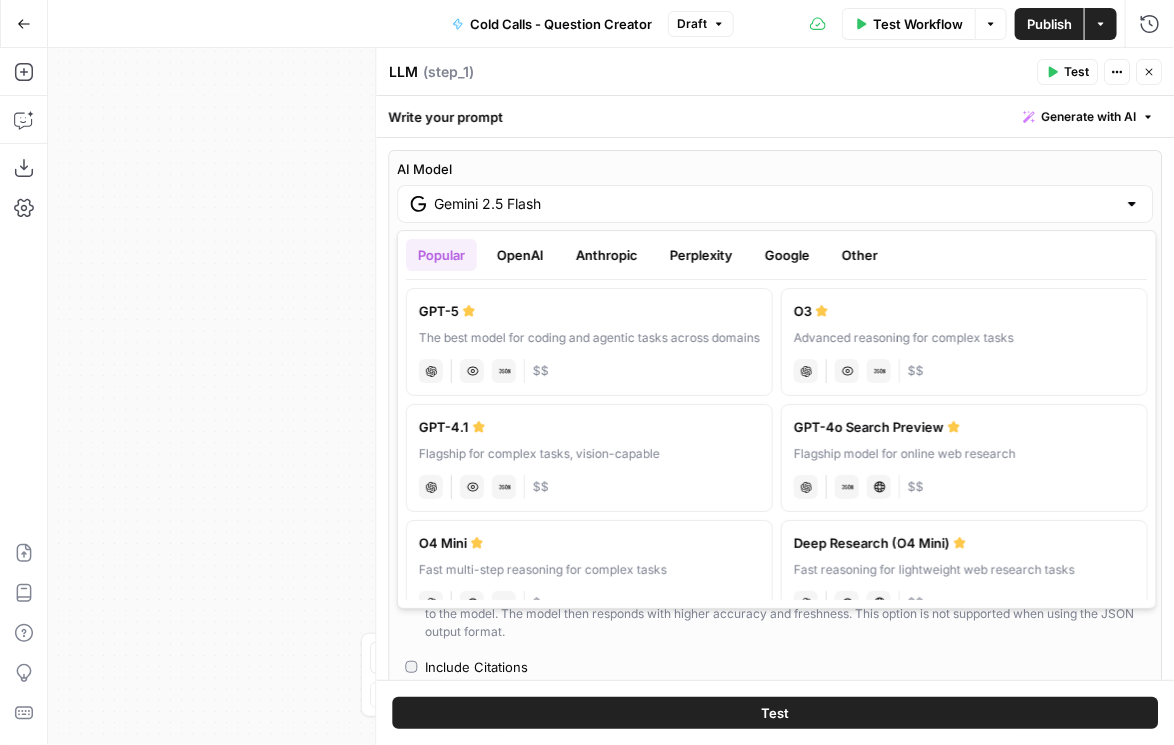 click 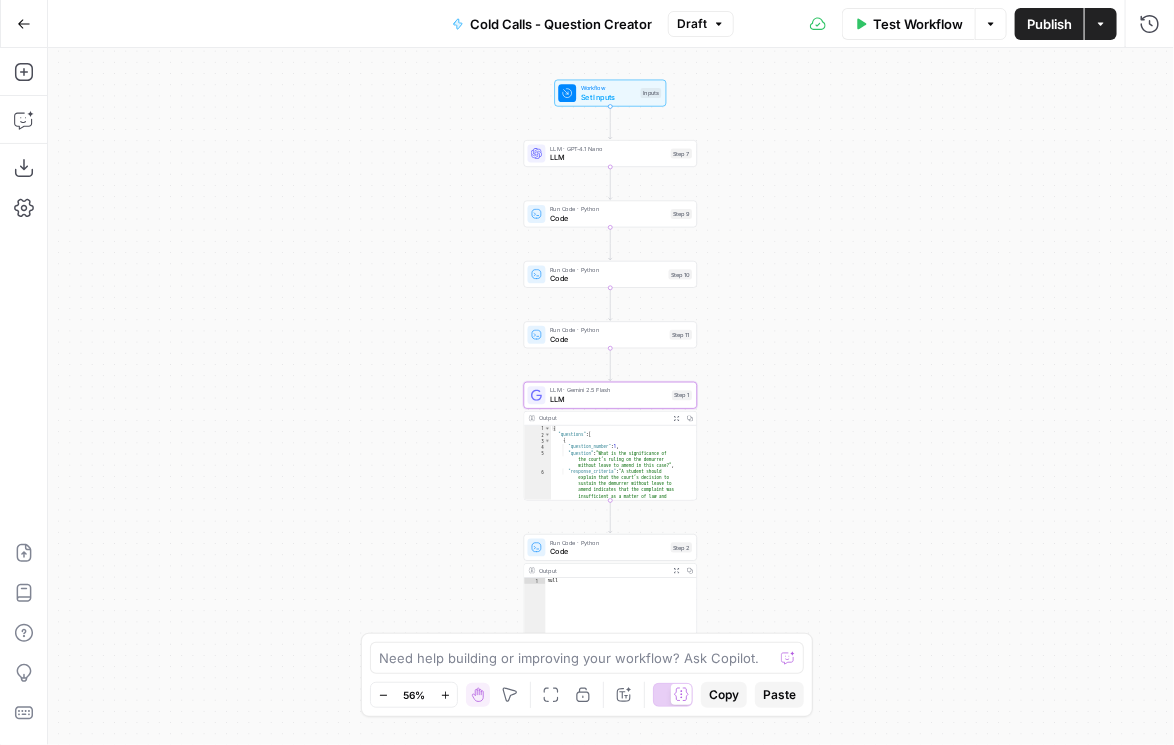 click on "Publish" at bounding box center (1049, 24) 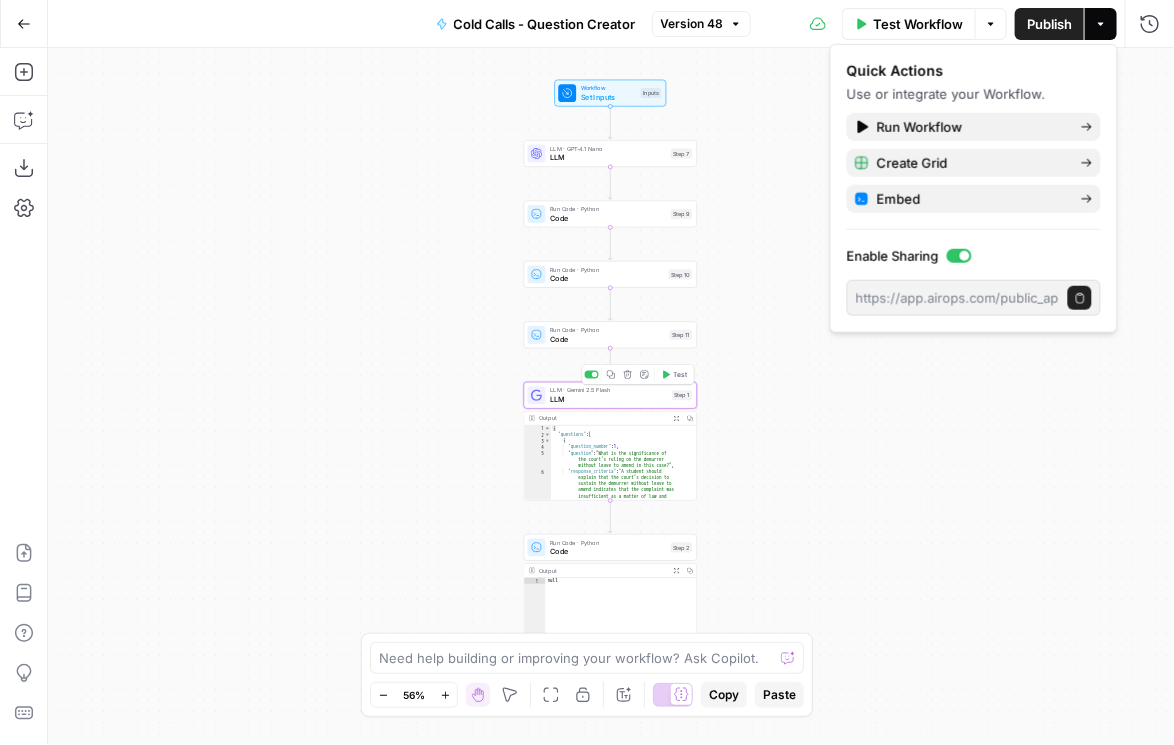 click on "LLM · Gemini 2.5 Flash" at bounding box center (609, 390) 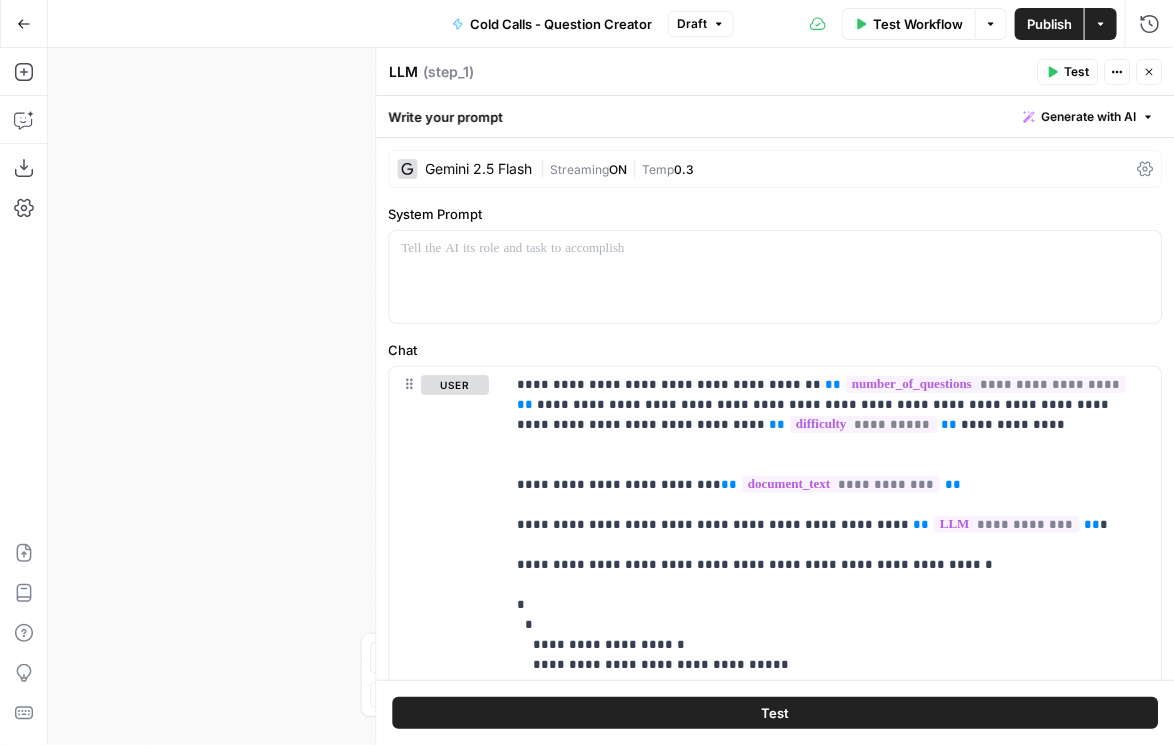 click 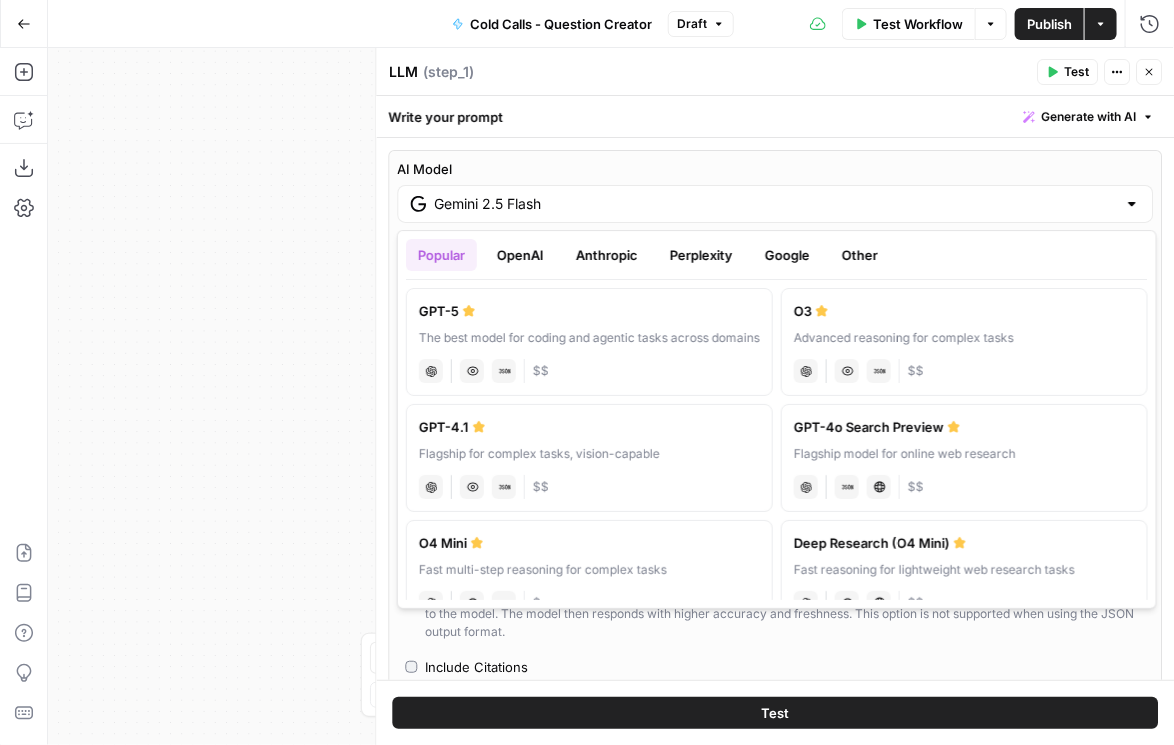 click on "Gemini 2.5 Flash" at bounding box center (775, 204) 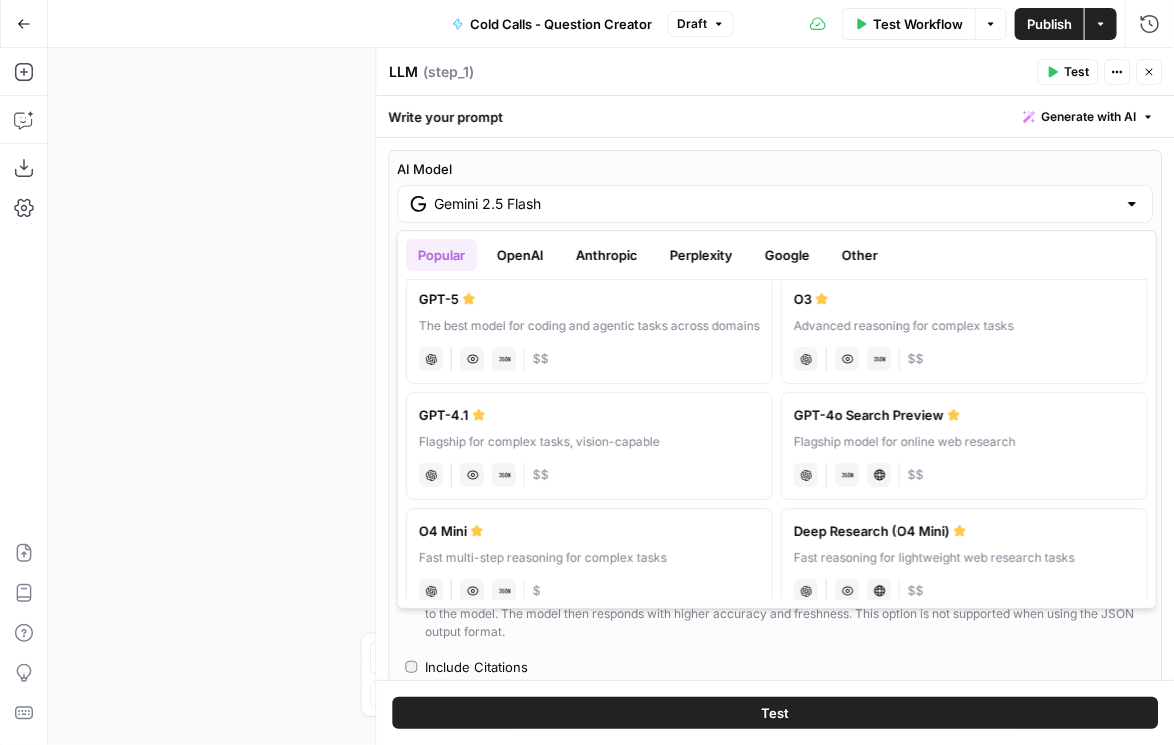 scroll, scrollTop: 0, scrollLeft: 0, axis: both 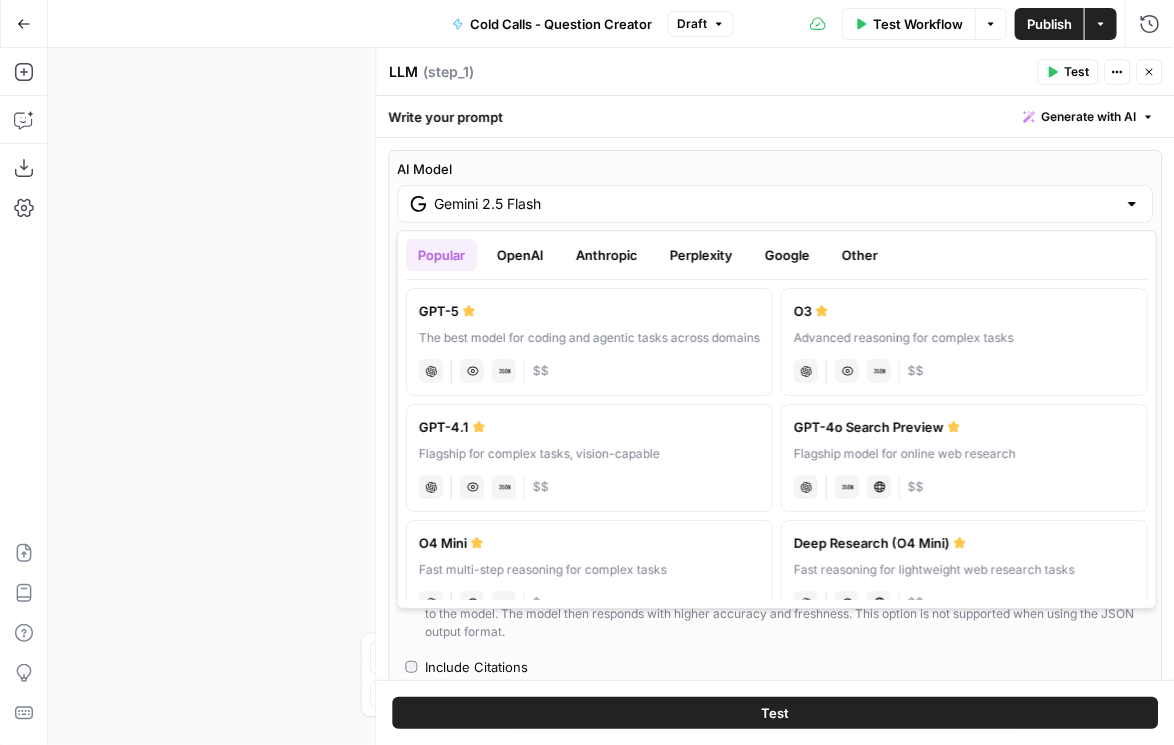 click on "OpenAI" at bounding box center (520, 255) 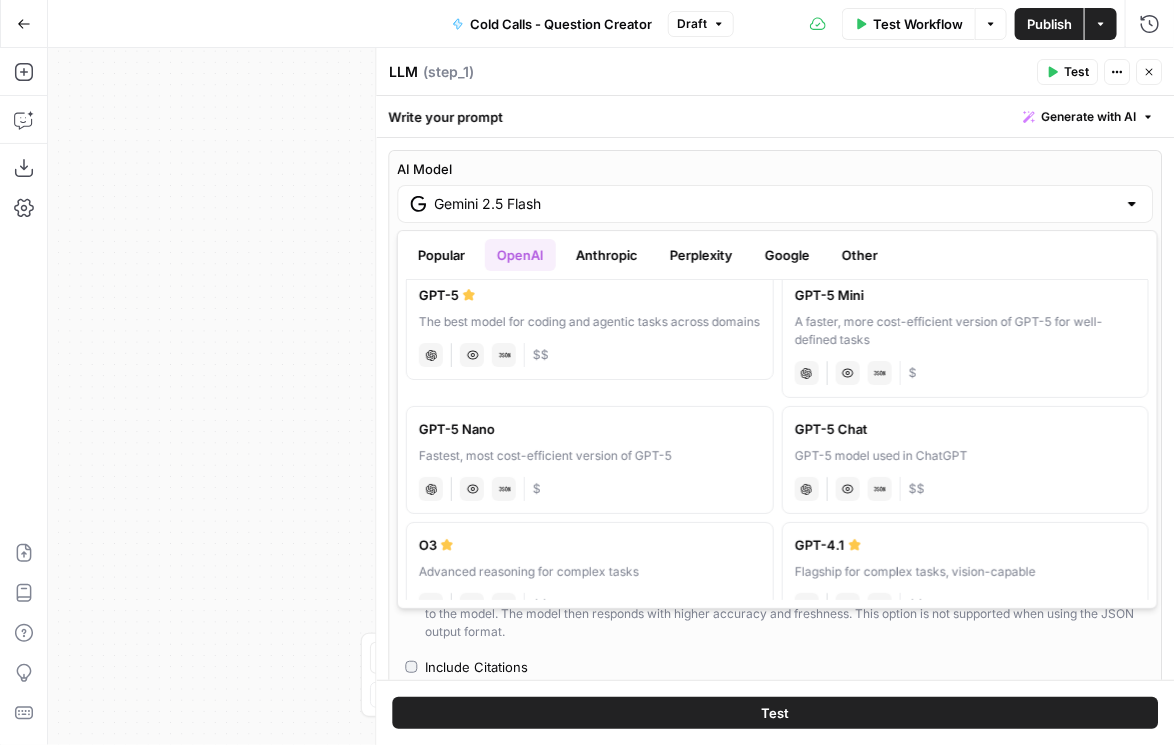 scroll, scrollTop: 57, scrollLeft: 0, axis: vertical 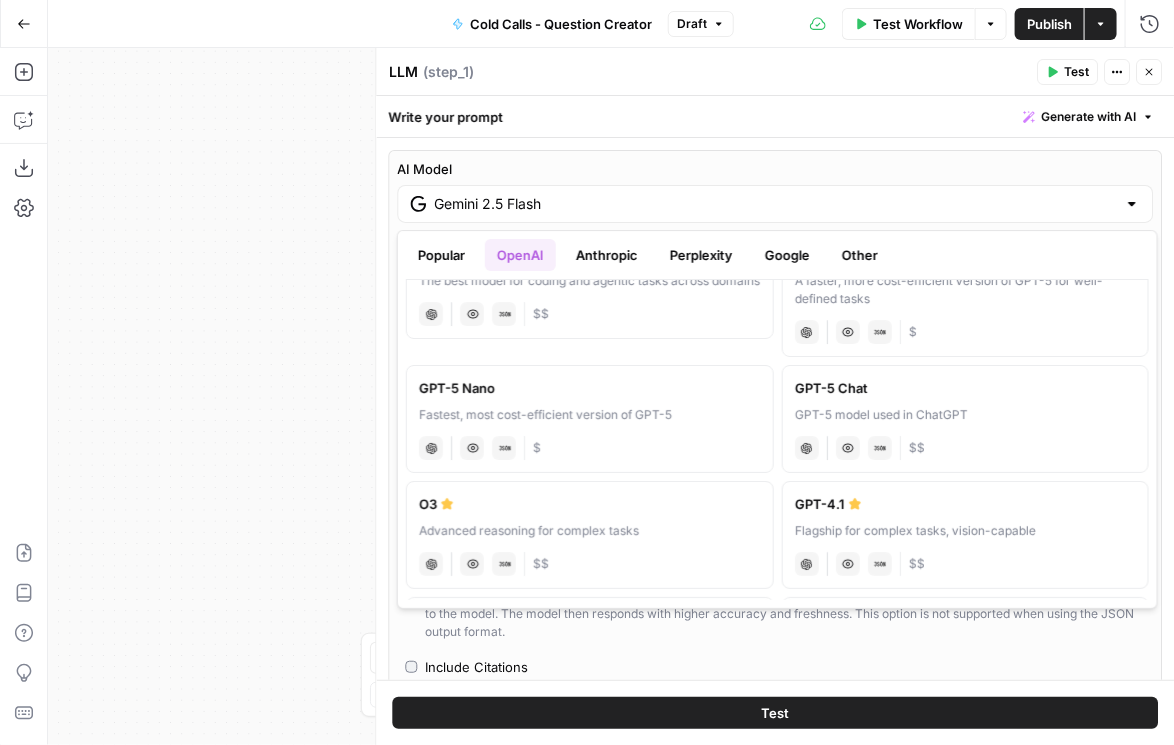 click on "GPT-5 Nano" at bounding box center [590, 388] 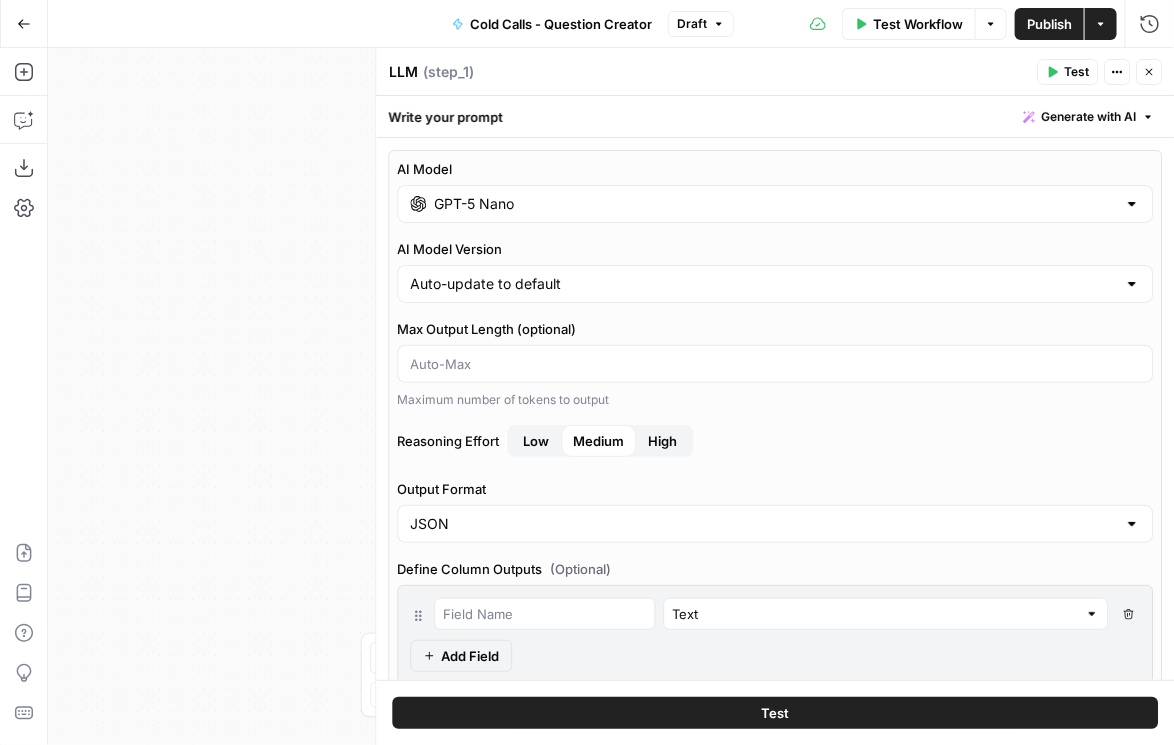 click on "High" at bounding box center (662, 441) 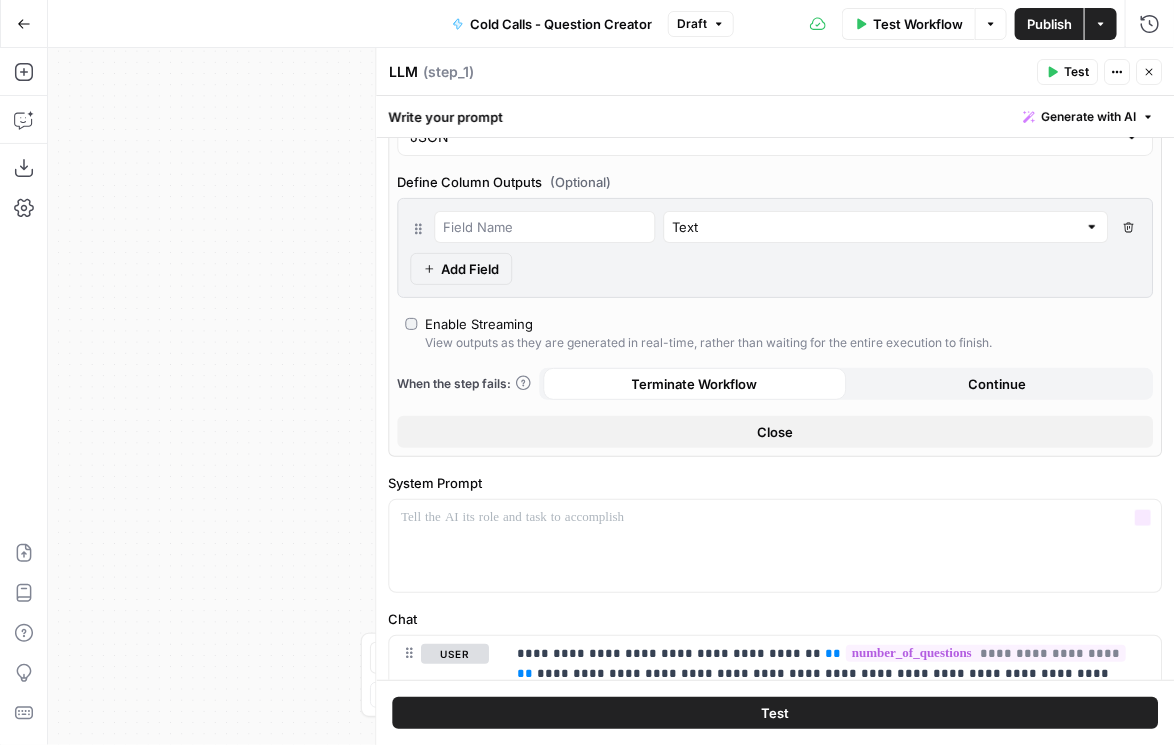 scroll, scrollTop: 342, scrollLeft: 0, axis: vertical 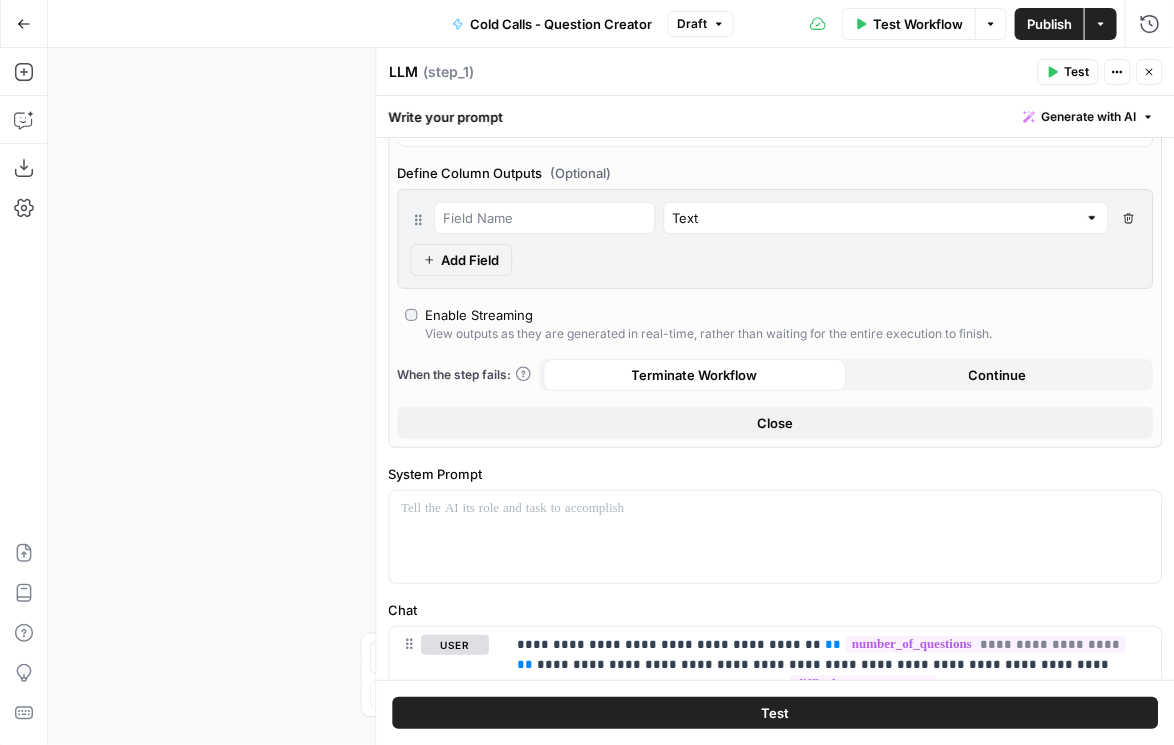 click 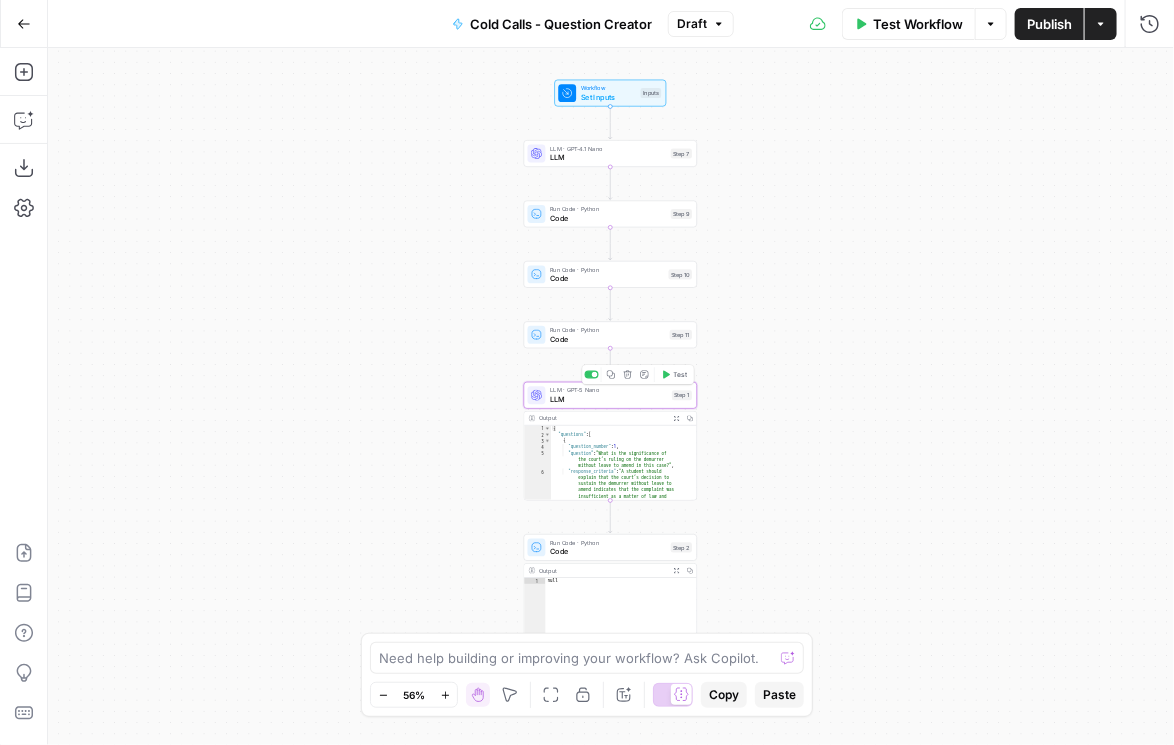 click on "LLM" at bounding box center (609, 399) 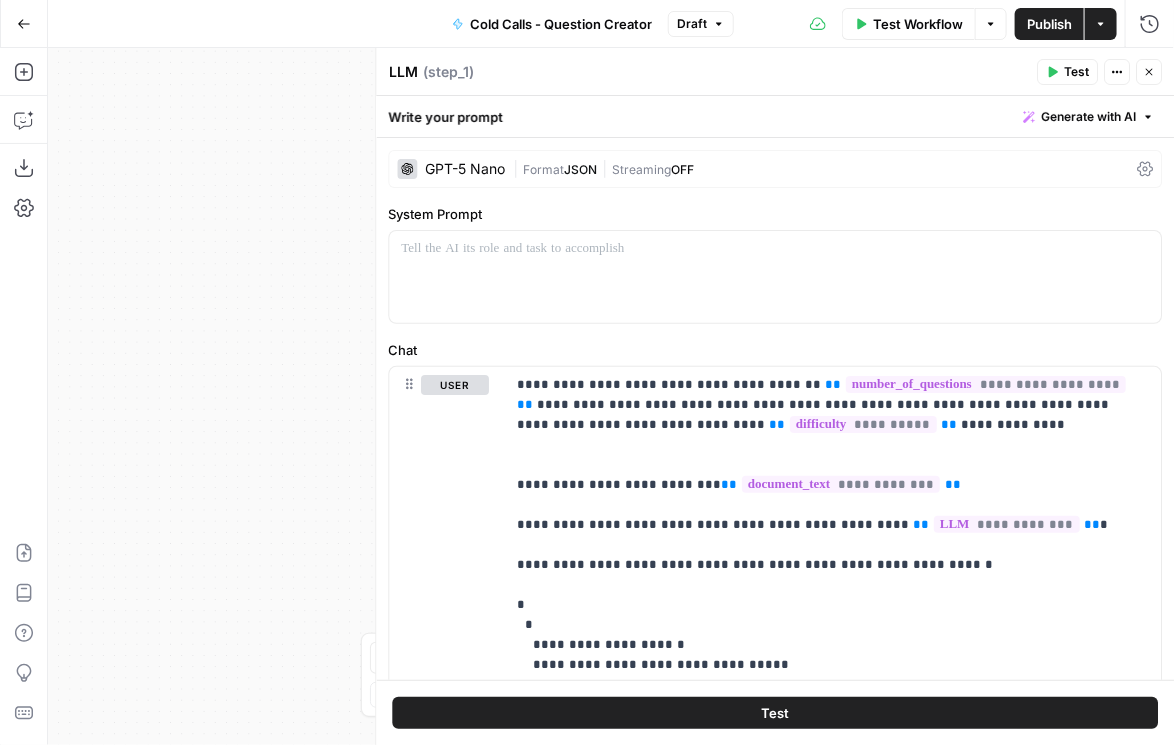 click on "JSON" at bounding box center [580, 169] 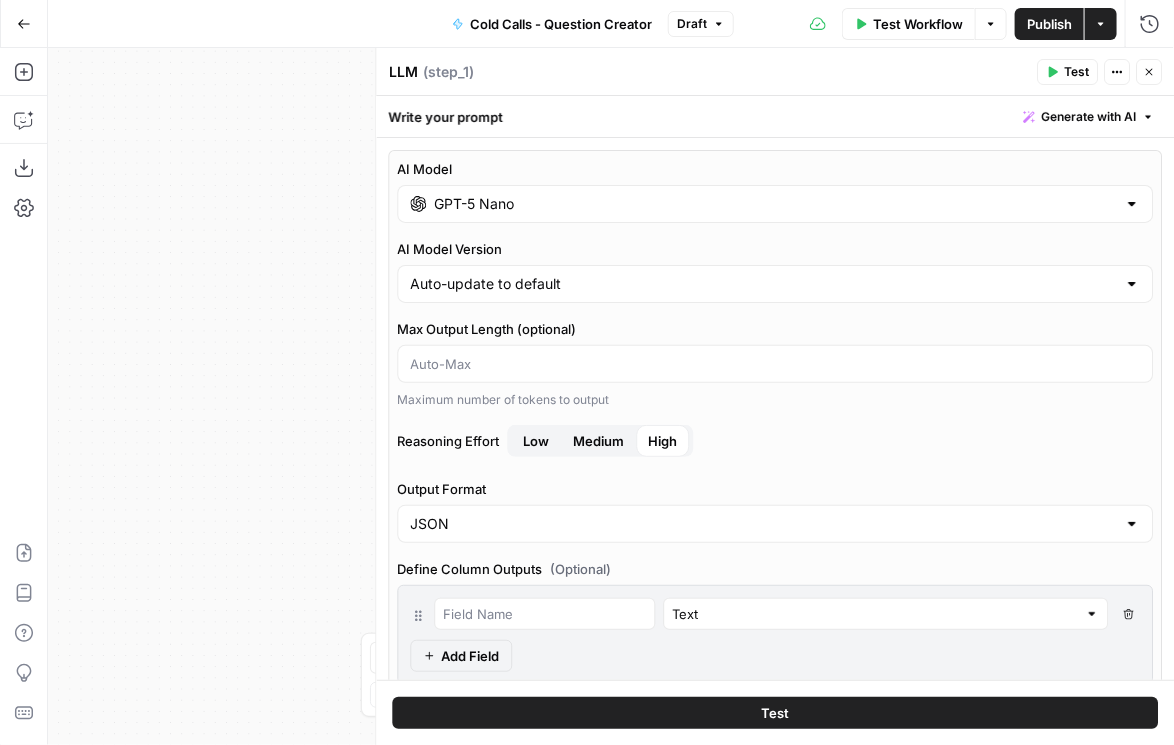 click on "AI Model GPT-5 Nano AI Model Version Auto-update to default Max Output Length (optional) Maximum number of tokens to output Reasoning Effort Low Medium High Output Format JSON Define Column Outputs   (Optional) Text Delete Field Add Field Enable Streaming View outputs as they are generated in real-time, rather than waiting for the entire execution to finish. When the step fails: Terminate Workflow Continue Close" at bounding box center [775, 497] 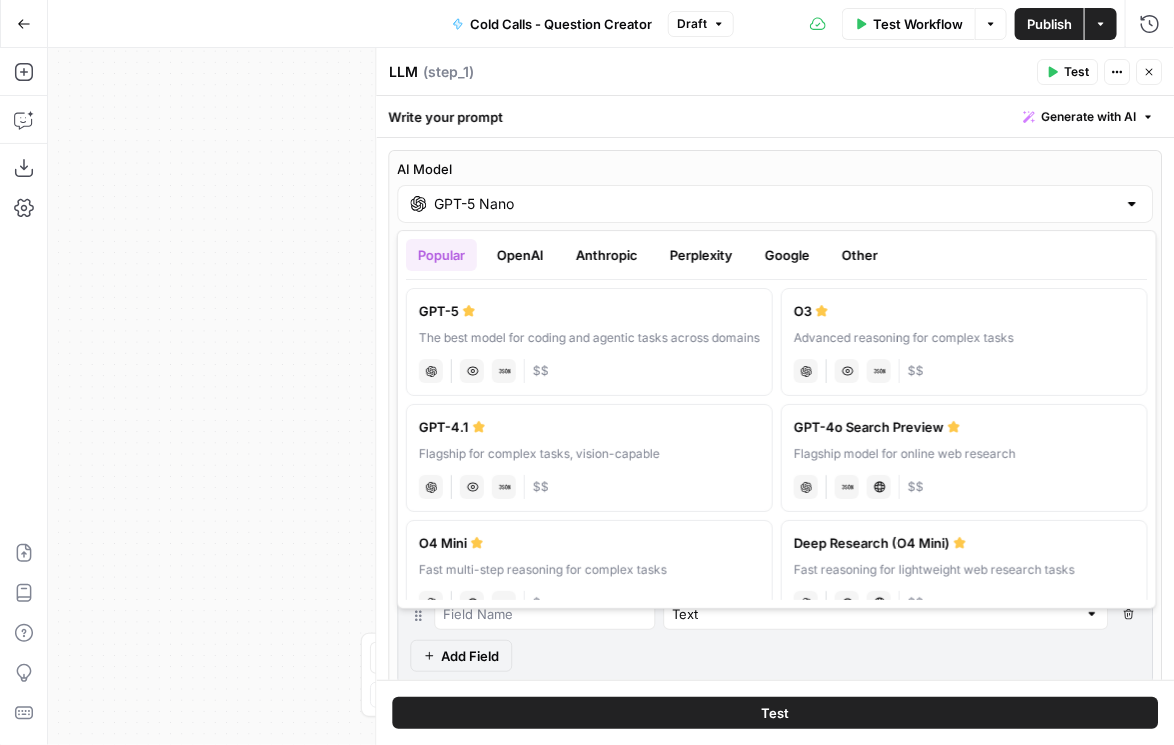 click on "Google" at bounding box center (787, 255) 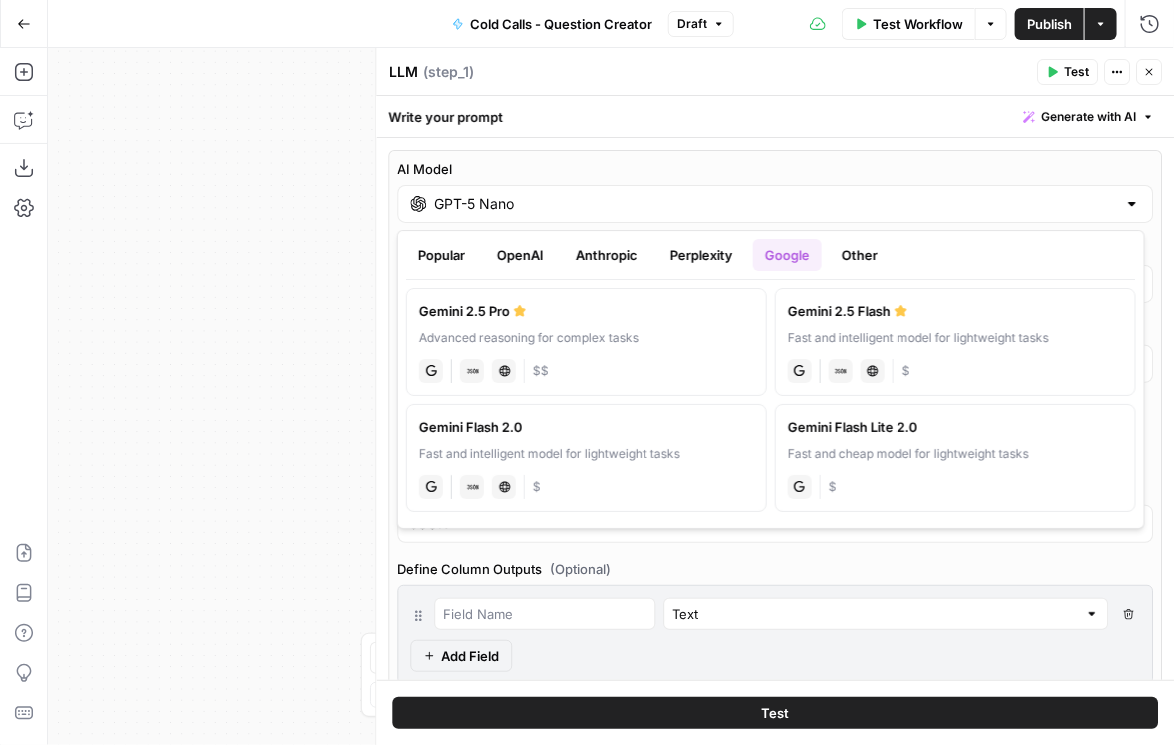 click on "Gemini 2.5 Flash Fast and intelligent model for lightweight tasks gemini JSON Mode Live Web Research $" at bounding box center (955, 342) 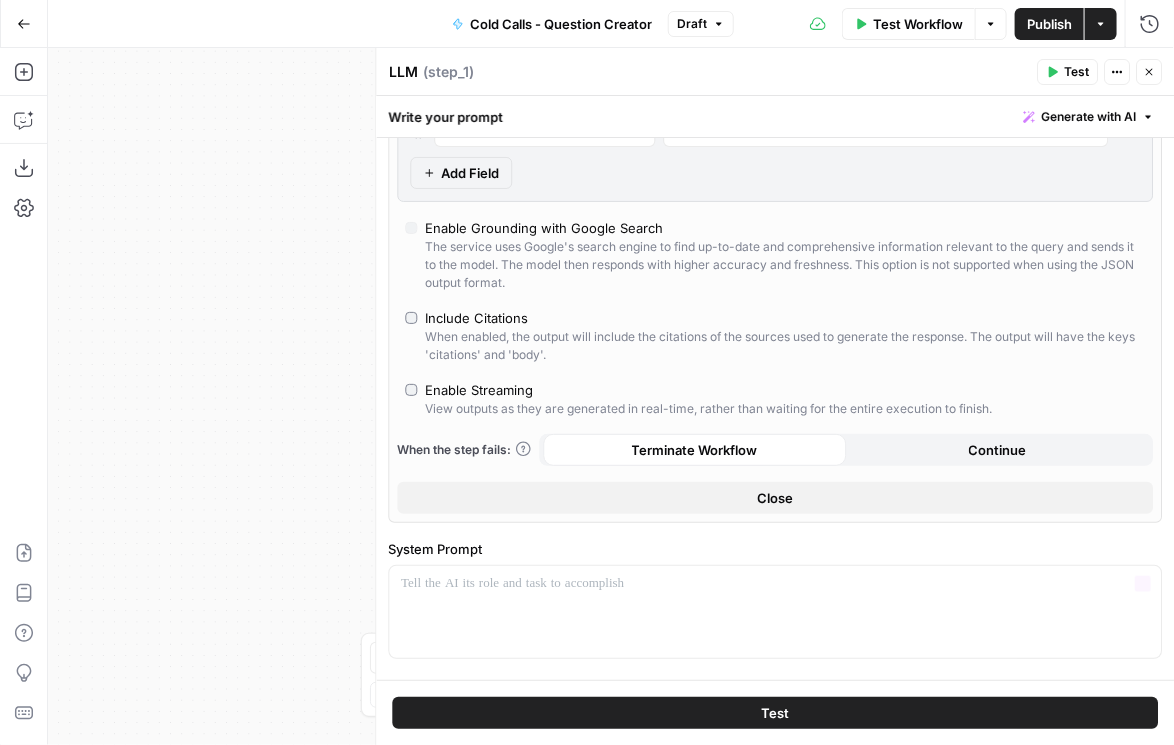 scroll, scrollTop: 342, scrollLeft: 0, axis: vertical 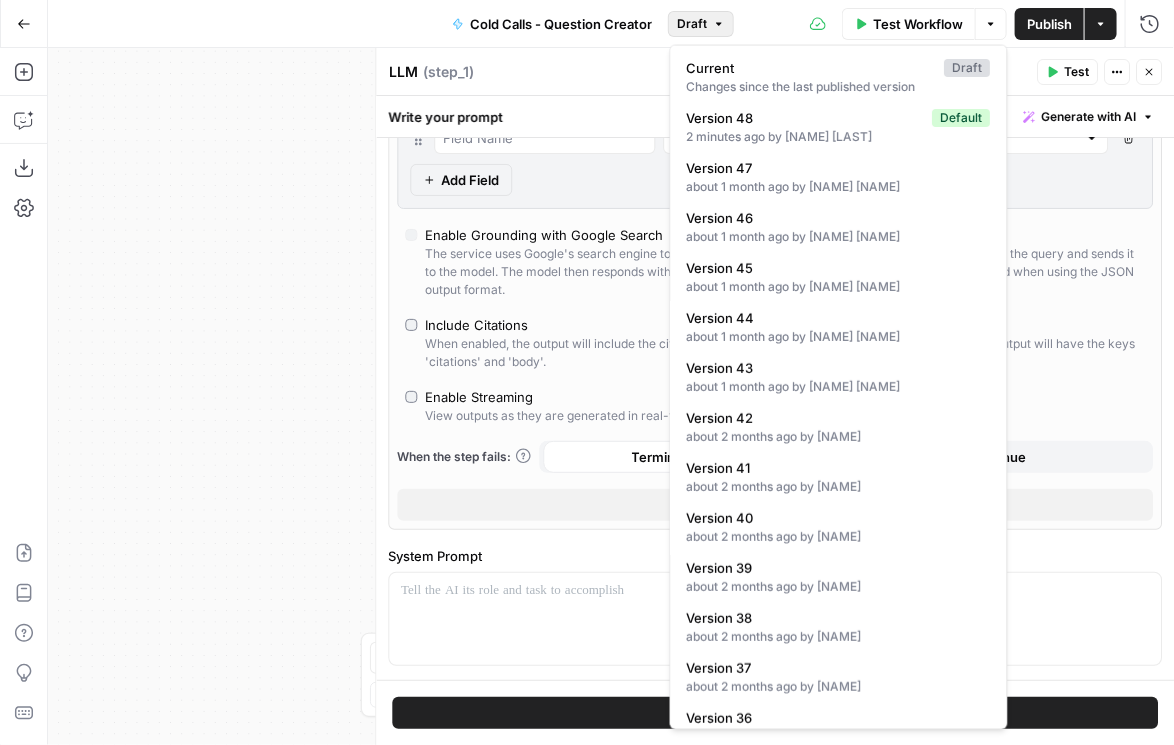 click on "Draft" at bounding box center [692, 24] 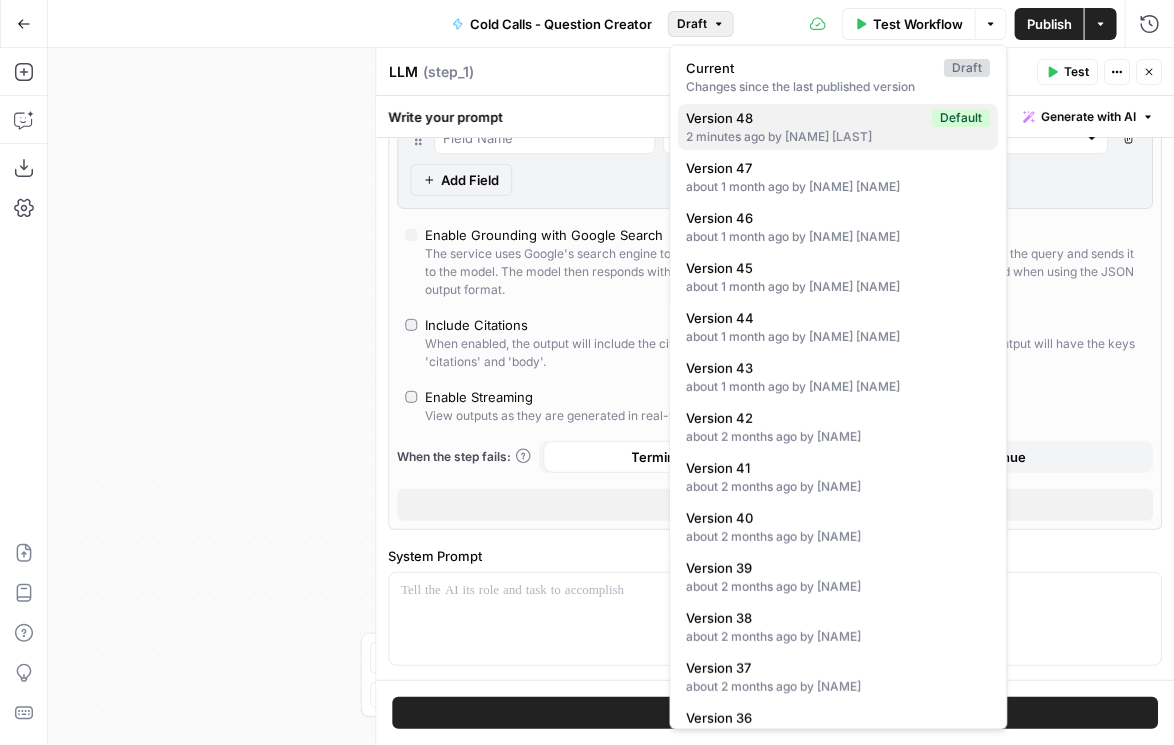 click on "2 minutes ago
by [NAME] [LAST]" at bounding box center [839, 137] 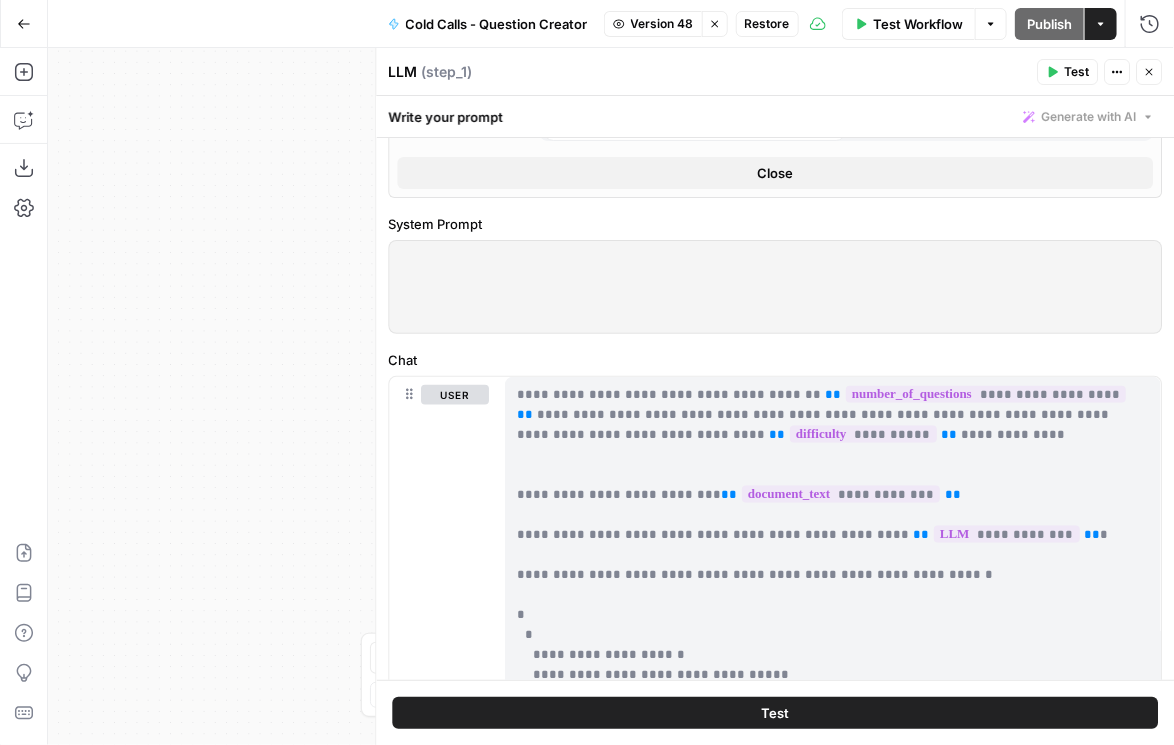 scroll, scrollTop: 685, scrollLeft: 0, axis: vertical 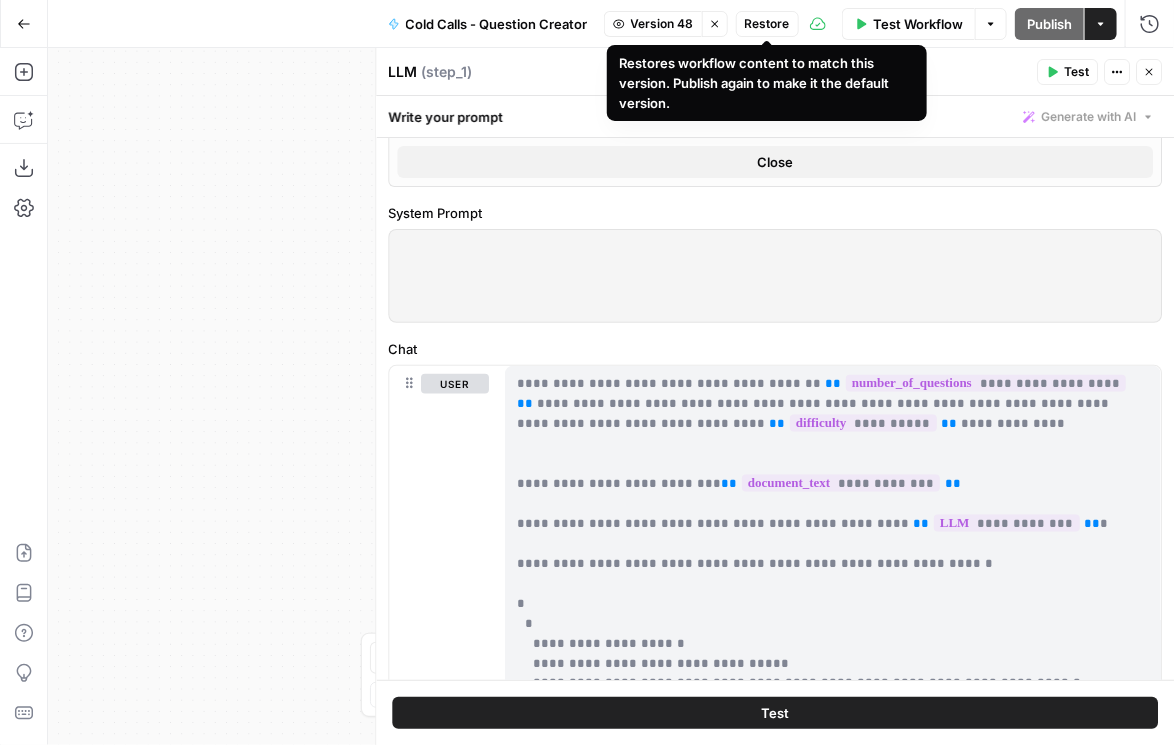 click on "Restore" at bounding box center (767, 24) 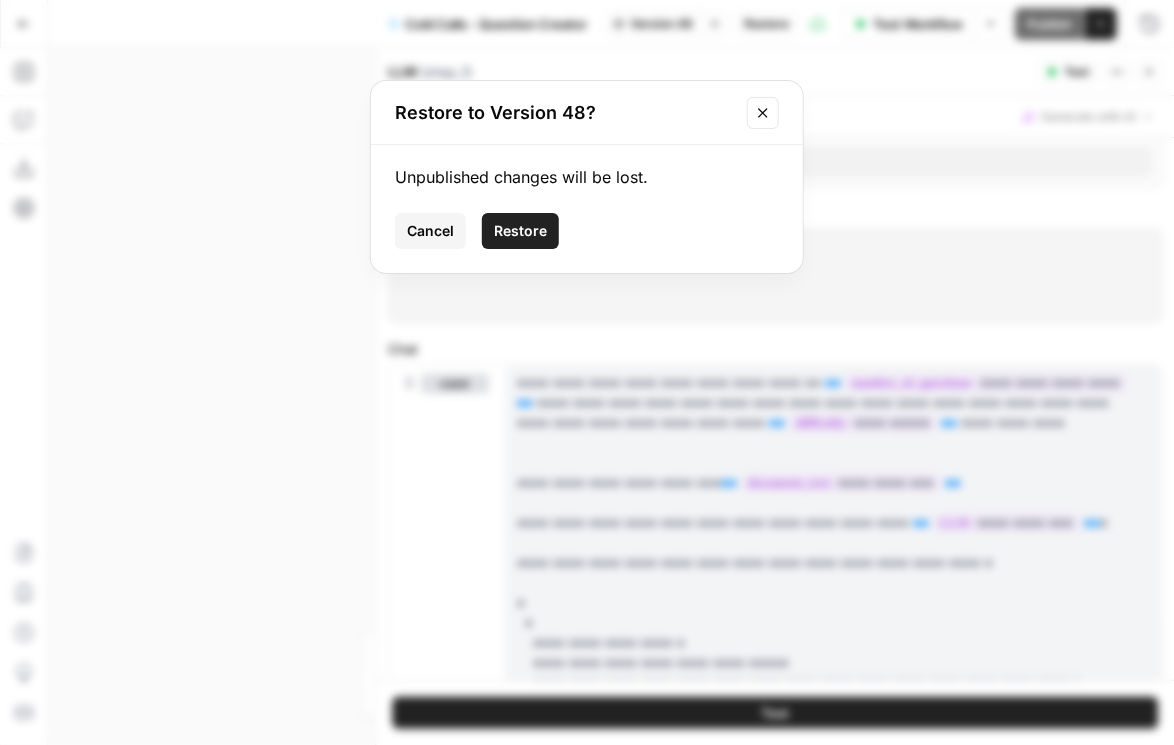 click on "Restore" at bounding box center [520, 231] 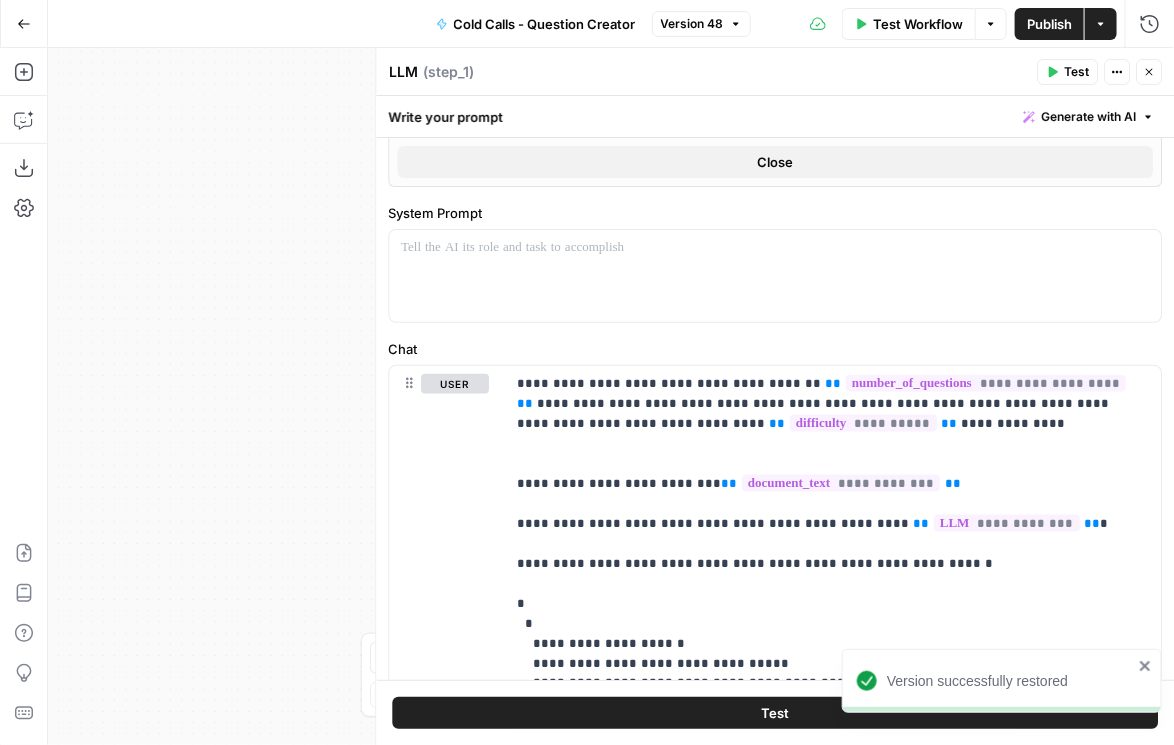 click on "Close" at bounding box center (1149, 72) 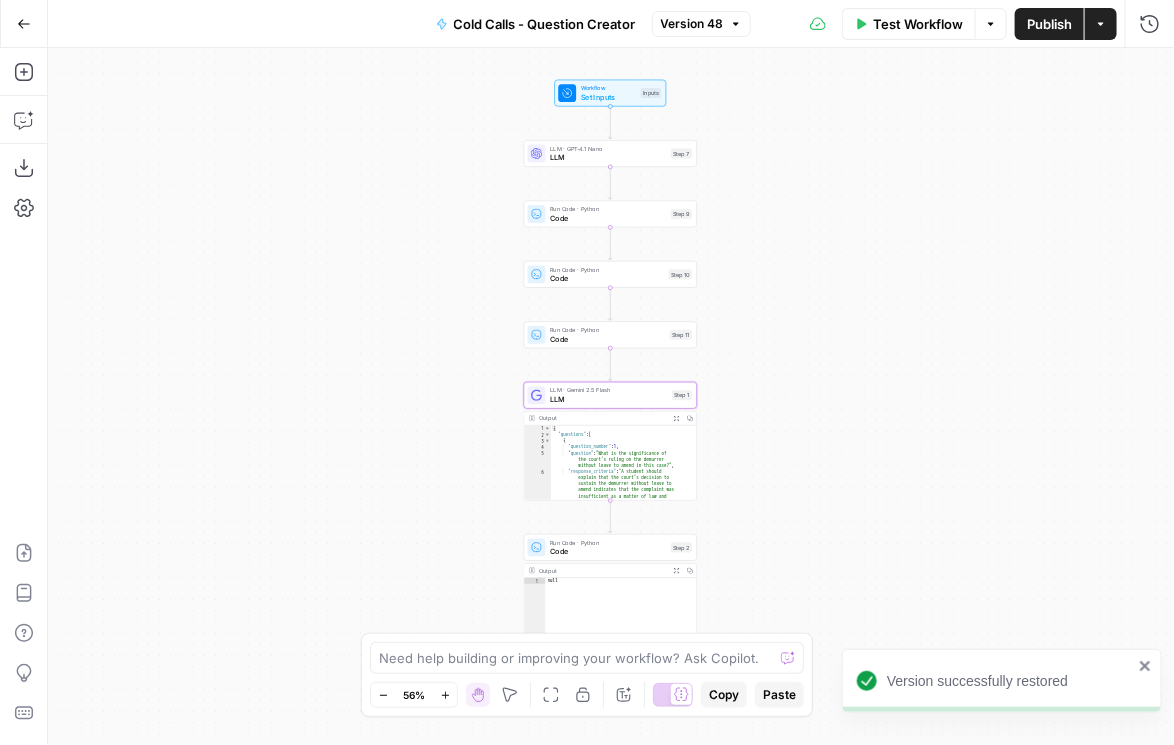 click on "LLM" at bounding box center [609, 399] 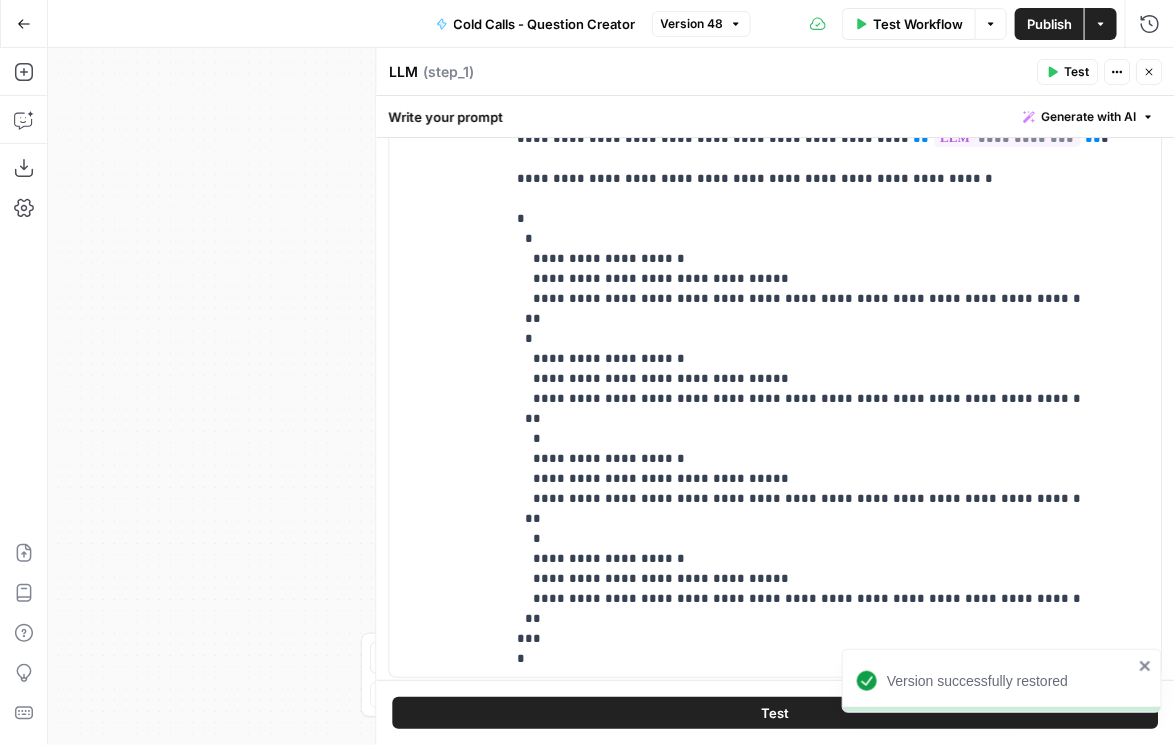 scroll, scrollTop: 457, scrollLeft: 0, axis: vertical 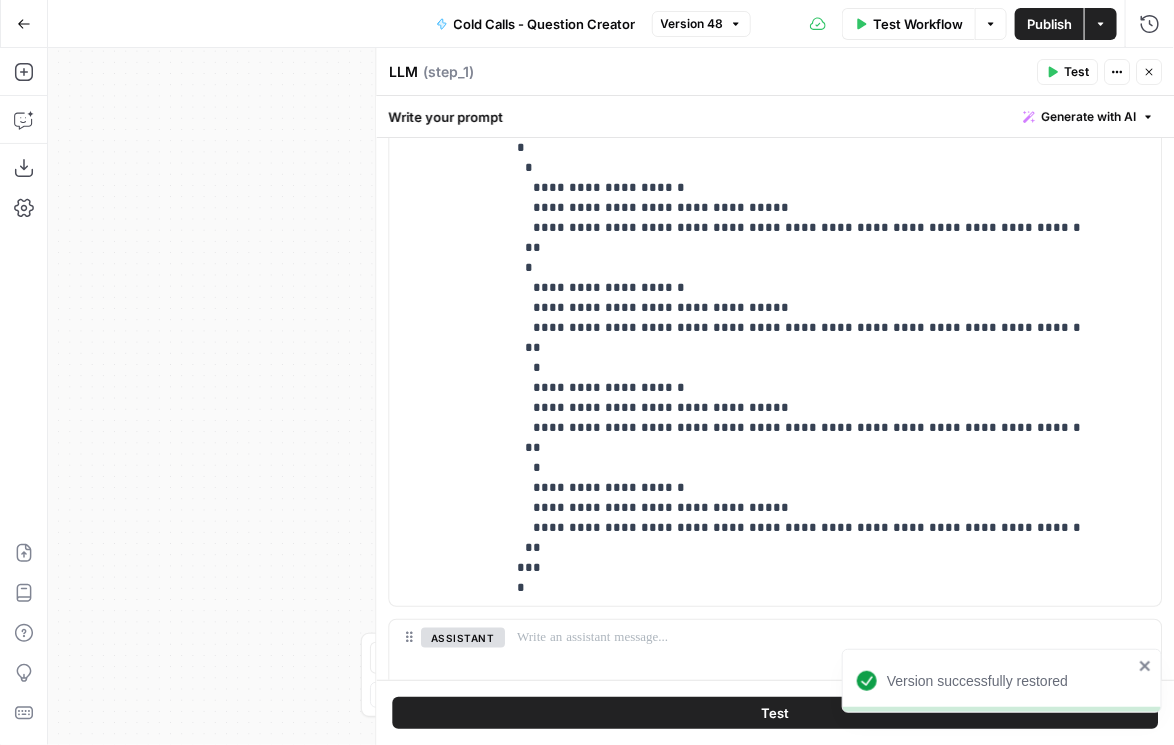 click on "Close" at bounding box center (1149, 72) 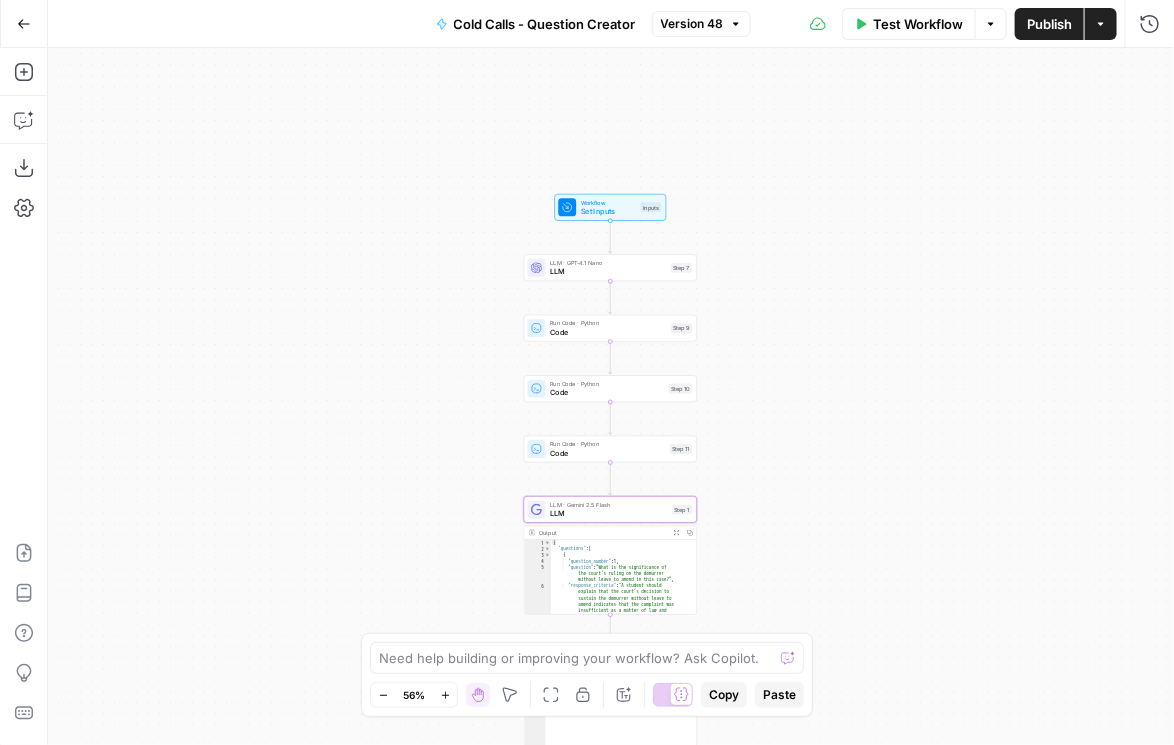 click on "LLM" at bounding box center (608, 271) 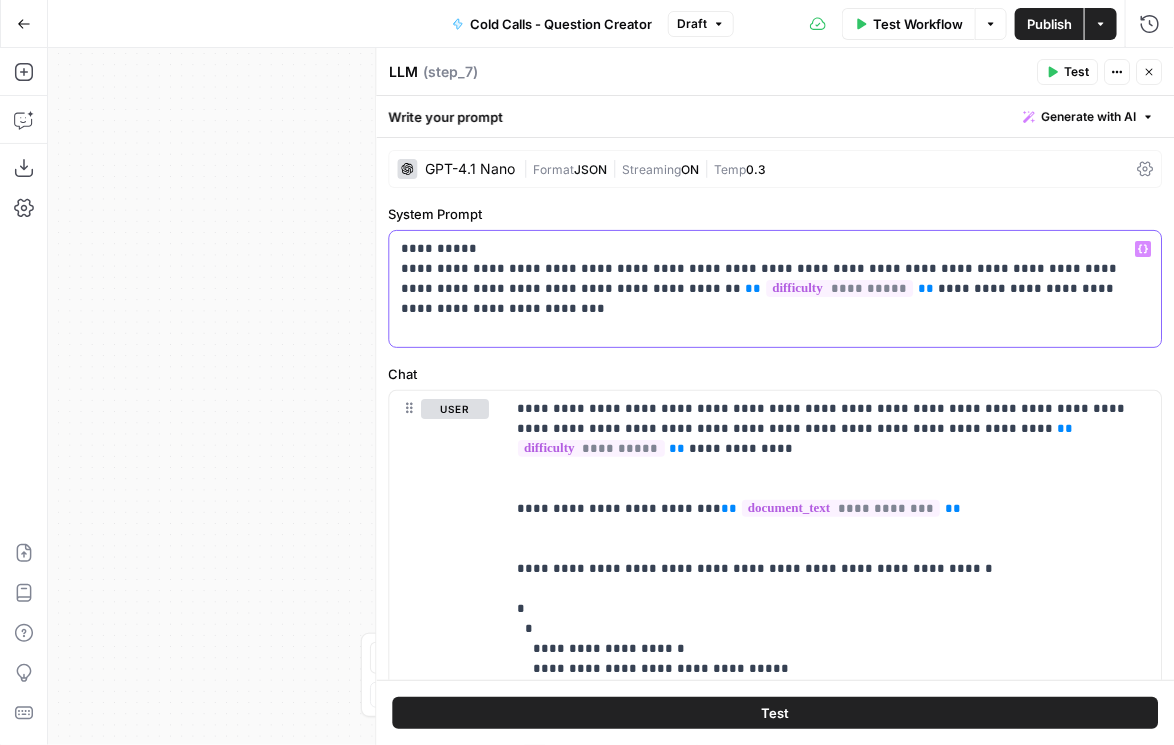 drag, startPoint x: 1085, startPoint y: 306, endPoint x: 390, endPoint y: 248, distance: 697.41595 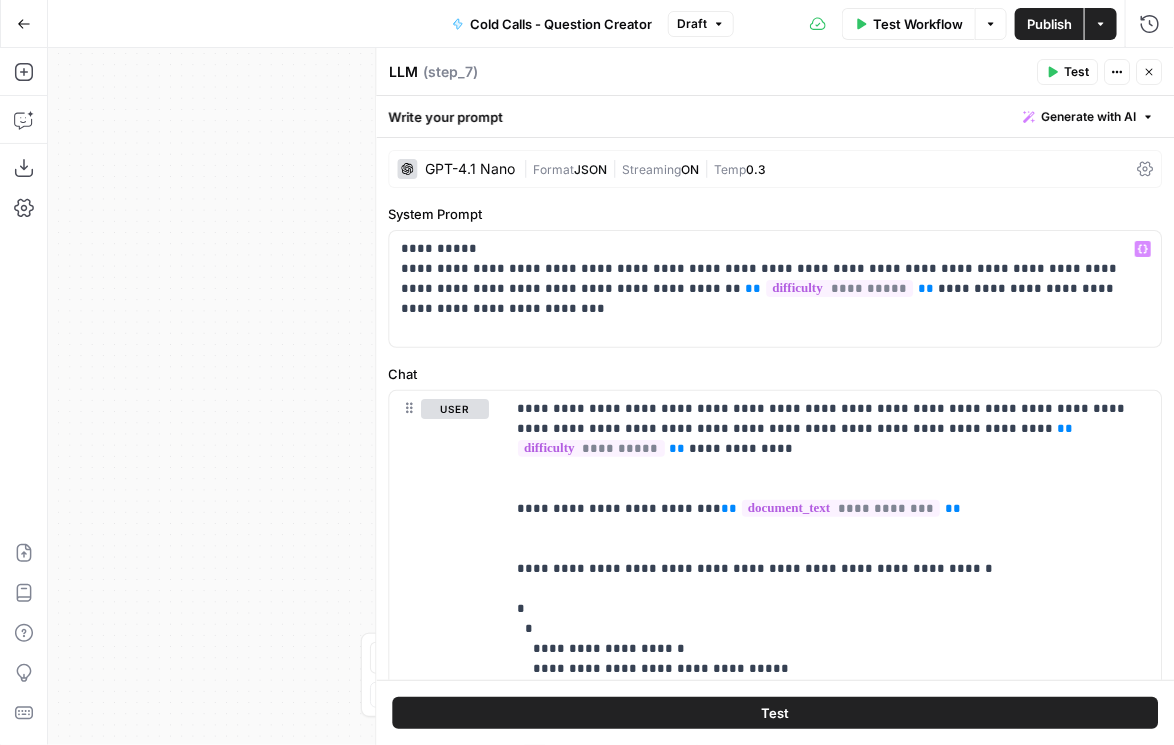 click 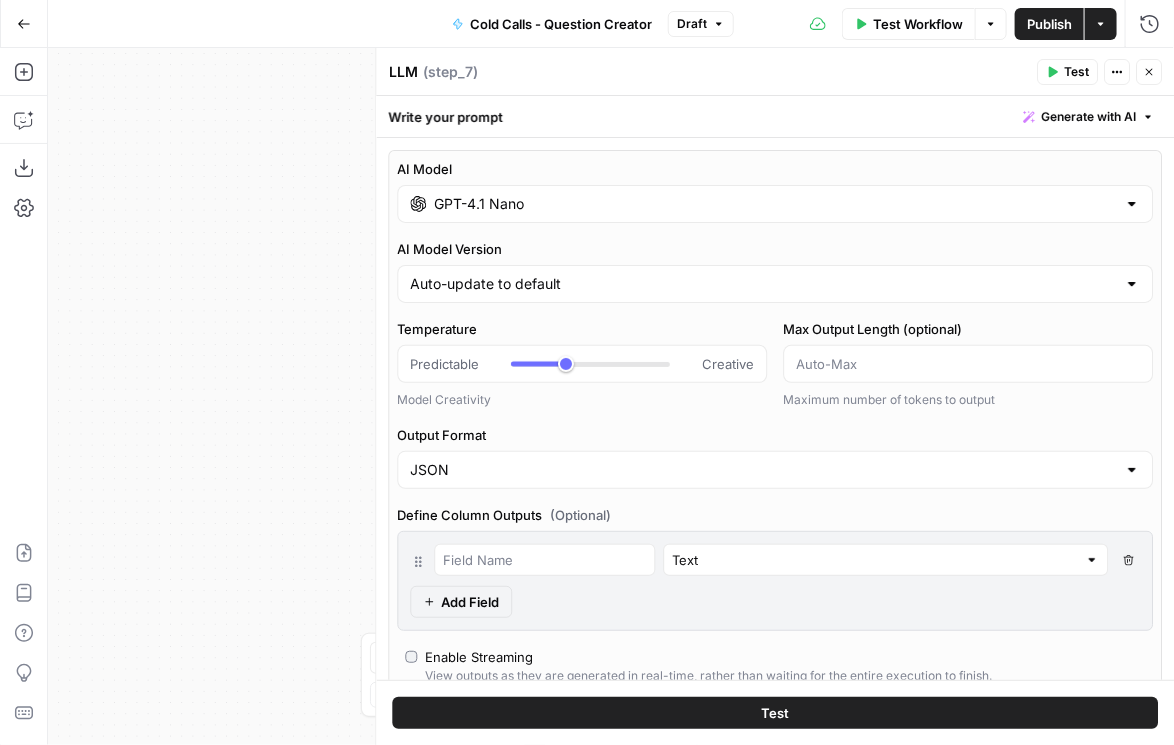 click on "AI Model" at bounding box center (775, 169) 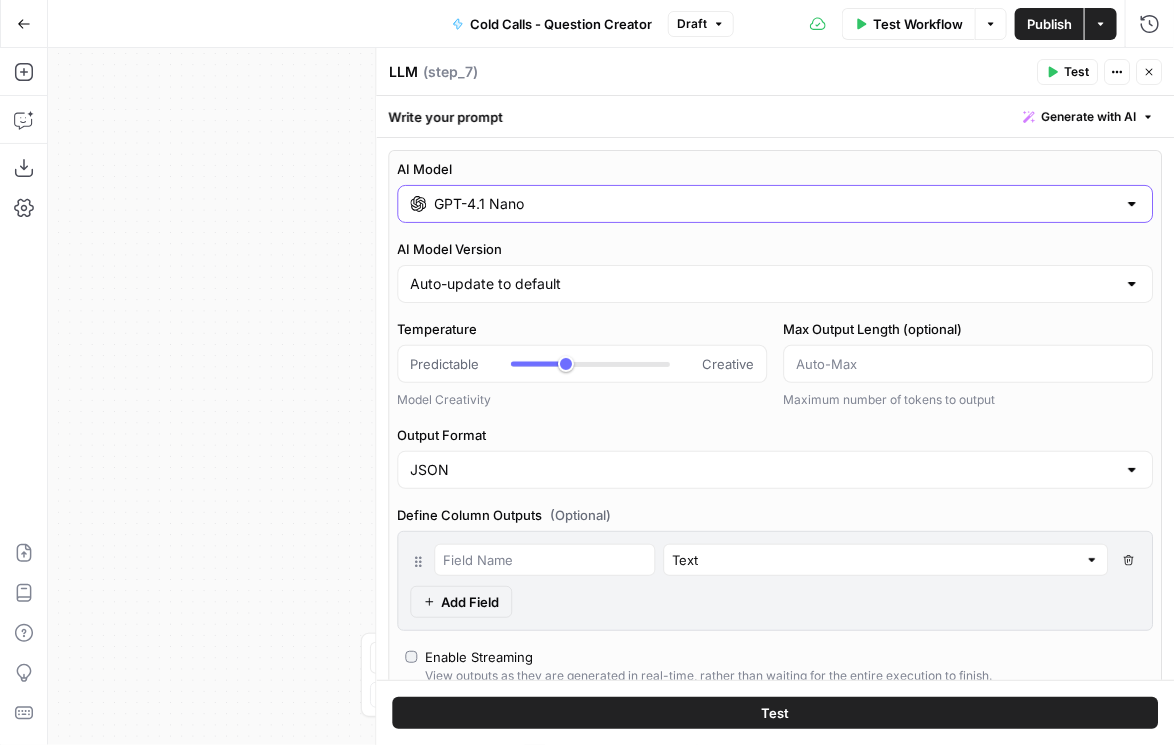 click on "GPT-4.1 Nano" at bounding box center (775, 204) 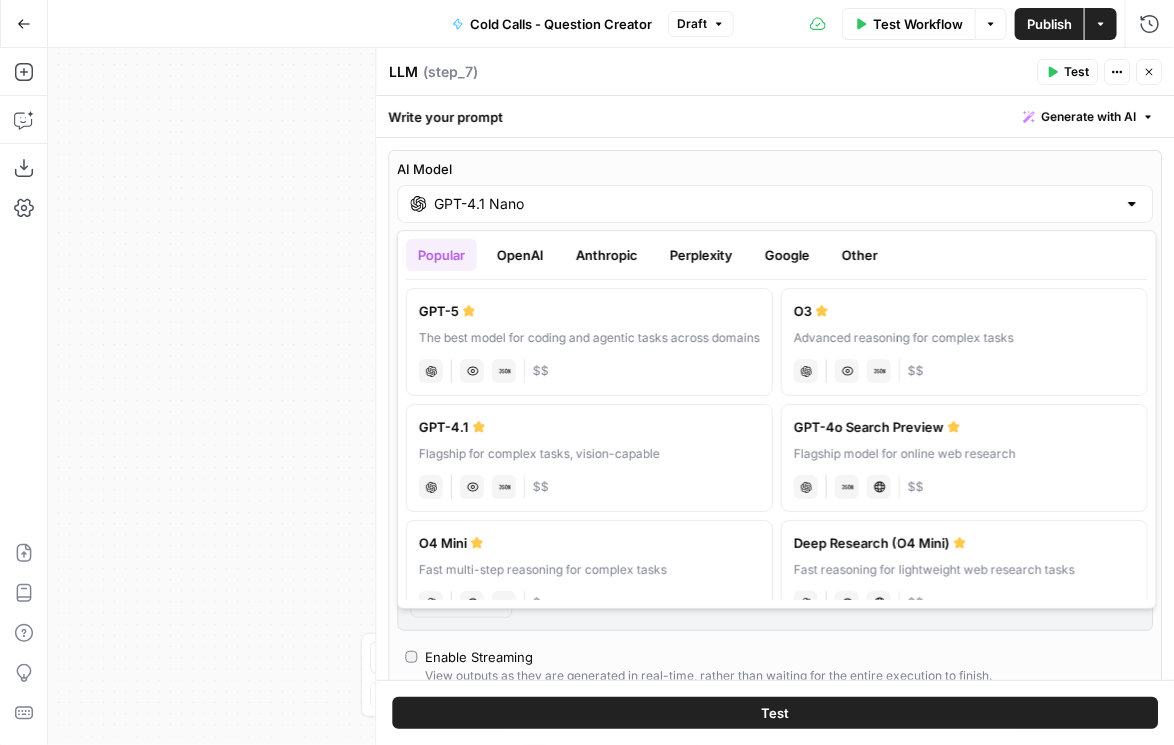 click on "OpenAI" at bounding box center [520, 255] 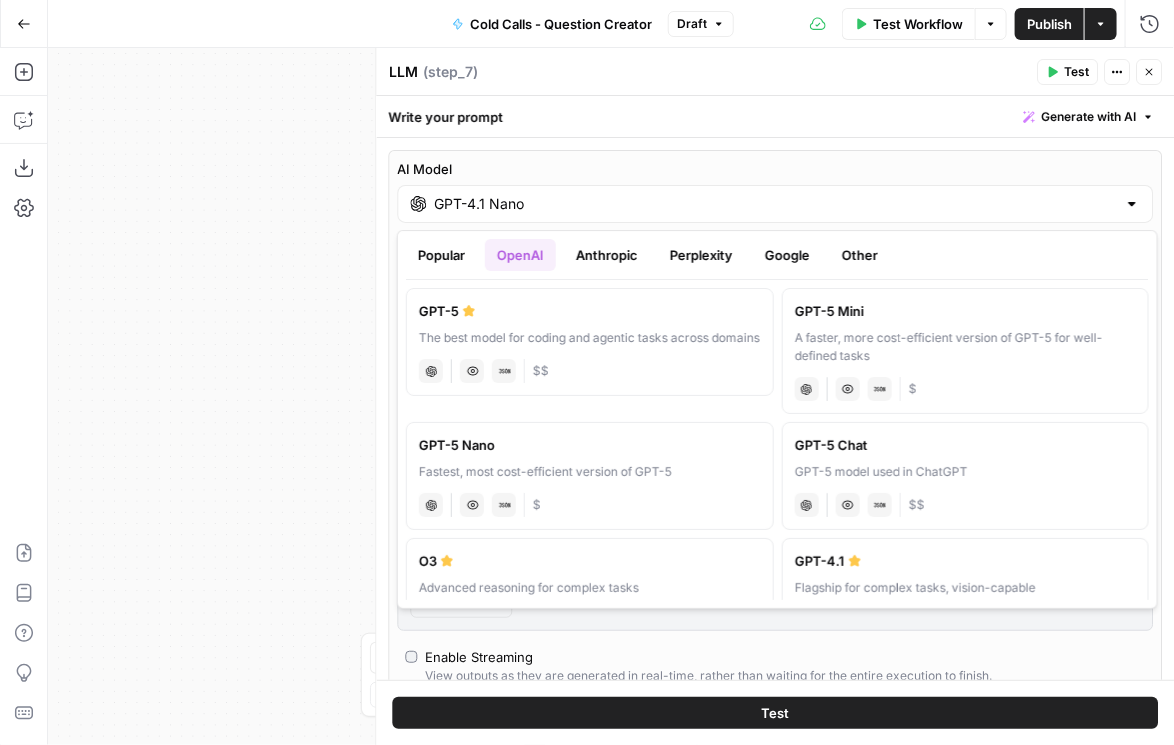 click on "Fastest, most cost-efficient version of GPT-5" at bounding box center (590, 472) 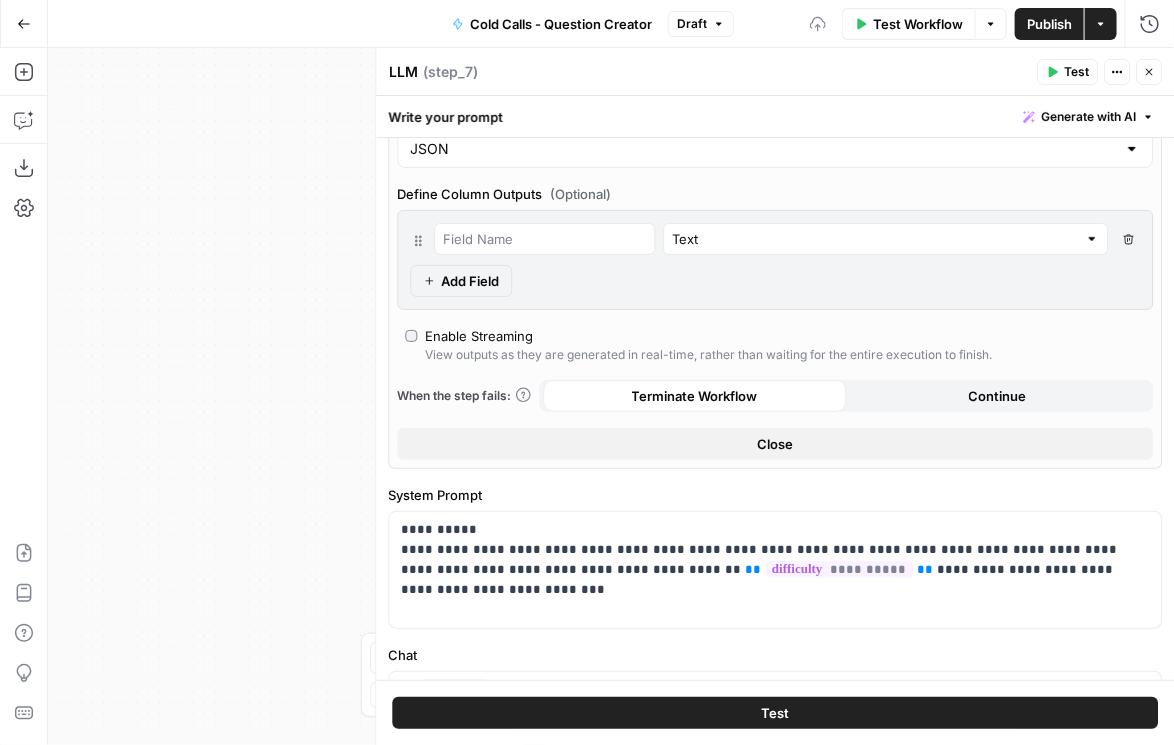 scroll, scrollTop: 400, scrollLeft: 0, axis: vertical 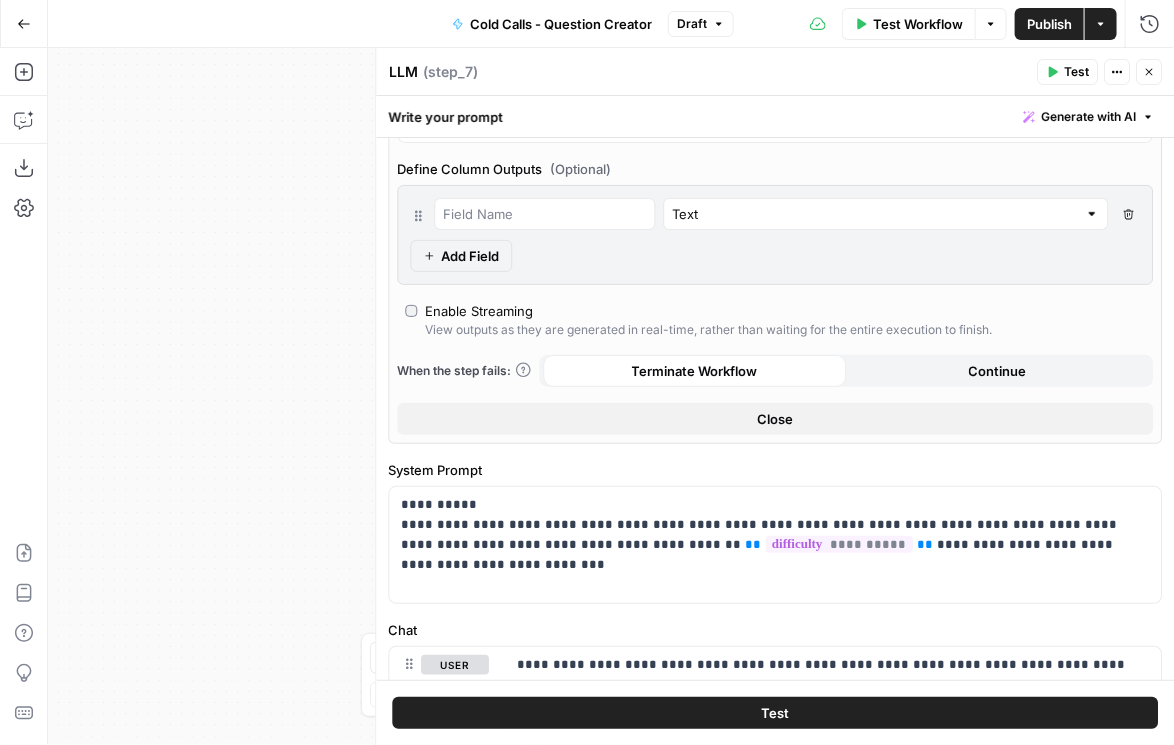 click on "Close" at bounding box center [1149, 72] 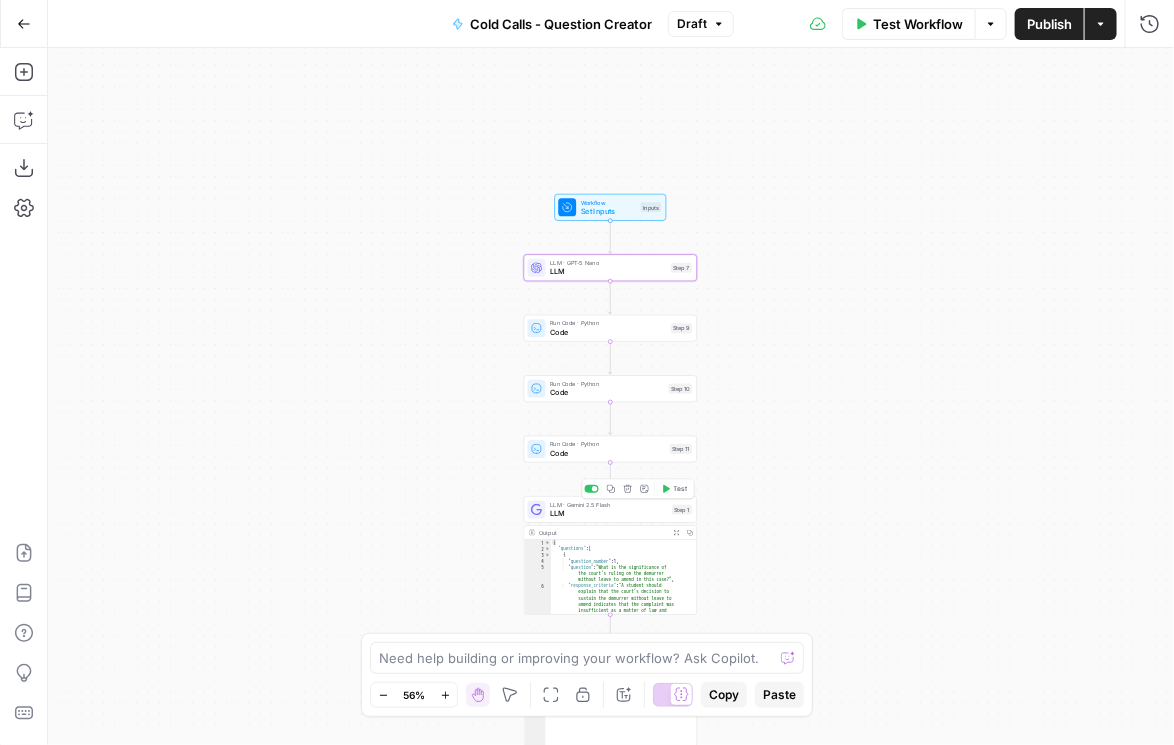 click on "LLM" at bounding box center (609, 513) 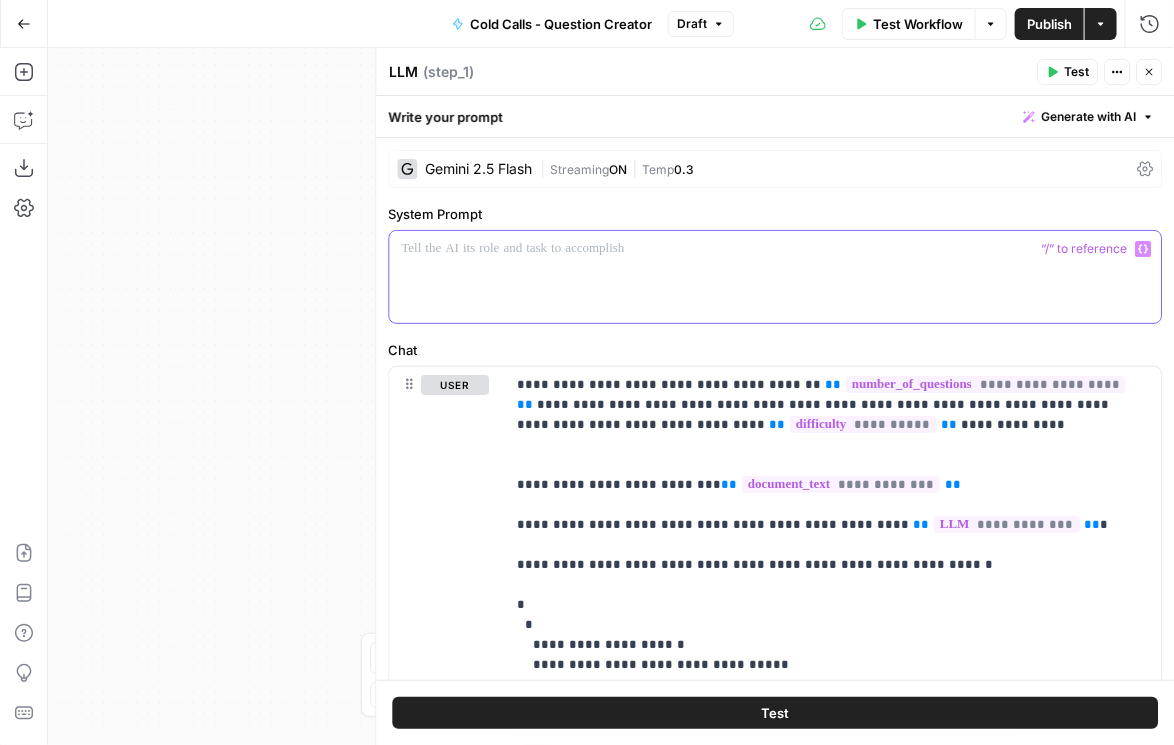 click at bounding box center [775, 277] 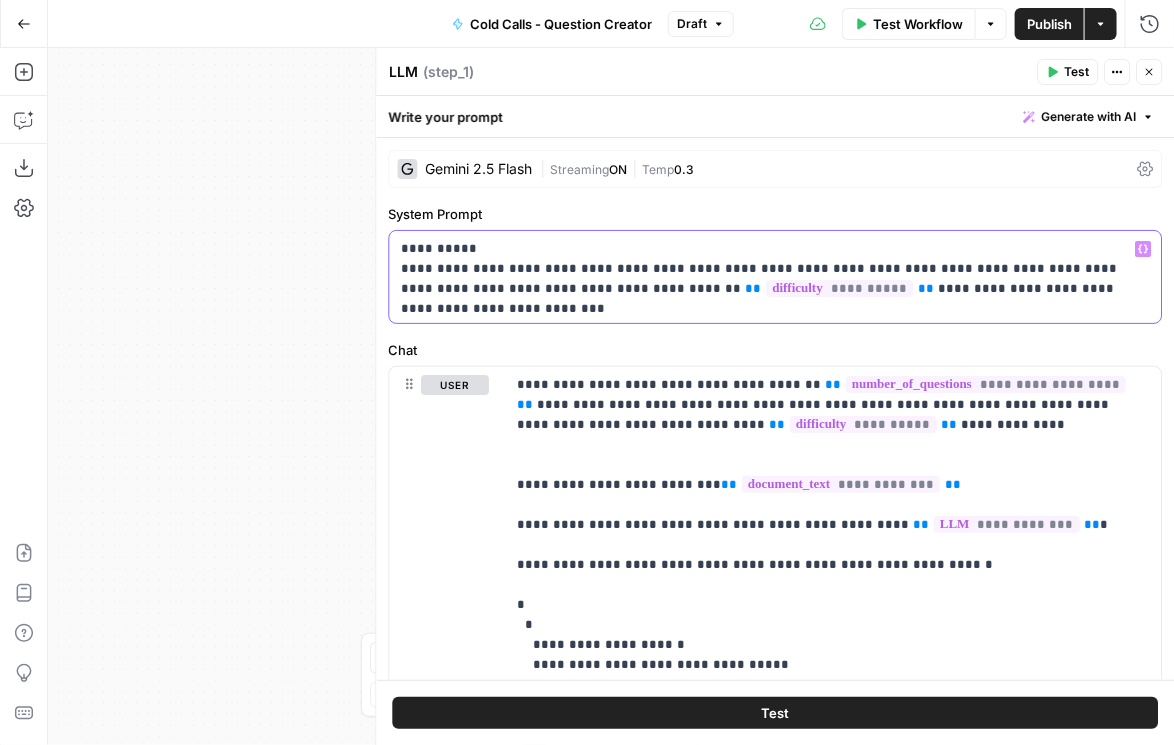 click on "**********" at bounding box center (771, 279) 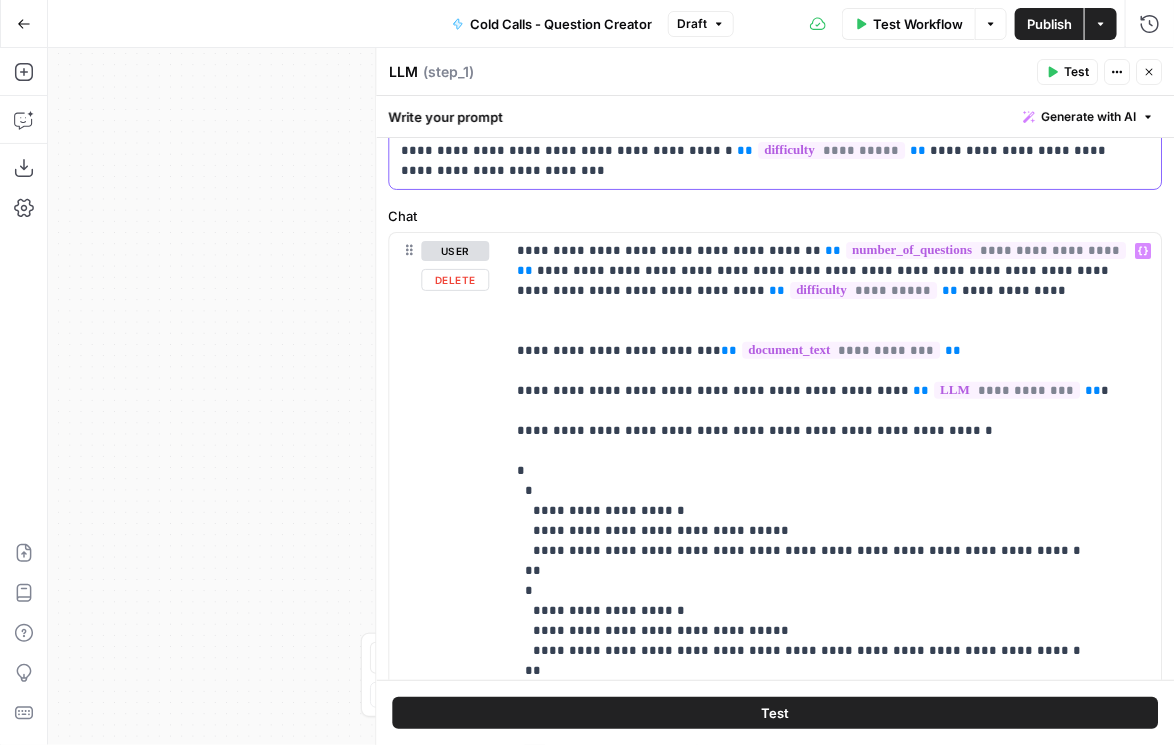 scroll, scrollTop: 114, scrollLeft: 0, axis: vertical 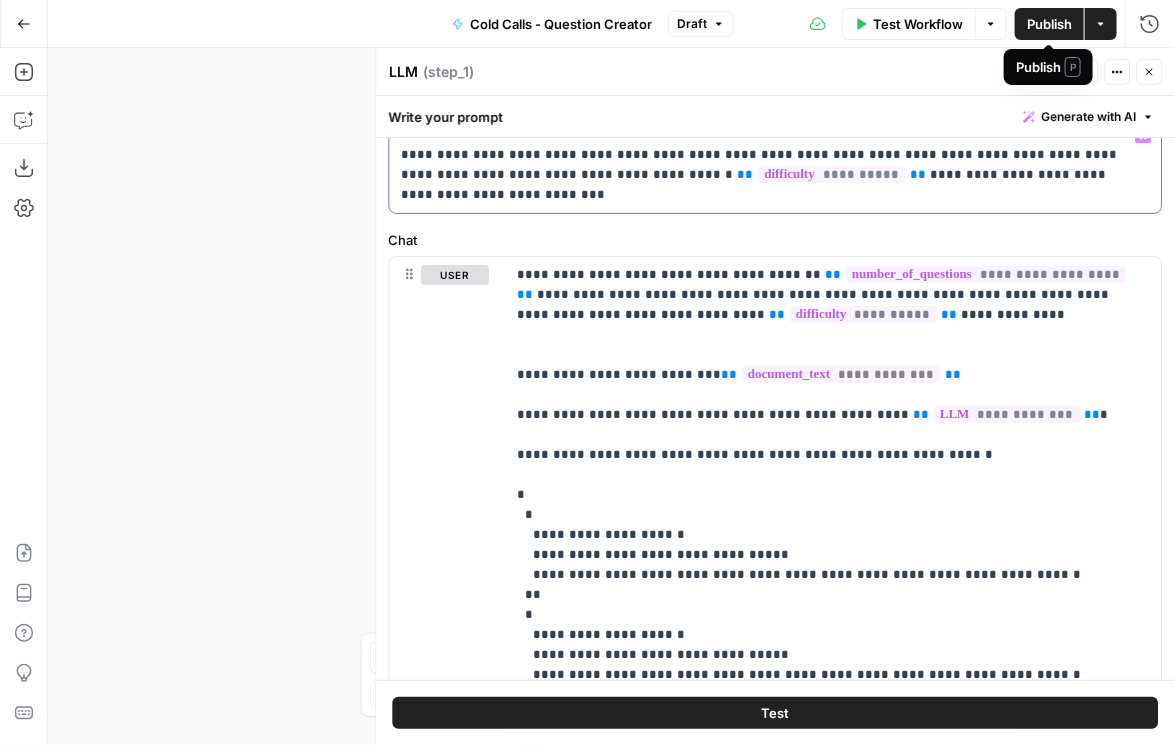 type 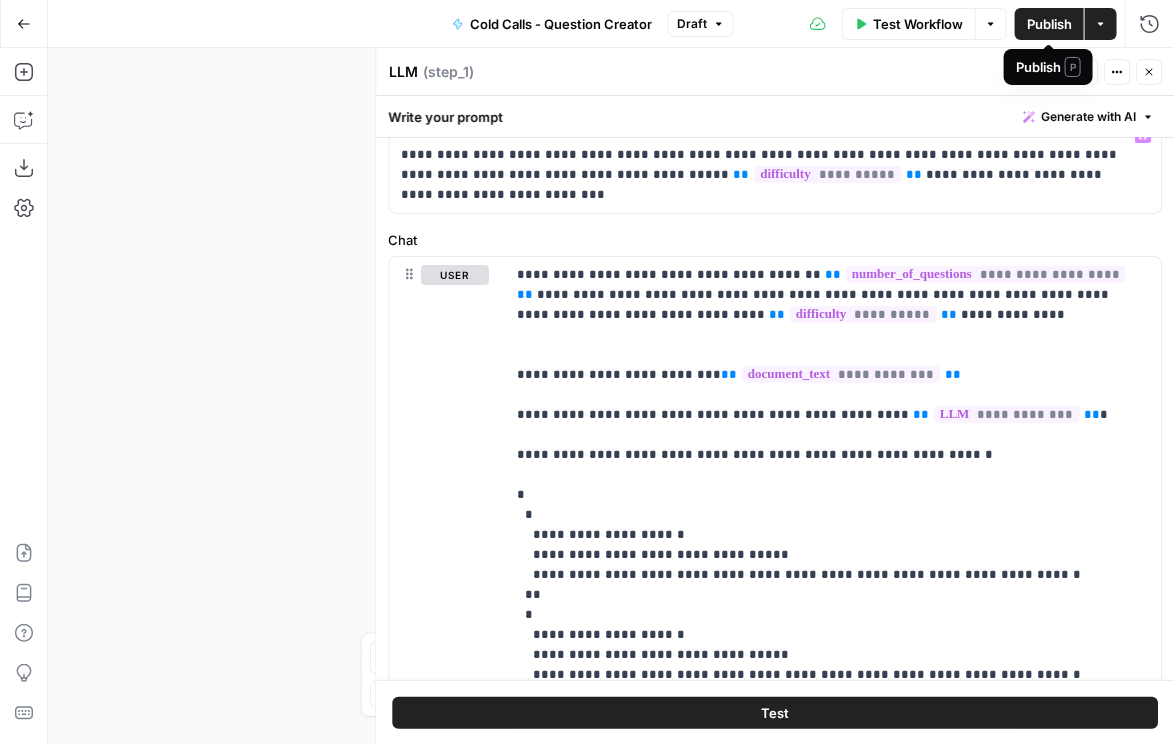 click on "Publish" at bounding box center [1049, 24] 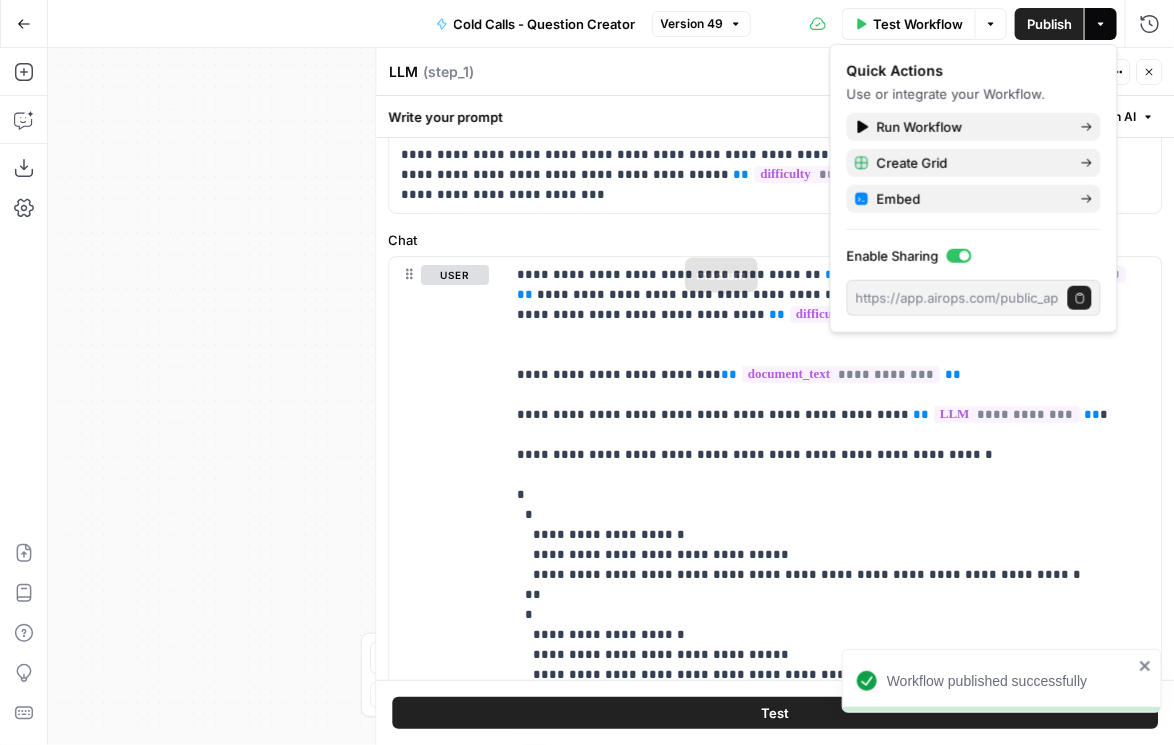 scroll, scrollTop: 0, scrollLeft: 0, axis: both 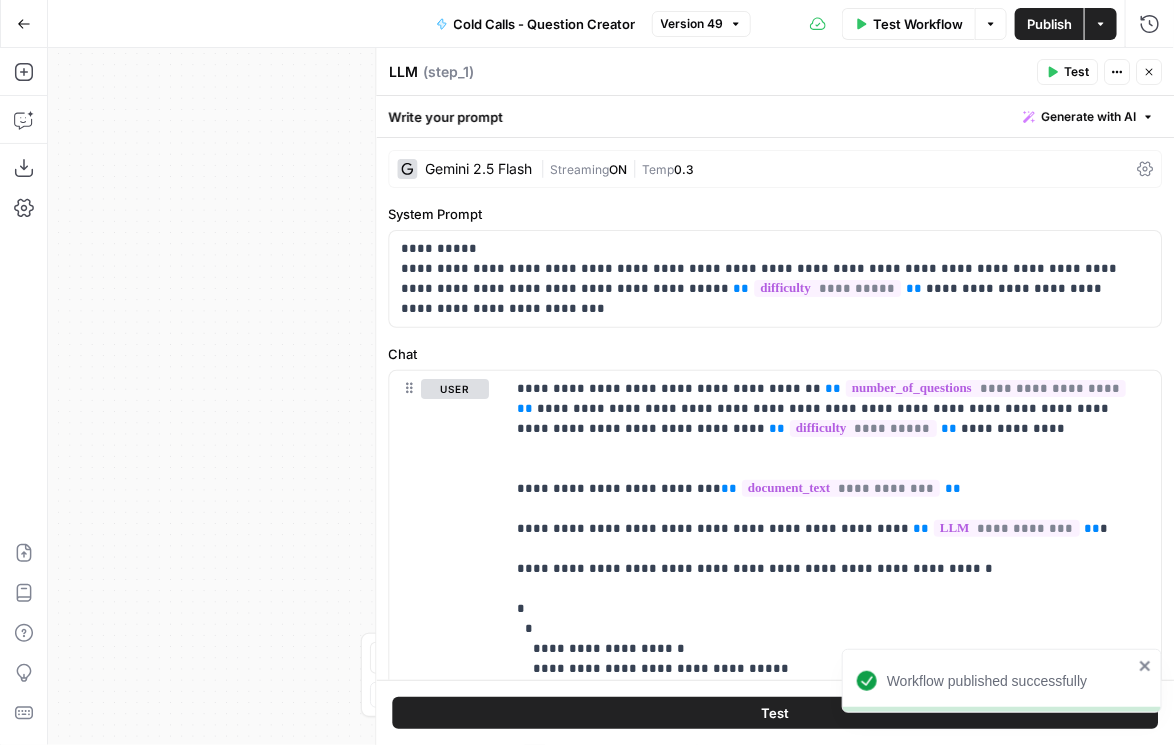 click 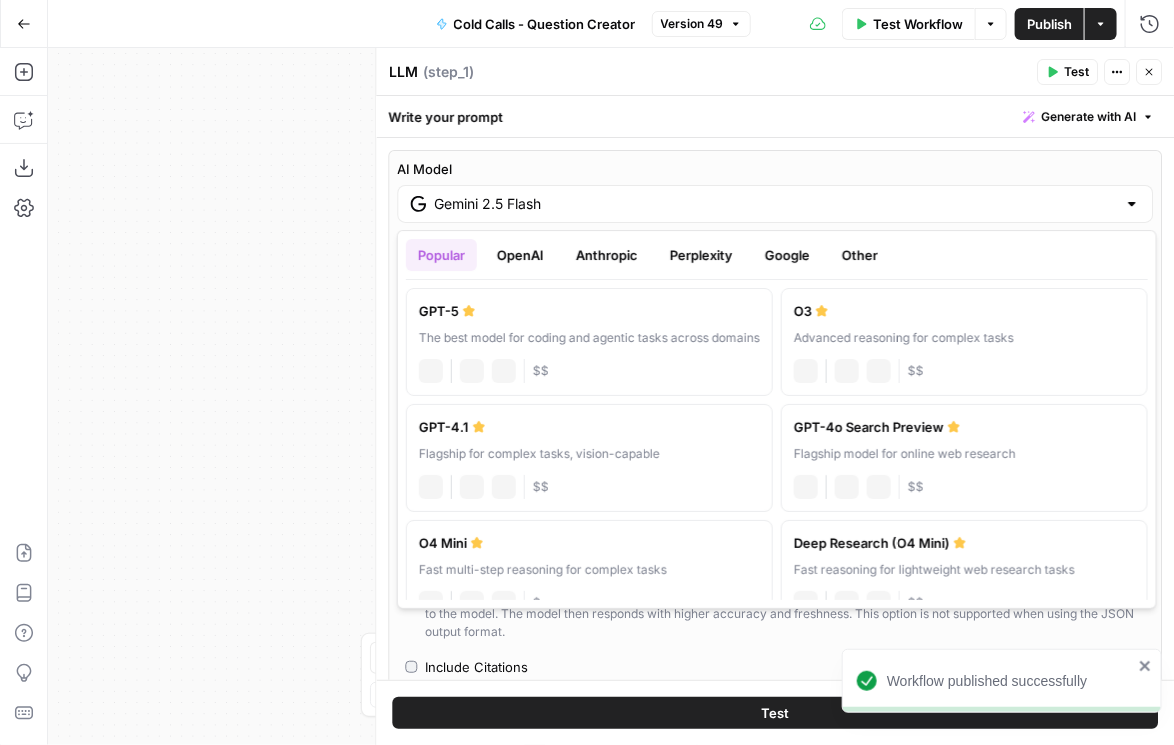 click on "Gemini 2.5 Flash" at bounding box center (775, 204) 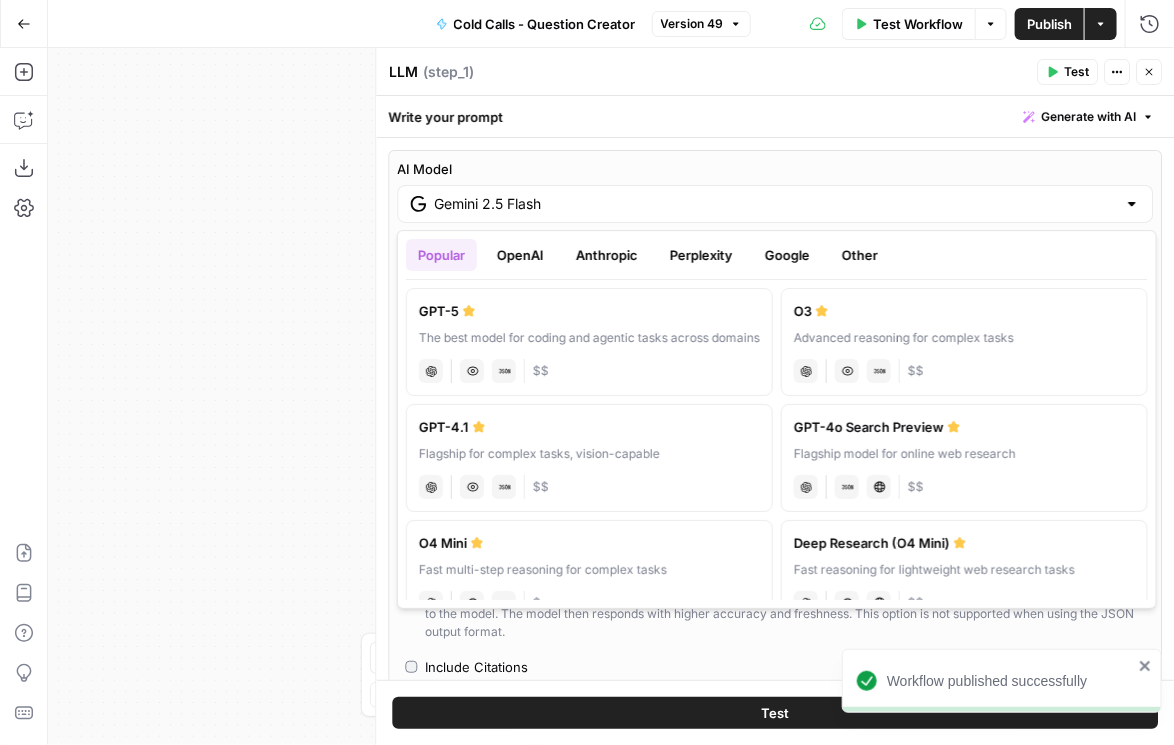 click on "The best model for coding and agentic tasks across domains" at bounding box center [589, 338] 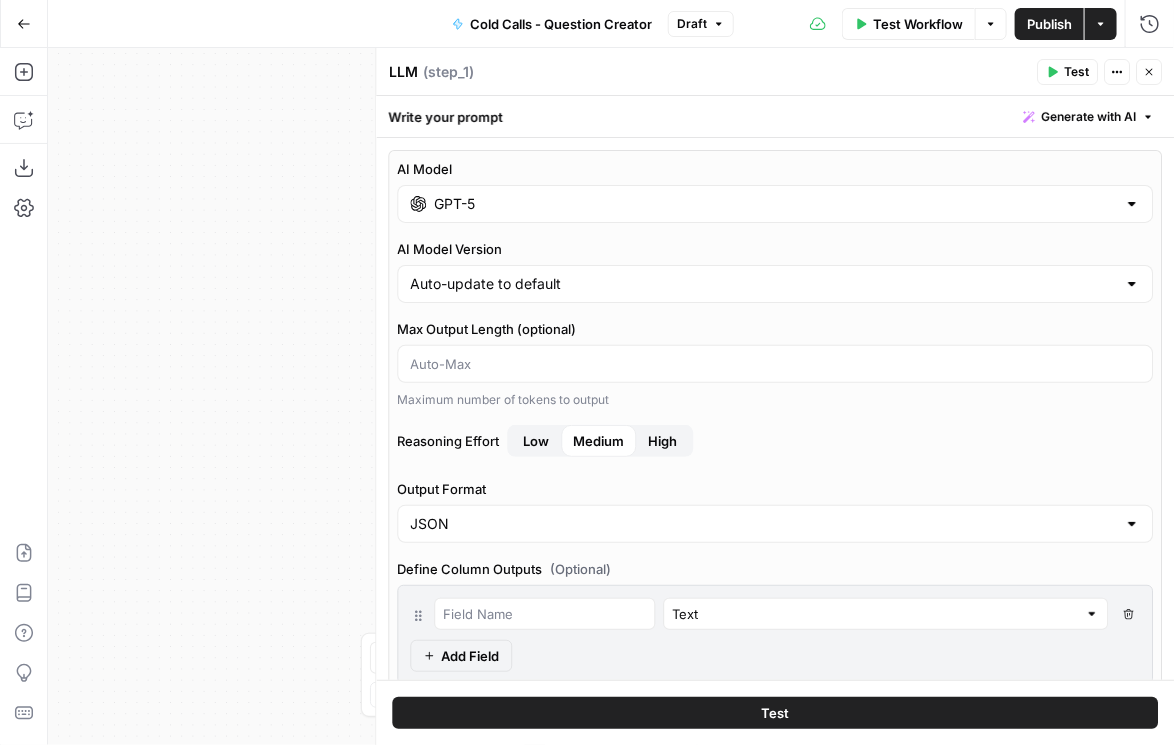 click on "High" at bounding box center (662, 441) 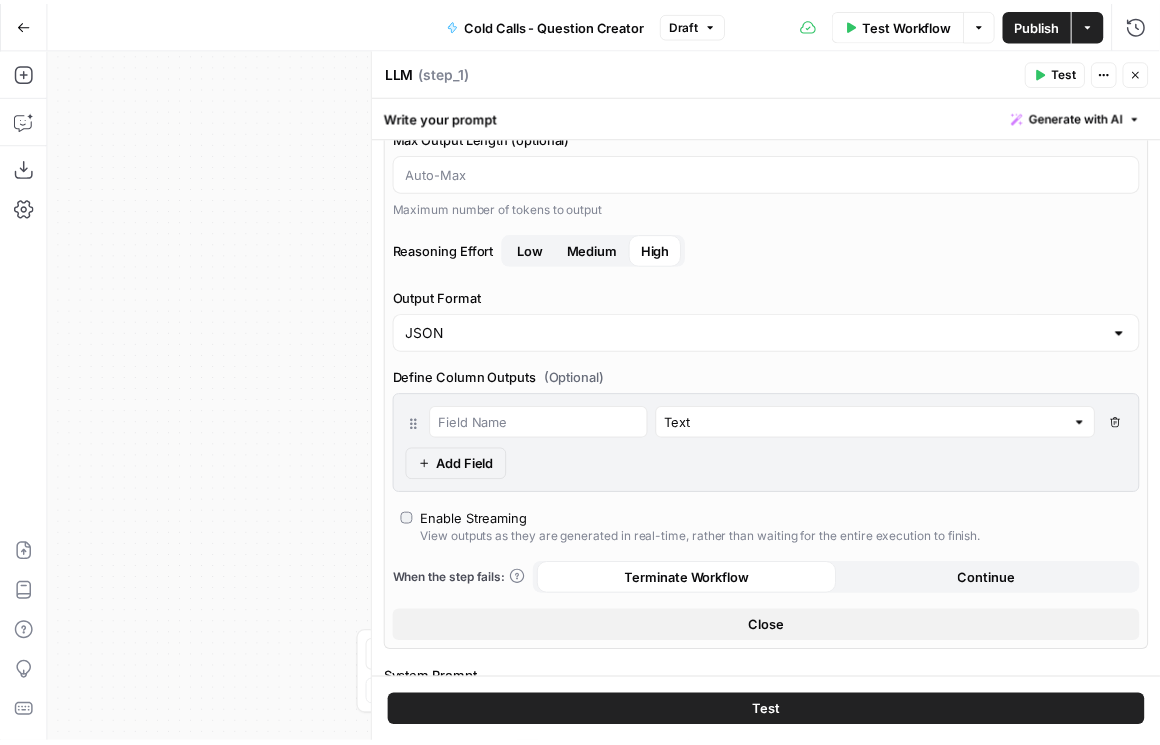 scroll, scrollTop: 0, scrollLeft: 0, axis: both 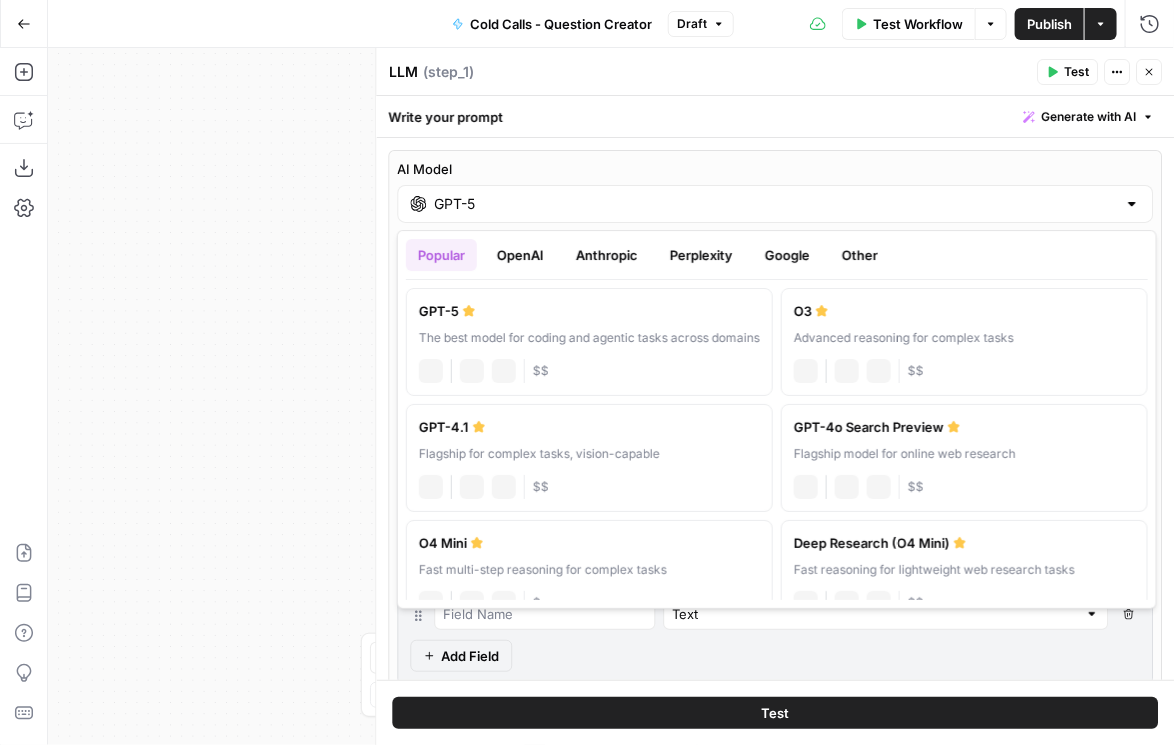 click on "GPT-5" at bounding box center (775, 204) 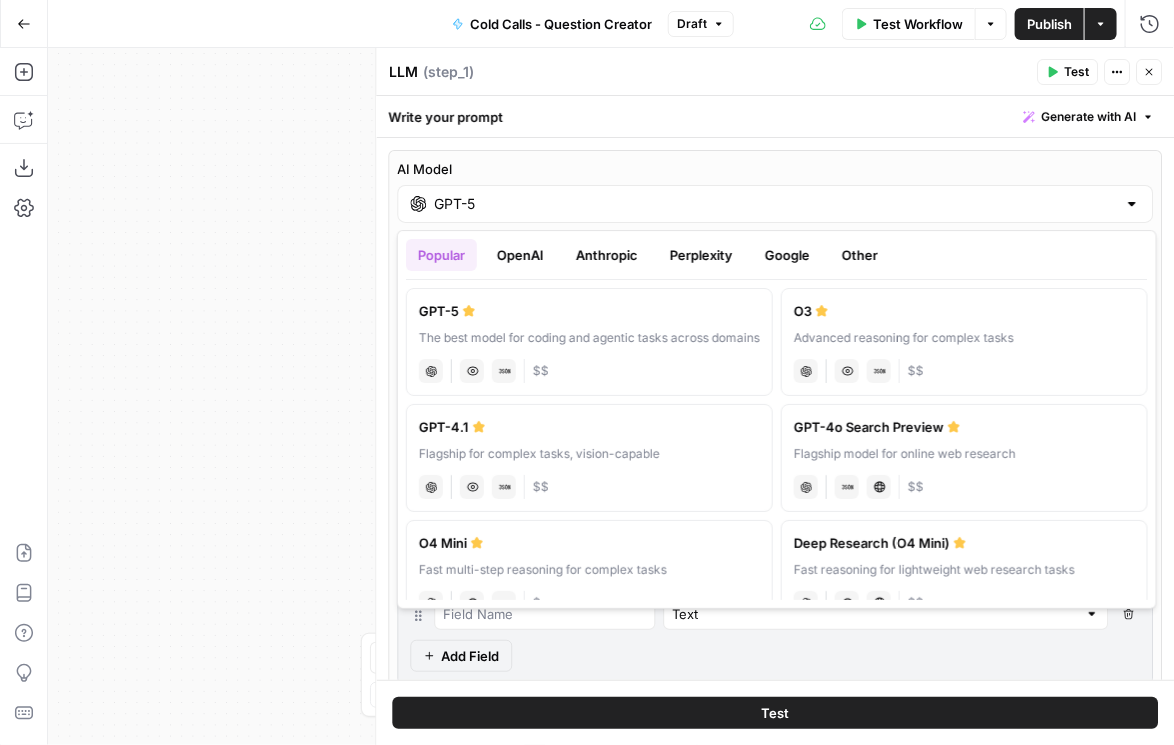 click on "OpenAI" at bounding box center [520, 255] 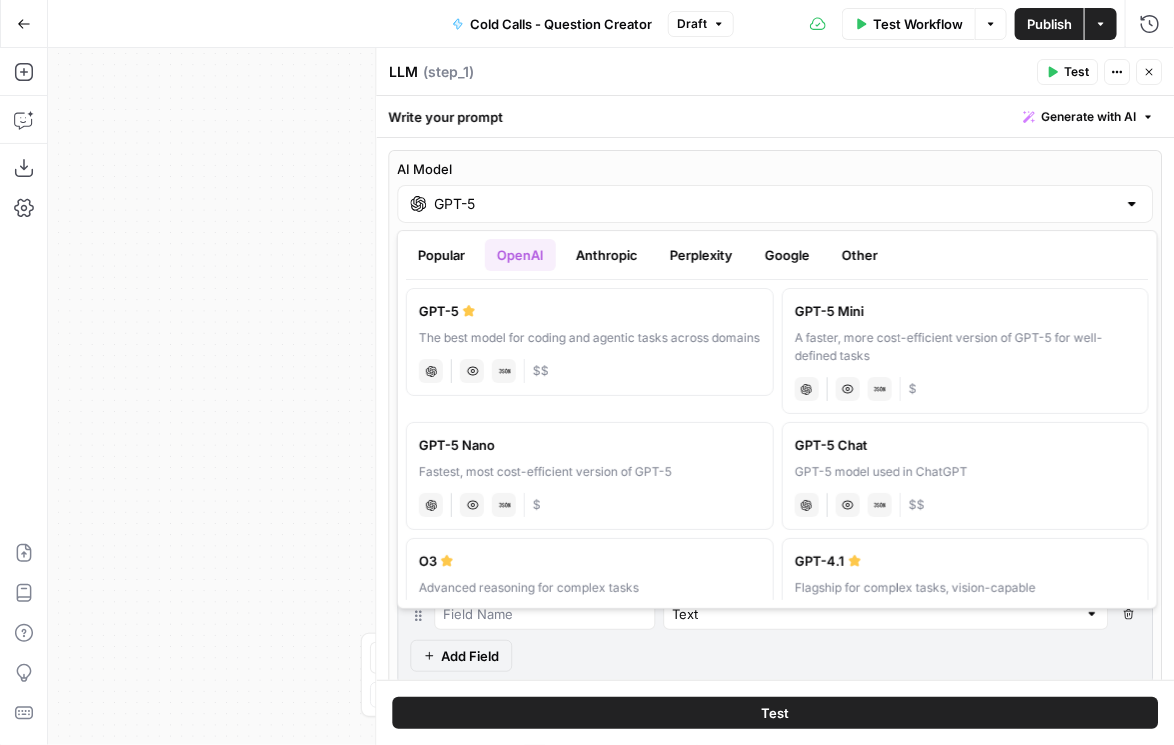click on "Fastest, most cost-efficient version of GPT-5" at bounding box center (590, 472) 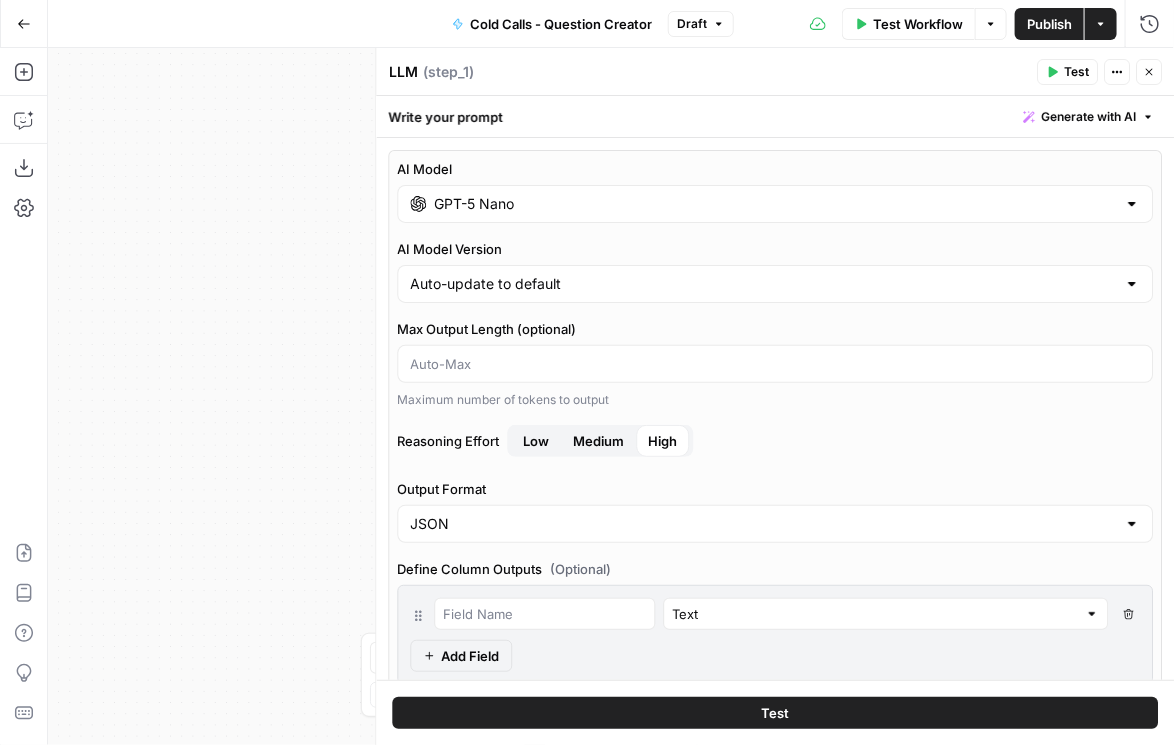 click on "Publish" at bounding box center (1049, 24) 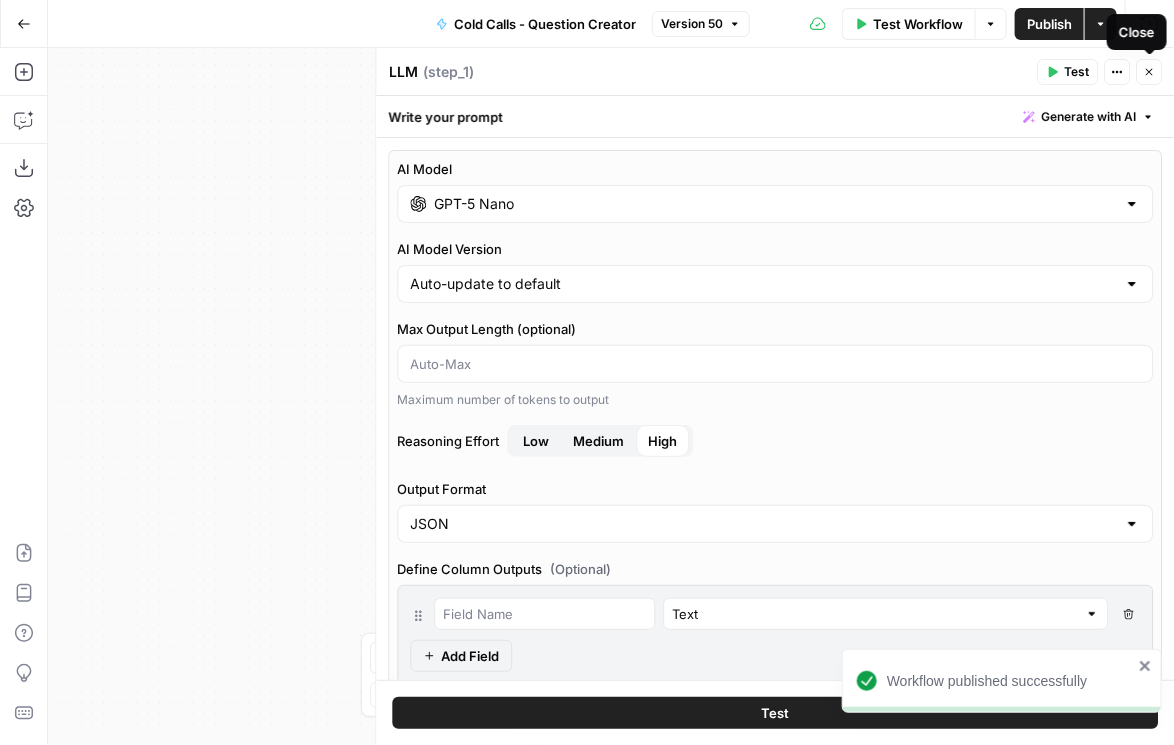 click on "Close" at bounding box center [1149, 72] 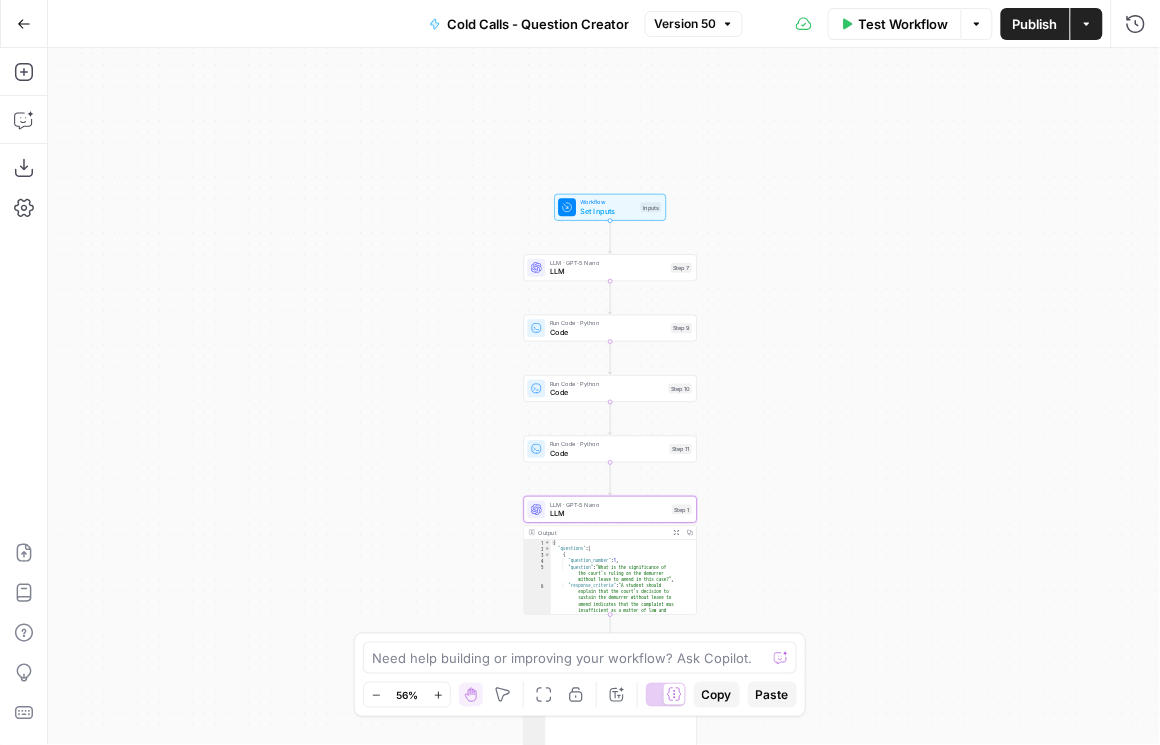 click on "LLM" at bounding box center [608, 271] 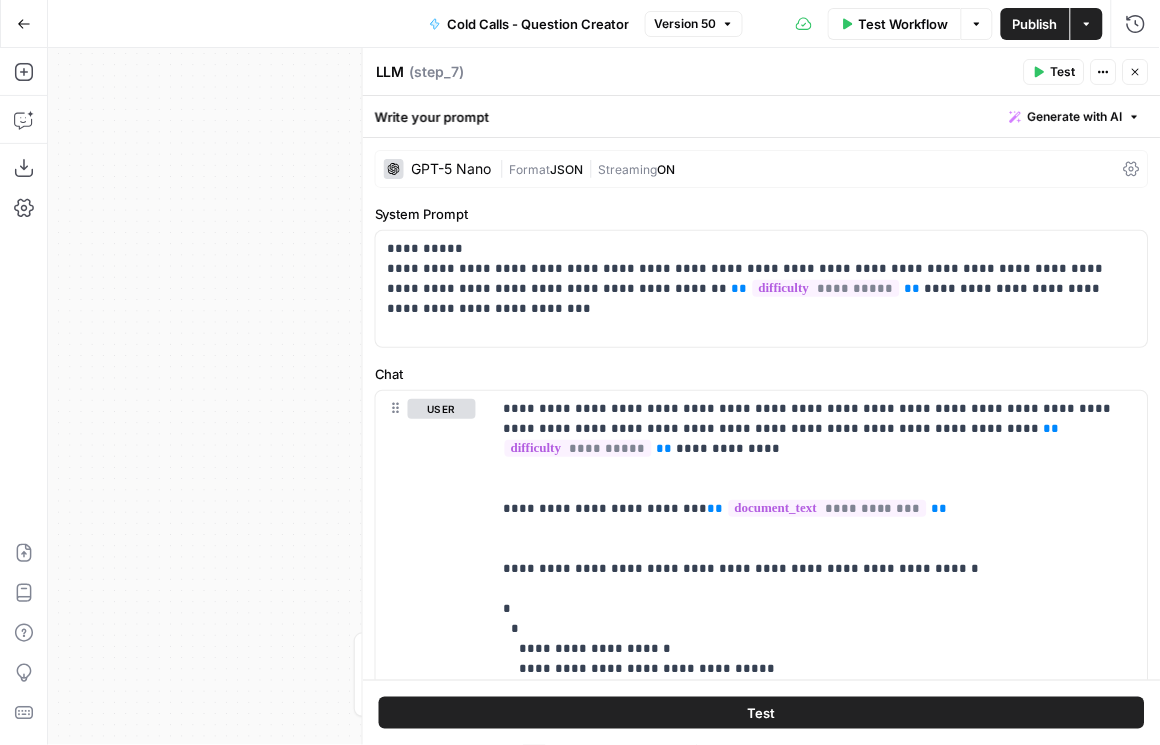 click 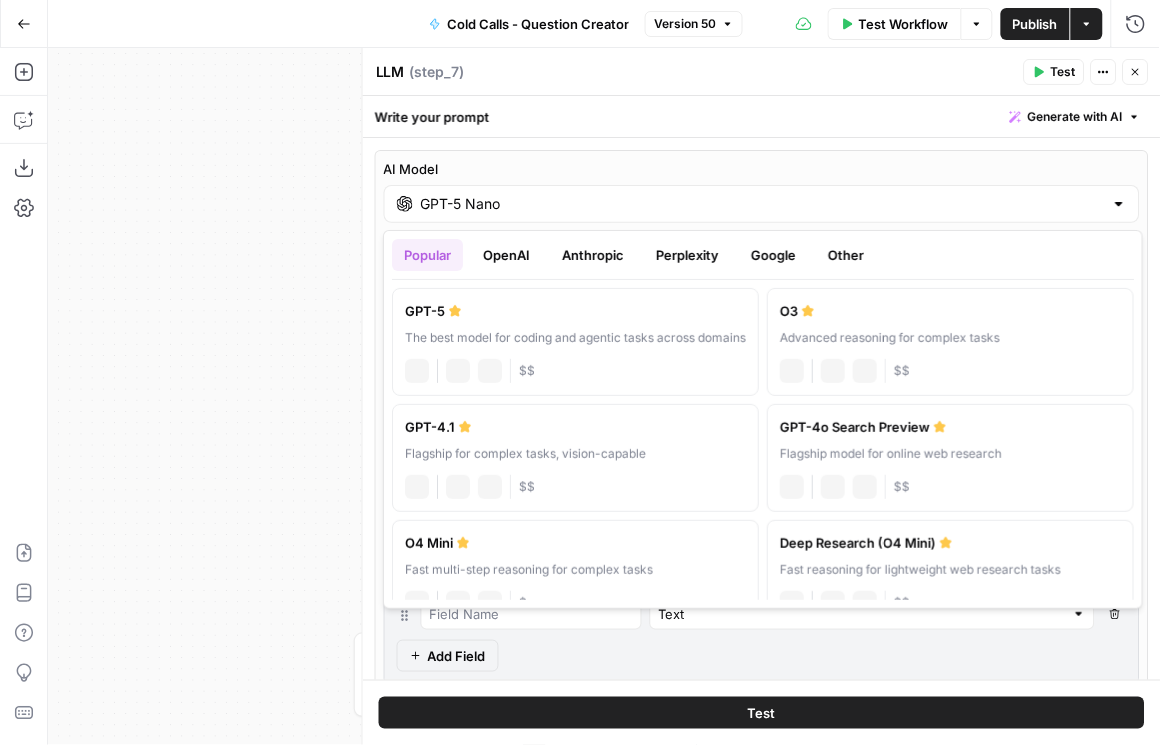 click on "GPT-5 Nano" at bounding box center [762, 204] 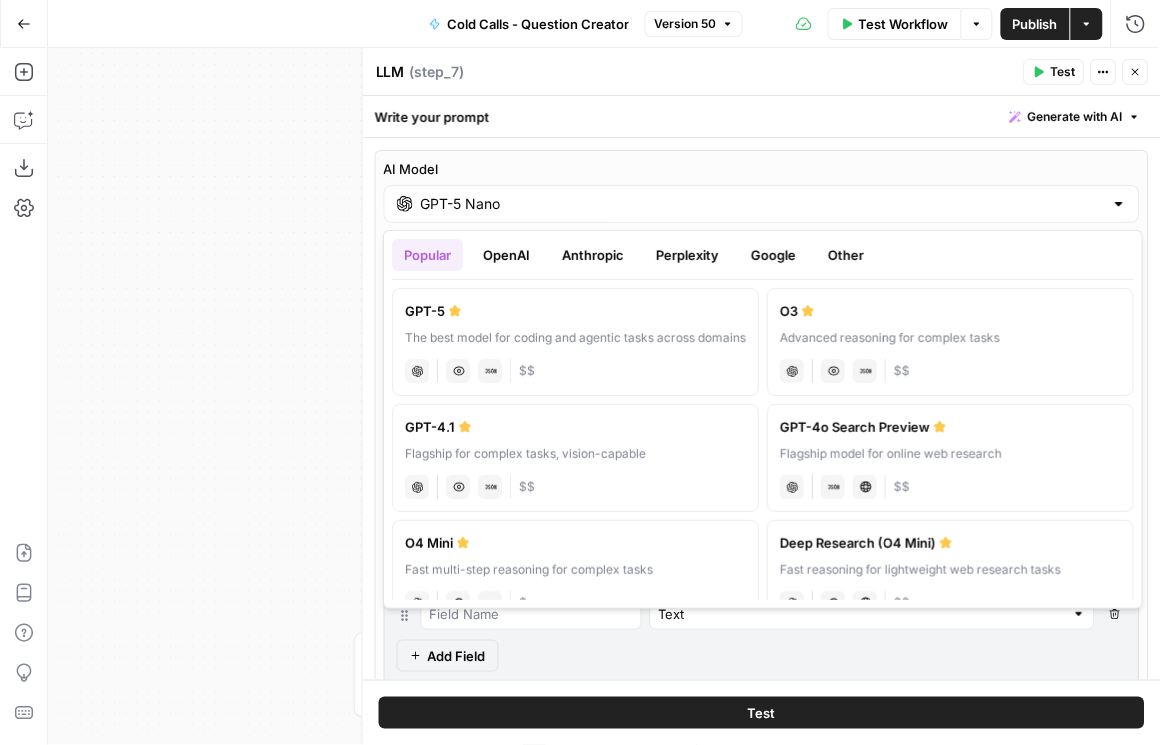 click on "OpenAI" at bounding box center (506, 255) 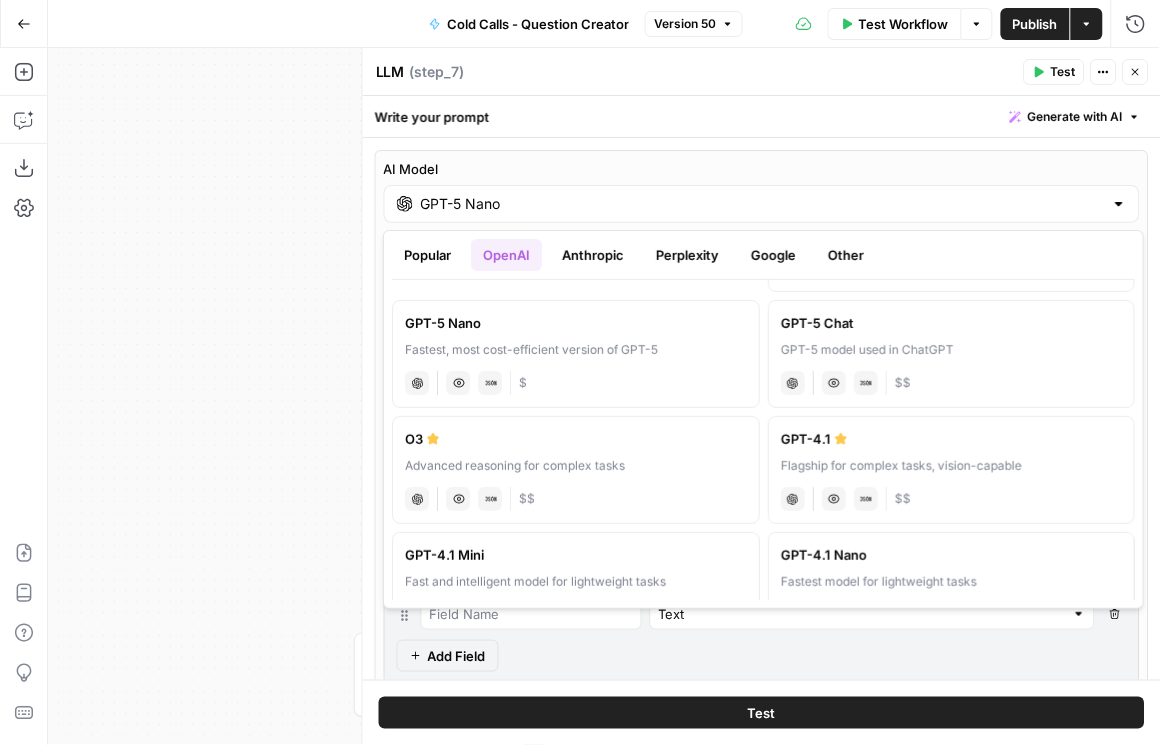 scroll, scrollTop: 114, scrollLeft: 0, axis: vertical 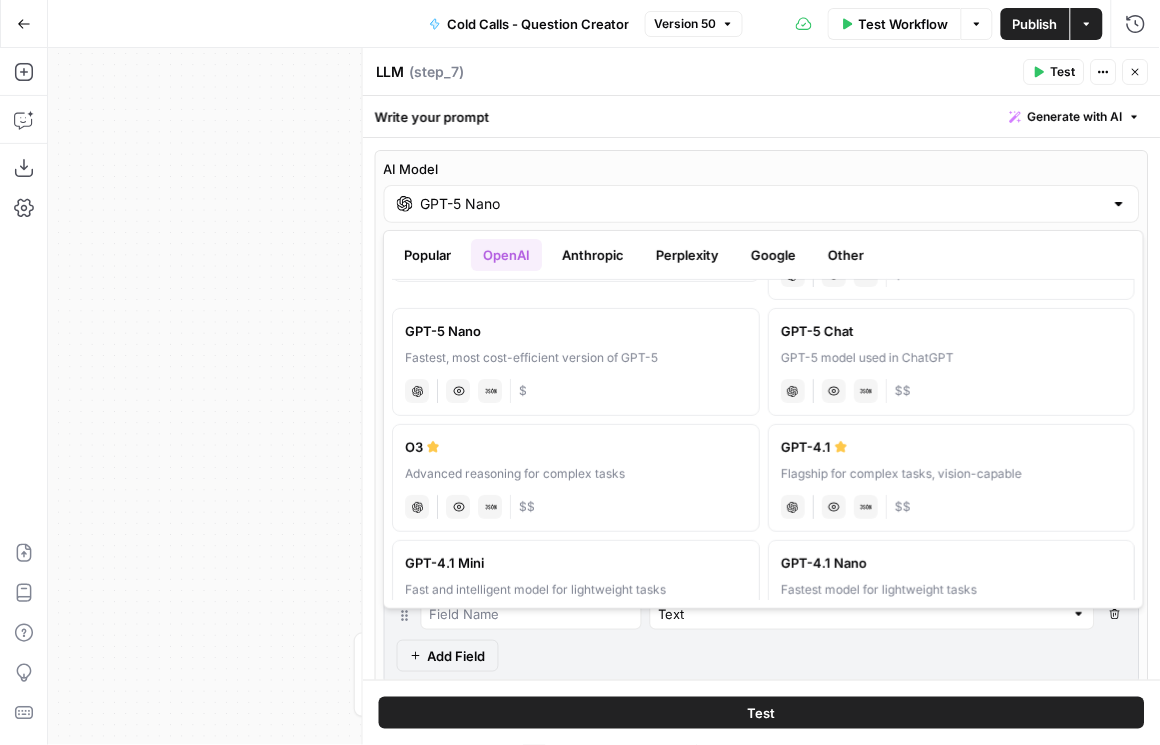 click on "Google" at bounding box center (773, 255) 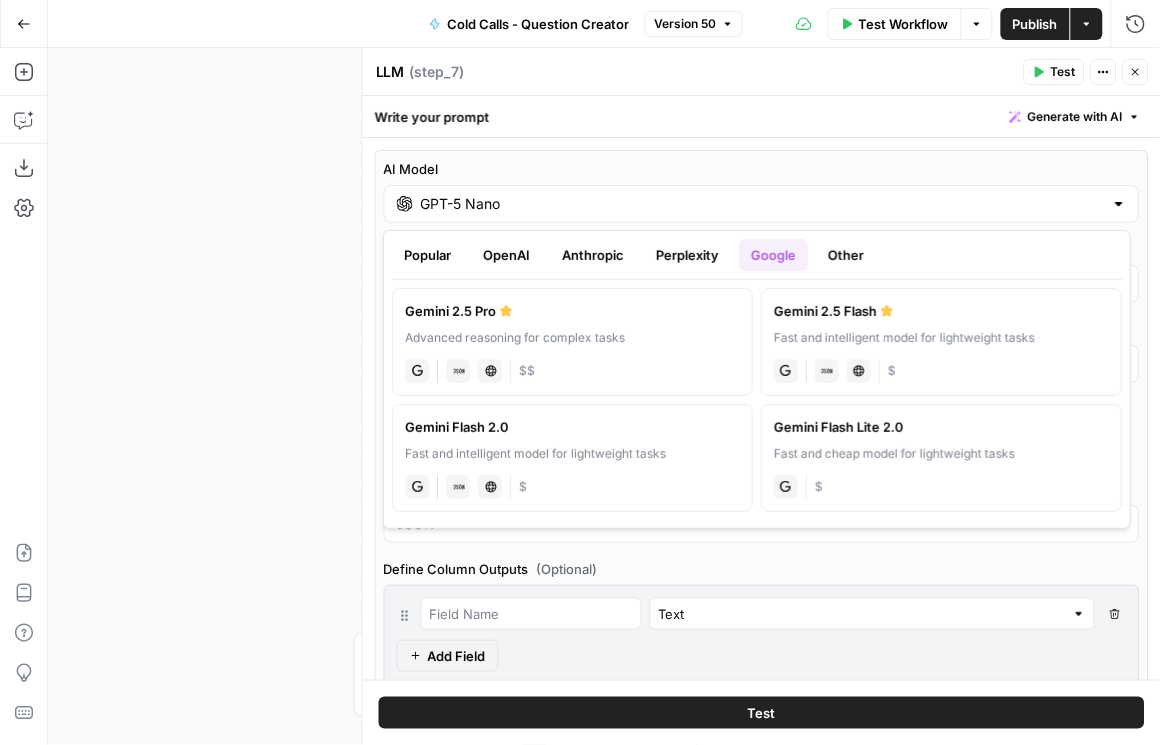click on "Gemini 2.5 Flash" at bounding box center (941, 311) 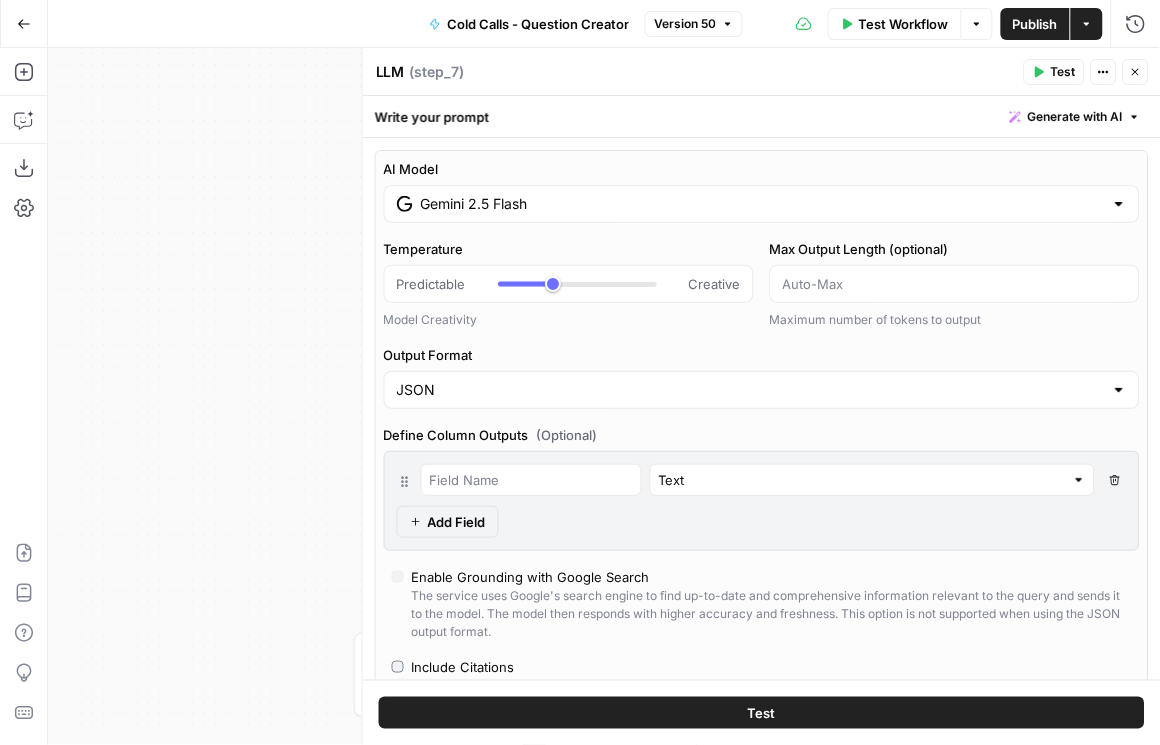 type on "Gemini 2.5 Flash" 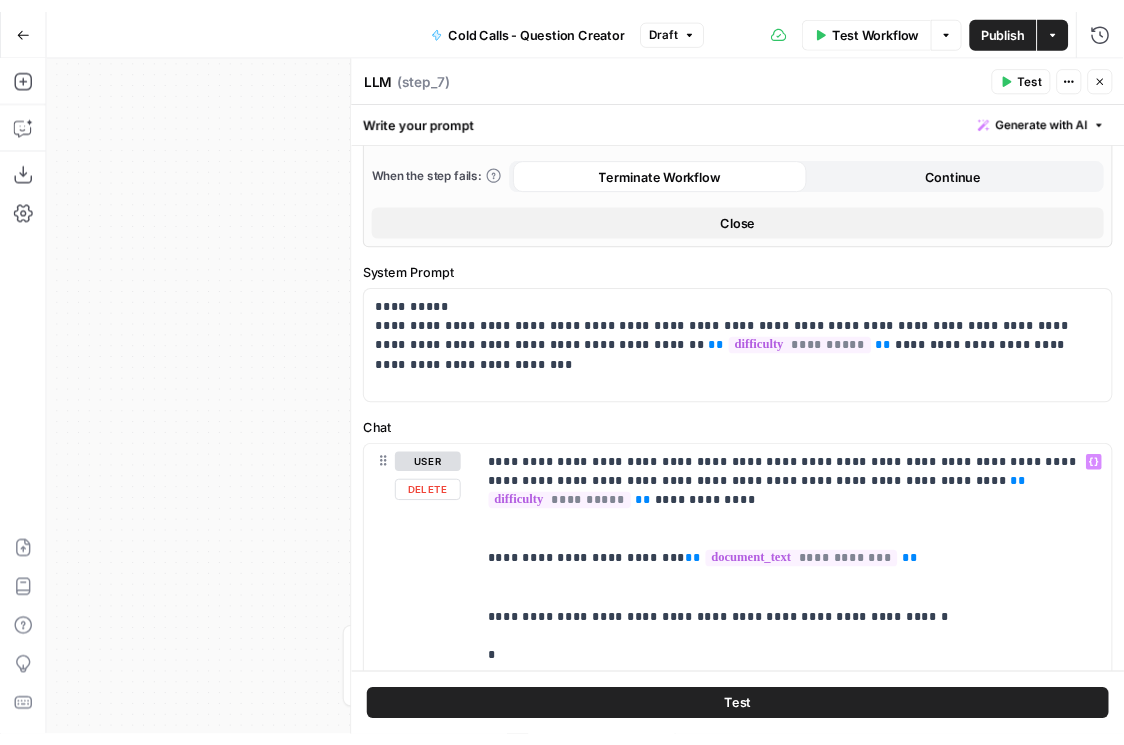 scroll, scrollTop: 628, scrollLeft: 0, axis: vertical 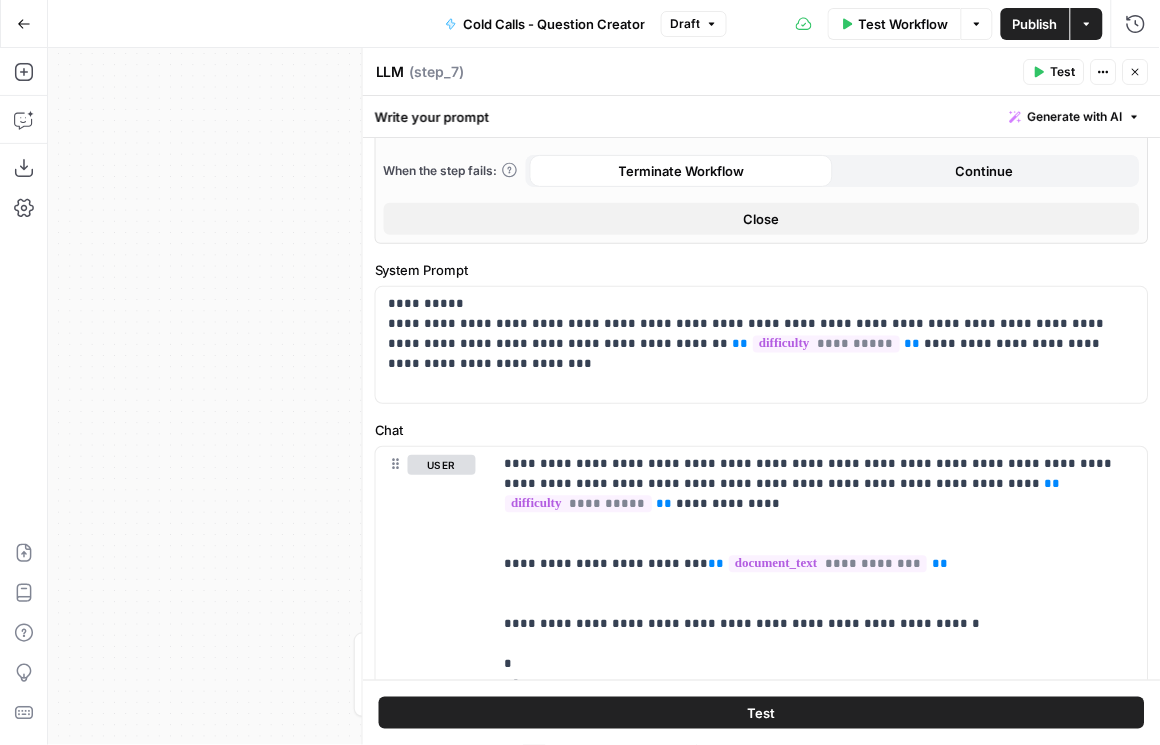 click on "Publish" at bounding box center [1035, 24] 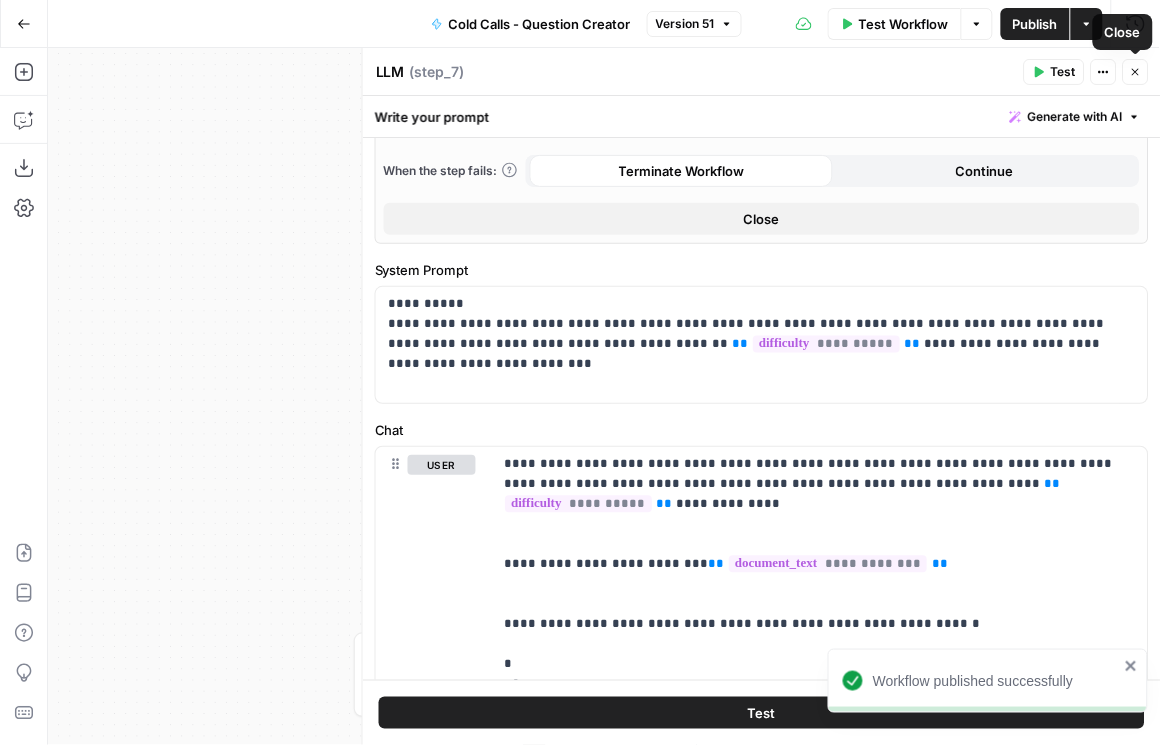 click on "Close" at bounding box center (1136, 72) 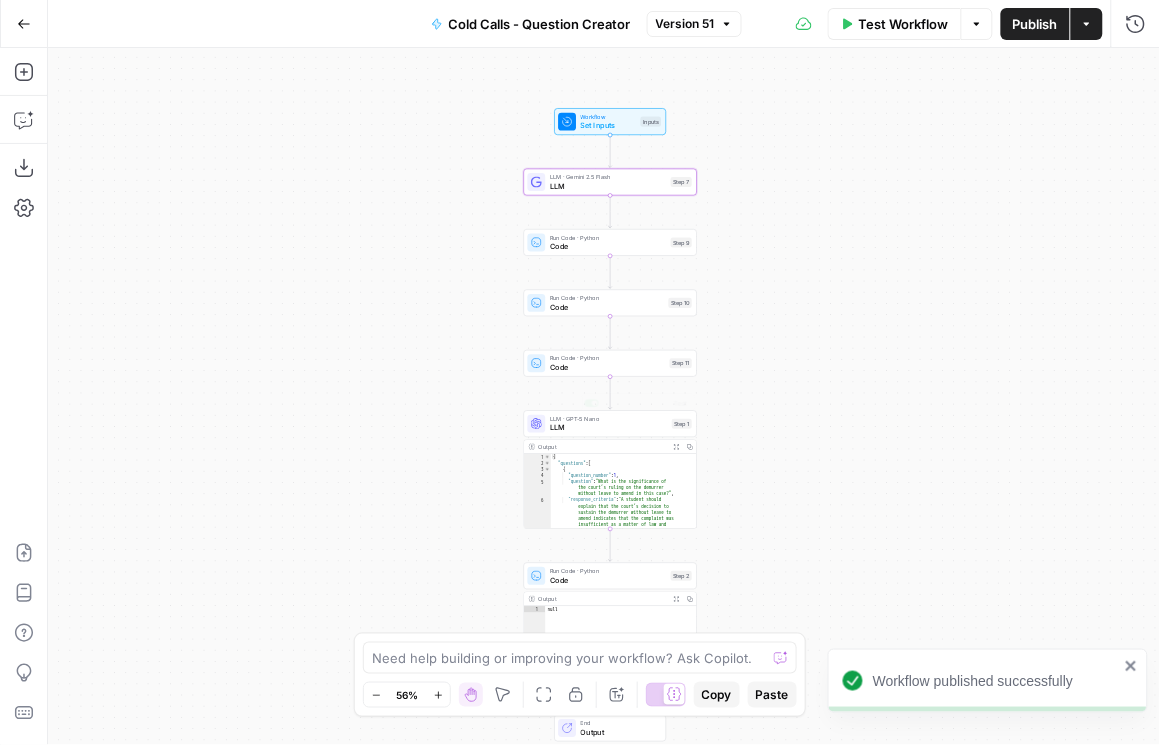 click on "LLM" at bounding box center [609, 427] 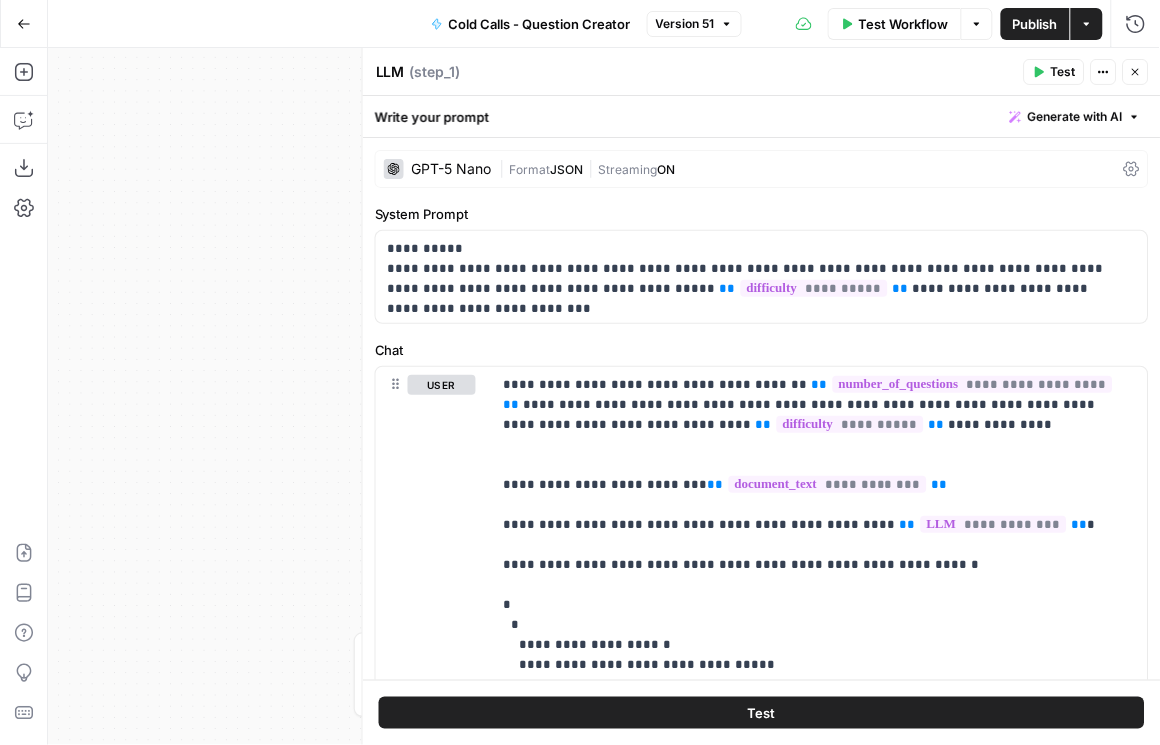 click 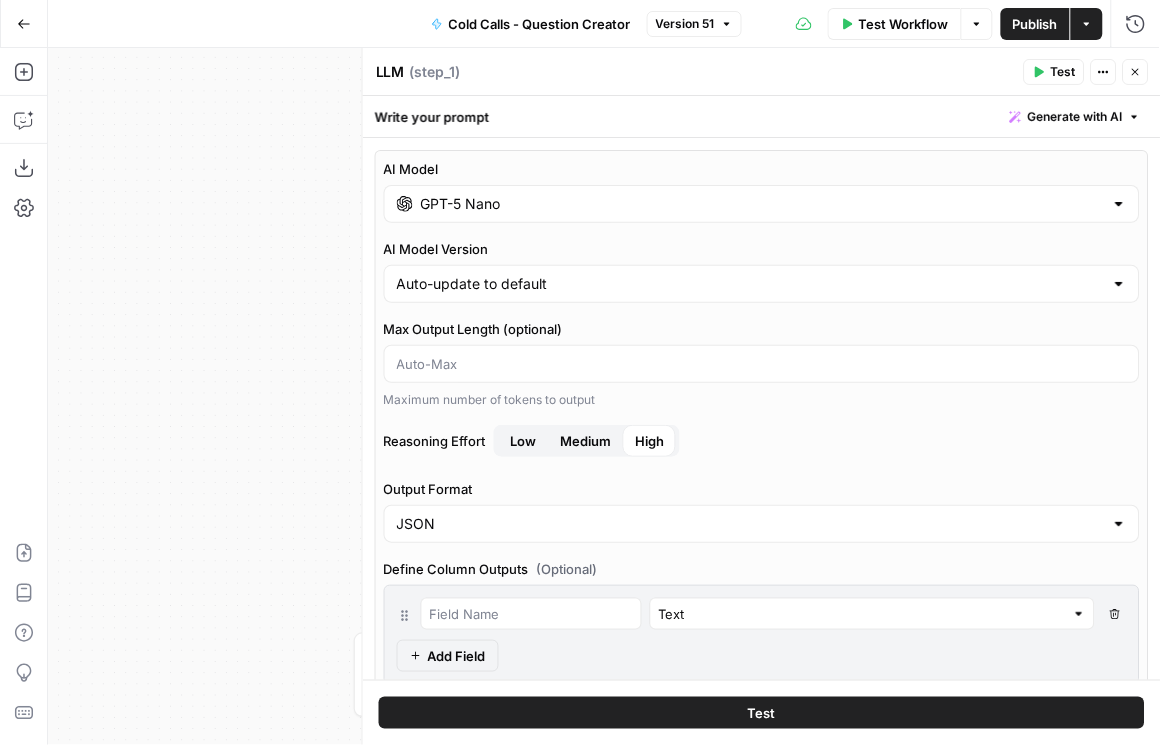 click on "Medium" at bounding box center (585, 441) 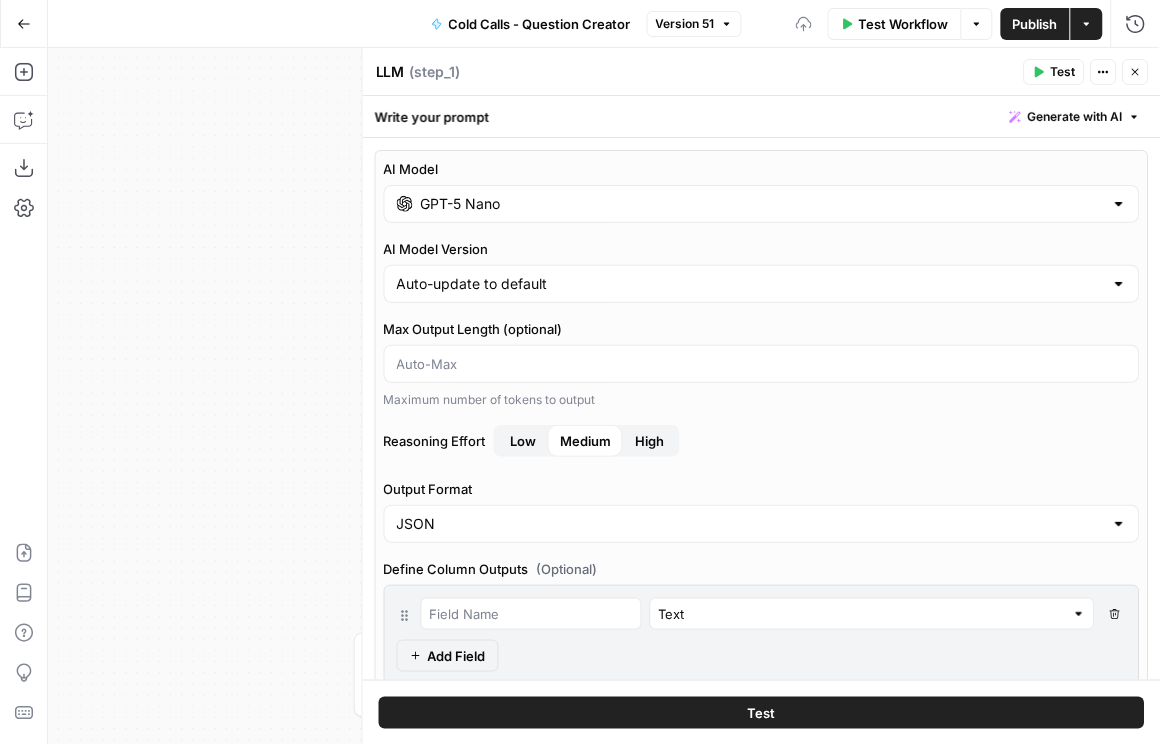 click on "Publish" at bounding box center [1035, 24] 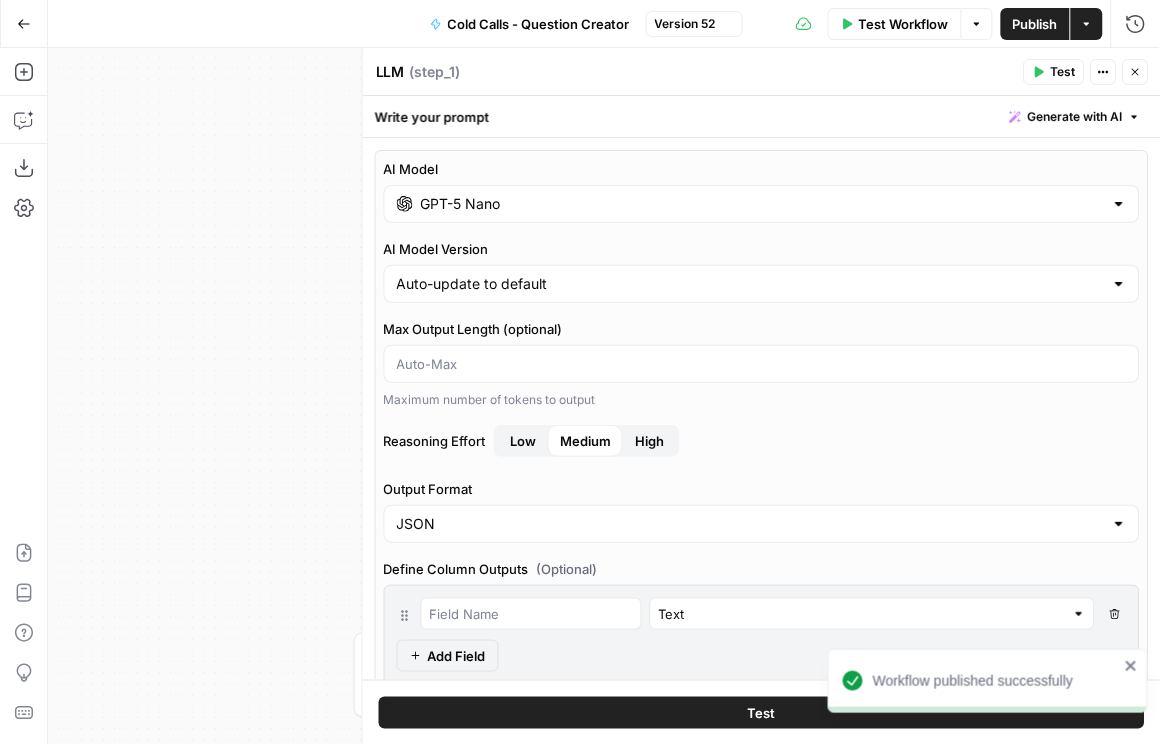 click on "Close" at bounding box center (1136, 72) 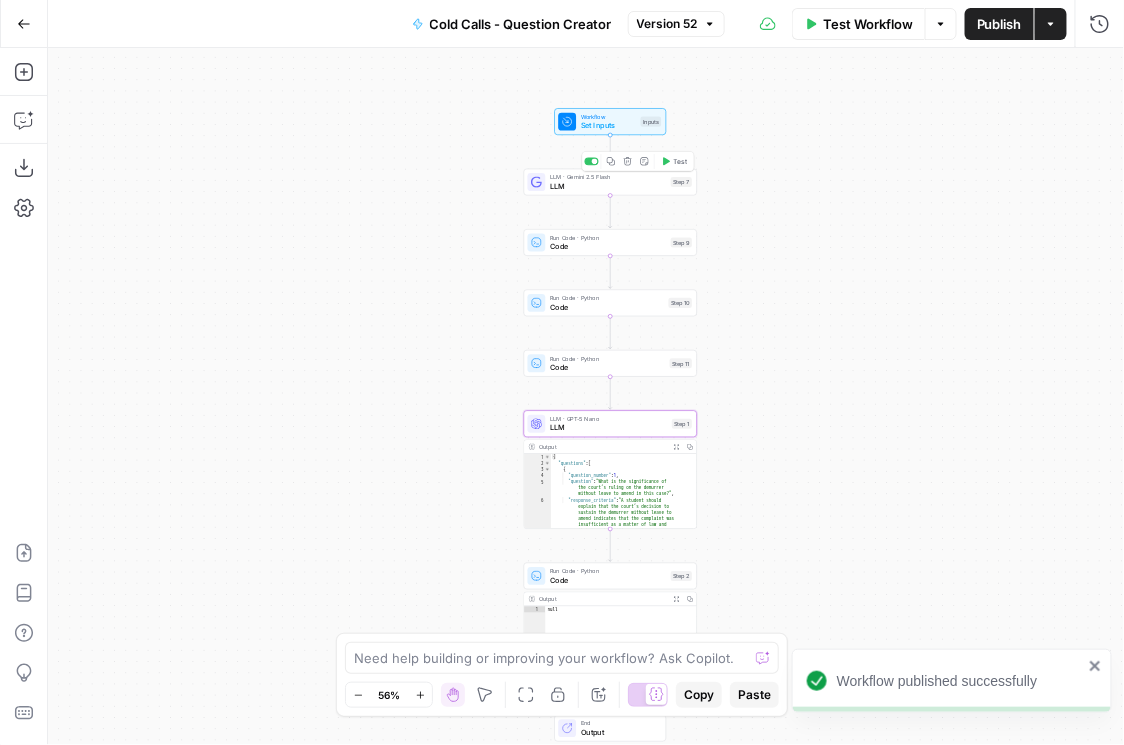 click on "LLM" at bounding box center [608, 185] 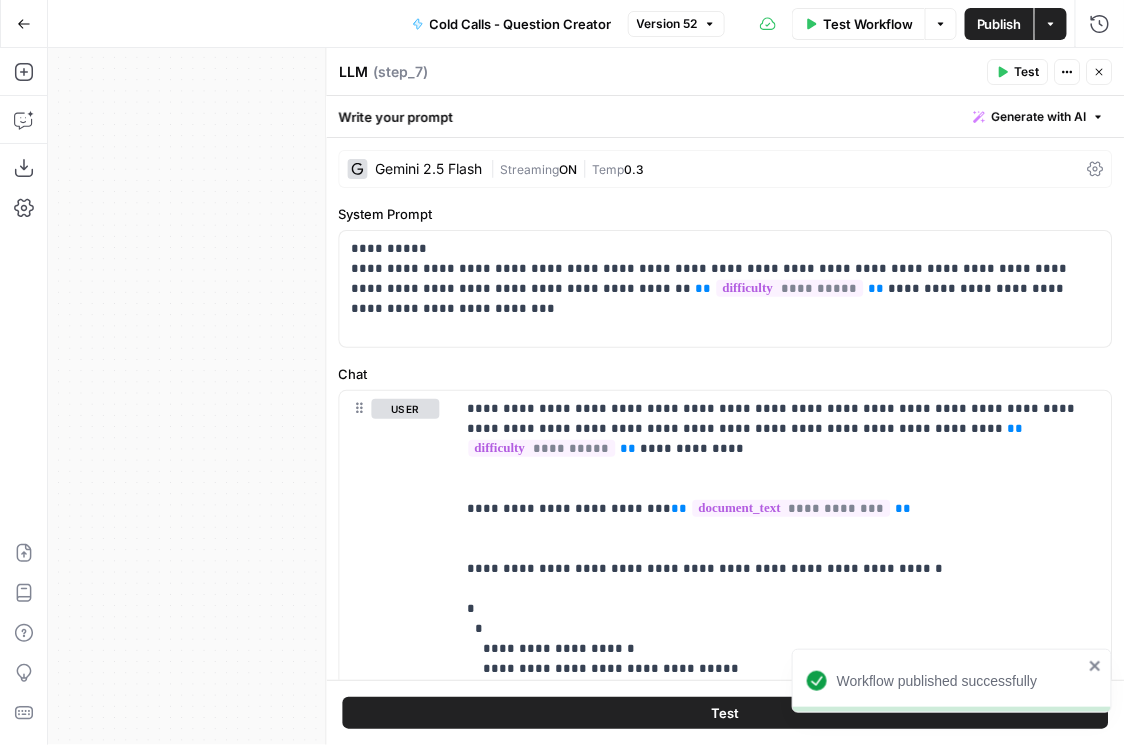 click 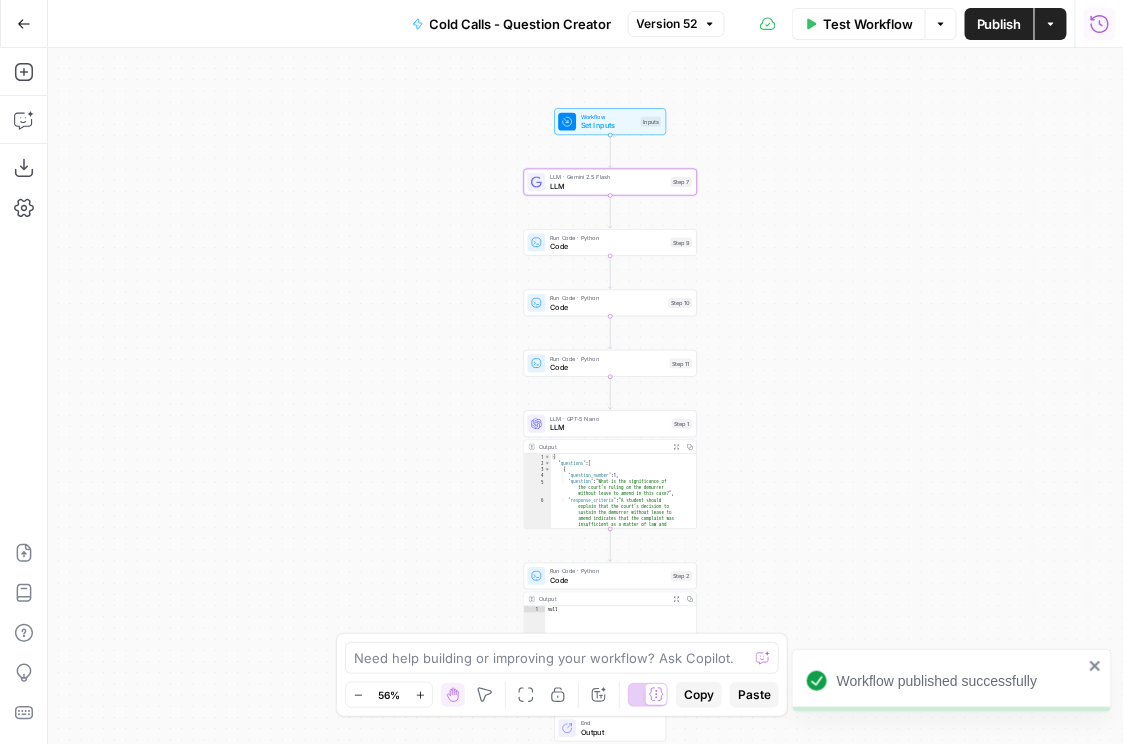 click 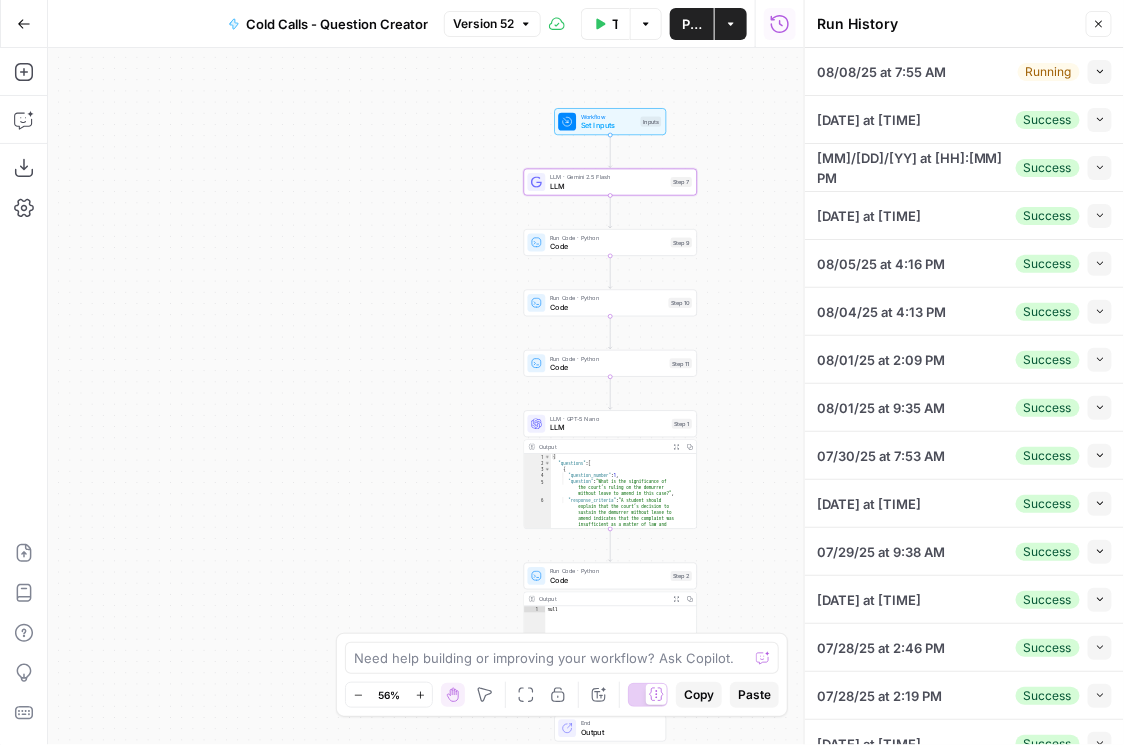 click on "08/08/25 at 7:53 AM Success Collapse View Logs" at bounding box center (964, 120) 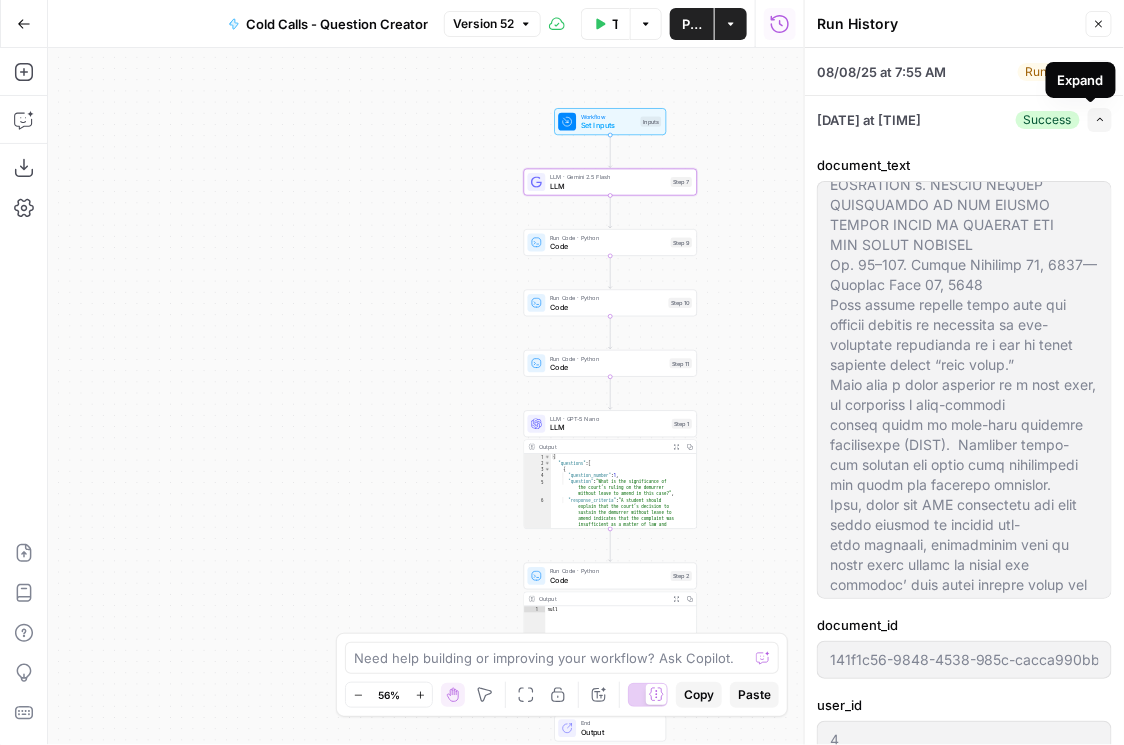scroll, scrollTop: 400, scrollLeft: 0, axis: vertical 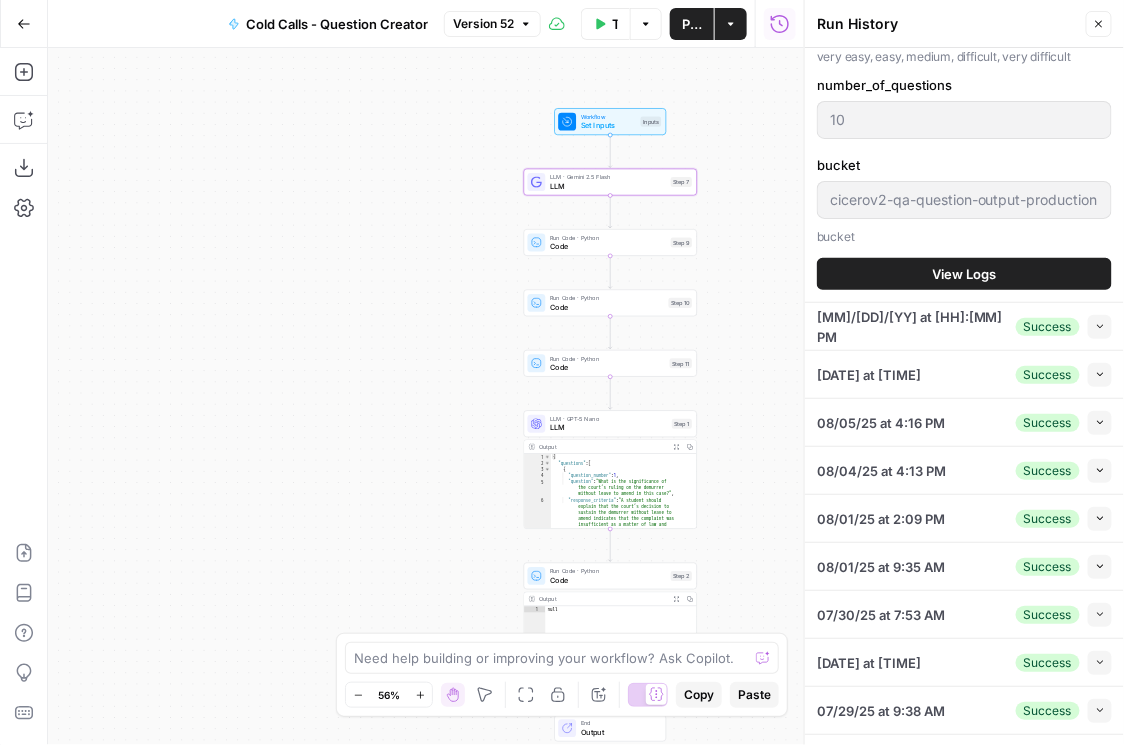 drag, startPoint x: 803, startPoint y: 486, endPoint x: 953, endPoint y: 282, distance: 253.21138 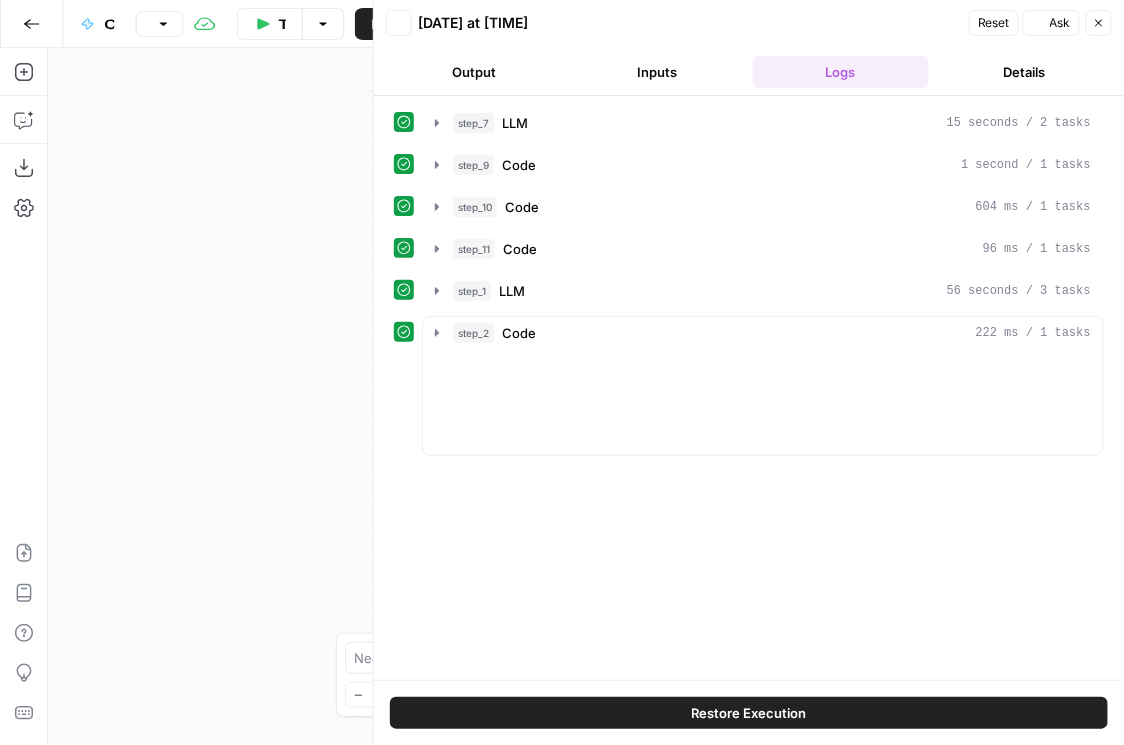 scroll, scrollTop: 0, scrollLeft: 0, axis: both 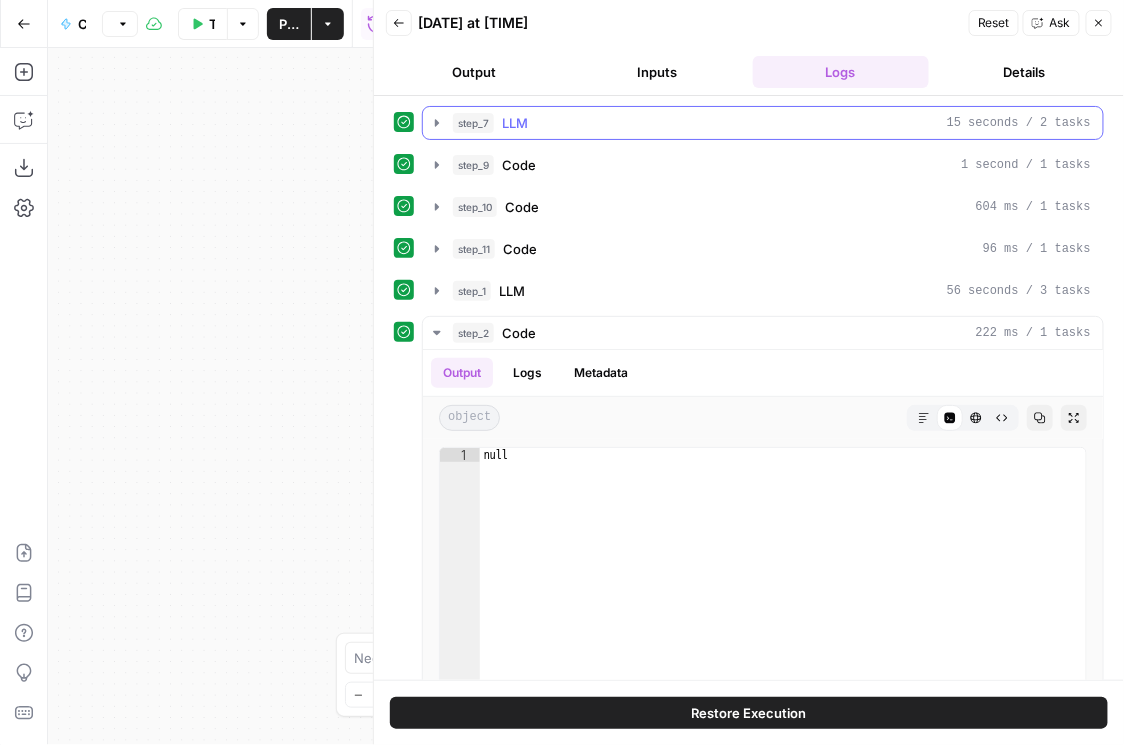 click 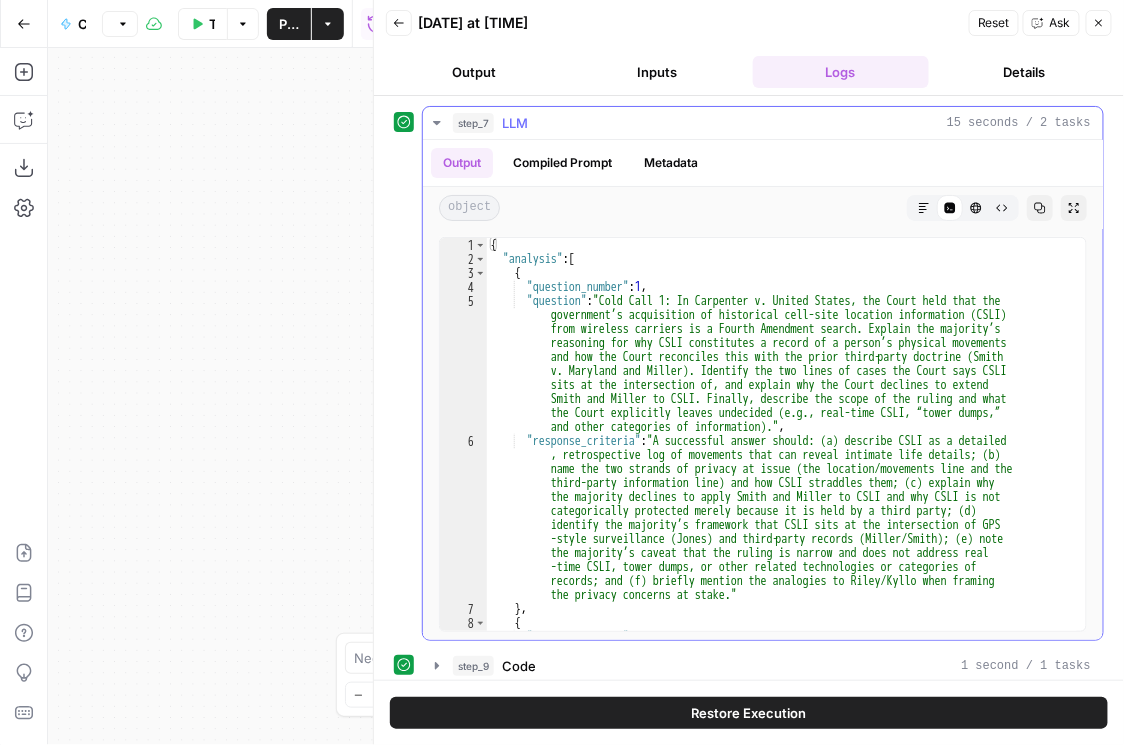 click on "Output Compiled Prompt Metadata" at bounding box center [570, 163] 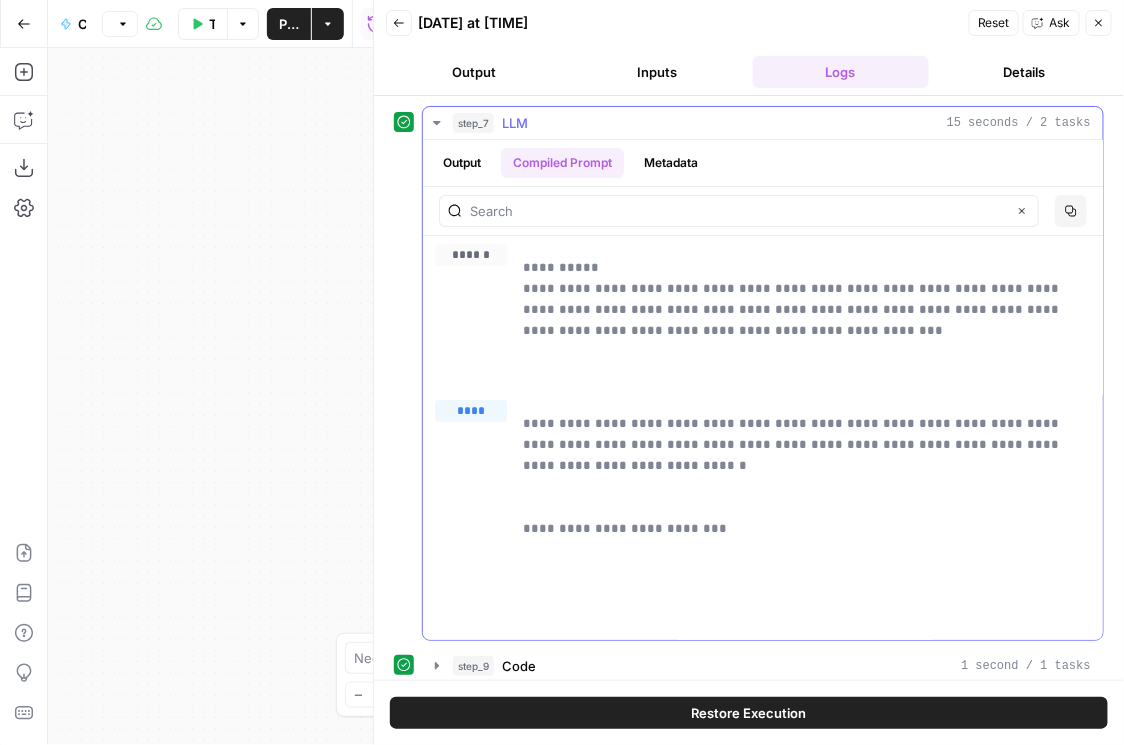 click 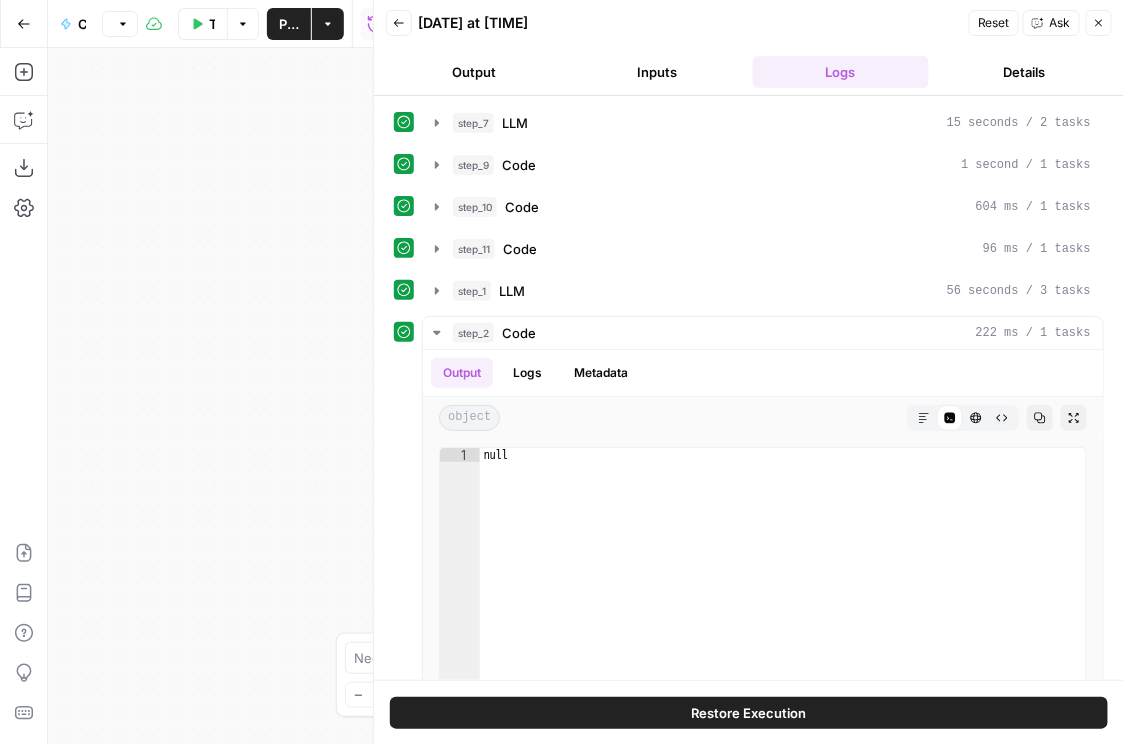click 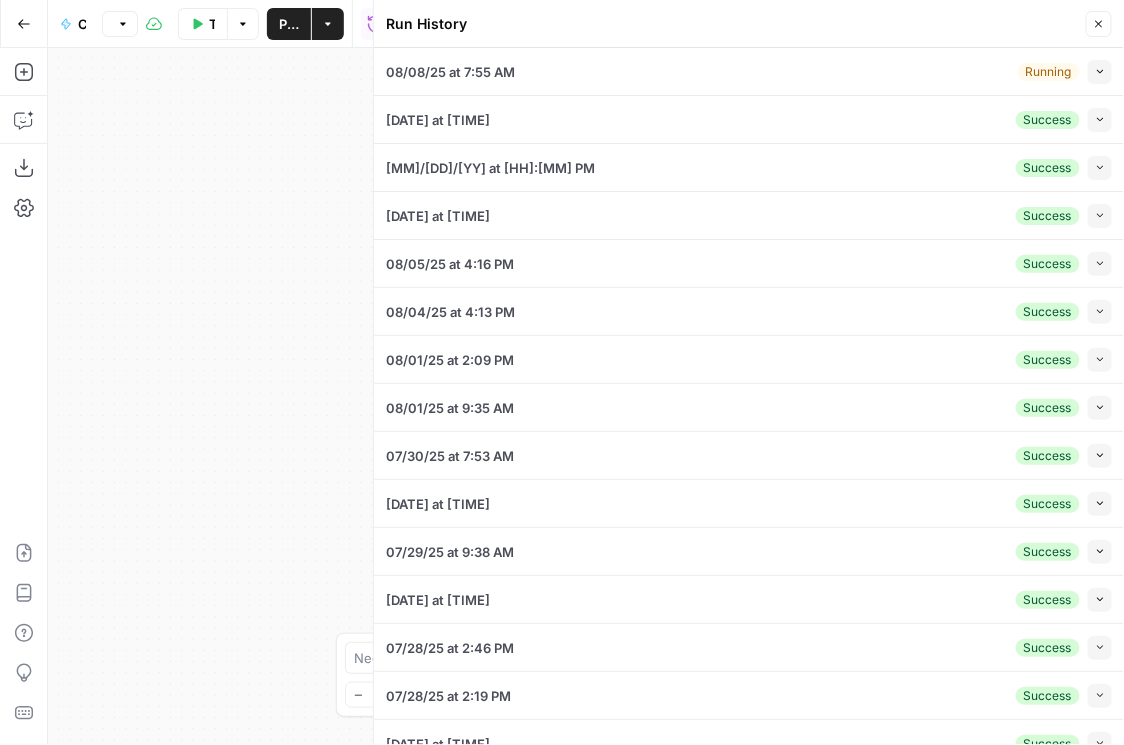 click 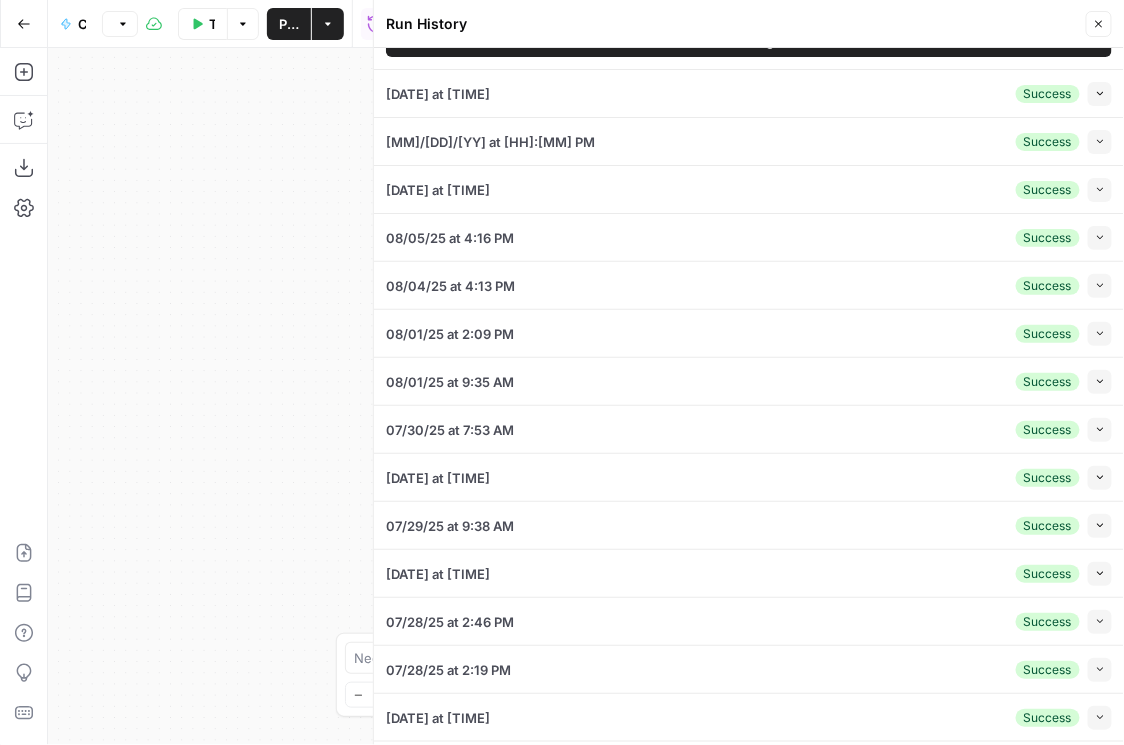 scroll, scrollTop: 742, scrollLeft: 0, axis: vertical 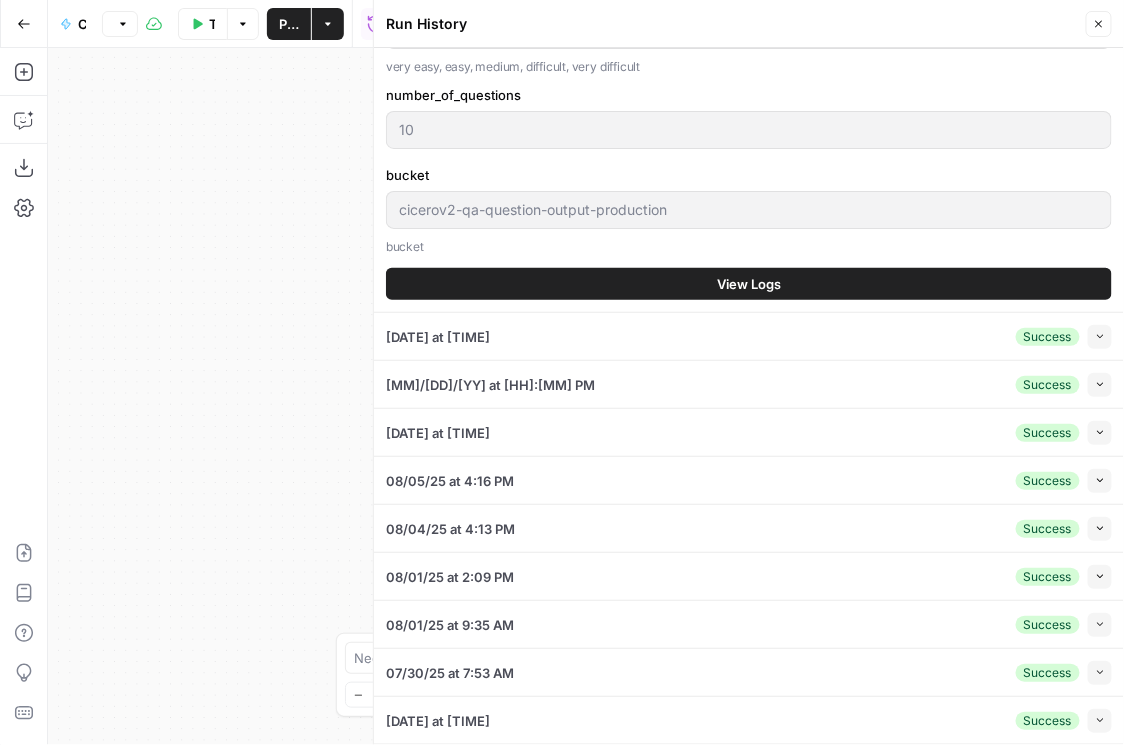 click on "document_text document_id c1e6521c-1305-482f-a47e-b587eb4d13b8 user_id 4 difficulty medium very easy, easy, medium, difficult, very difficult number_of_questions 10 bucket cicerov2-qa-question-output-production bucket View Logs" at bounding box center [749, -168] 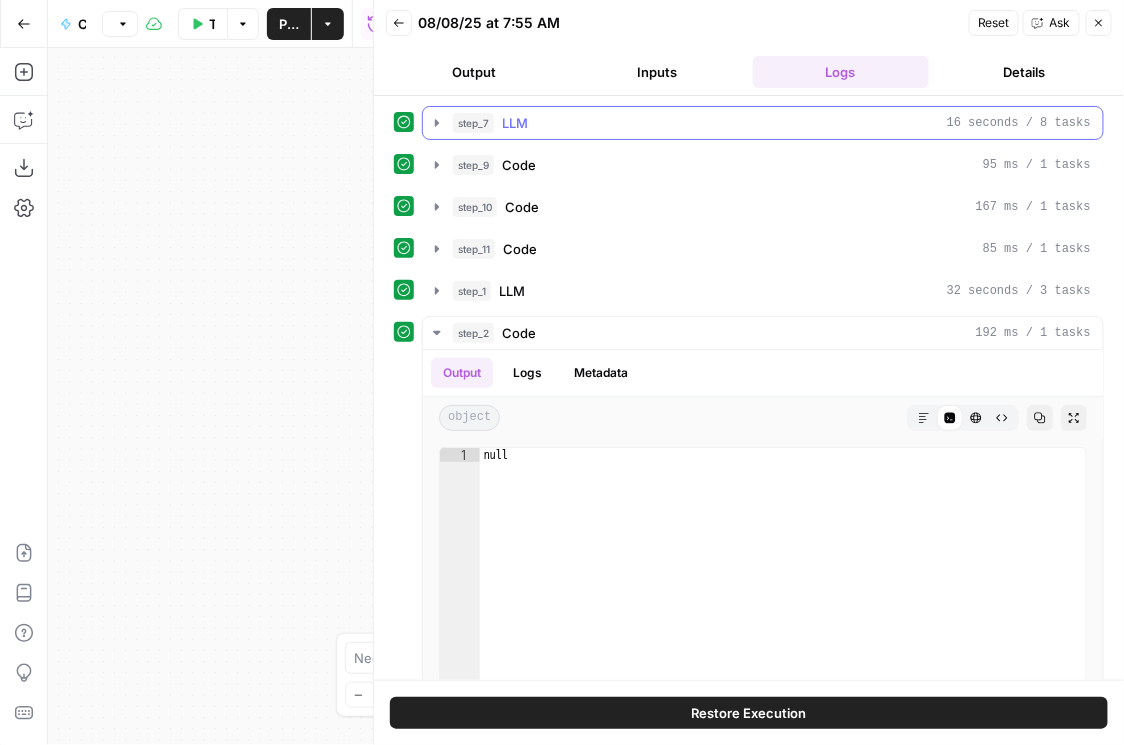 click 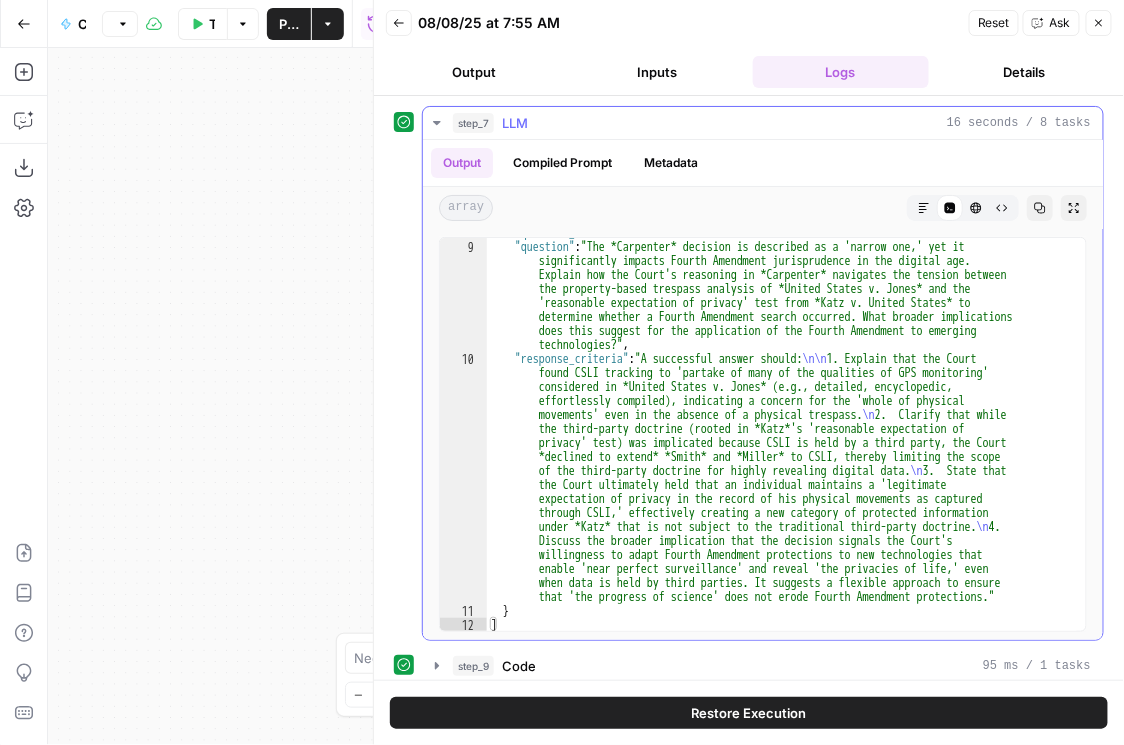 scroll, scrollTop: 390, scrollLeft: 0, axis: vertical 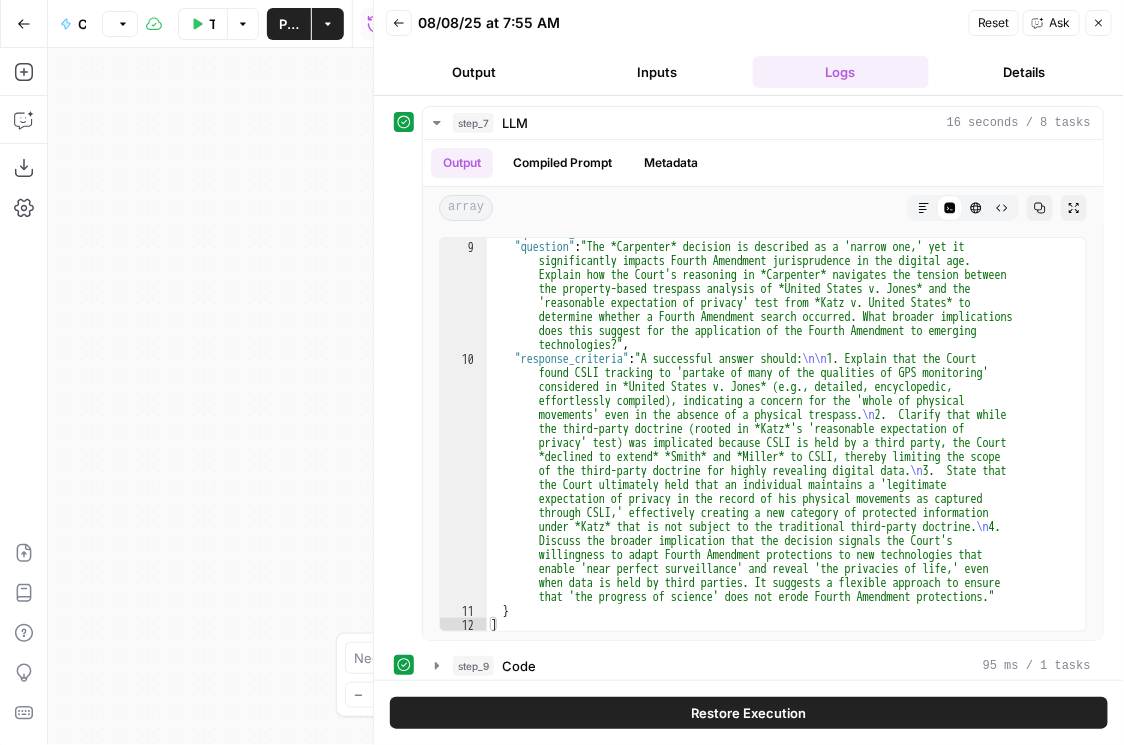 click 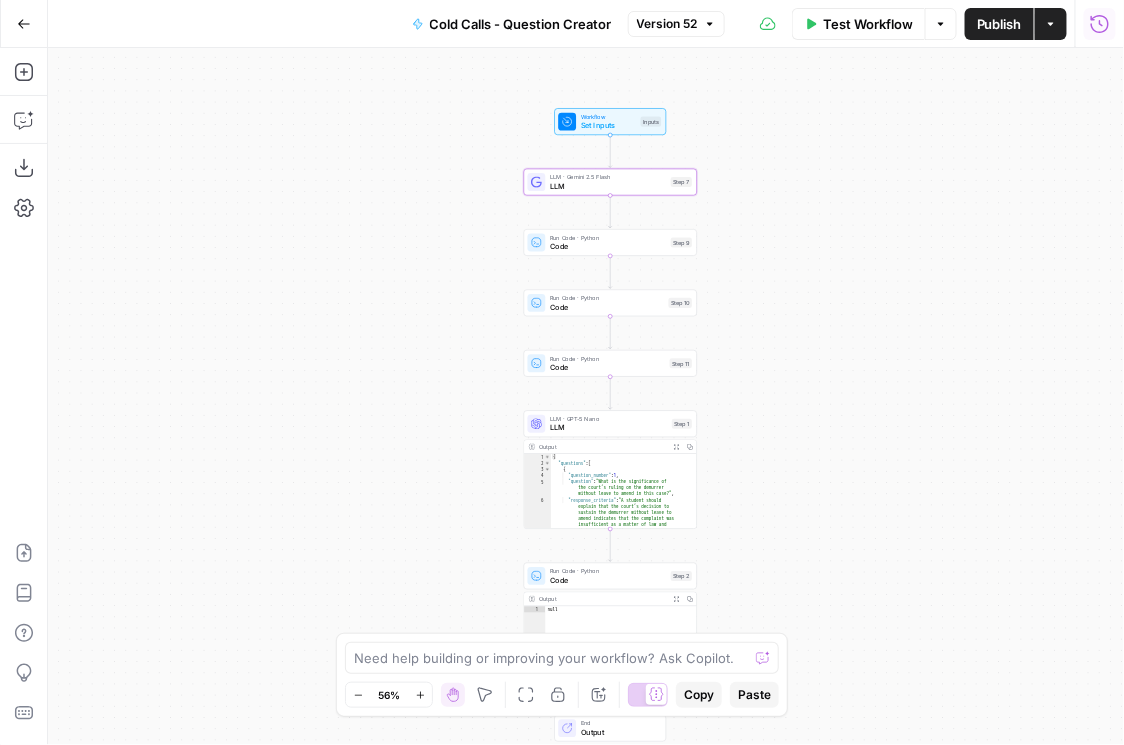 click 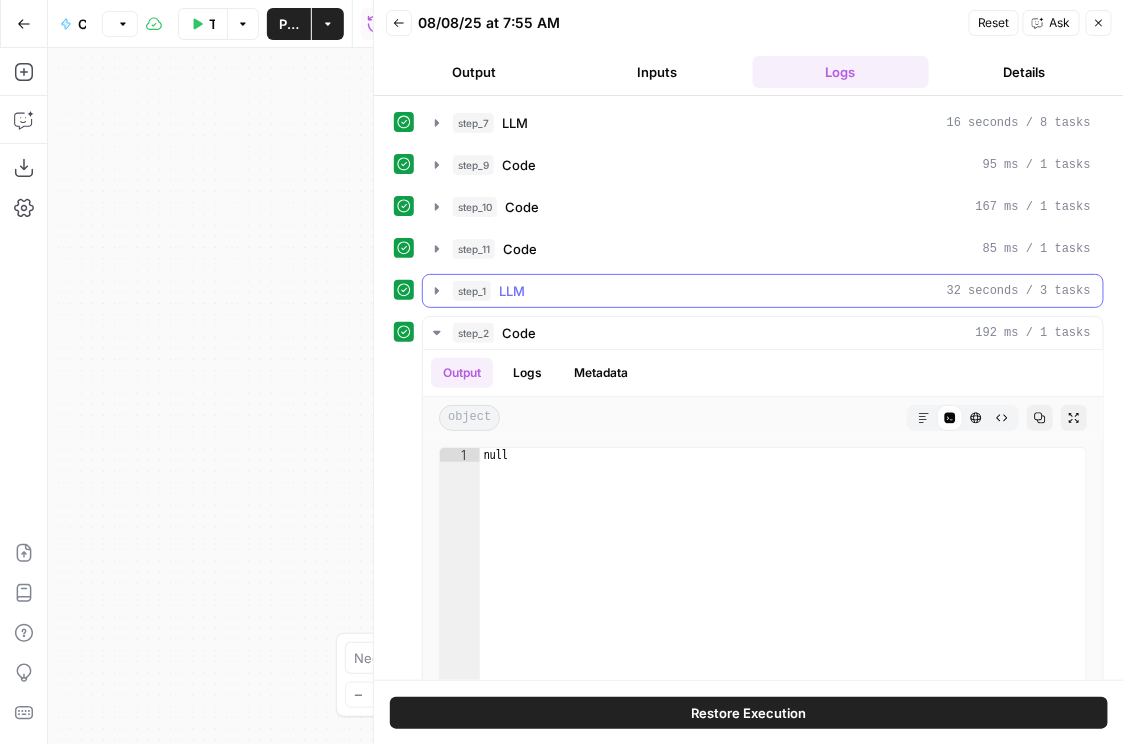 click 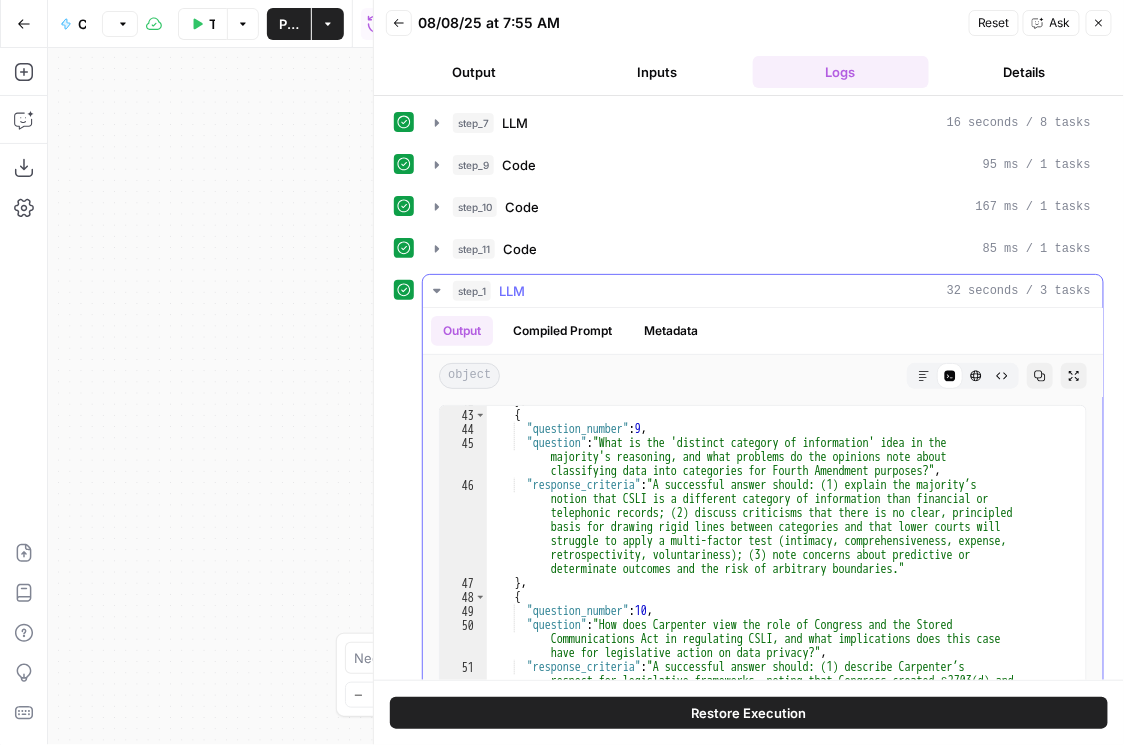scroll, scrollTop: 1720, scrollLeft: 0, axis: vertical 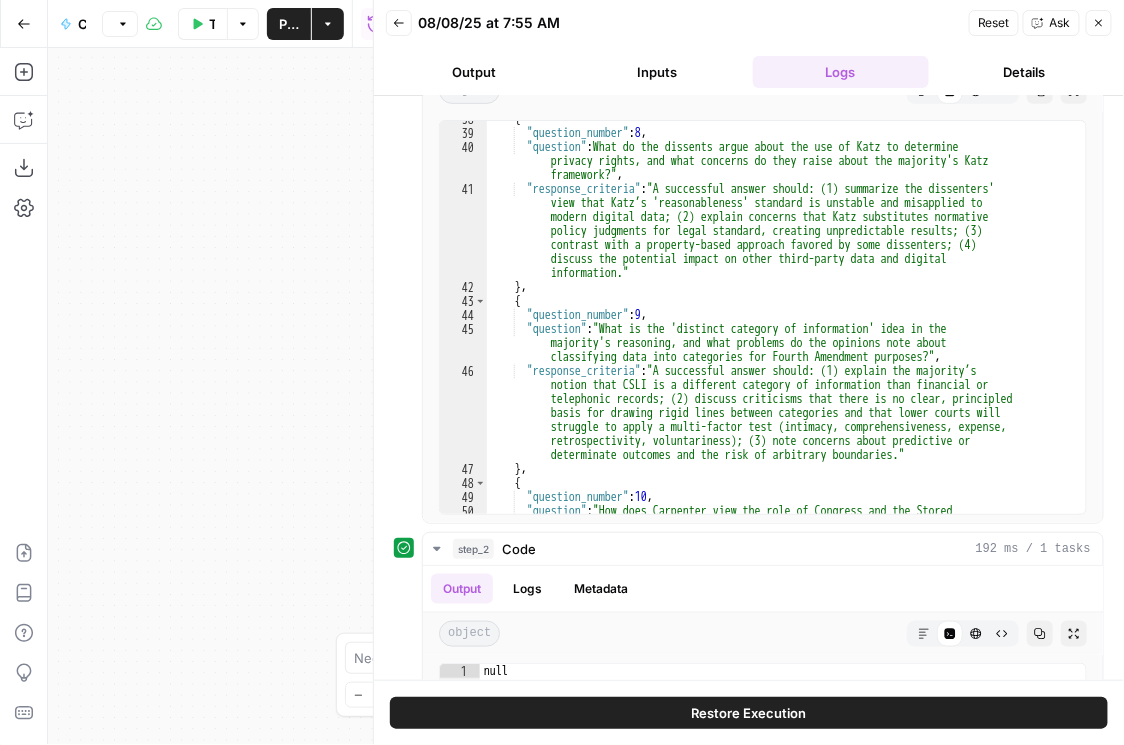 click 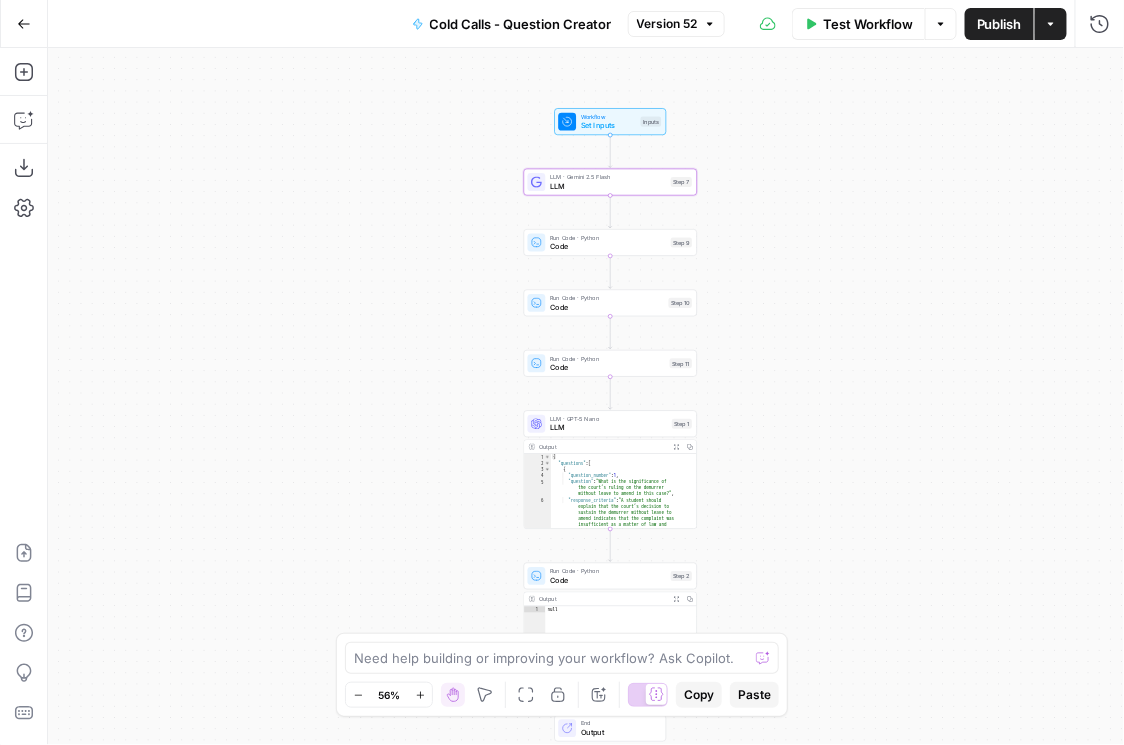click on "Publish" at bounding box center [999, 24] 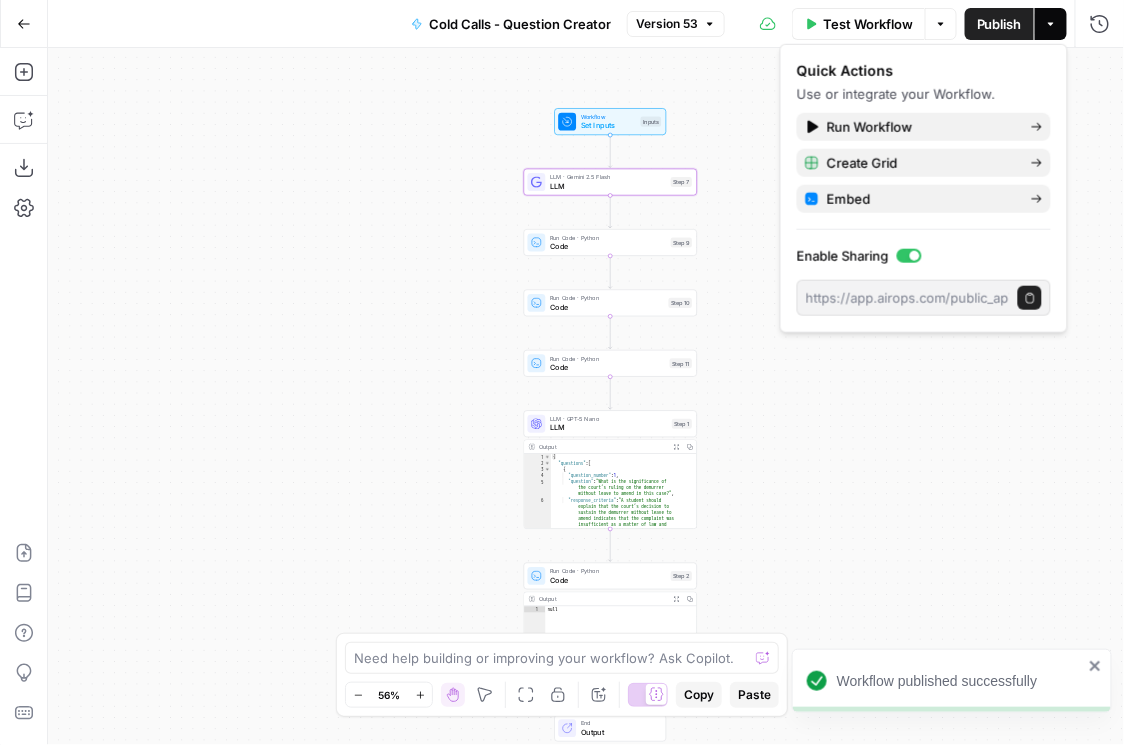 click 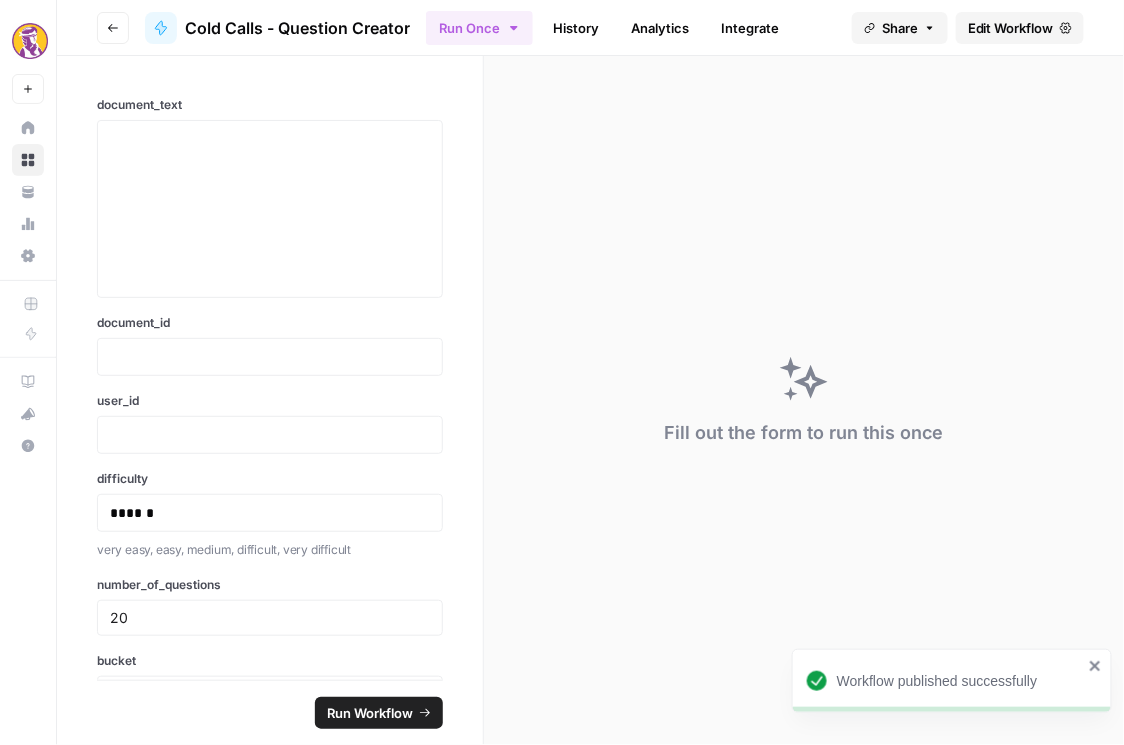 click 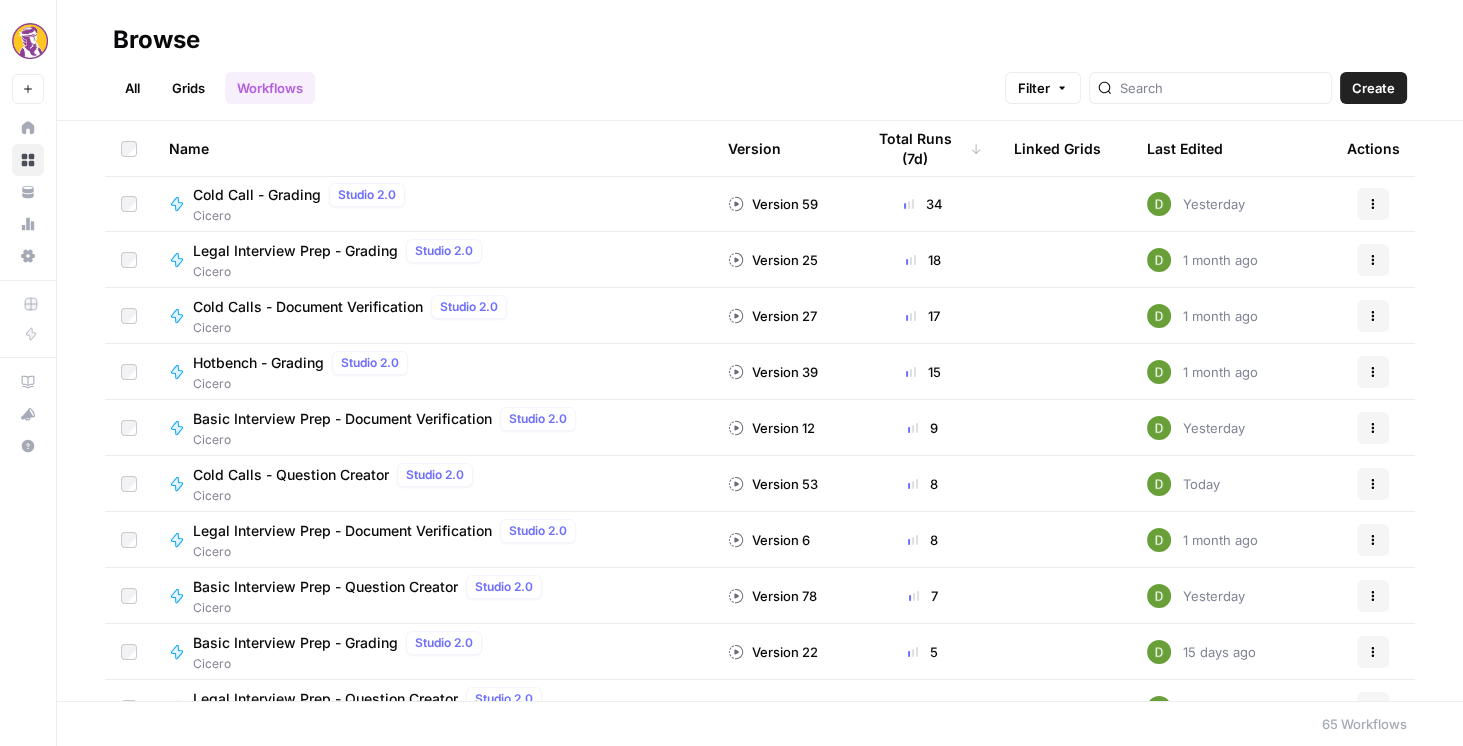 scroll, scrollTop: 114, scrollLeft: 0, axis: vertical 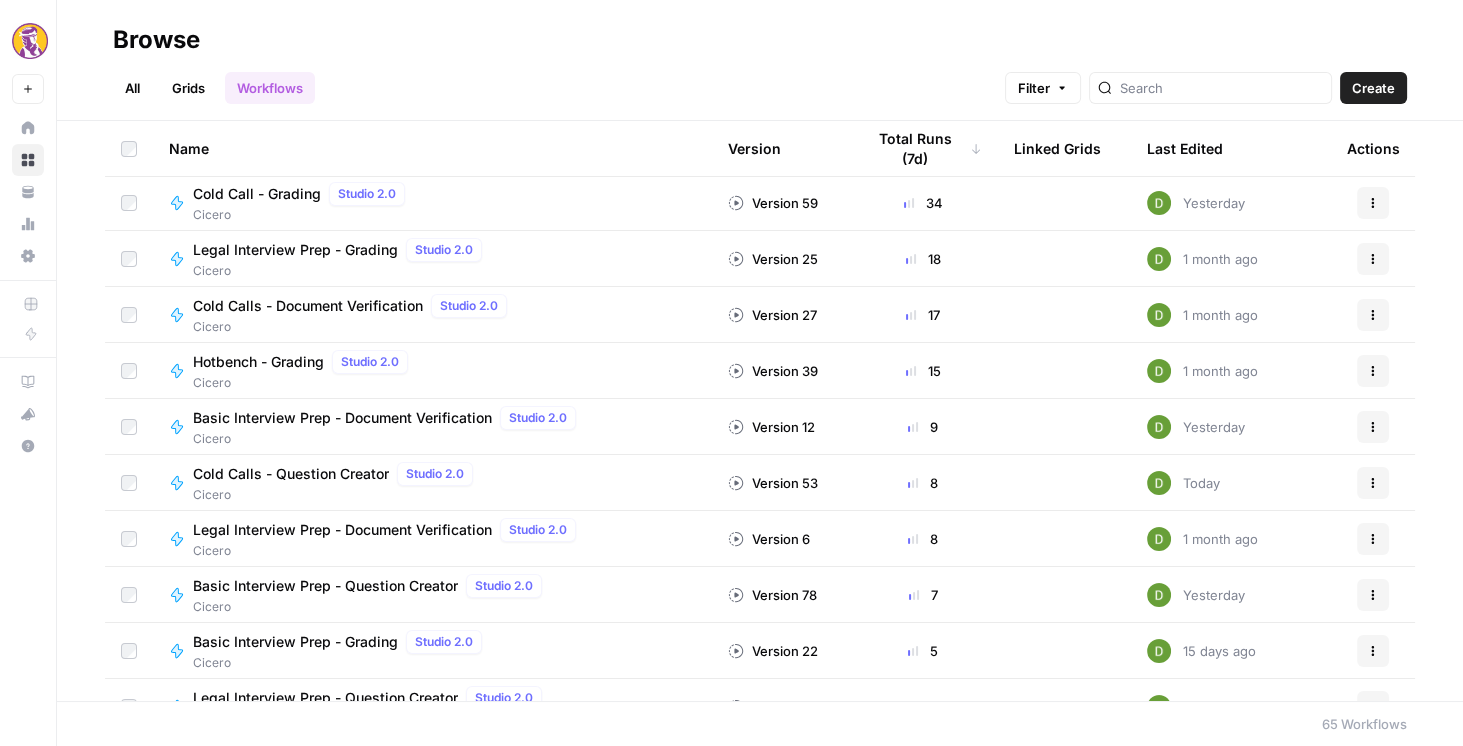 click on "Basic Interview Prep - Question Creator" at bounding box center [325, 586] 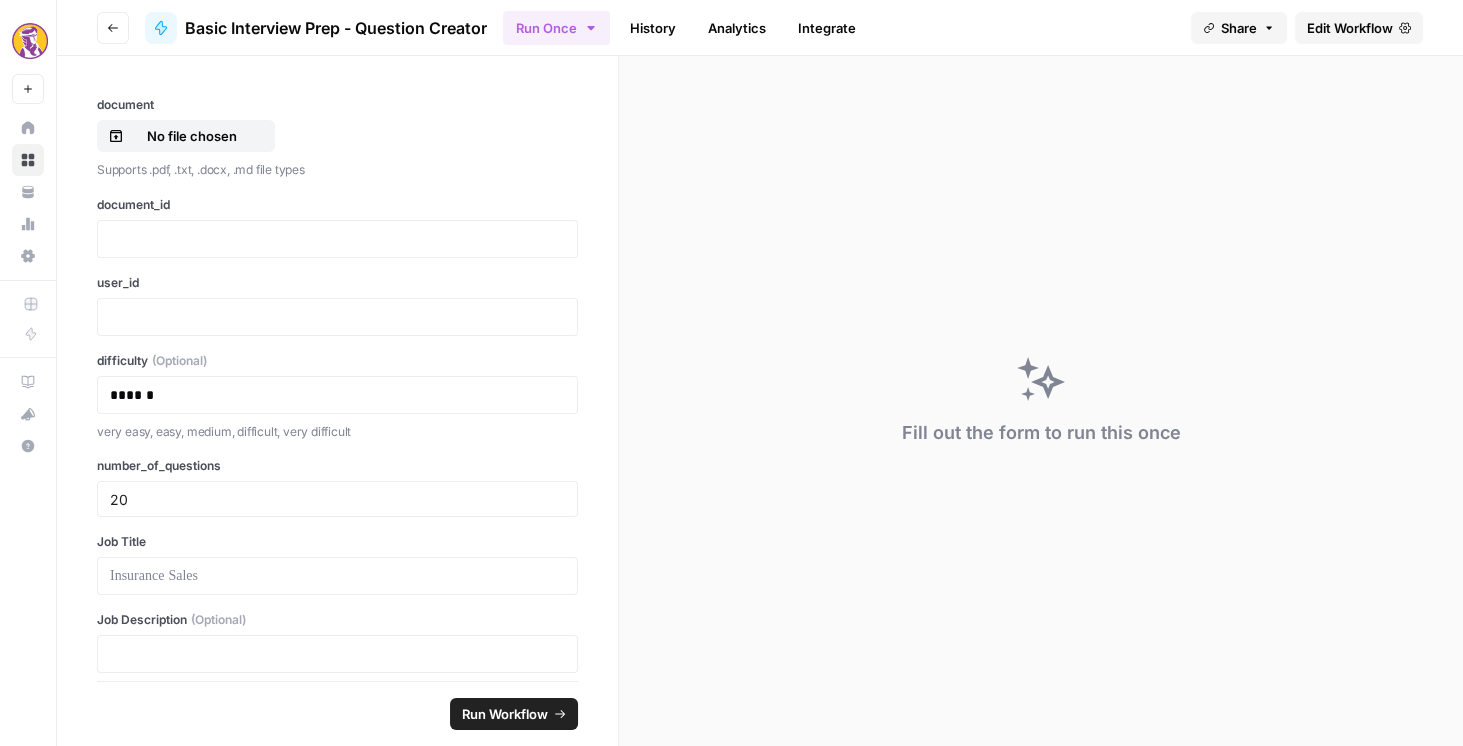 click on "Edit Workflow" at bounding box center [1350, 28] 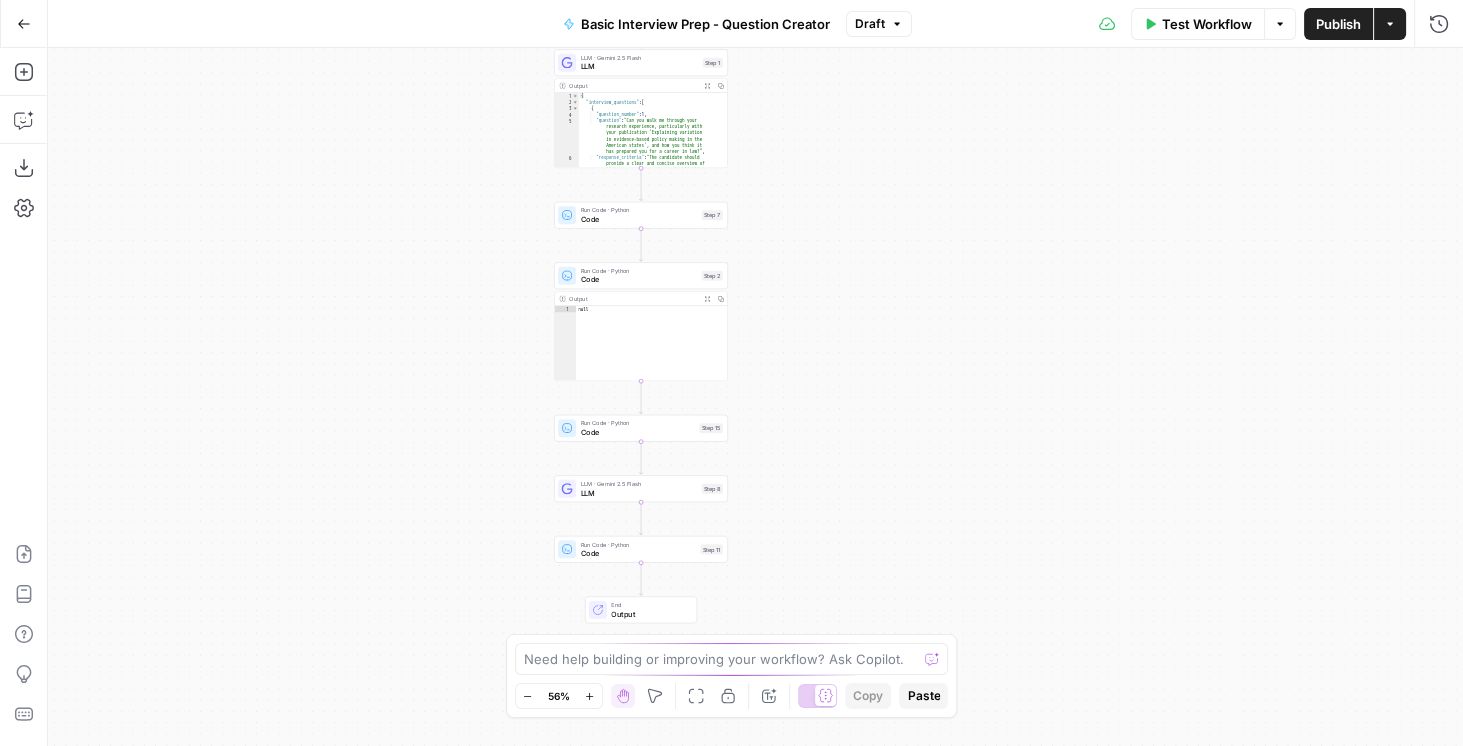 drag, startPoint x: 931, startPoint y: 475, endPoint x: 791, endPoint y: 338, distance: 195.88007 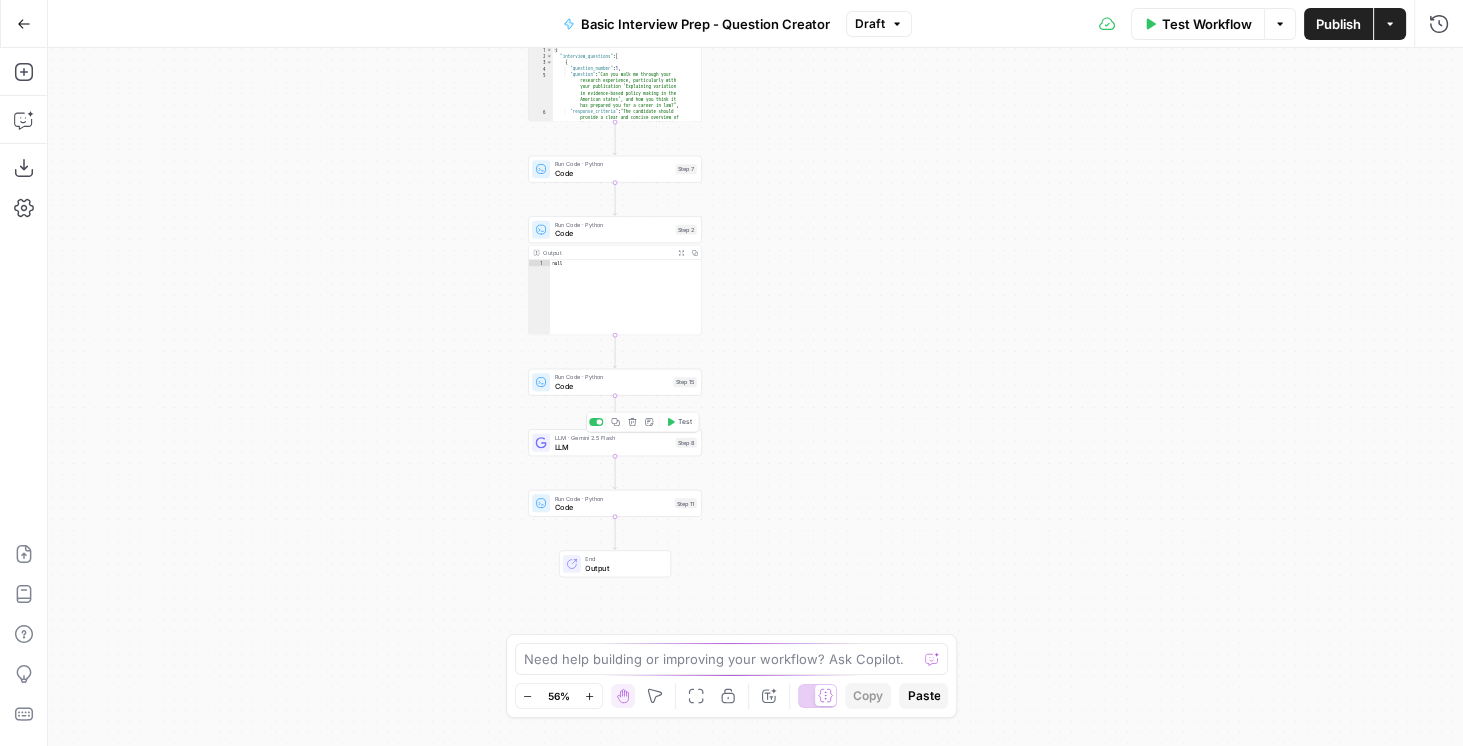 click on "LLM" at bounding box center (612, 446) 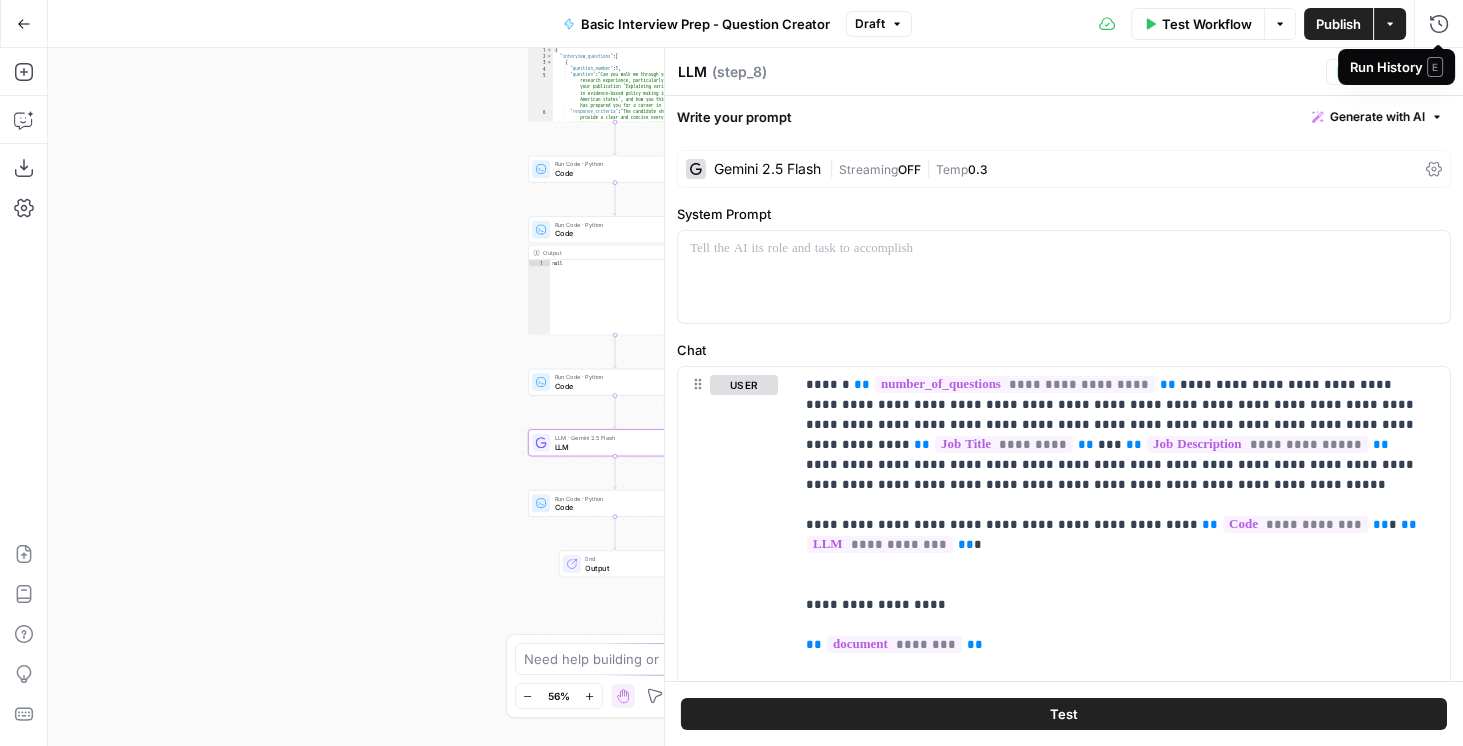 click on "E" at bounding box center [1435, 67] 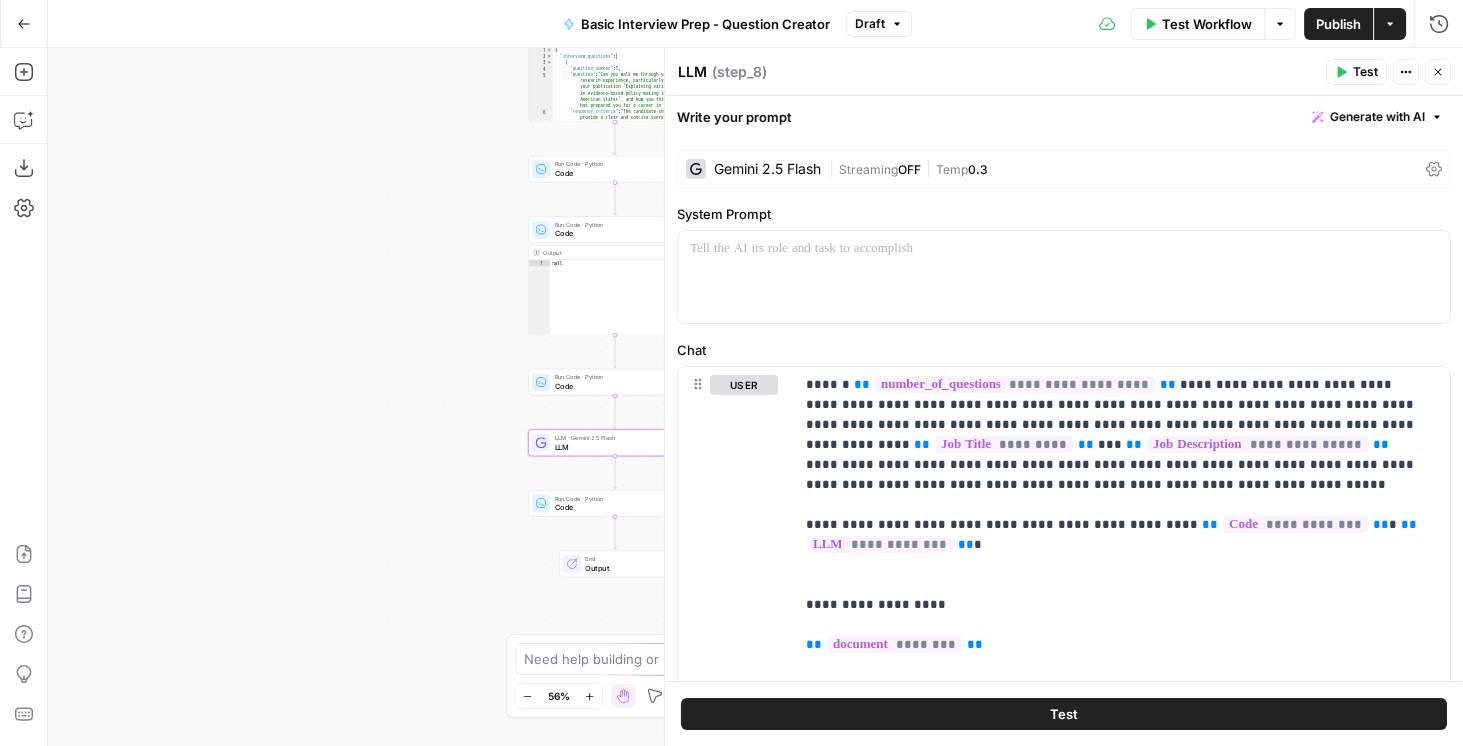 click 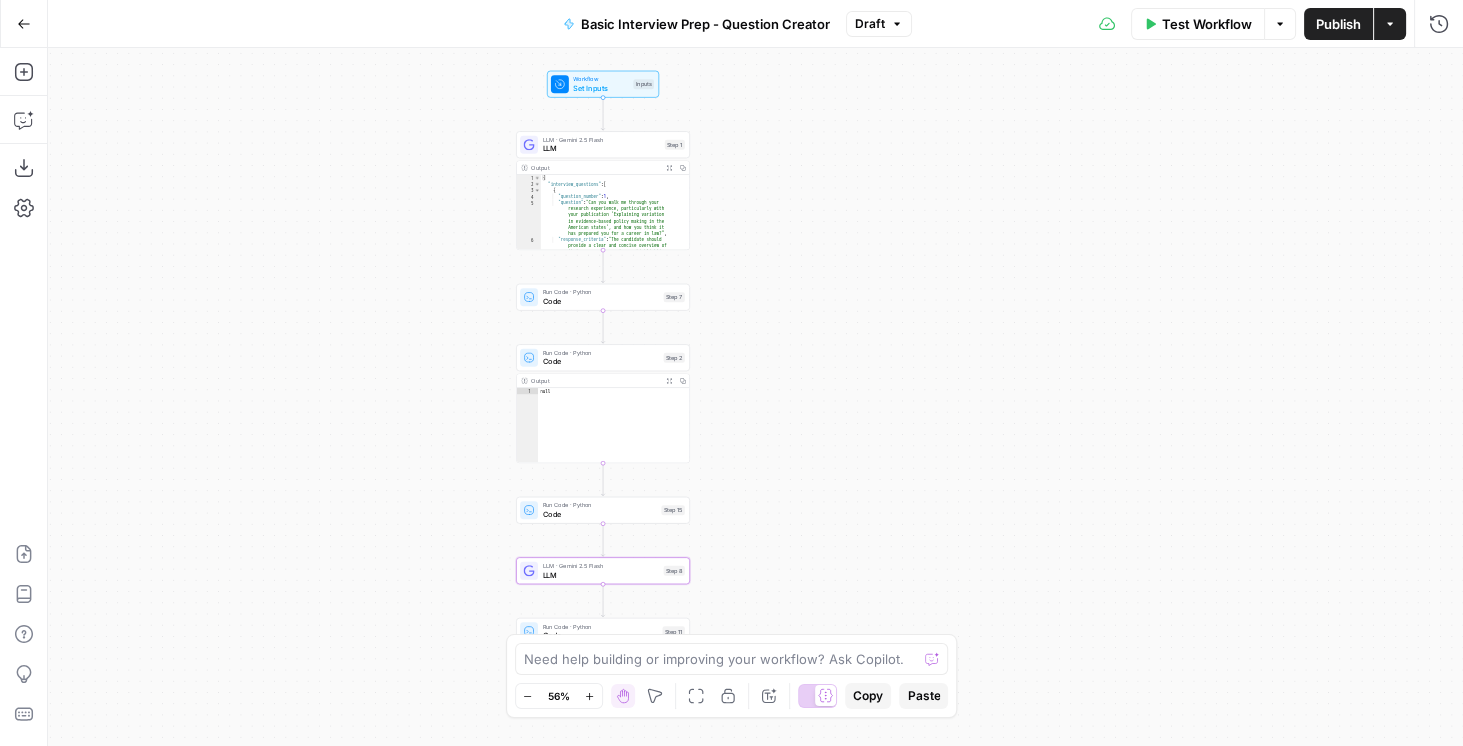 drag, startPoint x: 861, startPoint y: 225, endPoint x: 766, endPoint y: 318, distance: 132.9436 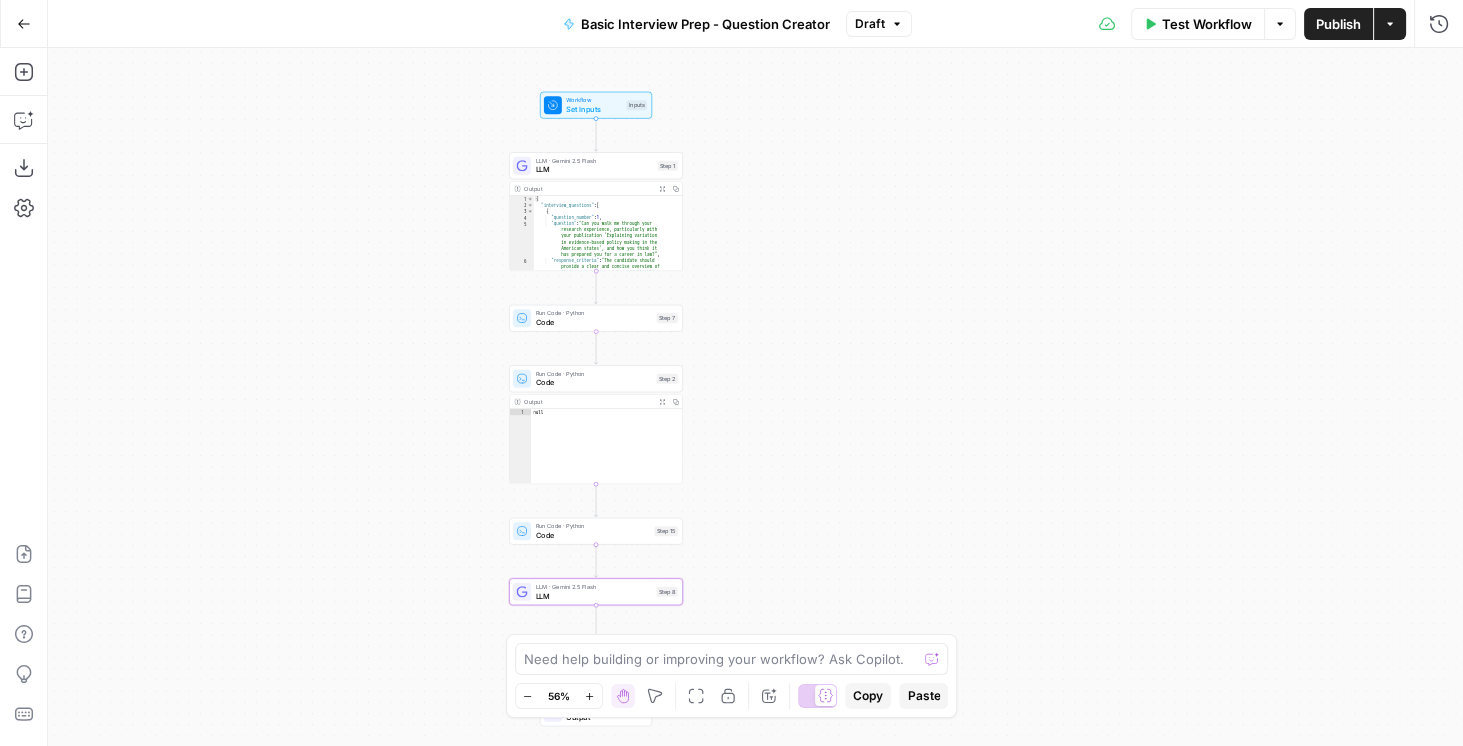 click on "LLM" at bounding box center [594, 169] 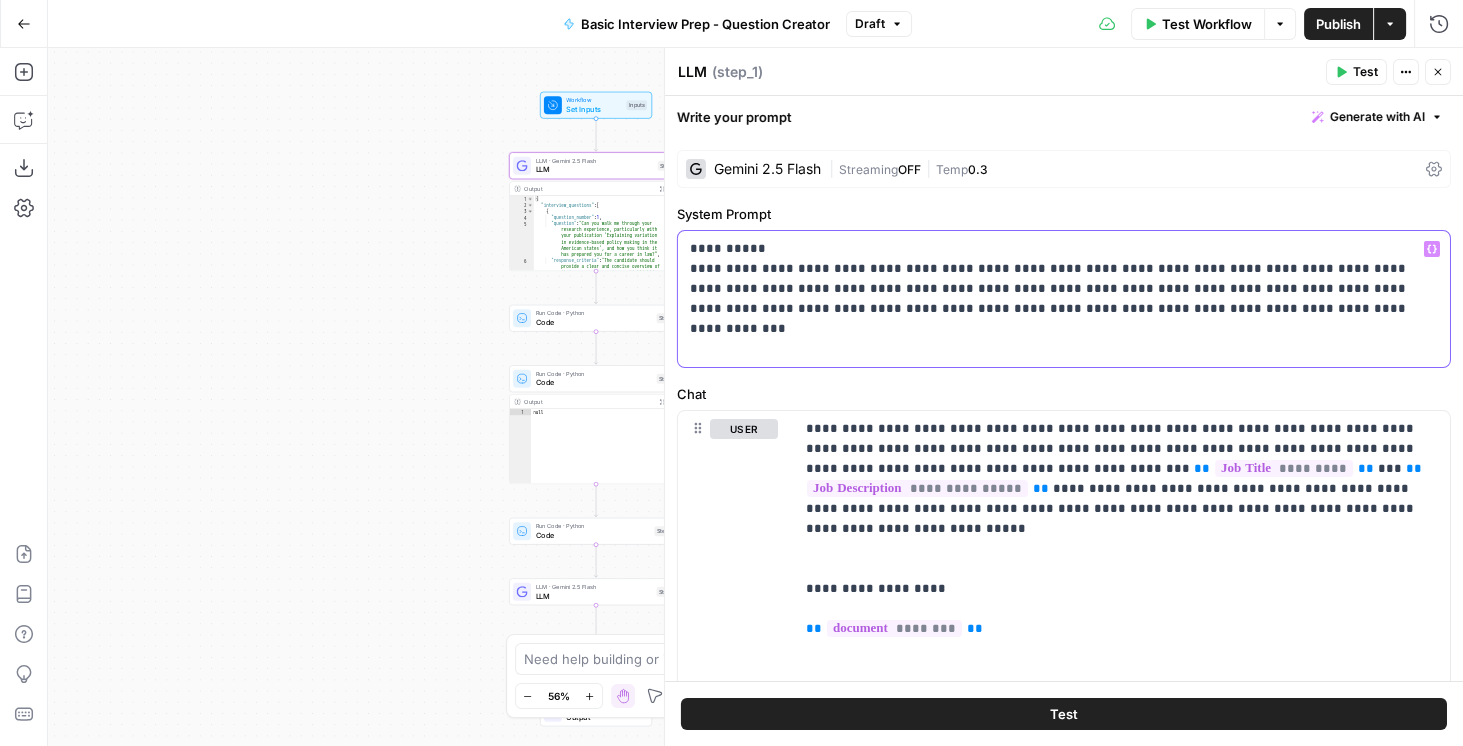 drag, startPoint x: 1177, startPoint y: 325, endPoint x: 667, endPoint y: 248, distance: 515.77997 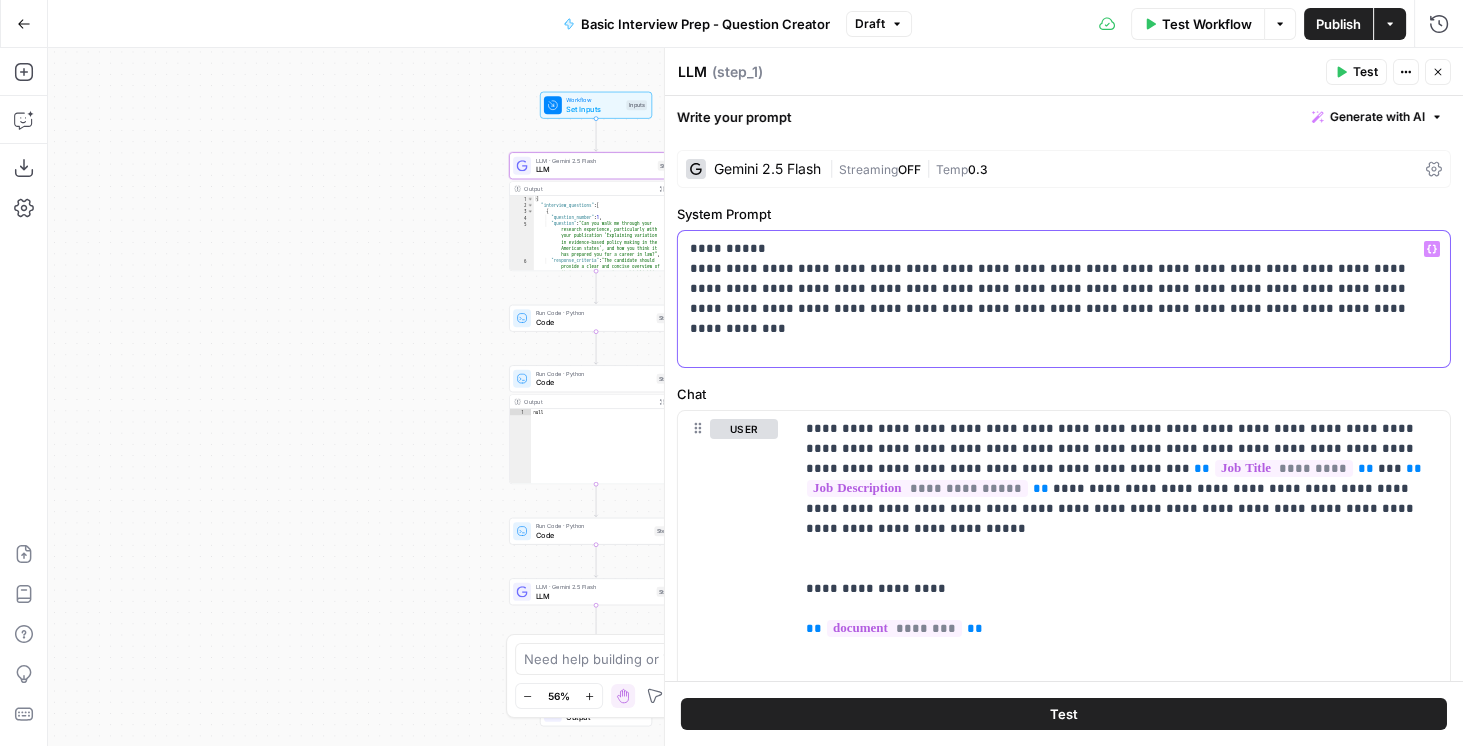 click on "**********" at bounding box center [1063, 397] 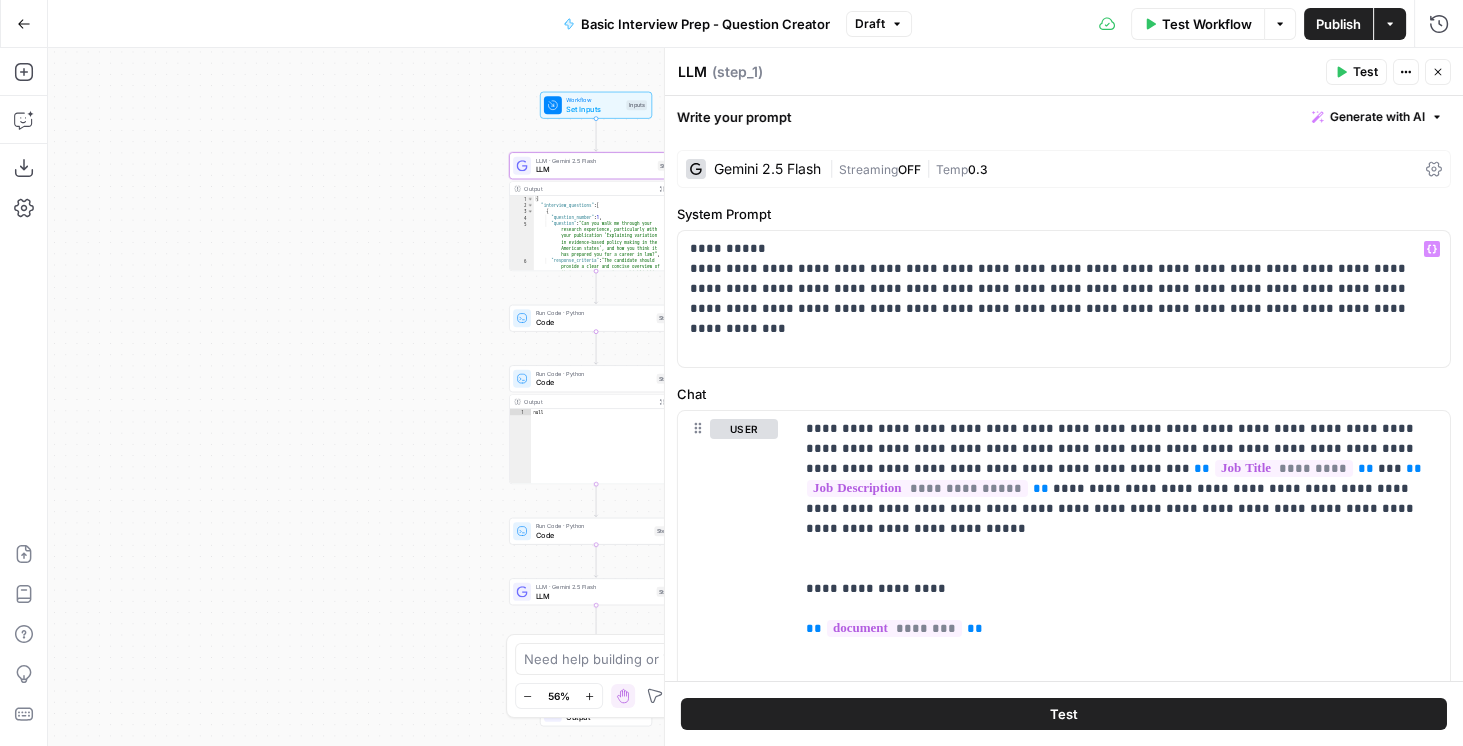 click on "Code" at bounding box center (593, 382) 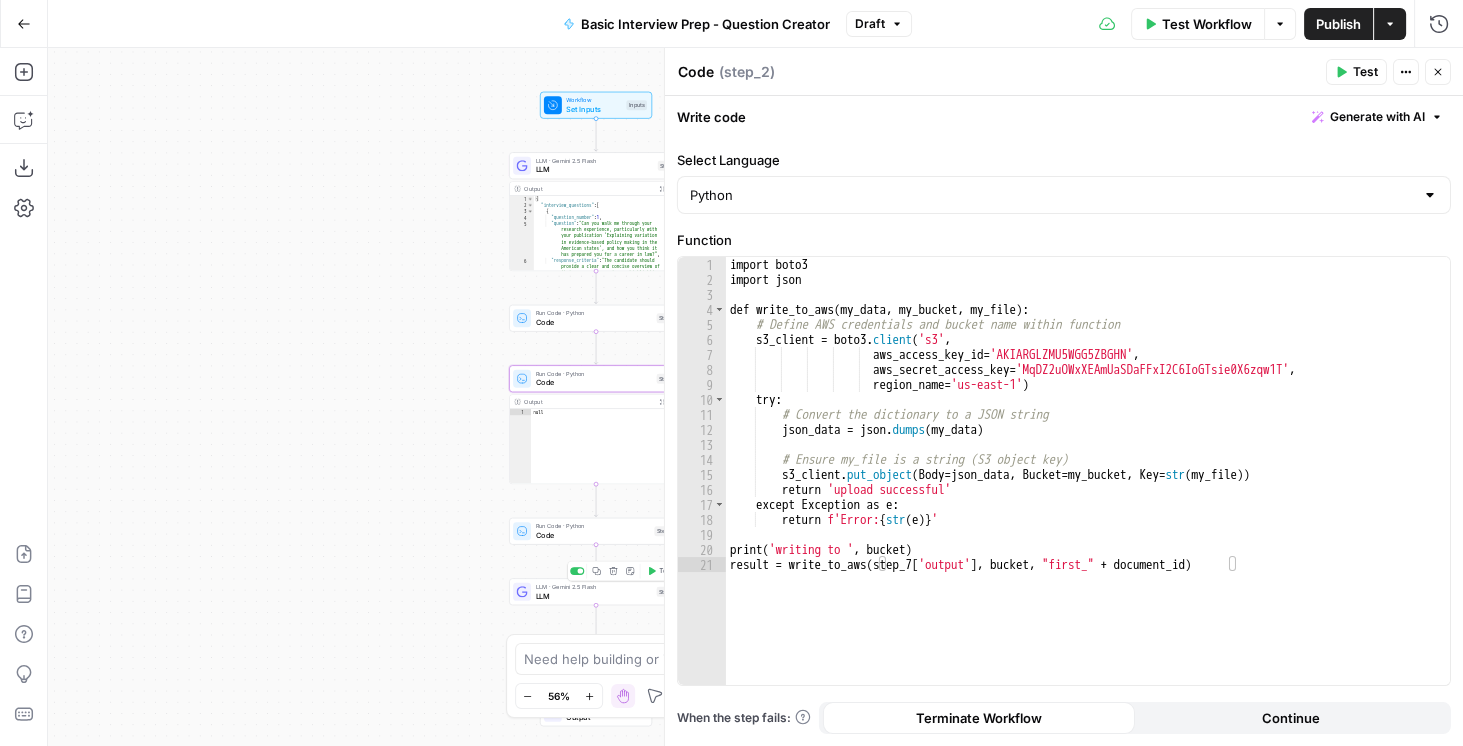click on "LLM" at bounding box center (593, 595) 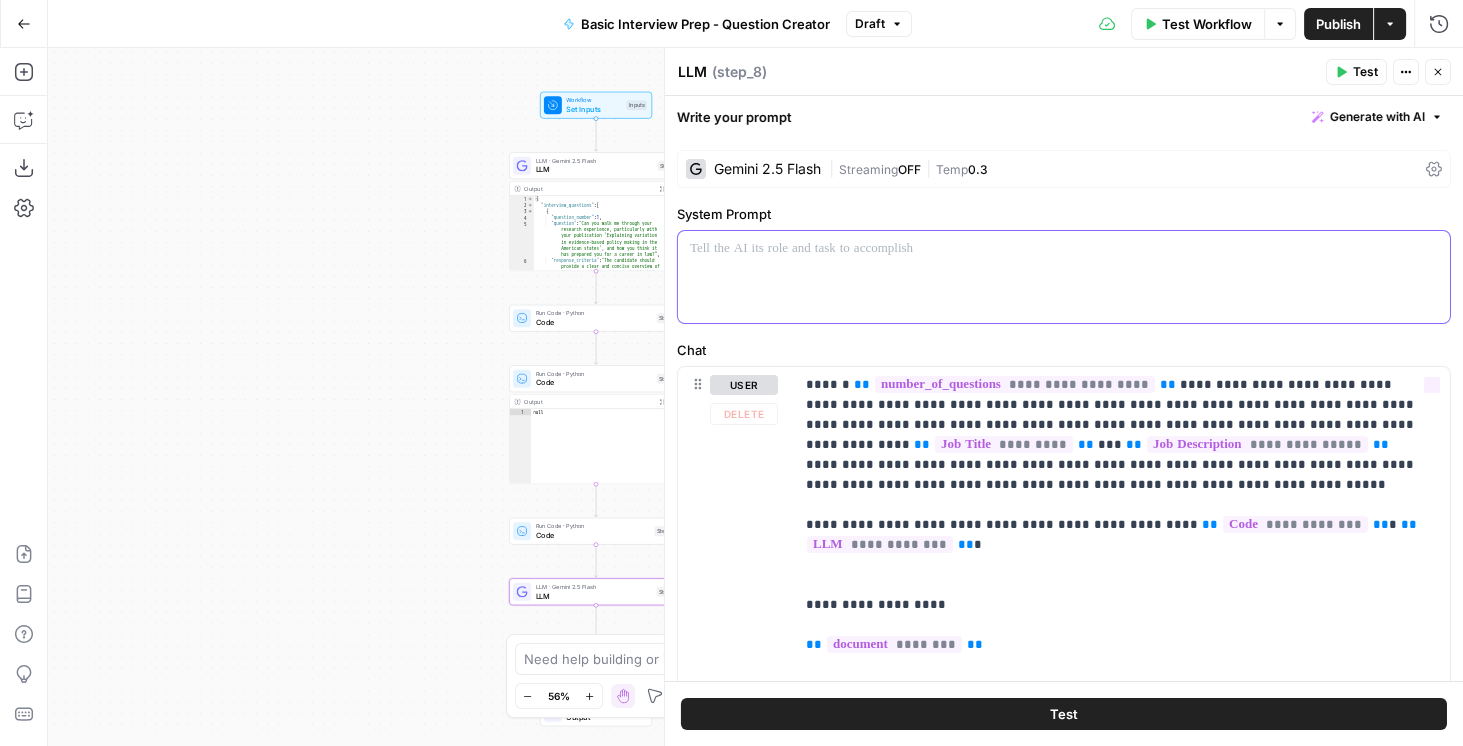 click at bounding box center (1064, 277) 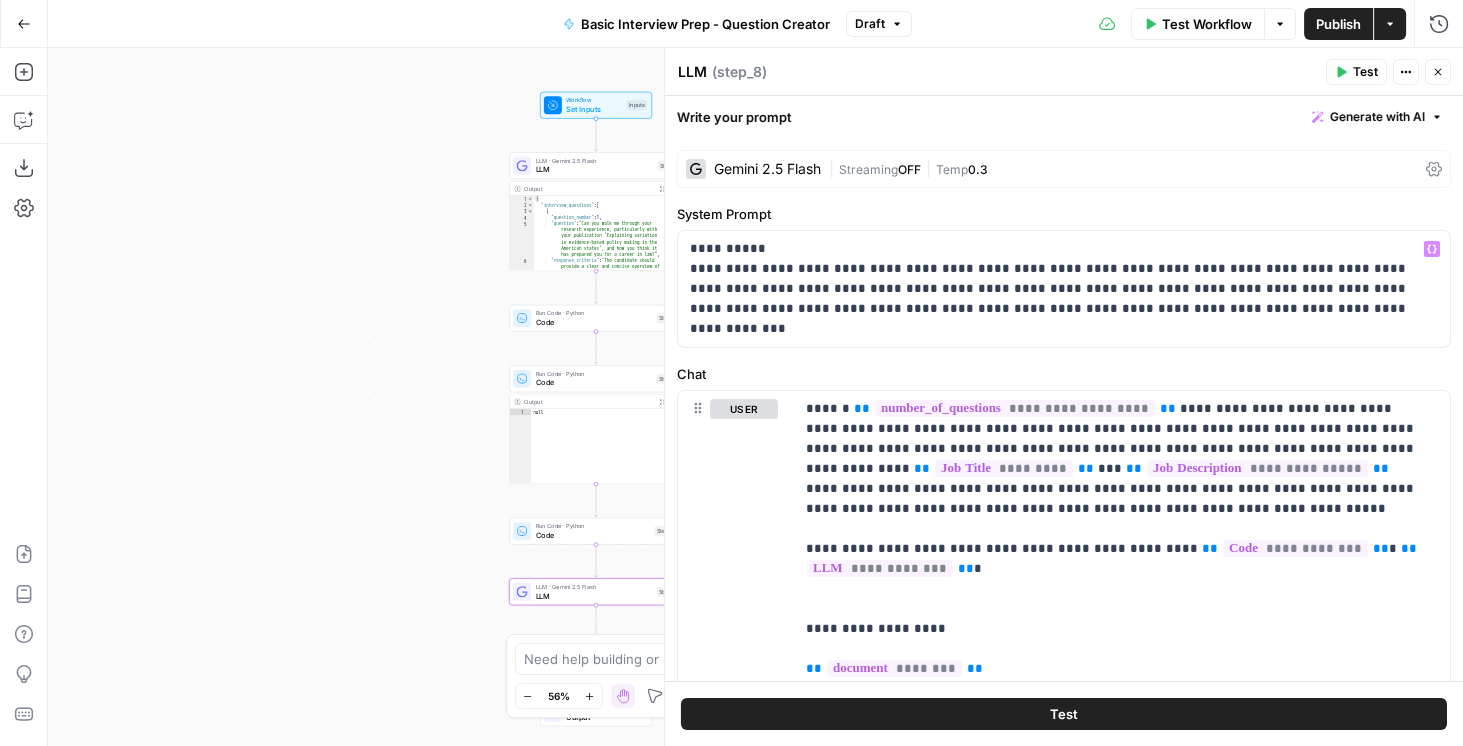 click 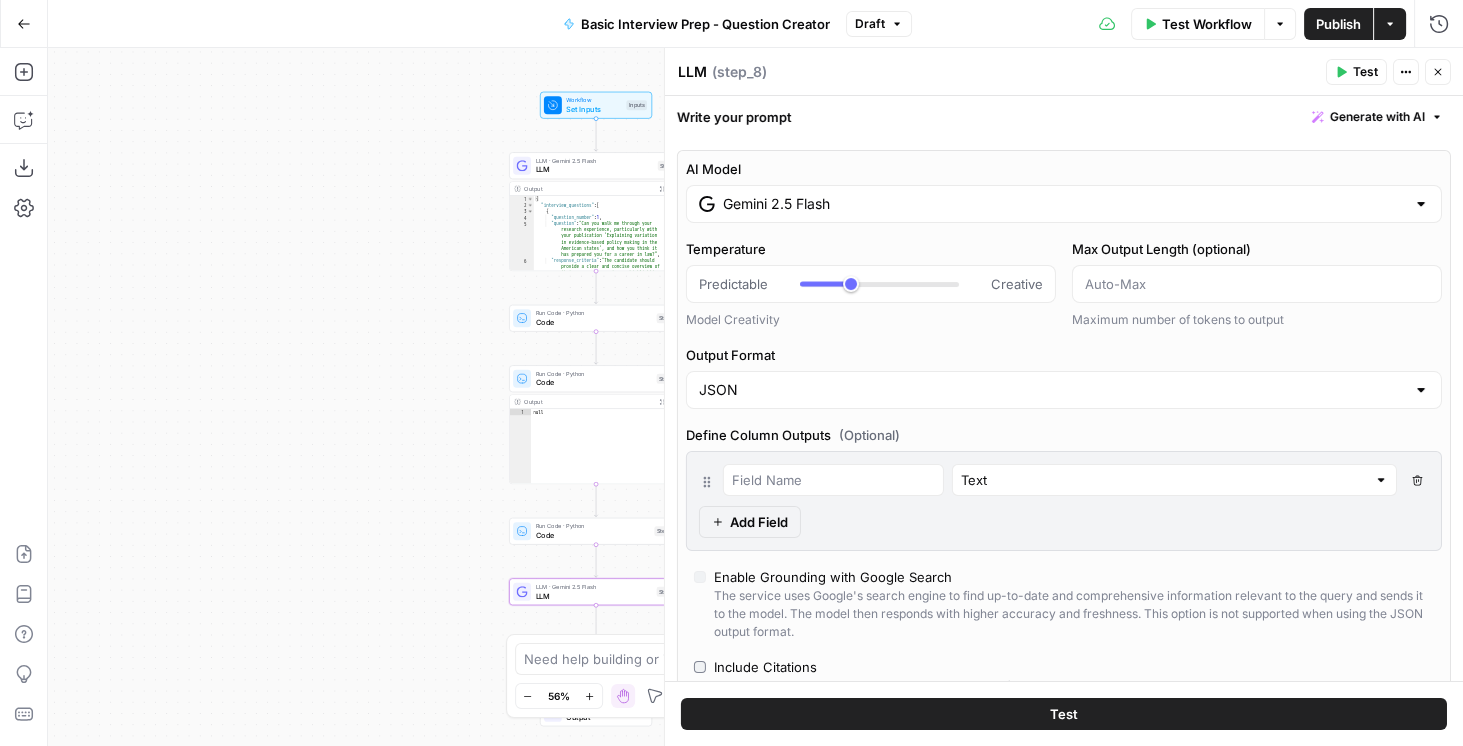 click on "Gemini 2.5 Flash" at bounding box center (1064, 204) 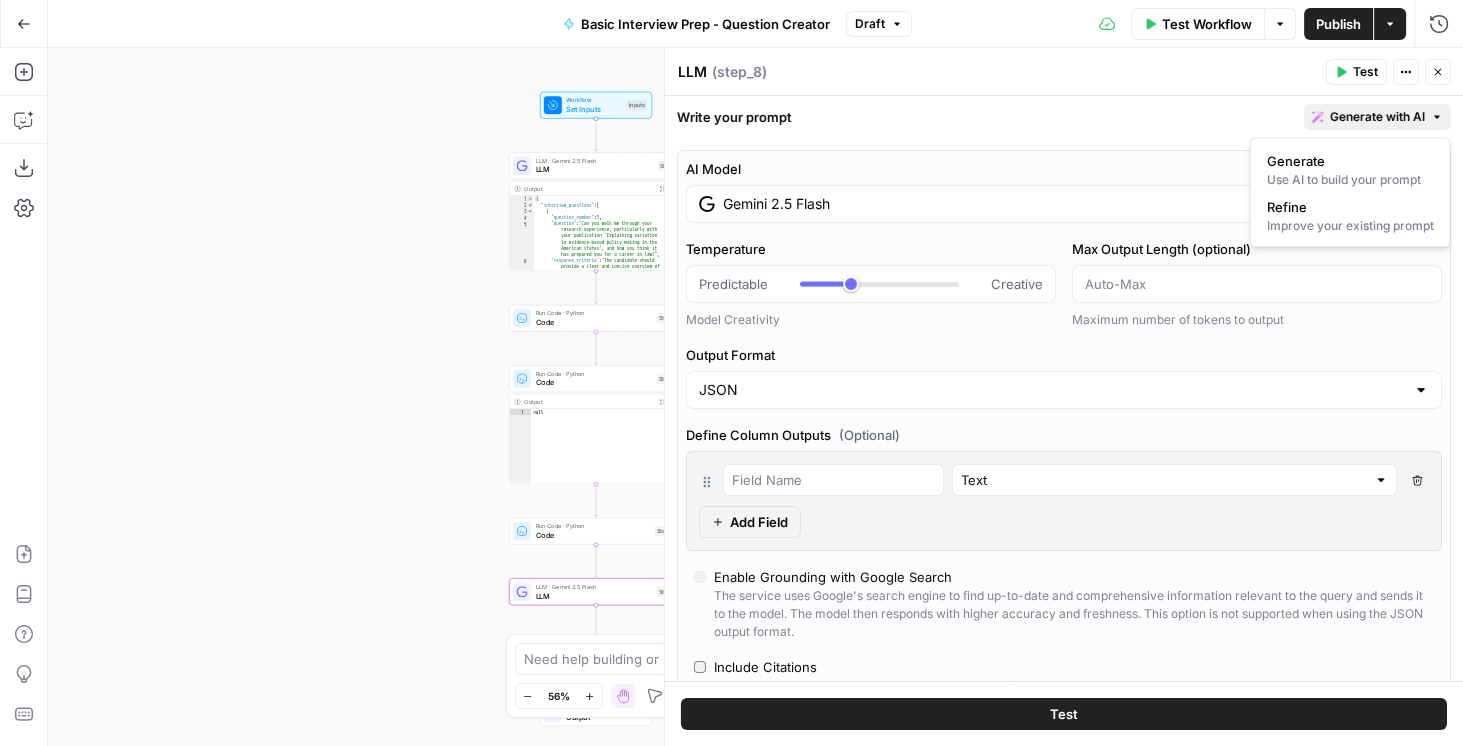 click on "Generate with AI" at bounding box center [1377, 117] 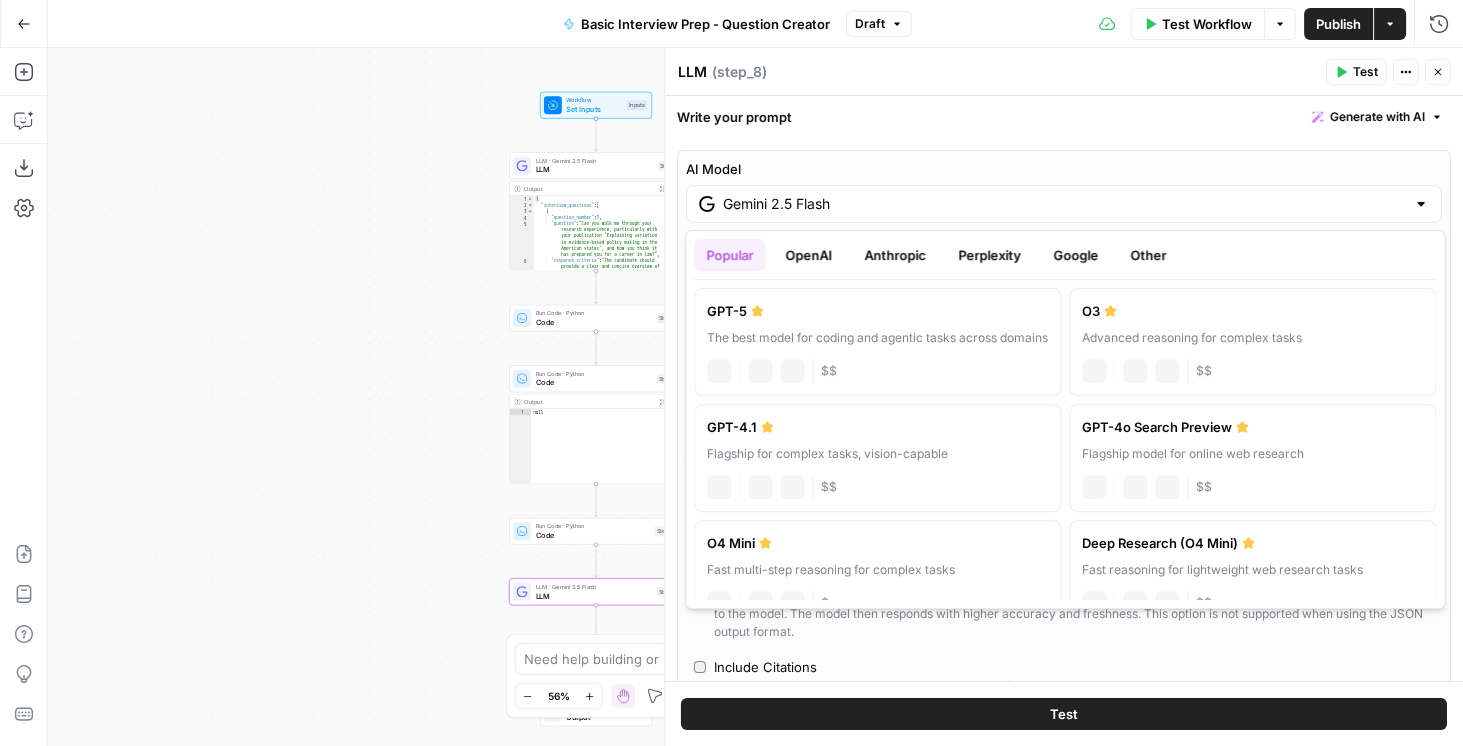 click on "AI Model" at bounding box center (1064, 169) 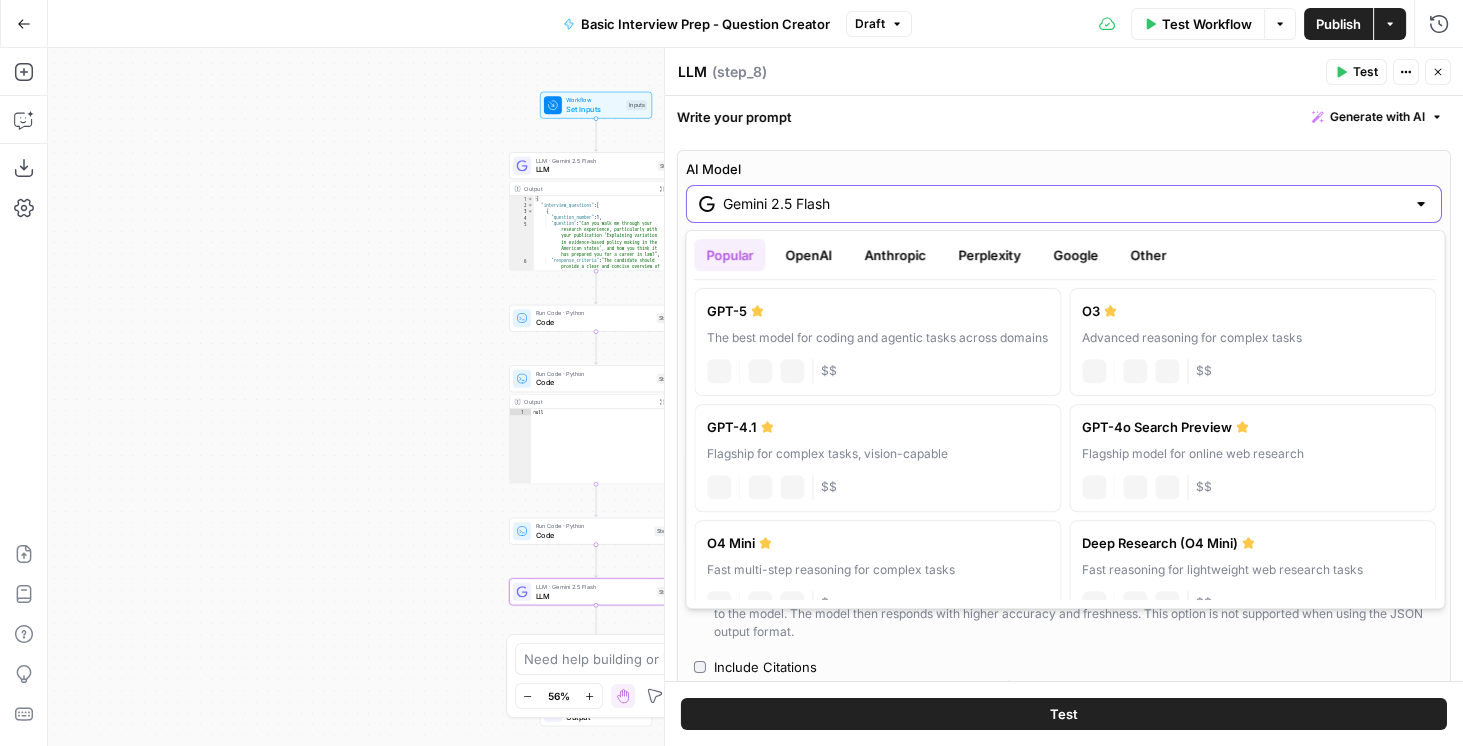 click on "Gemini 2.5 Flash" at bounding box center (1064, 204) 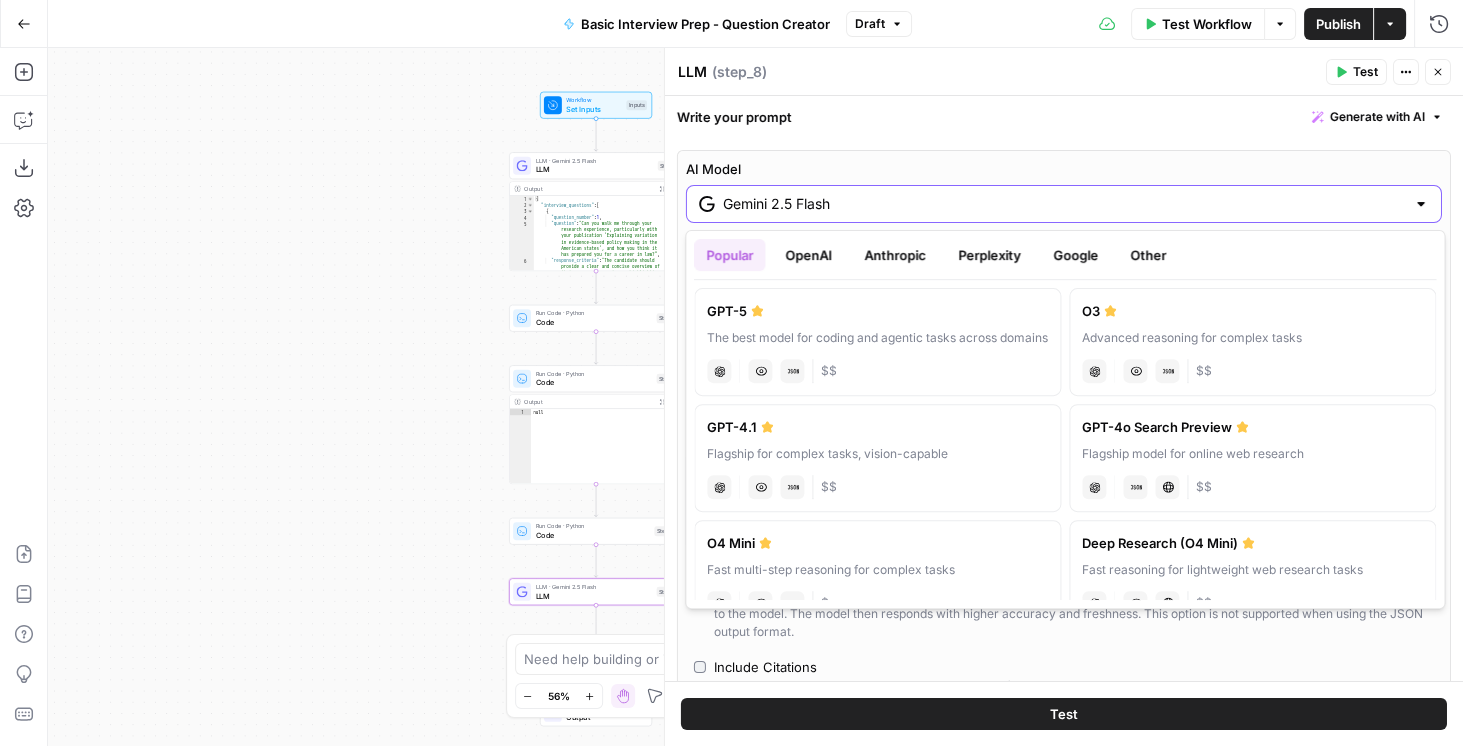 scroll, scrollTop: 228, scrollLeft: 0, axis: vertical 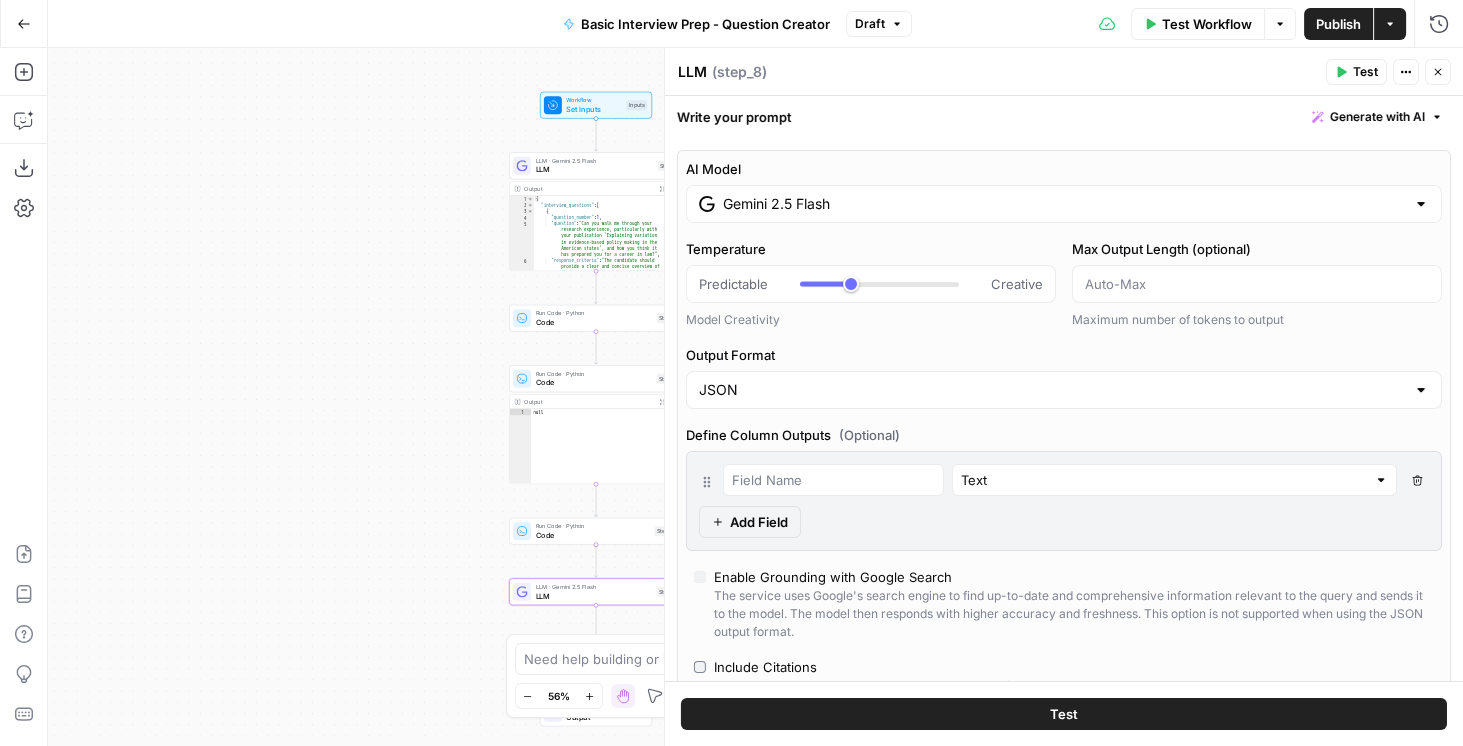 click on "AI Model Gemini 2.5 Flash Temperature Predictable Creative Model Creativity Max Output Length (optional) Maximum number of tokens to output Output Format JSON Define Column Outputs   (Optional) Text Delete Field Add Field Enable Grounding with Google Search The service uses Google's search engine to find up-to-date and comprehensive information relevant to the query and sends it to the model. The model then responds with higher accuracy and freshness. This option is not supported when using the JSON output format. Include Citations When enabled, the output will include the citations of the sources used to generate the response. The output will have the keys 'citations' and 'body'. Enable Streaming View outputs as they are generated in real-time, rather than waiting for the entire execution to finish. When the step fails: Terminate Workflow Continue Close" at bounding box center [1064, 511] 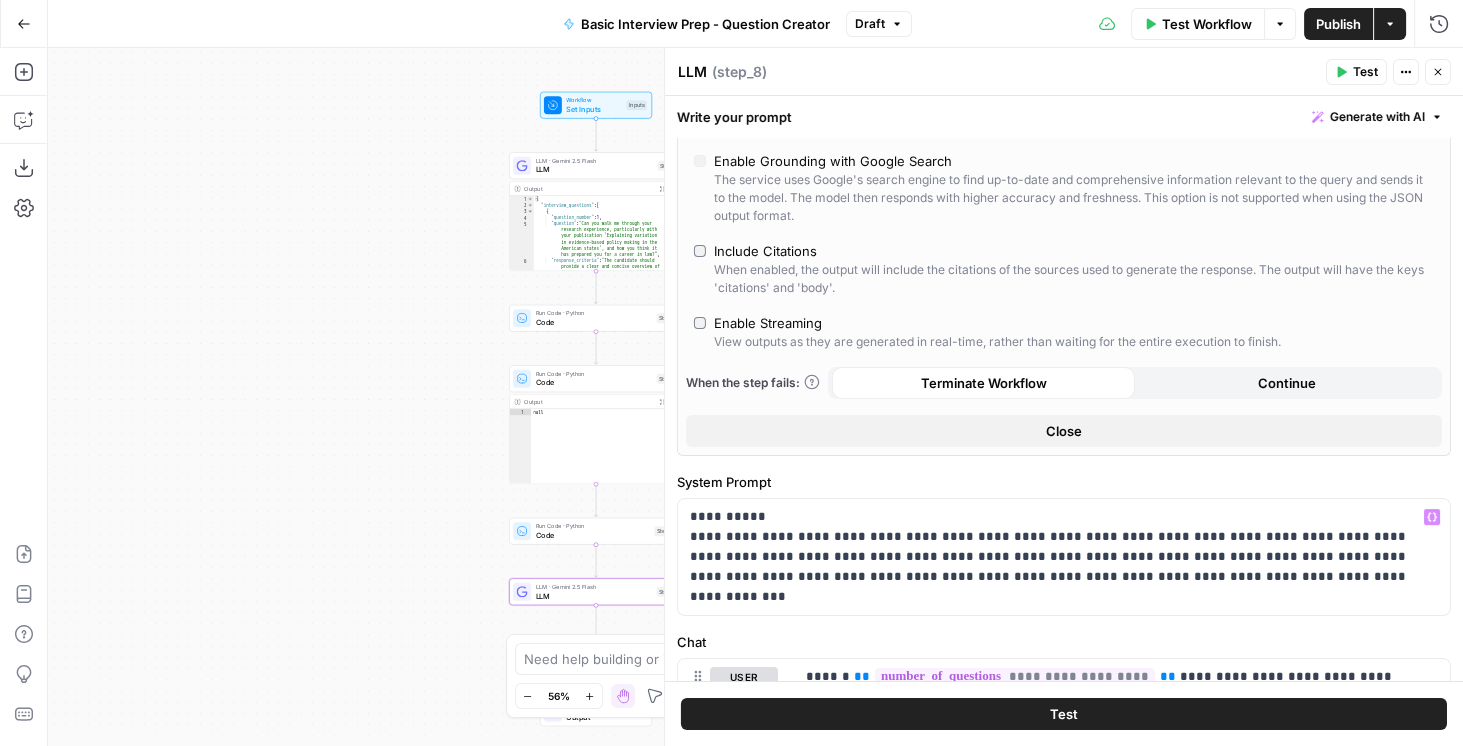 scroll, scrollTop: 457, scrollLeft: 0, axis: vertical 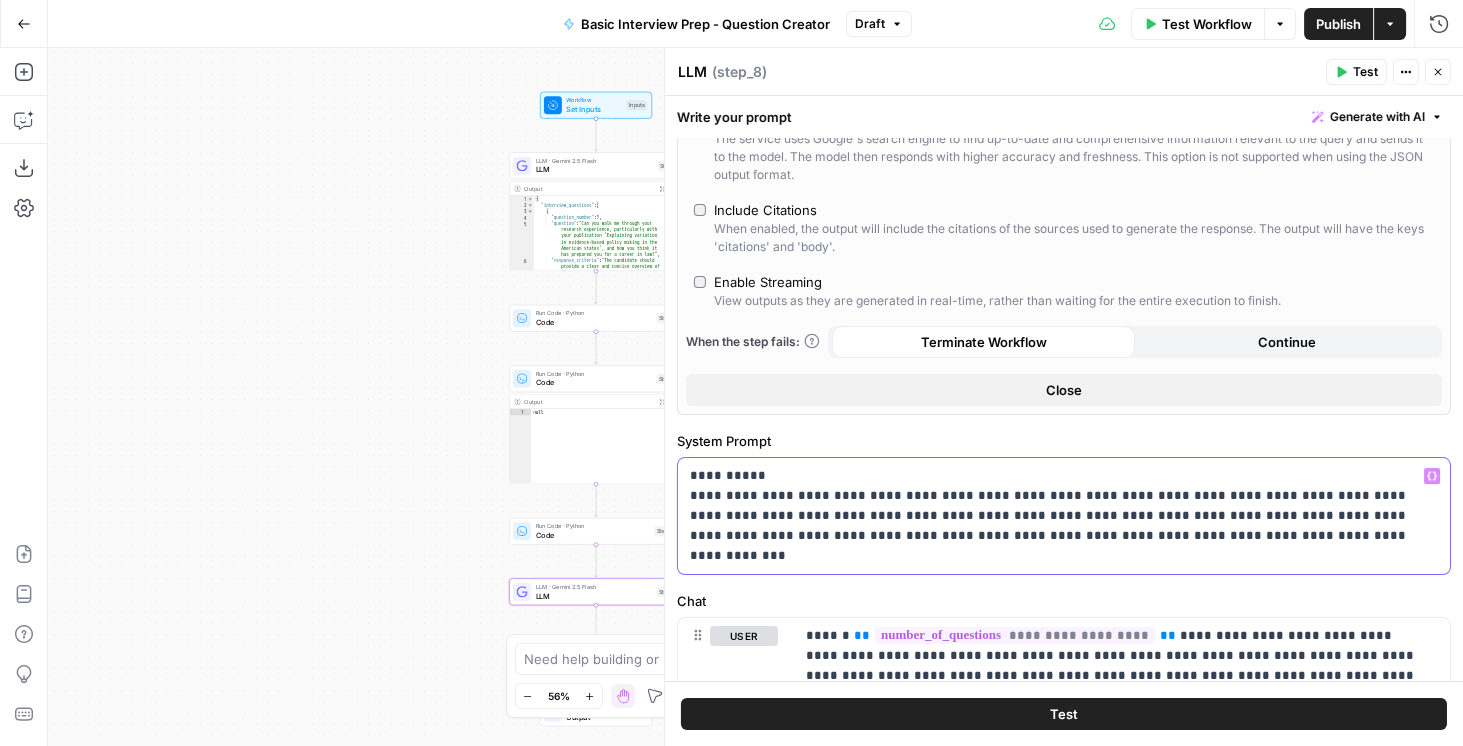click on "**********" at bounding box center [1060, 516] 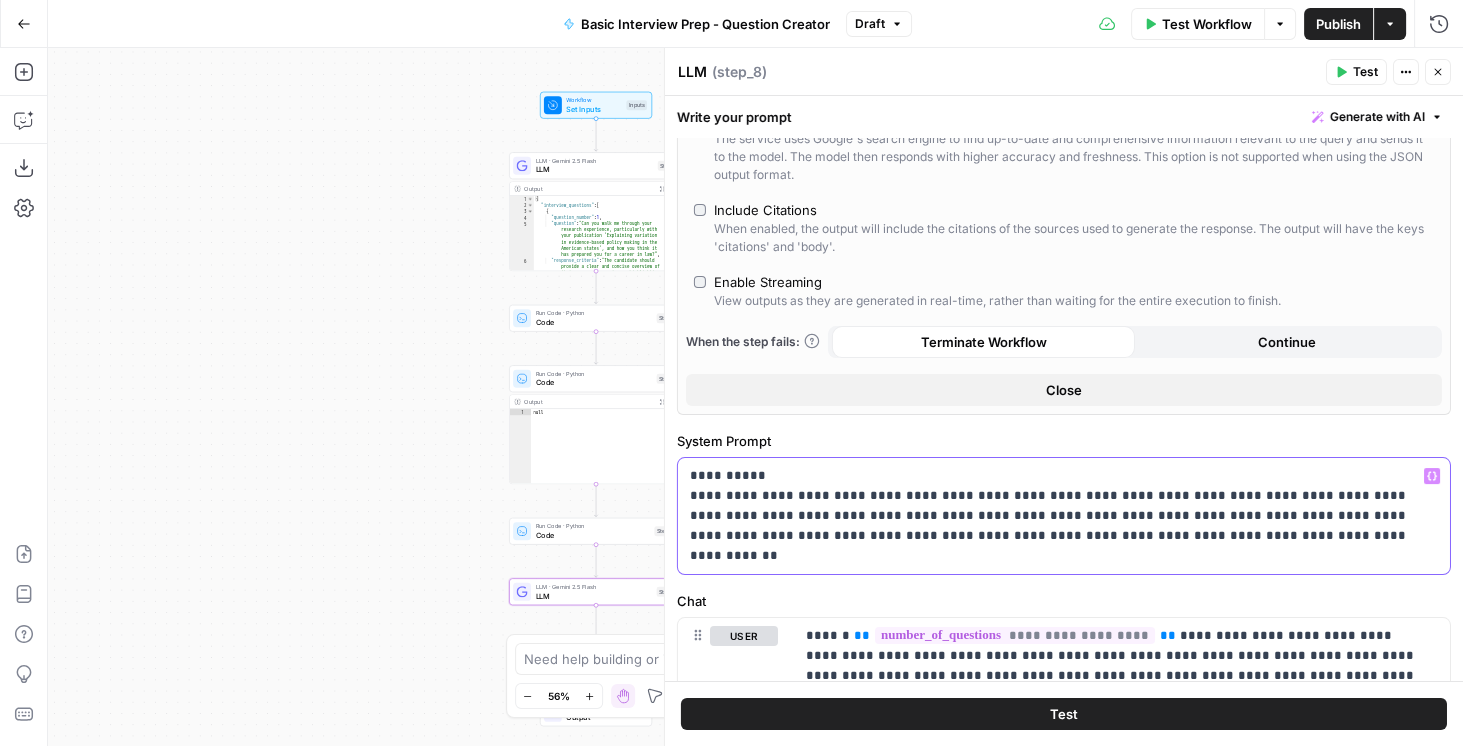 type on "***" 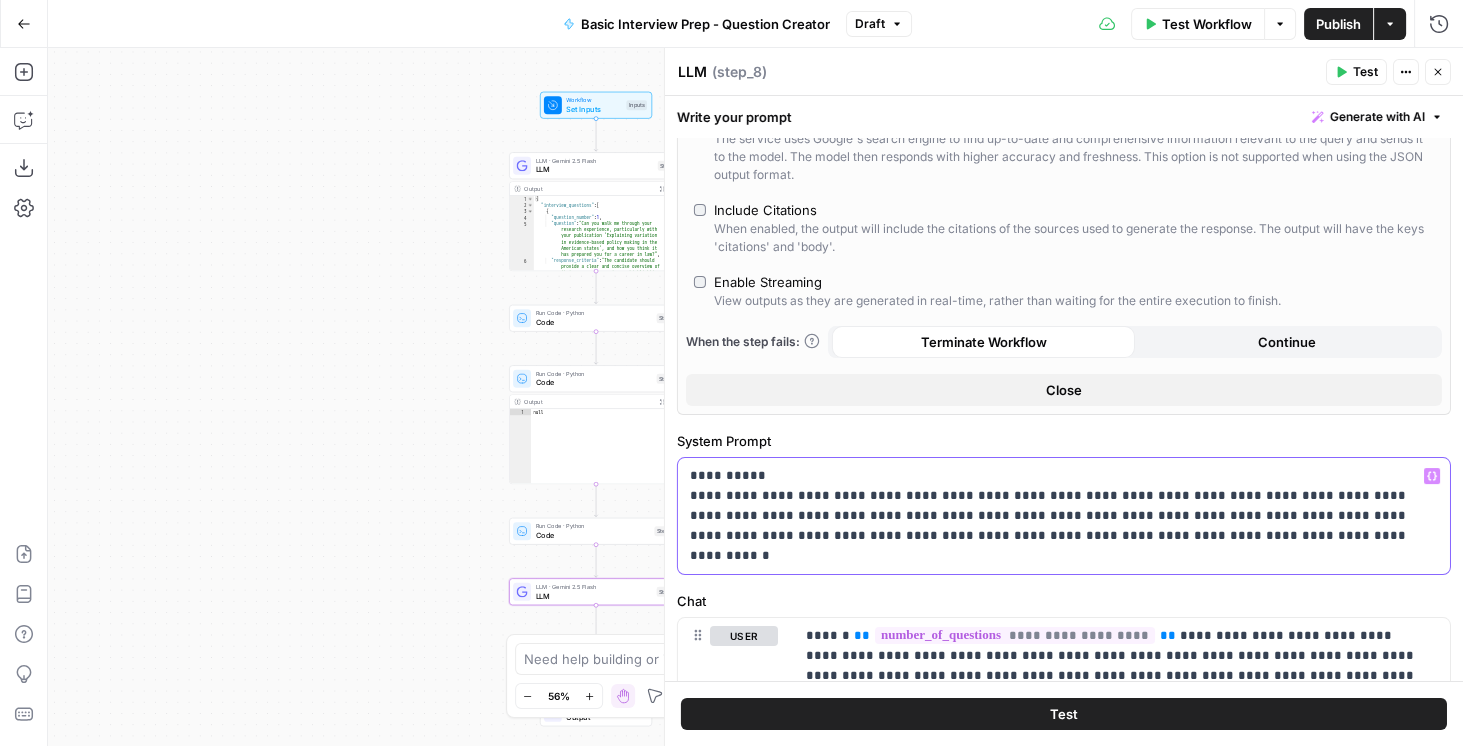 drag, startPoint x: 1363, startPoint y: 511, endPoint x: 1239, endPoint y: 511, distance: 124 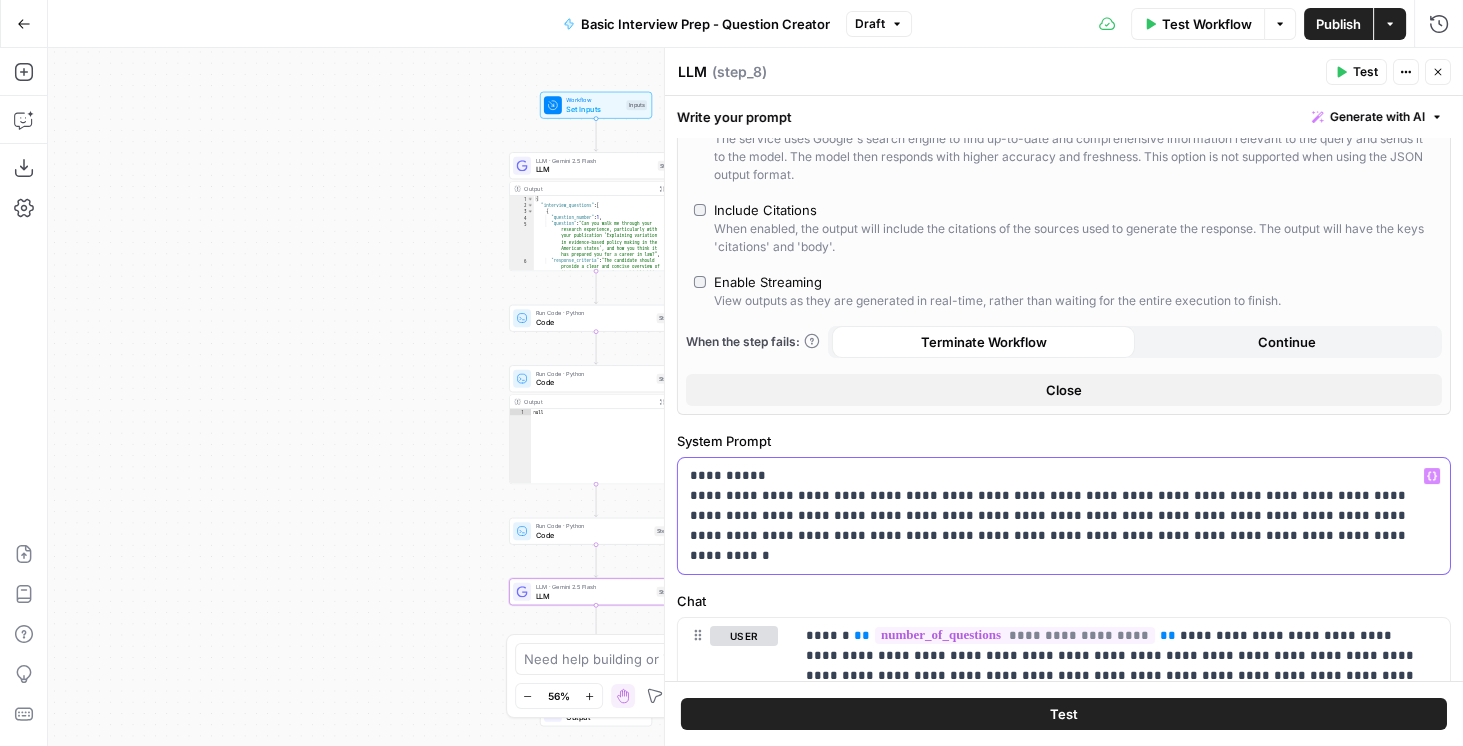 click on "**********" at bounding box center [1060, 516] 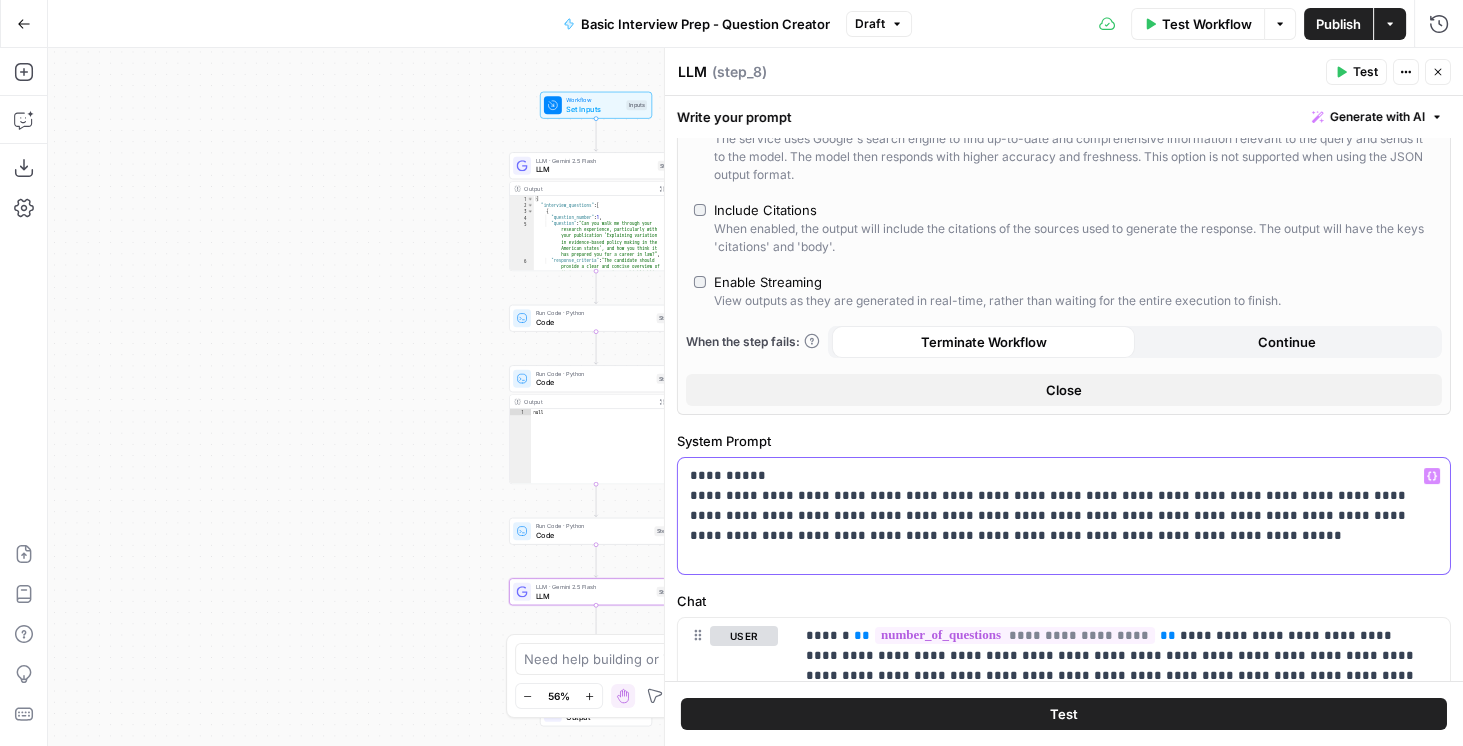 drag, startPoint x: 1240, startPoint y: 512, endPoint x: 1332, endPoint y: 513, distance: 92.00543 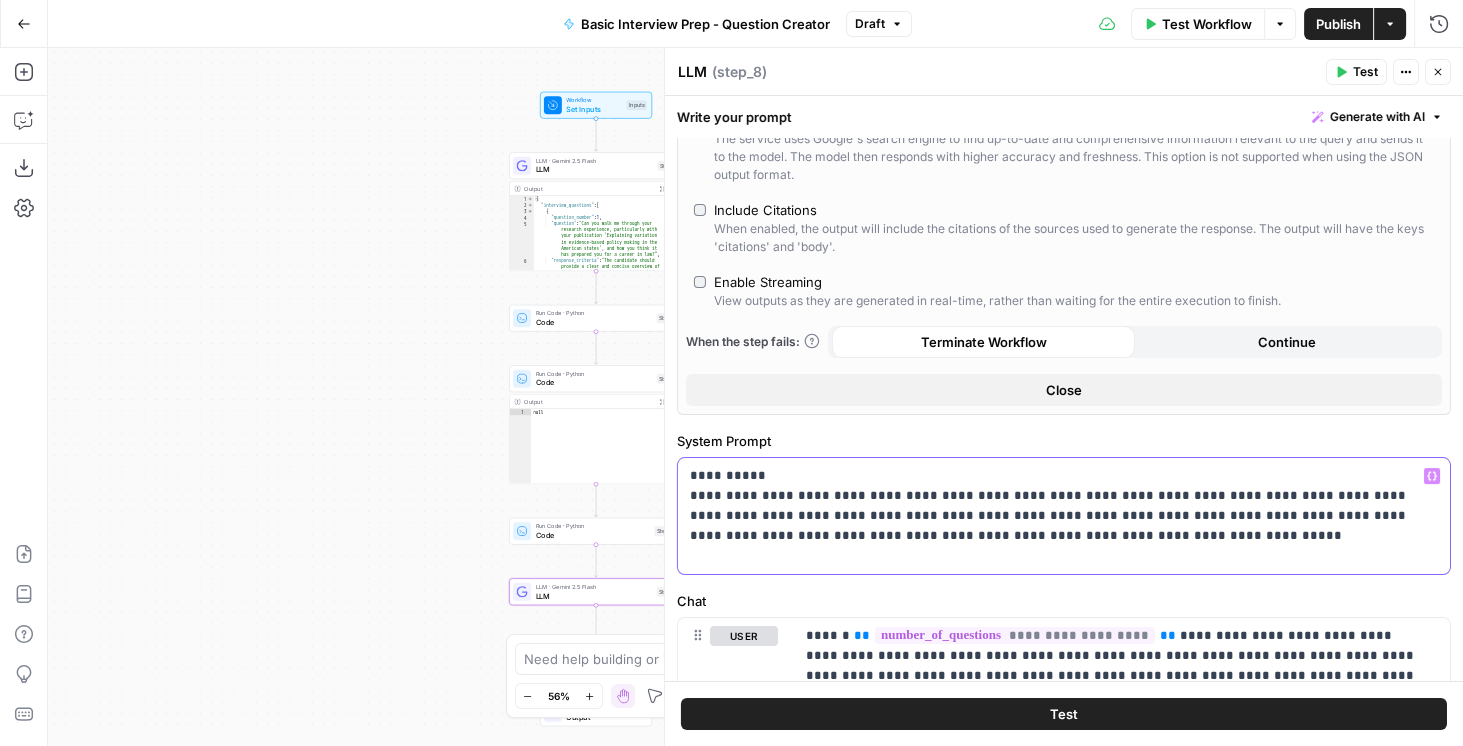 click on "**********" at bounding box center [1060, 516] 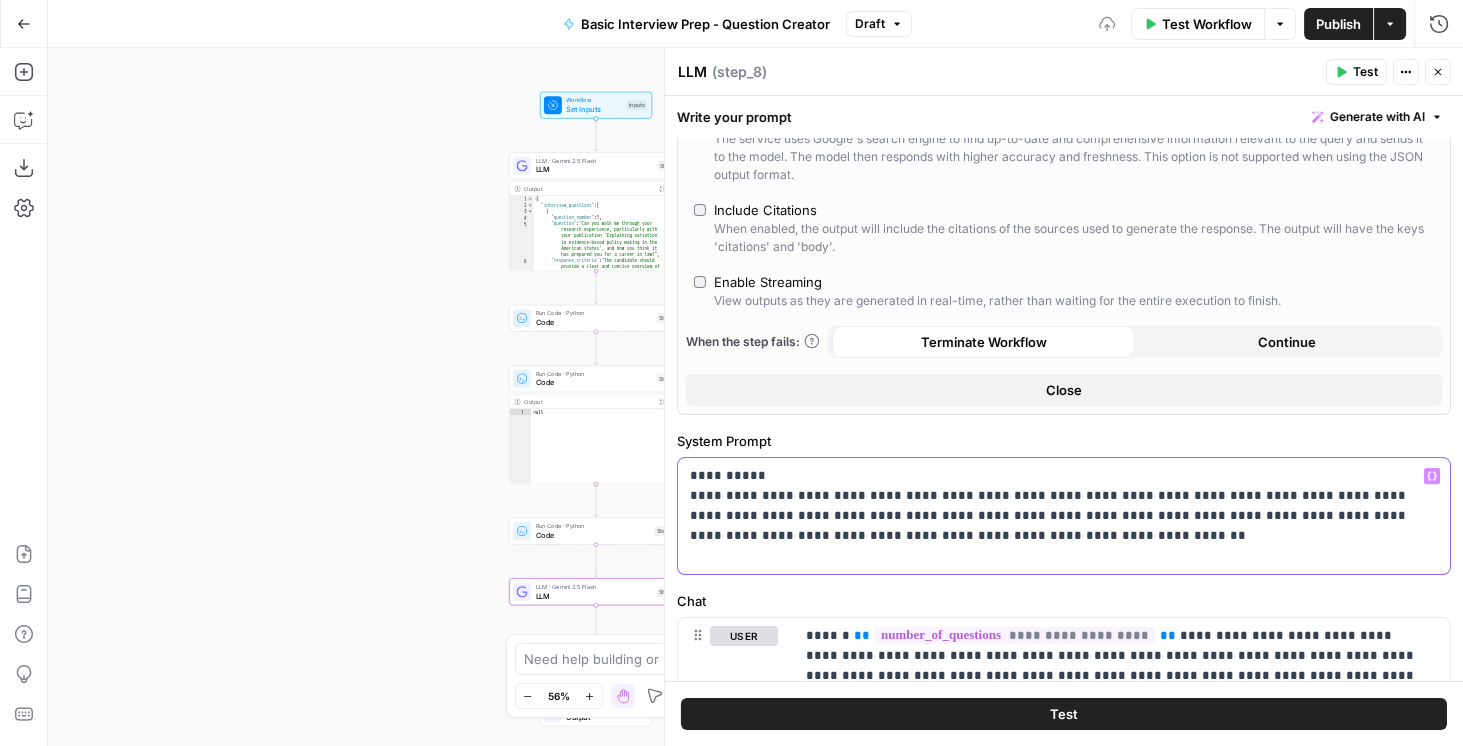type on "***" 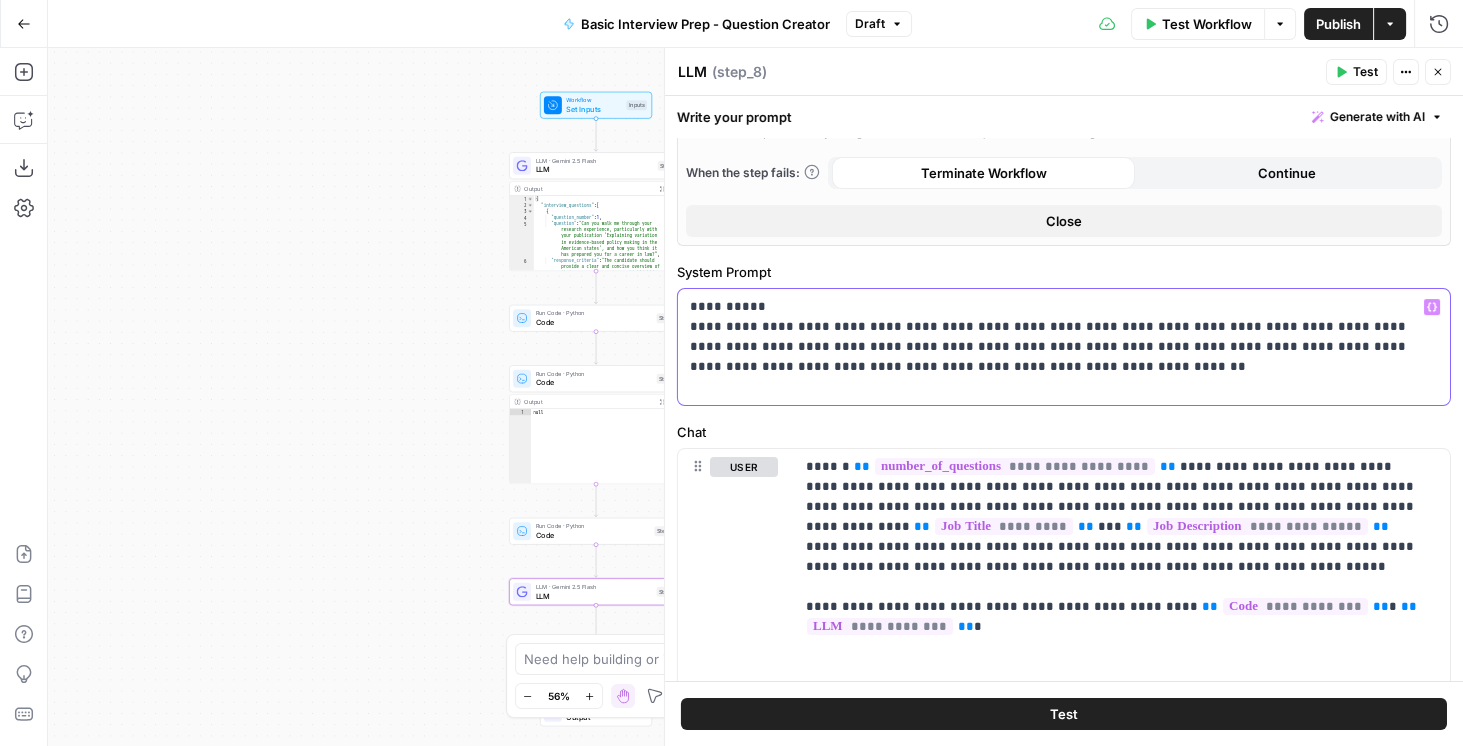 scroll, scrollTop: 628, scrollLeft: 0, axis: vertical 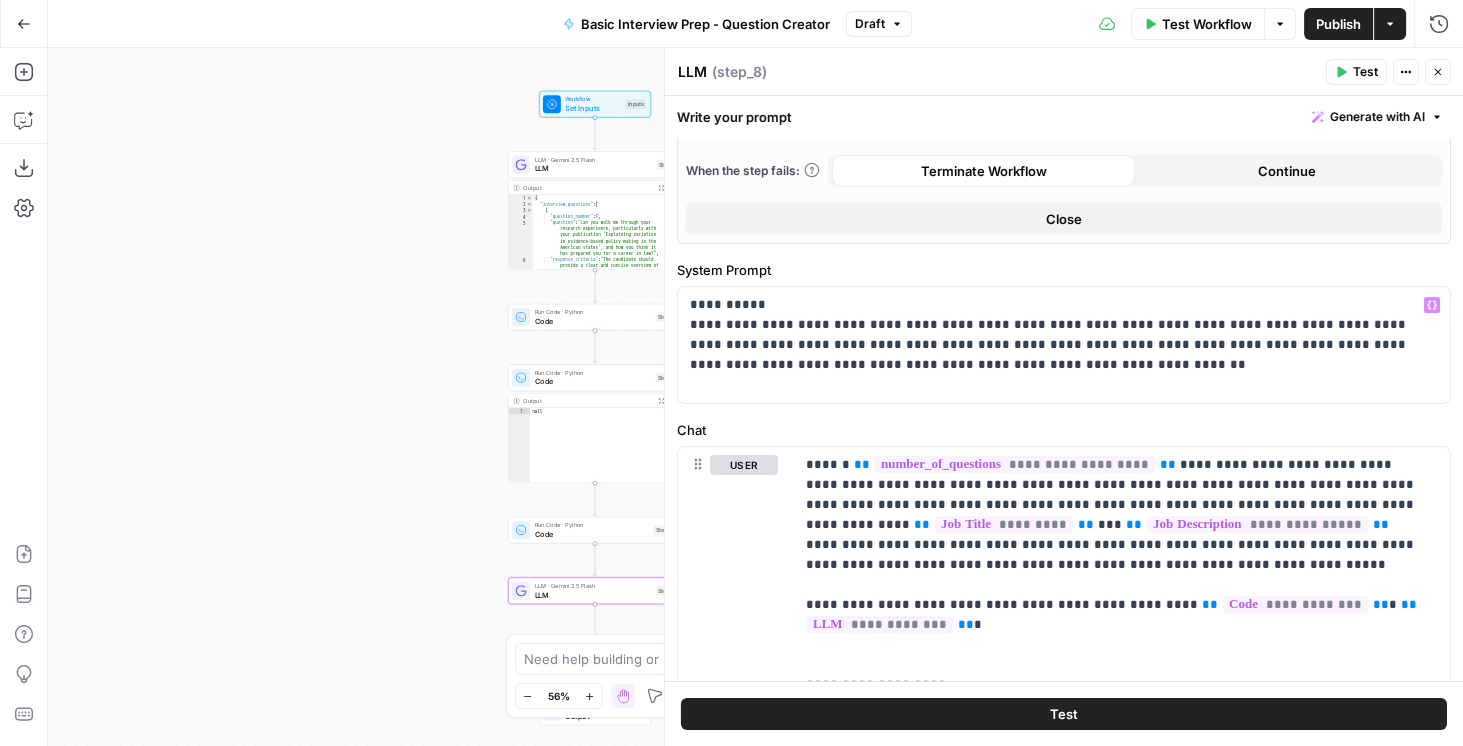 drag, startPoint x: 374, startPoint y: 384, endPoint x: 166, endPoint y: 397, distance: 208.40585 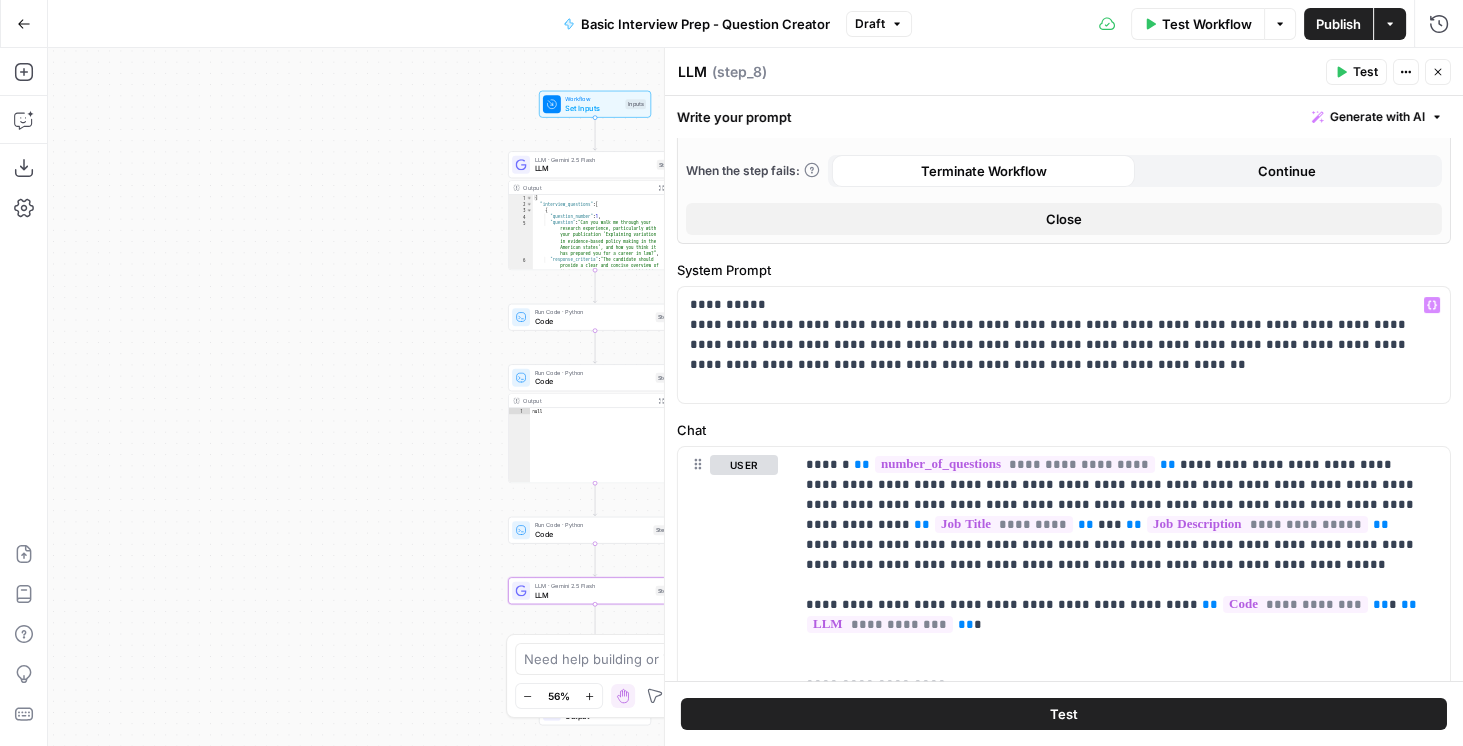 click on "Workflow Set Inputs Inputs LLM · Gemini 2.5 Flash LLM Step 1 Output Expand Output Copy 1 2 3 4 5 6 {    "interview_questions" :  [      {         "question_number" :  1 ,         "question" :  "Can you walk me through your             research experience, particularly with             your publication 'Explaining variation             in evidence-based policy making in the             American states', and how you think it             has prepared you for a career in law?" ,         "response_criteria" :  "The candidate should             provide a clear and concise overview of             their research experience, highlighting             their role in the publication, the             methodology used, and the key findings.             They should also demonstrate an             understanding of how their research             skills can be applied to a career in law            1" at bounding box center (755, 397) 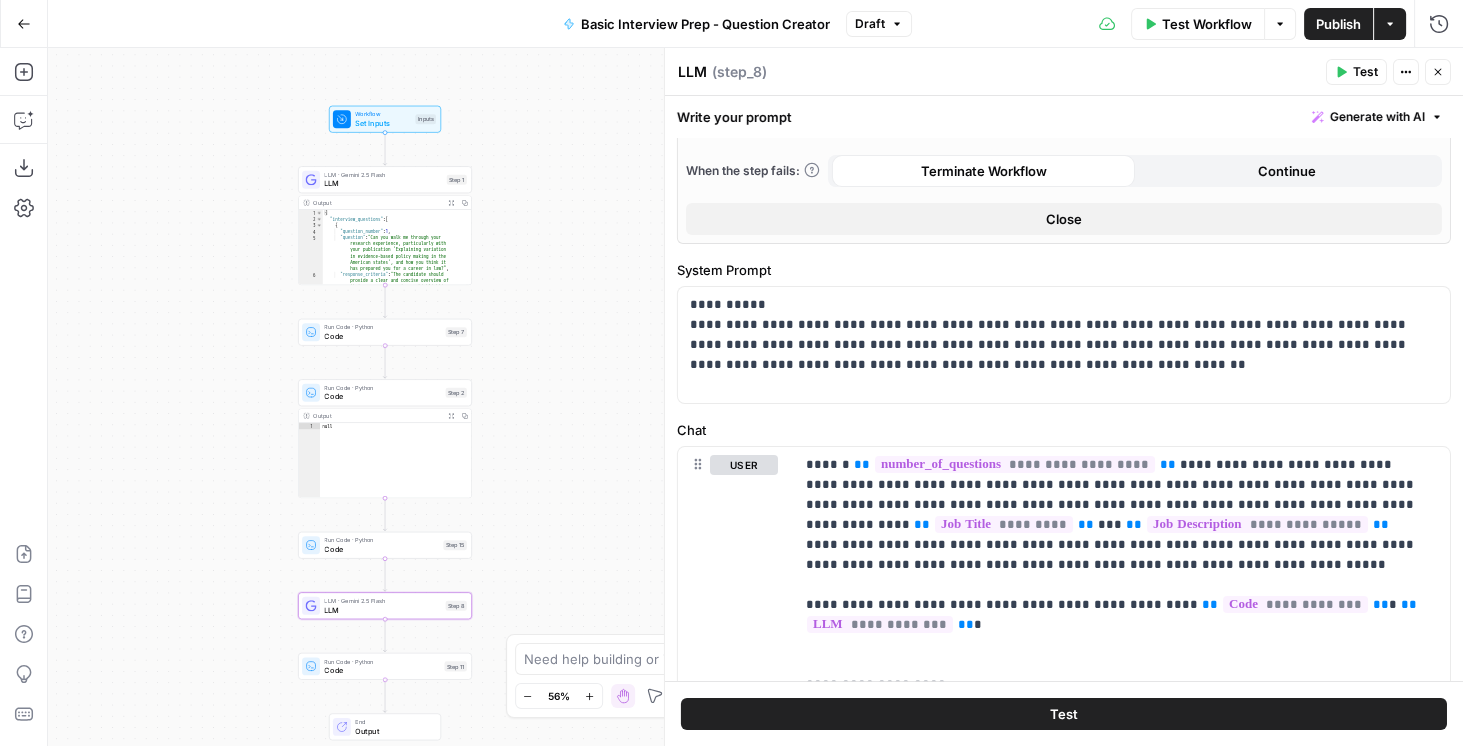 click on "LLM" at bounding box center (383, 183) 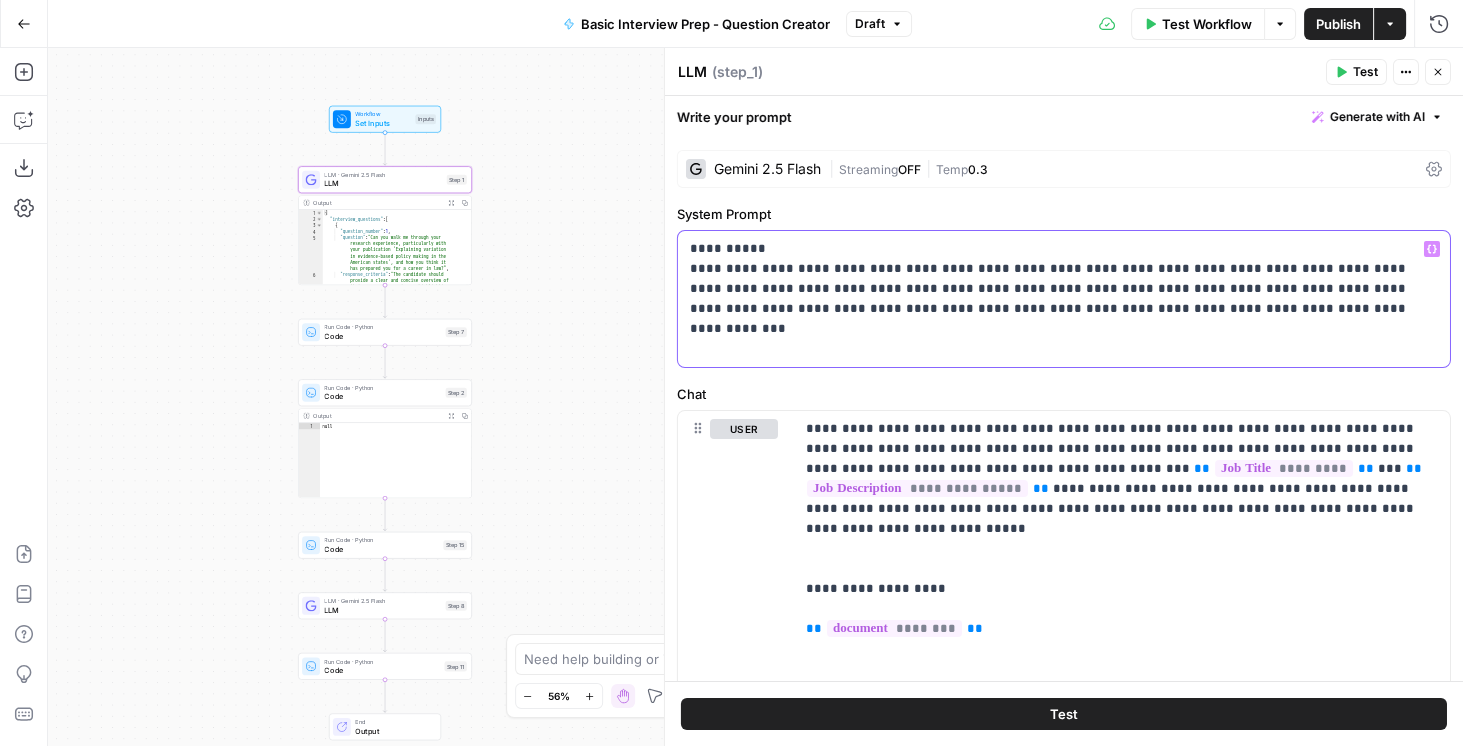 drag, startPoint x: 1377, startPoint y: 289, endPoint x: 1250, endPoint y: 285, distance: 127.06297 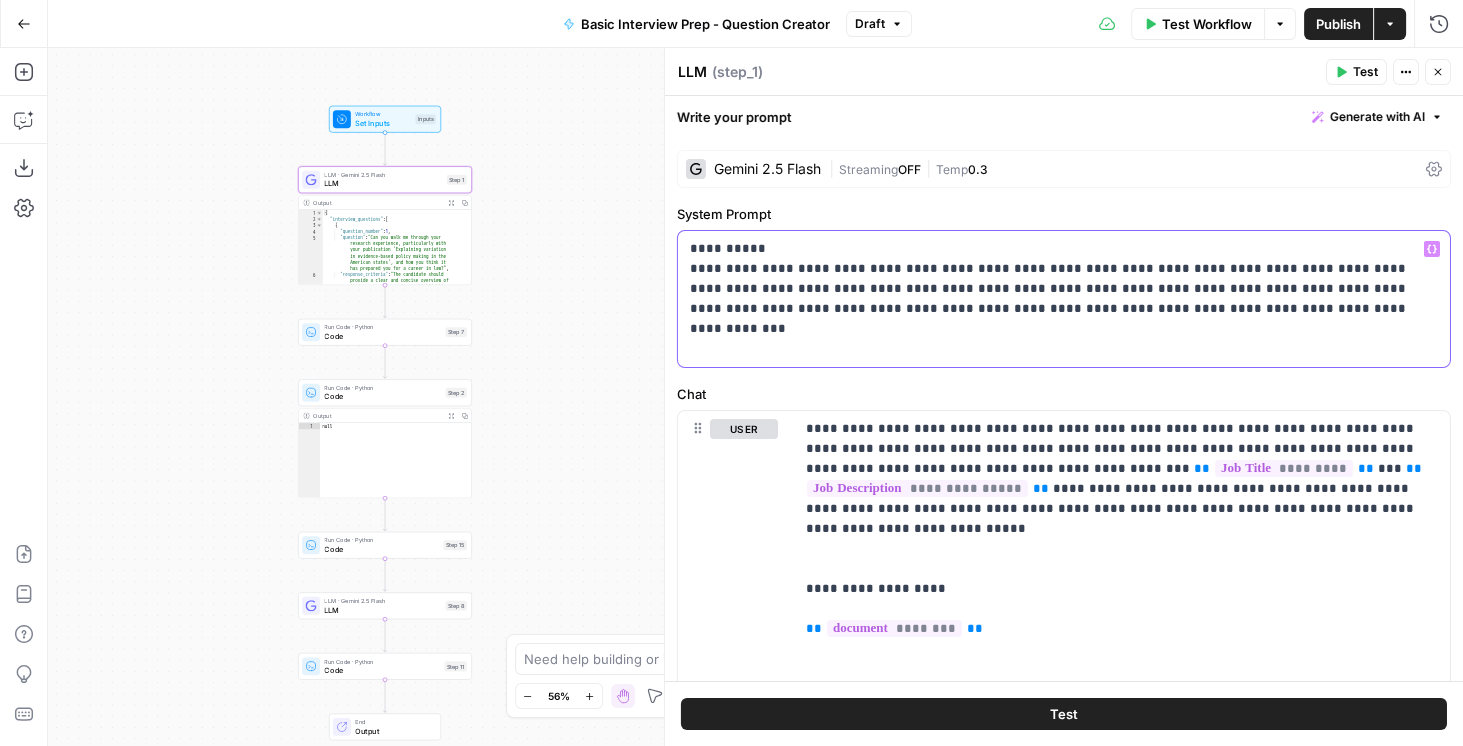 click on "**********" at bounding box center [1060, 299] 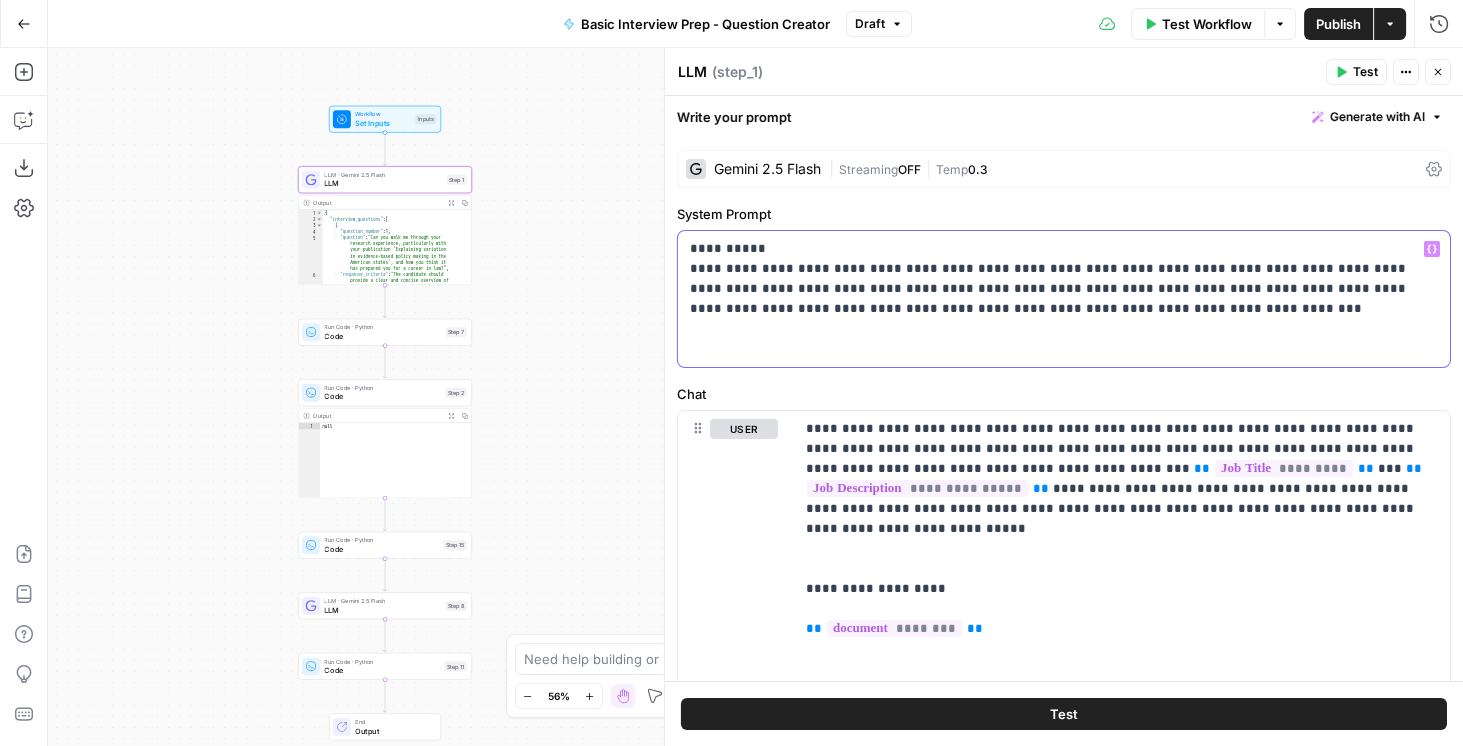 type 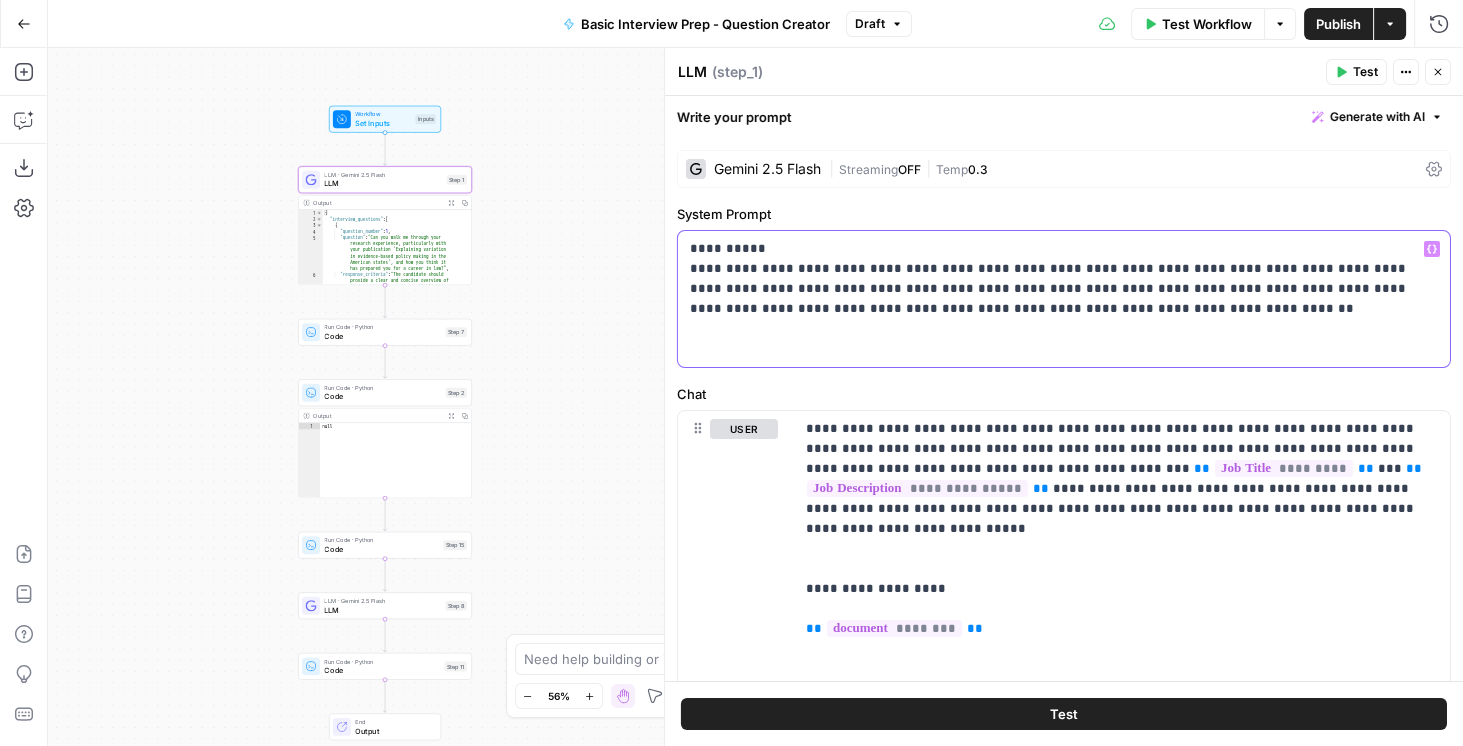 click on "**********" at bounding box center [1060, 299] 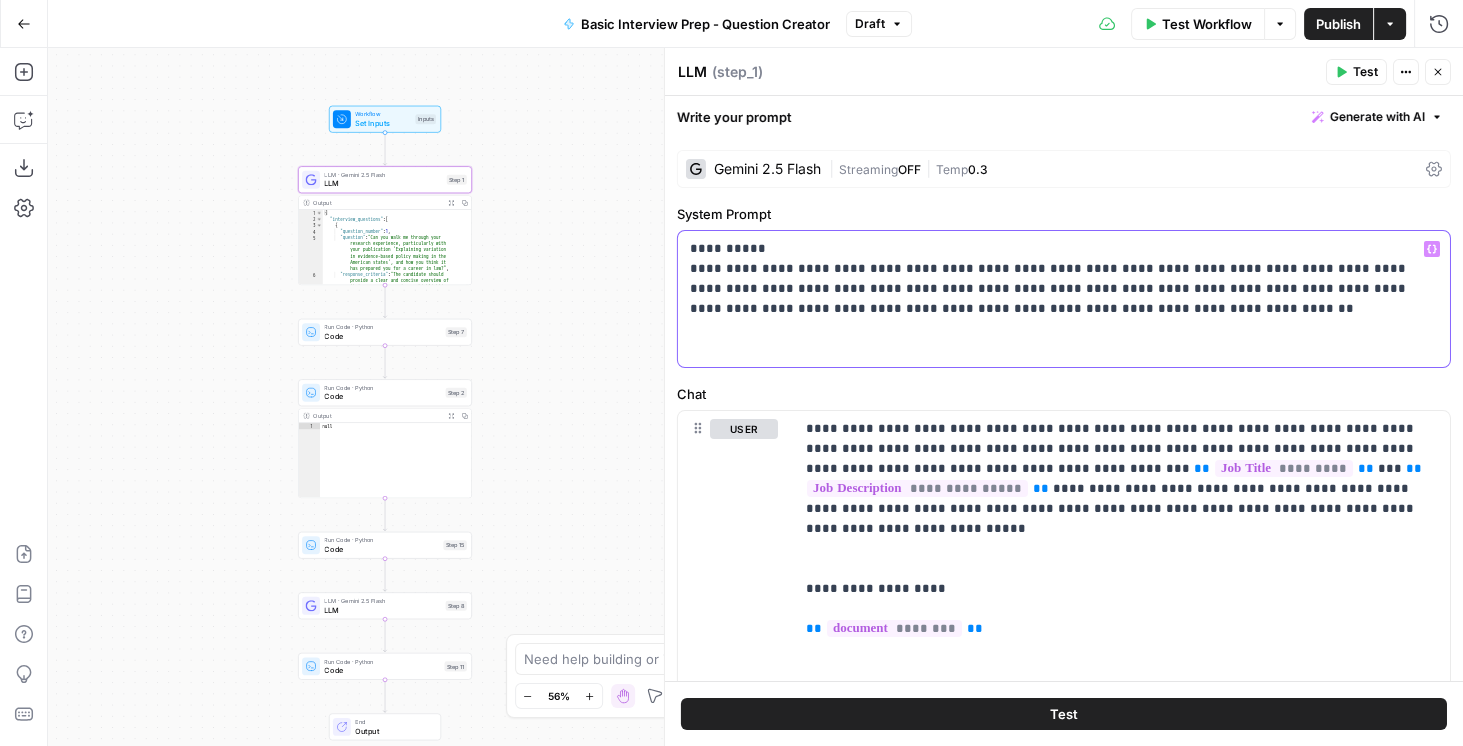 click on "**********" at bounding box center [1060, 299] 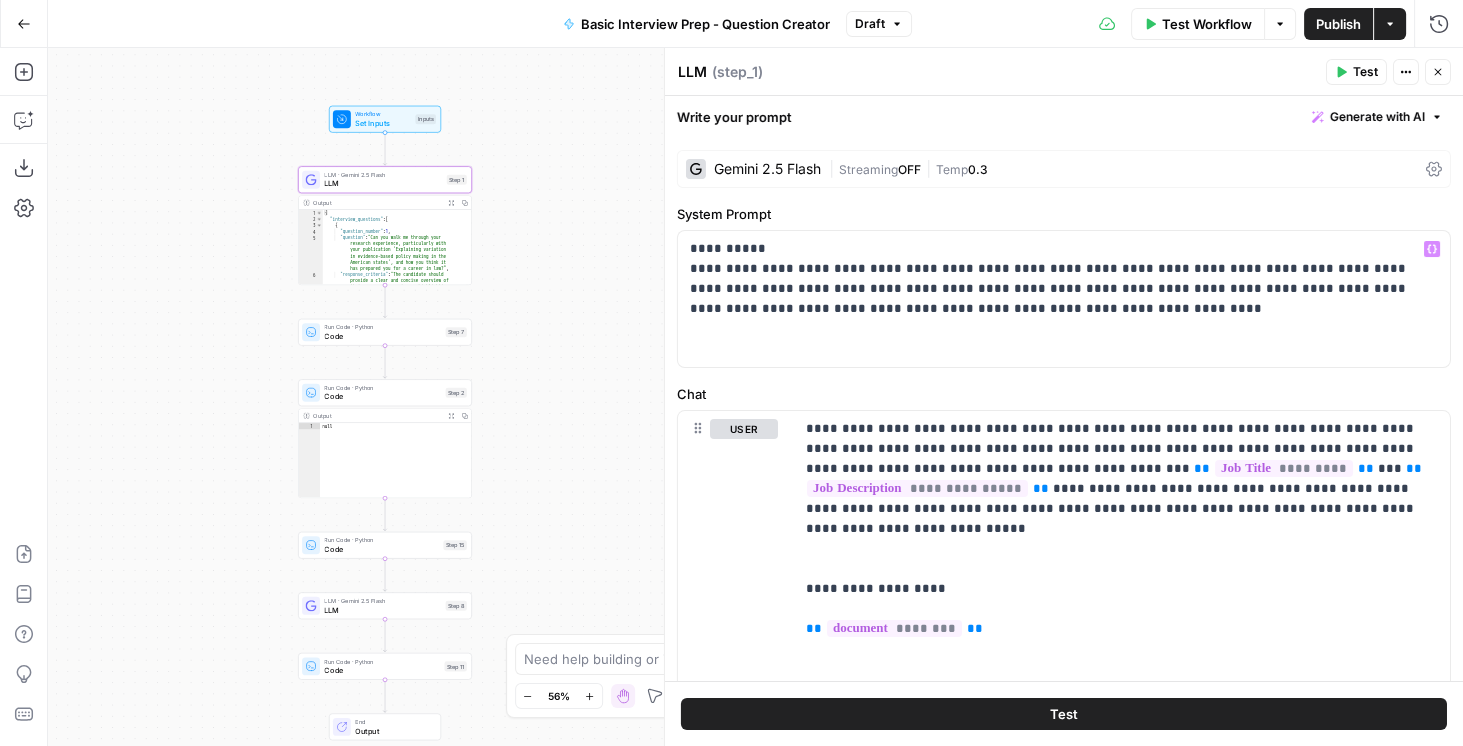 click on "Publish" at bounding box center [1338, 24] 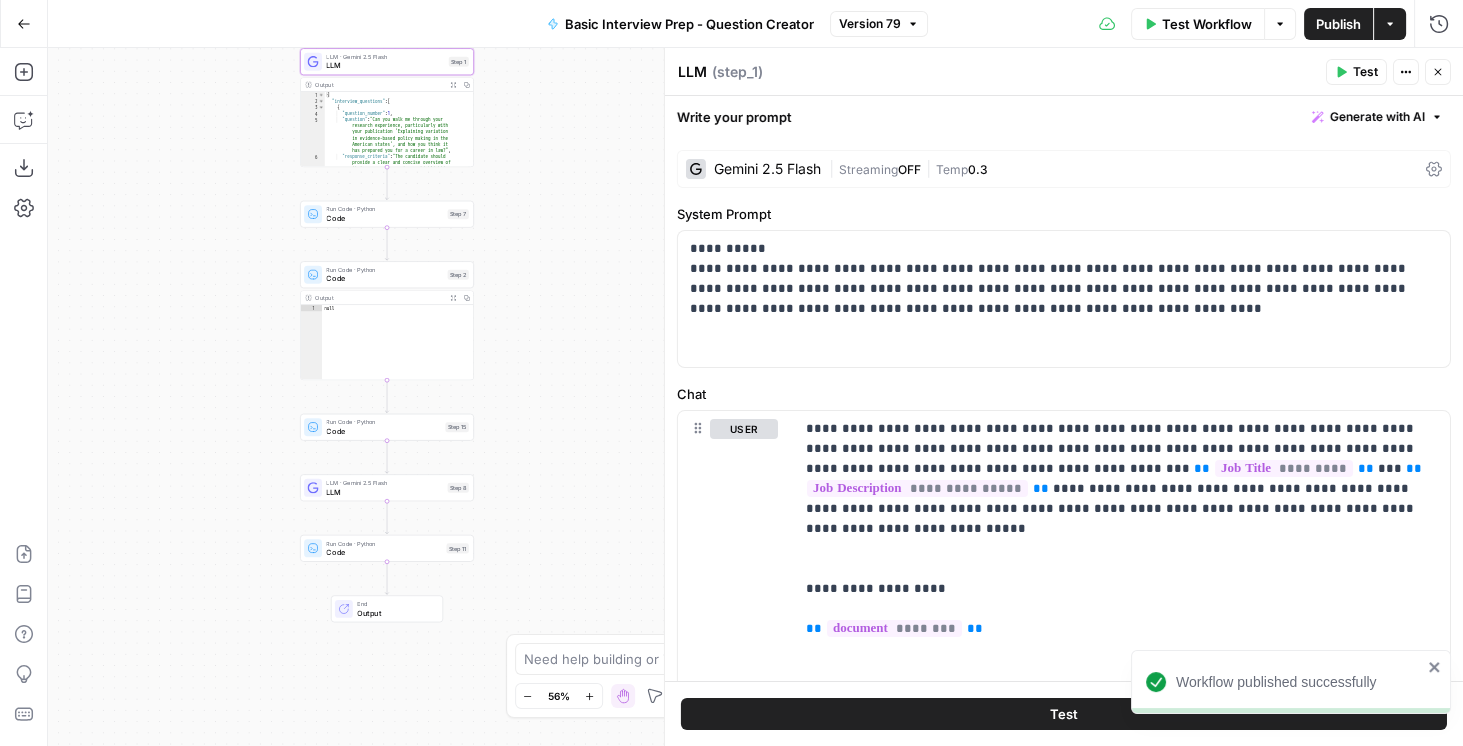 drag, startPoint x: 593, startPoint y: 222, endPoint x: 573, endPoint y: 164, distance: 61.351448 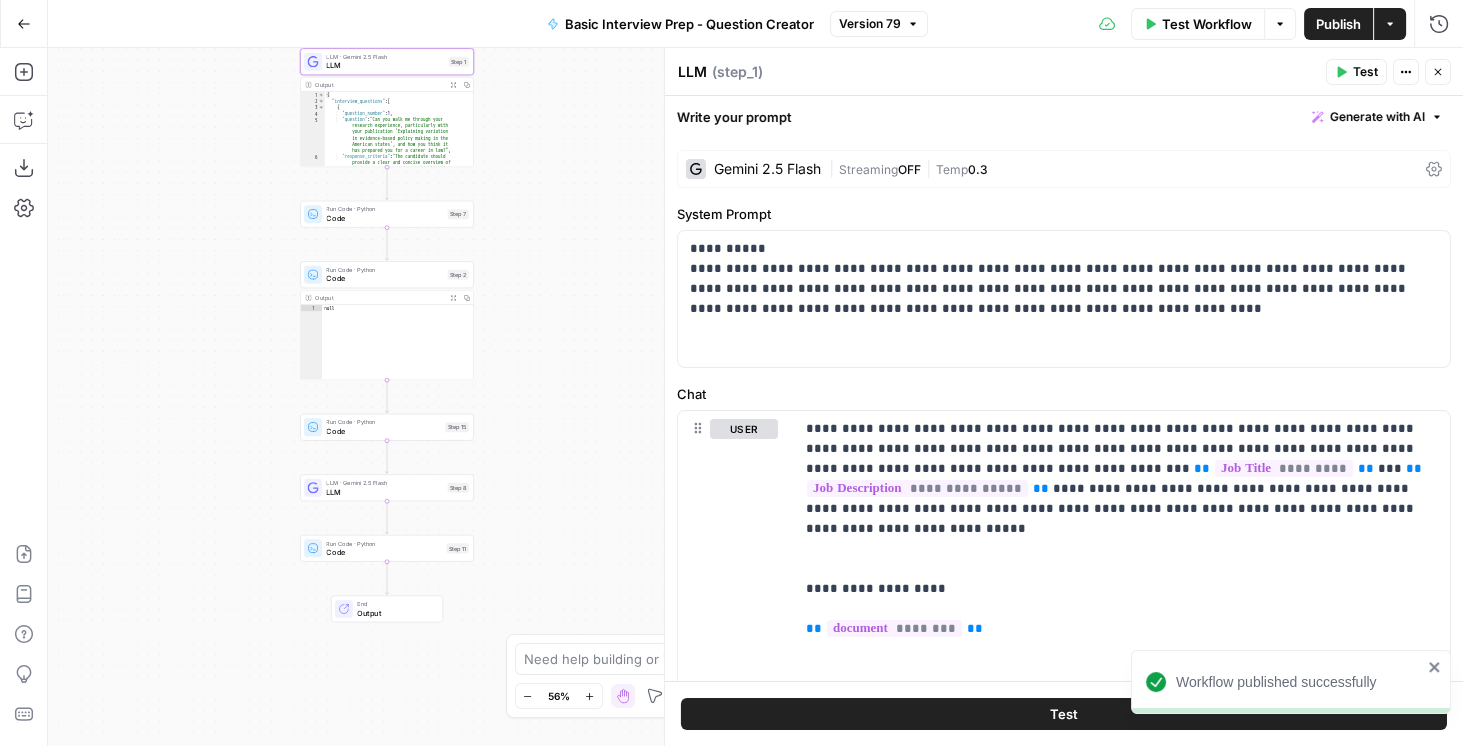 click on "Workflow Set Inputs Inputs LLM · Gemini 2.5 Flash LLM Step 1 Output Expand Output Copy 1 2 3 4 5 6 {    "interview_questions" :  [      {         "question_number" :  1 ,         "question" :  "Can you walk me through your             research experience, particularly with             your publication 'Explaining variation             in evidence-based policy making in the             American states', and how you think it             has prepared you for a career in law?" ,         "response_criteria" :  "The candidate should             provide a clear and concise overview of             their research experience, highlighting             their role in the publication, the             methodology used, and the key findings.             They should also demonstrate an             understanding of how their research             skills can be applied to a career in law            1" at bounding box center (755, 397) 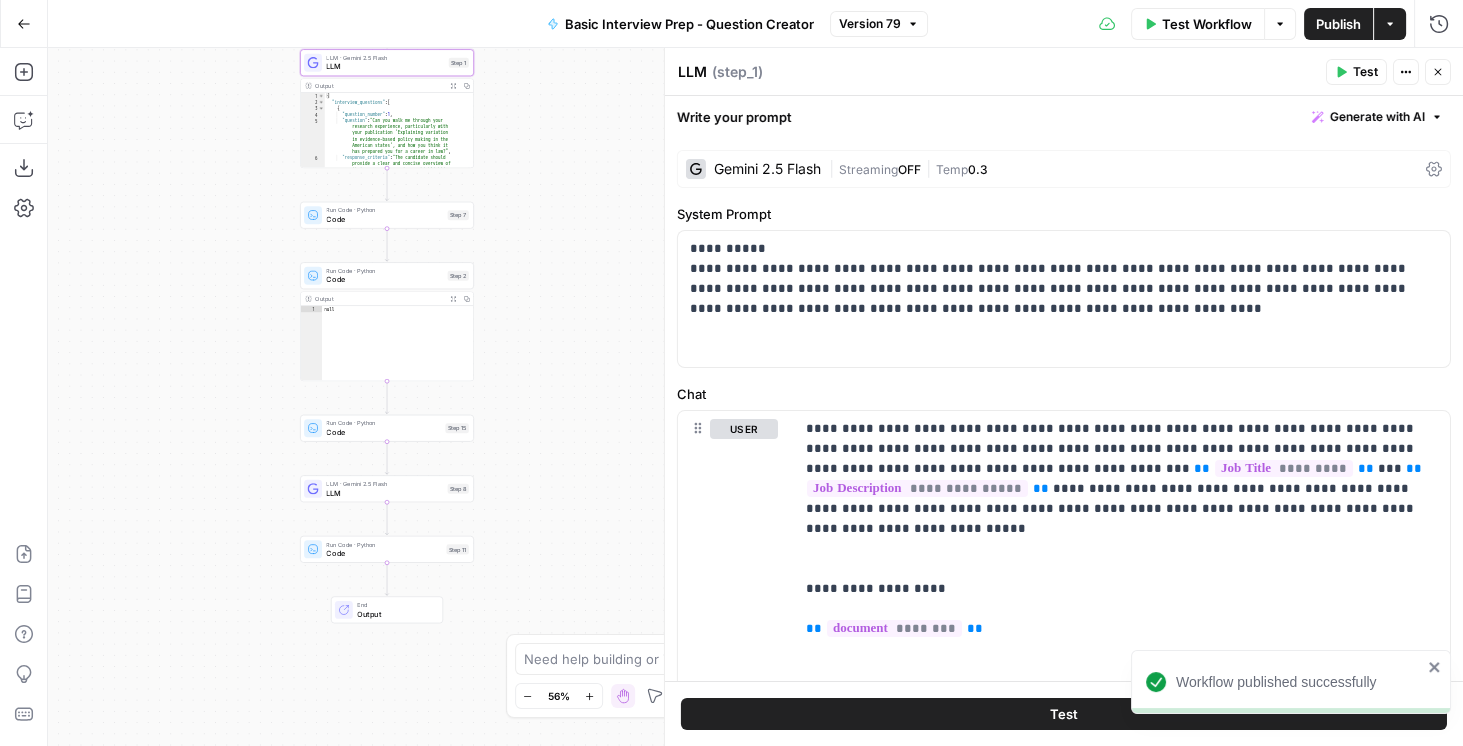 click 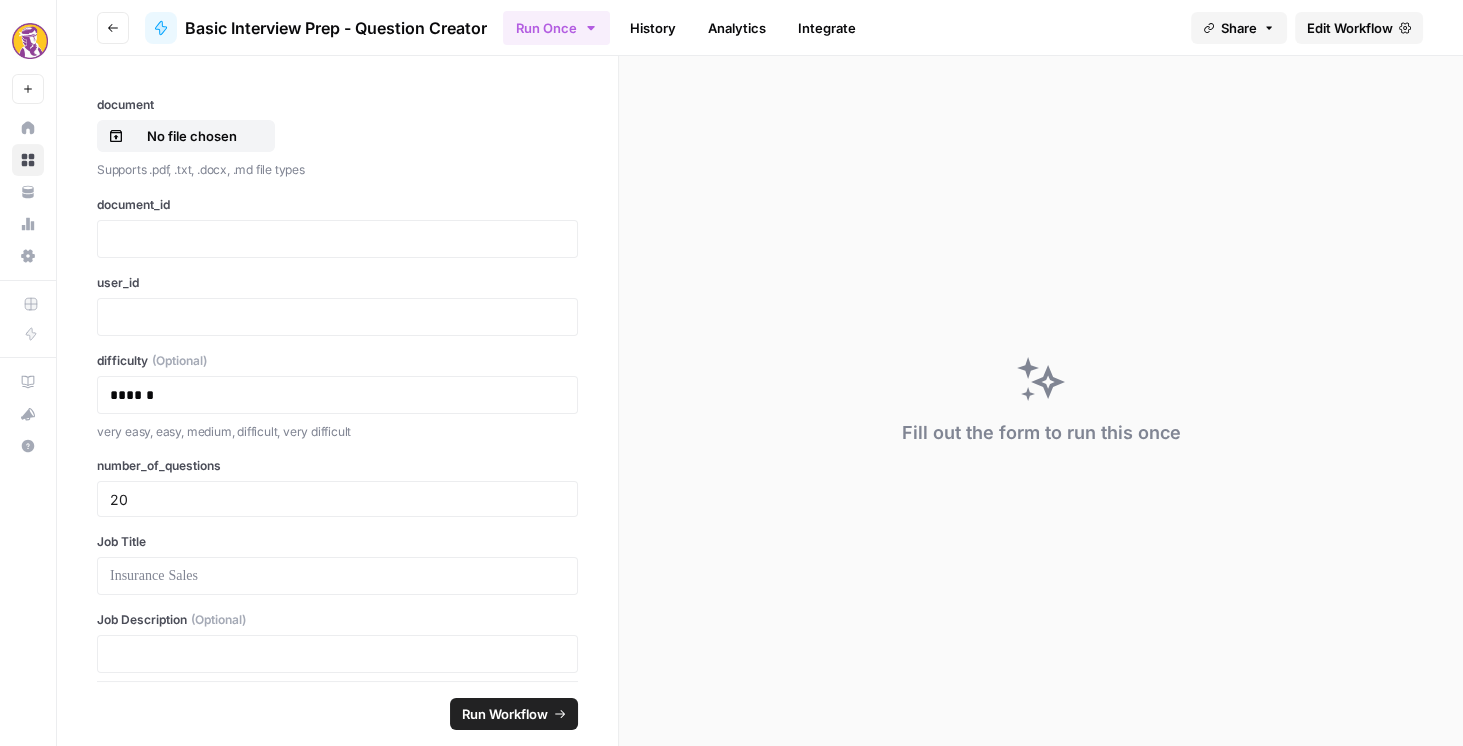 click 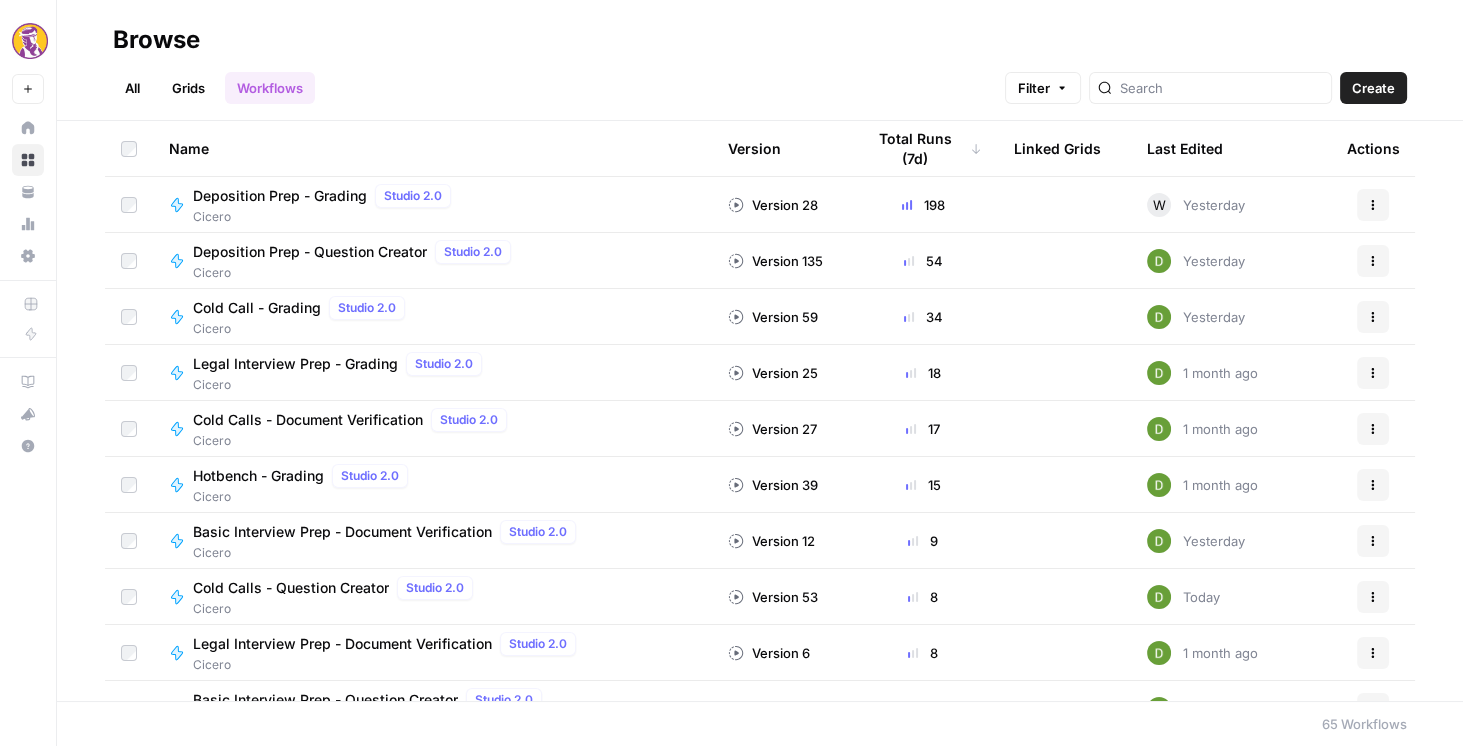 click on "Deposition Prep - Question Creator" at bounding box center [310, 252] 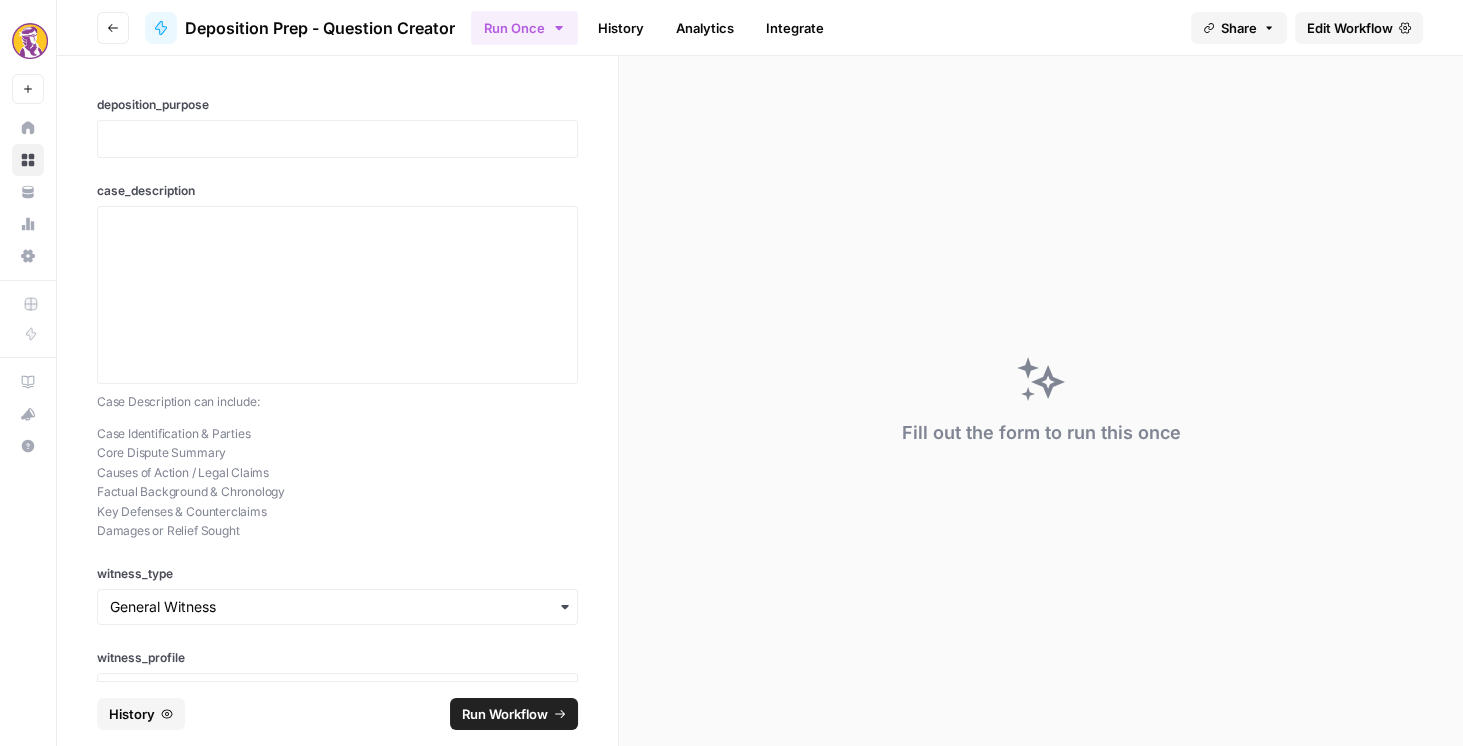 click on "Edit Workflow" at bounding box center [1350, 28] 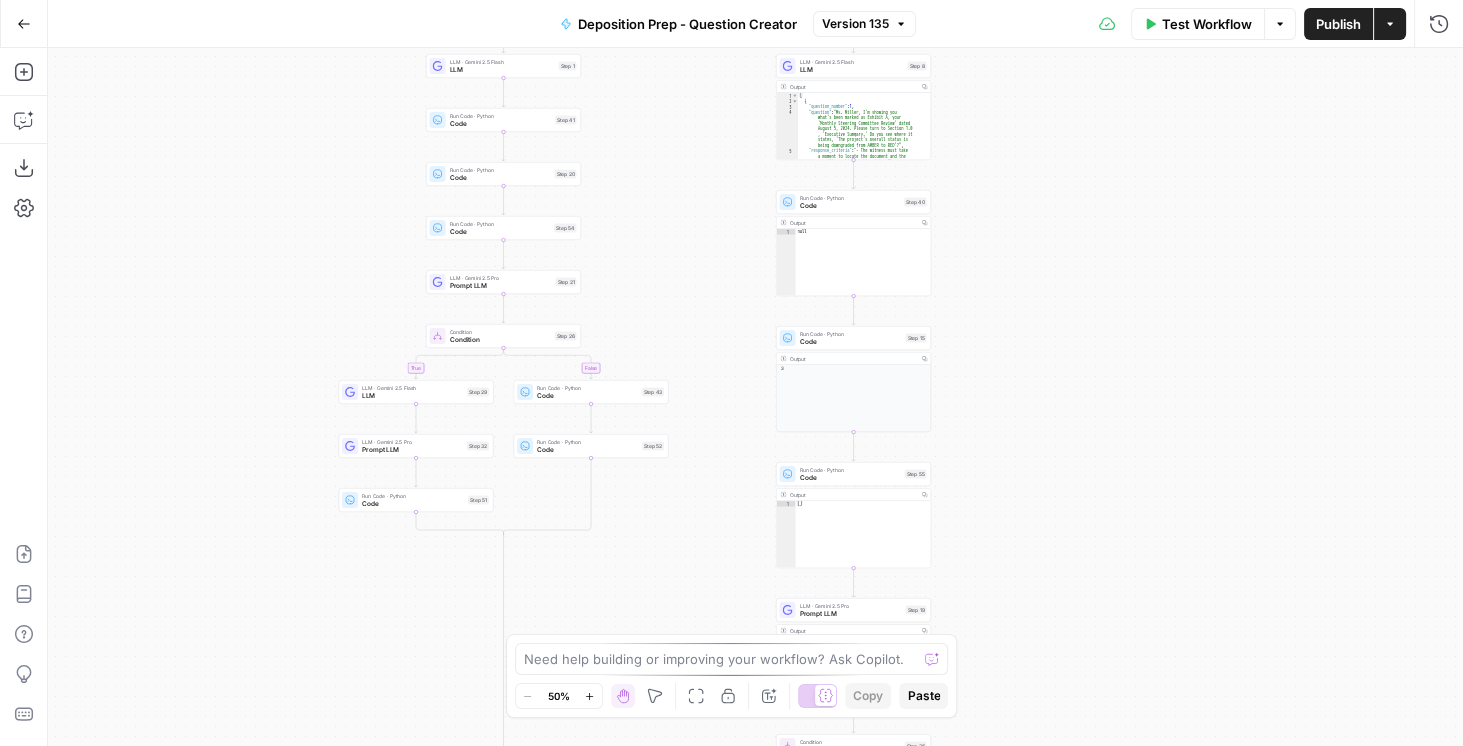 drag, startPoint x: 743, startPoint y: 364, endPoint x: 666, endPoint y: 565, distance: 215.24405 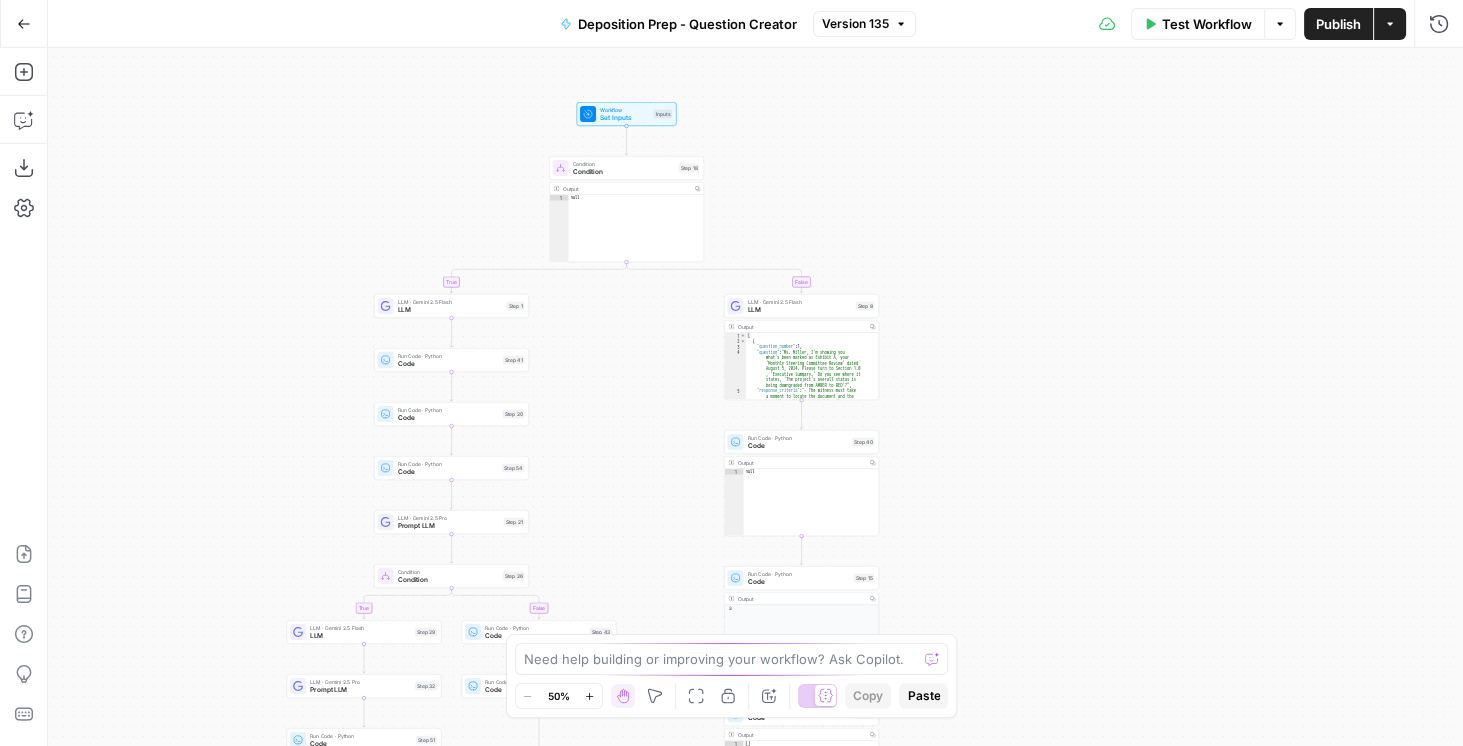 drag, startPoint x: 700, startPoint y: 309, endPoint x: 648, endPoint y: 549, distance: 245.56873 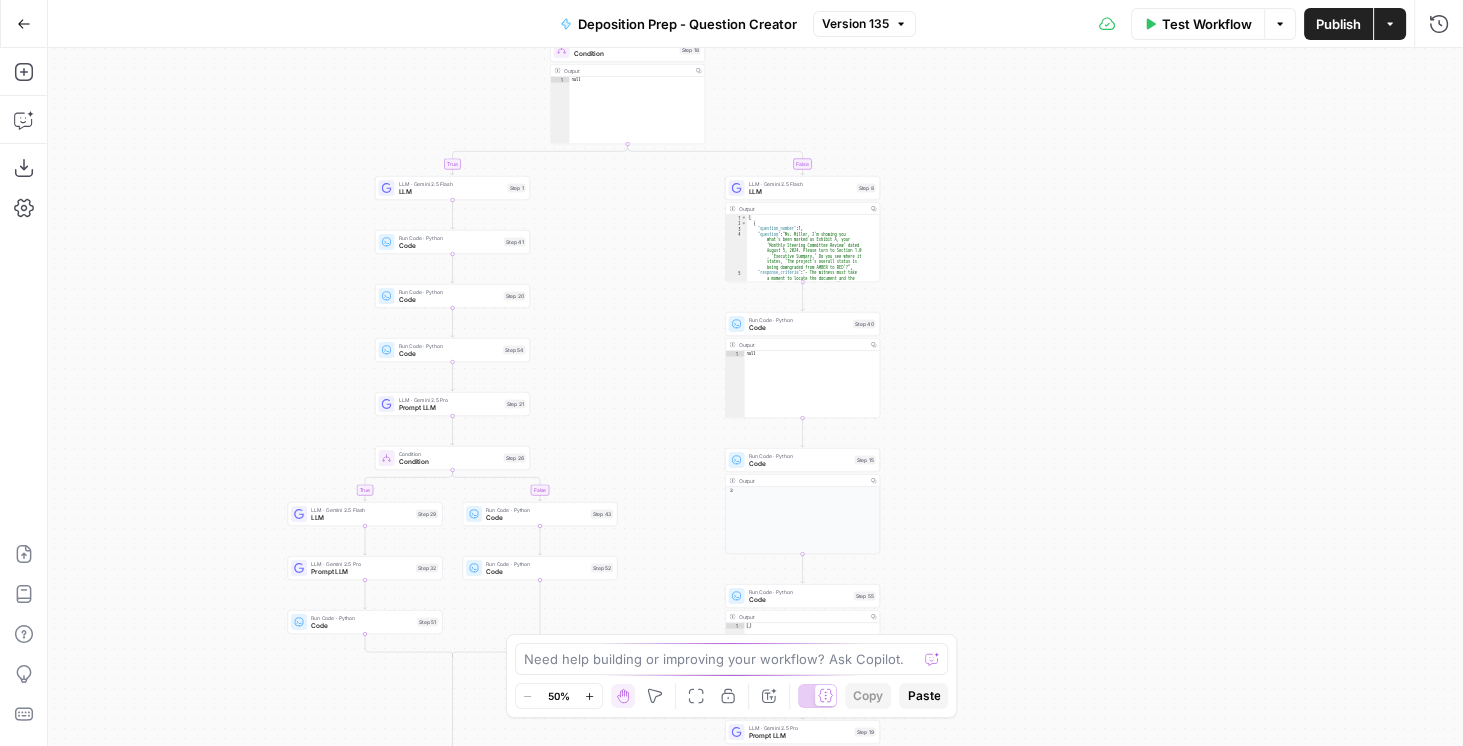 drag, startPoint x: 635, startPoint y: 414, endPoint x: 638, endPoint y: 290, distance: 124.036285 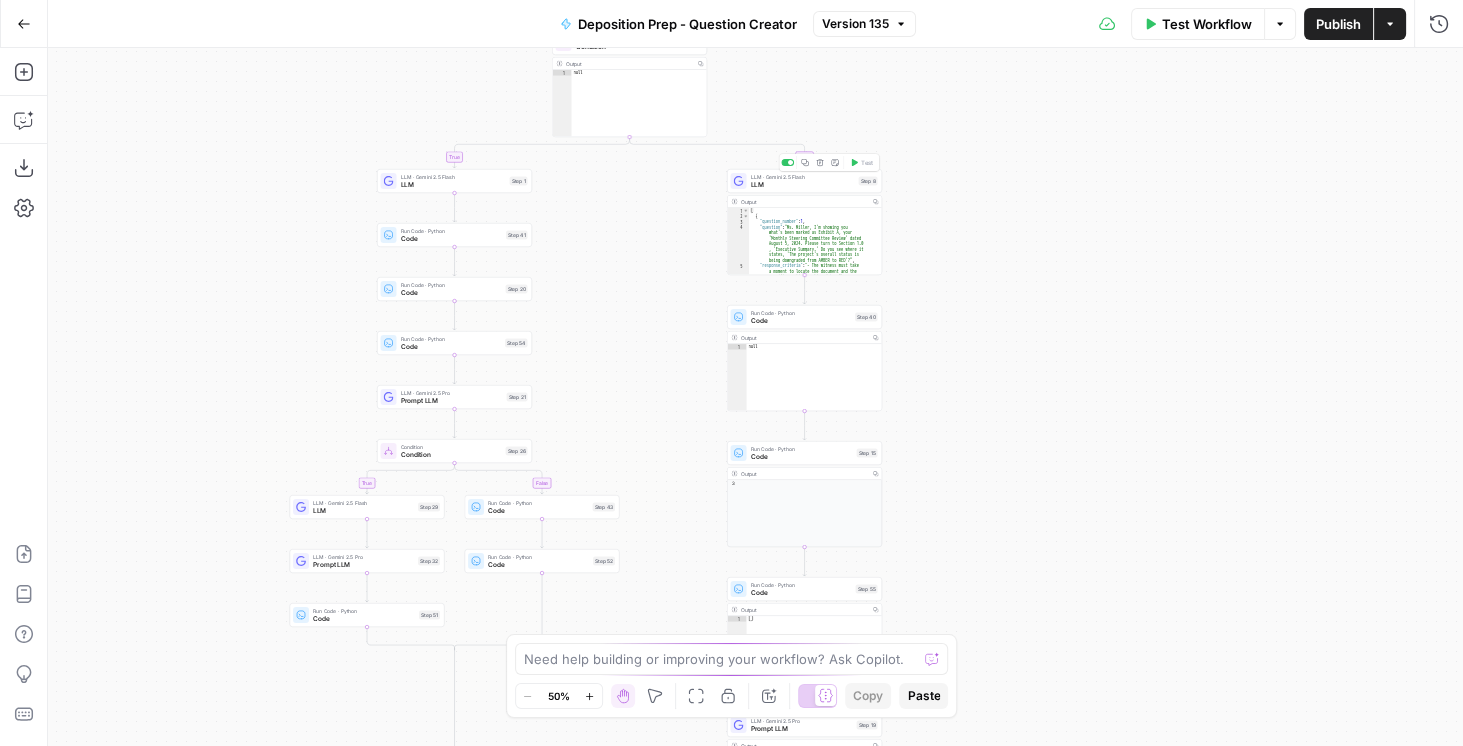 click on "LLM" at bounding box center (803, 185) 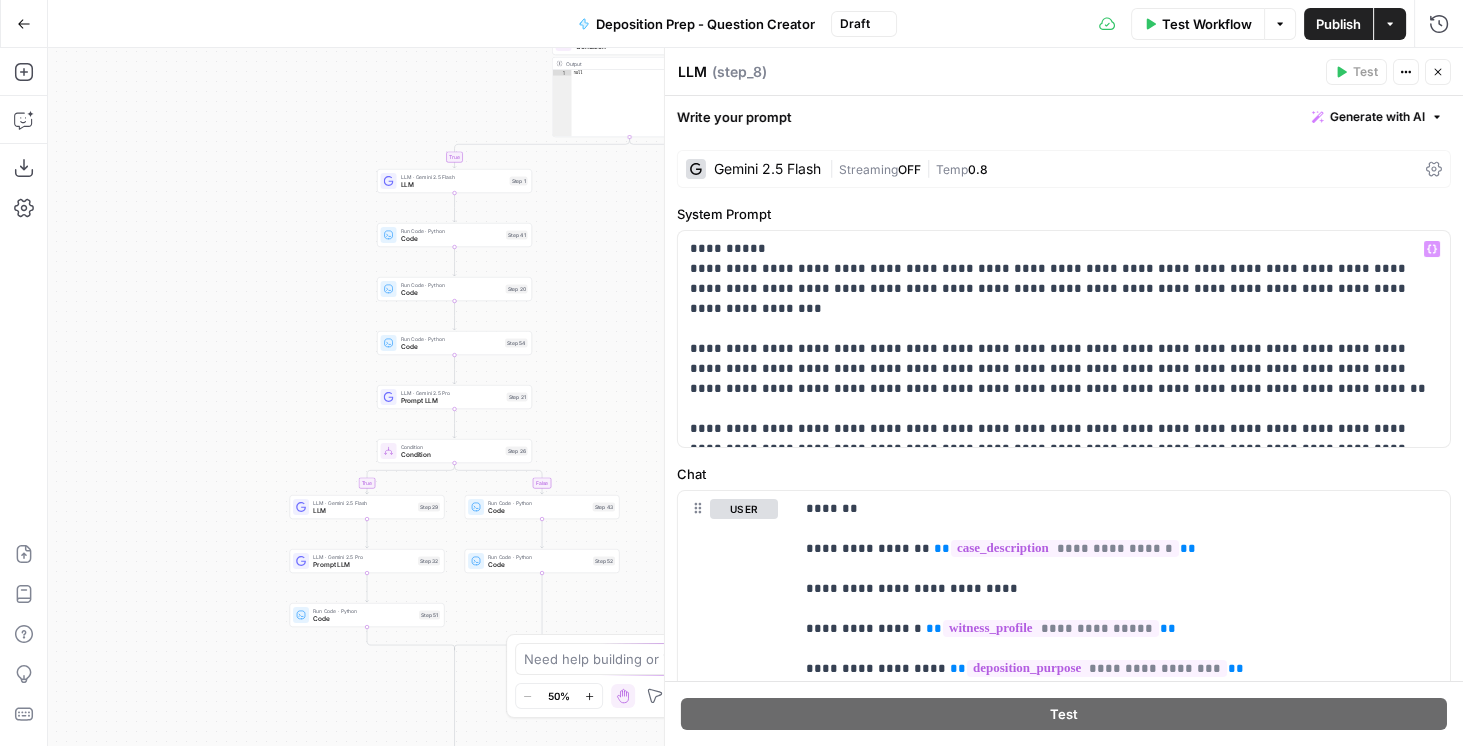 scroll, scrollTop: 342, scrollLeft: 0, axis: vertical 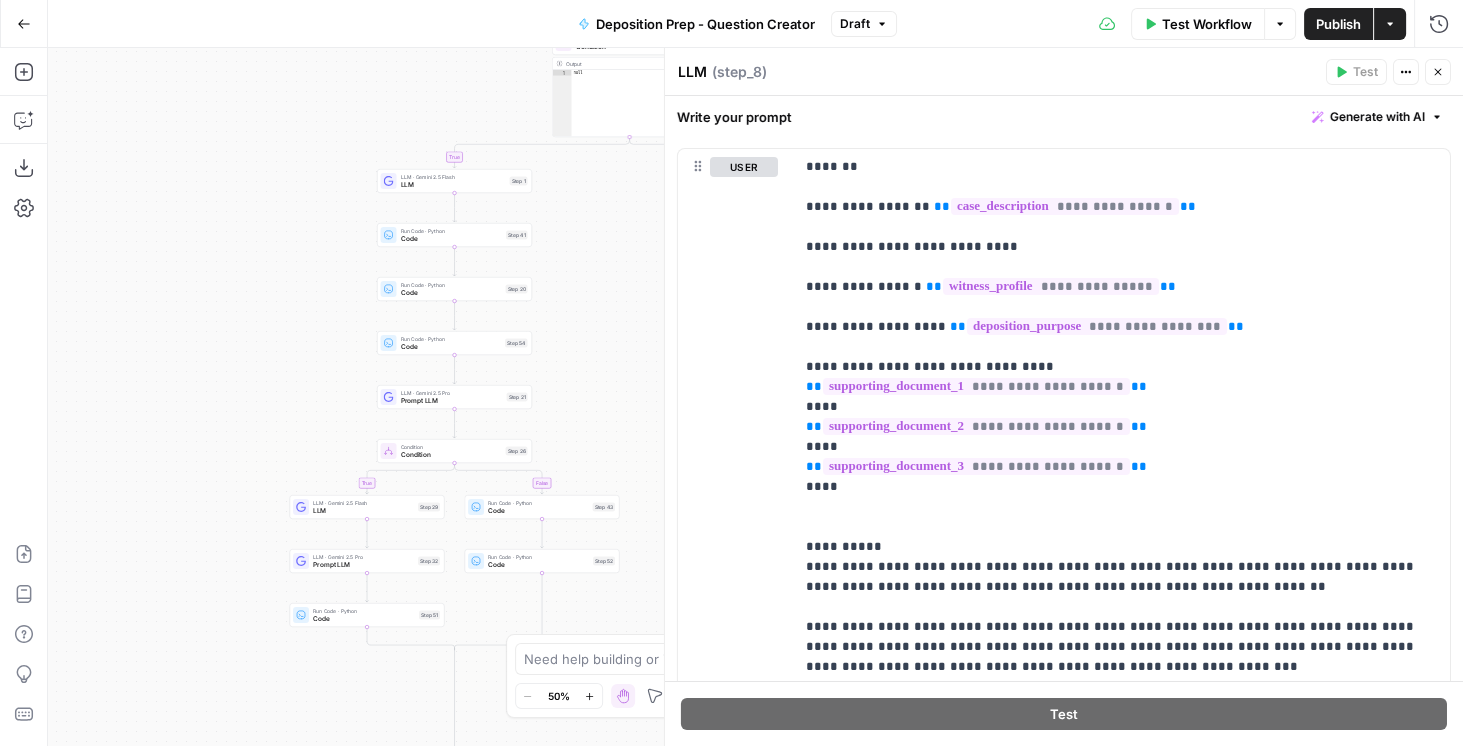 click on "Close" at bounding box center (1438, 72) 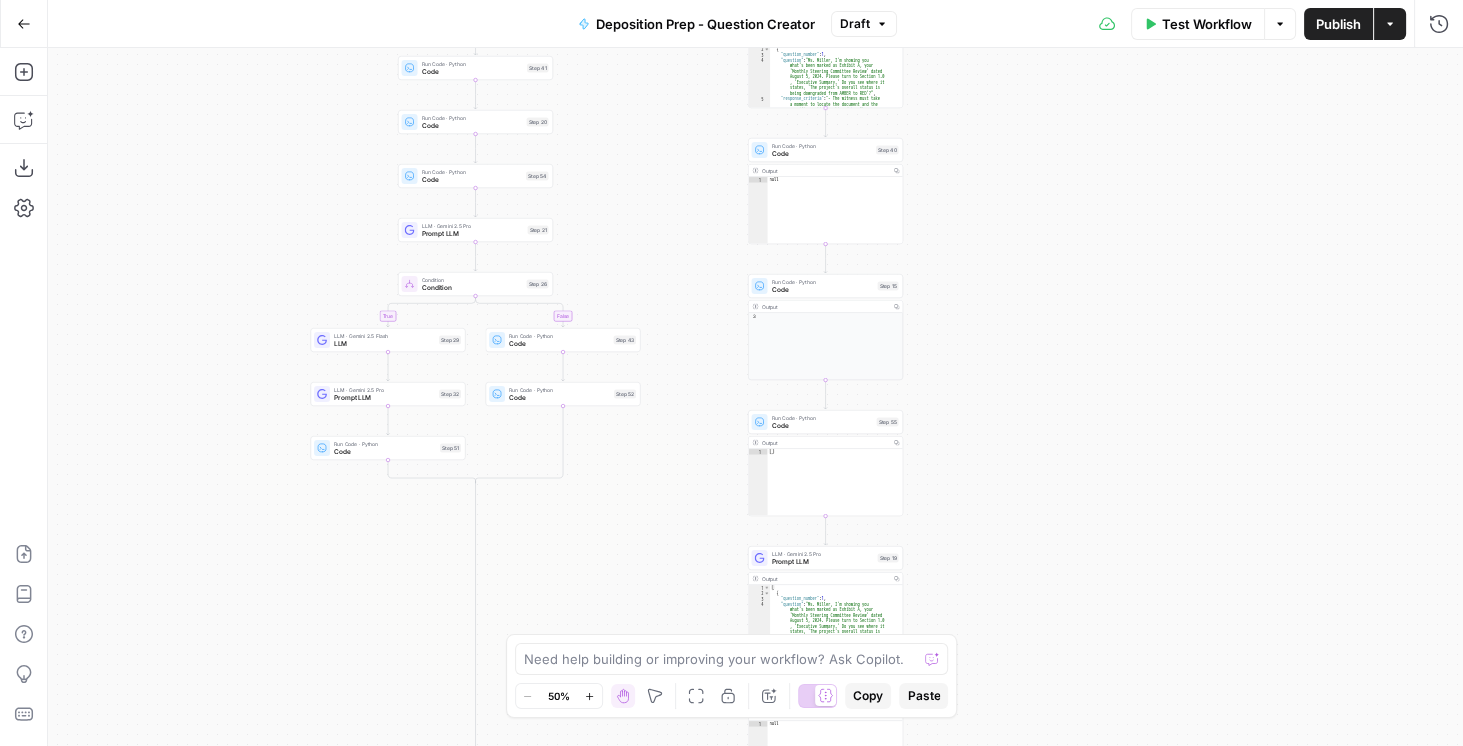 drag, startPoint x: 1015, startPoint y: 451, endPoint x: 1022, endPoint y: 279, distance: 172.14238 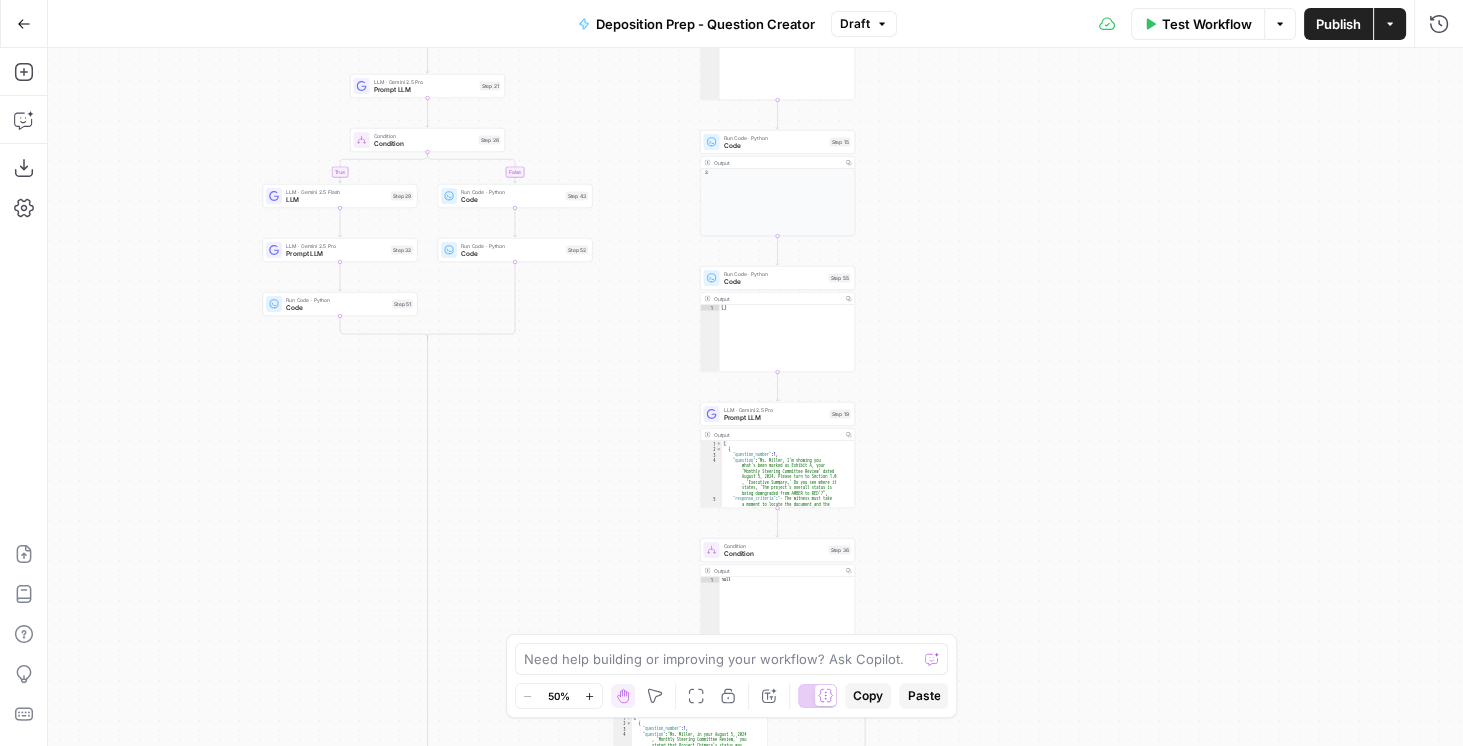 drag, startPoint x: 1023, startPoint y: 410, endPoint x: 975, endPoint y: 304, distance: 116.3615 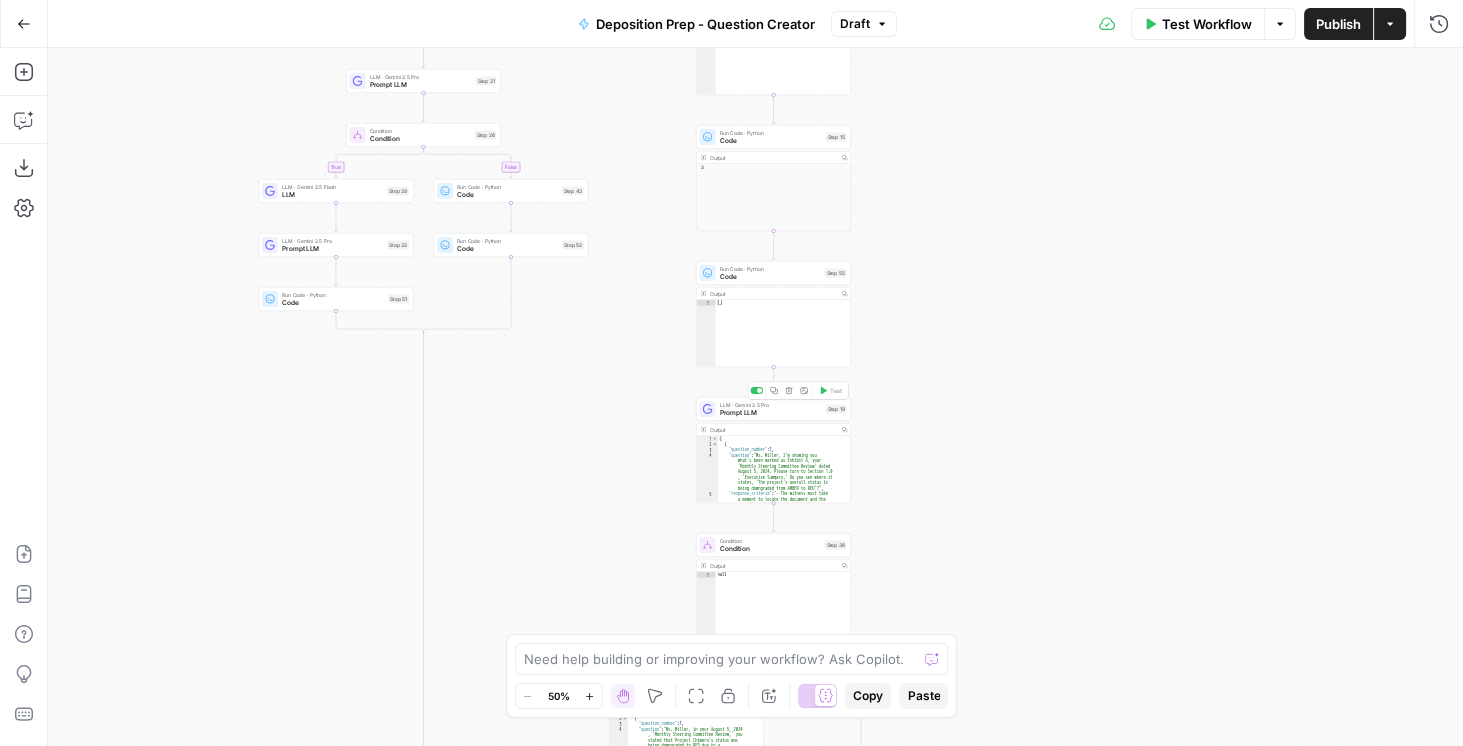 click on "Prompt LLM" at bounding box center (771, 413) 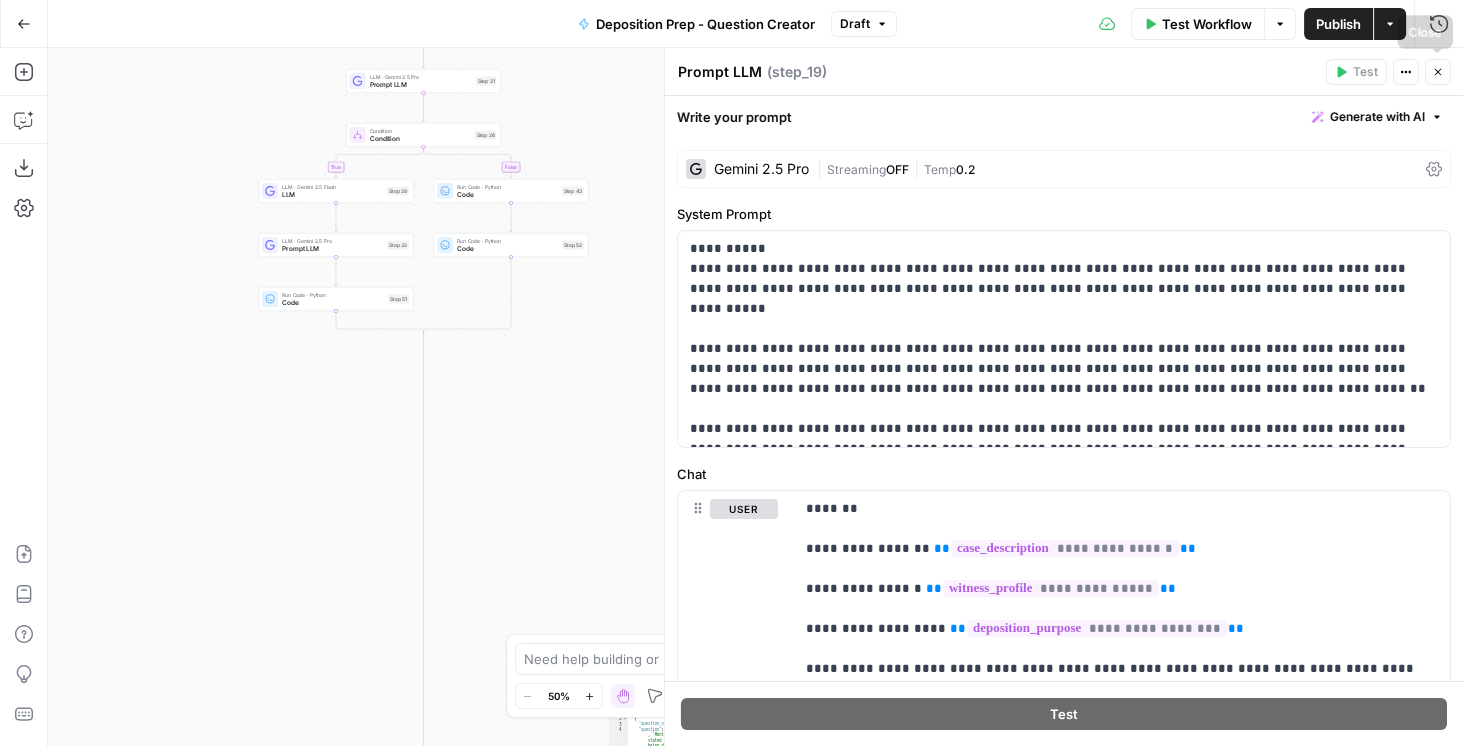 click on "Close" at bounding box center (1438, 72) 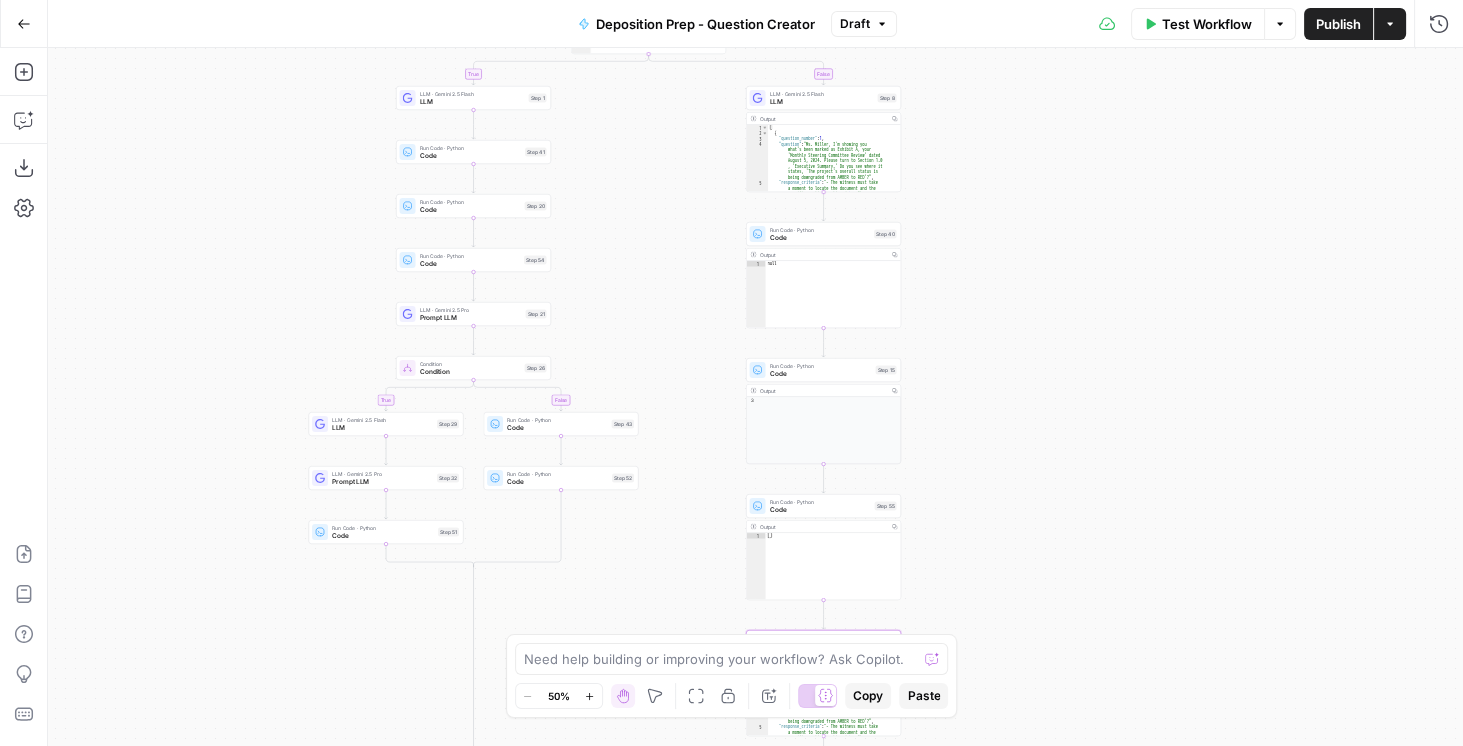 drag, startPoint x: 972, startPoint y: 226, endPoint x: 1022, endPoint y: 460, distance: 239.28226 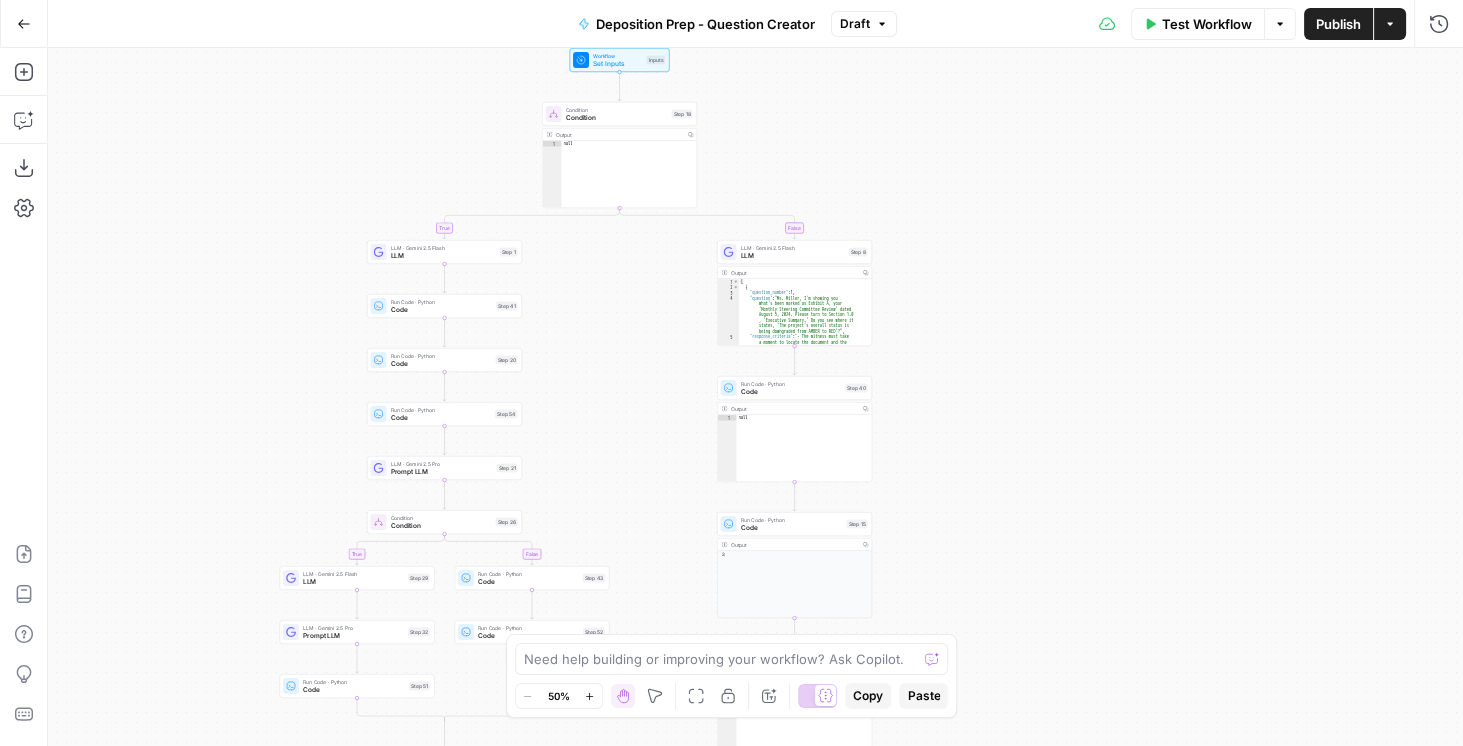 drag, startPoint x: 1017, startPoint y: 296, endPoint x: 984, endPoint y: 469, distance: 176.11928 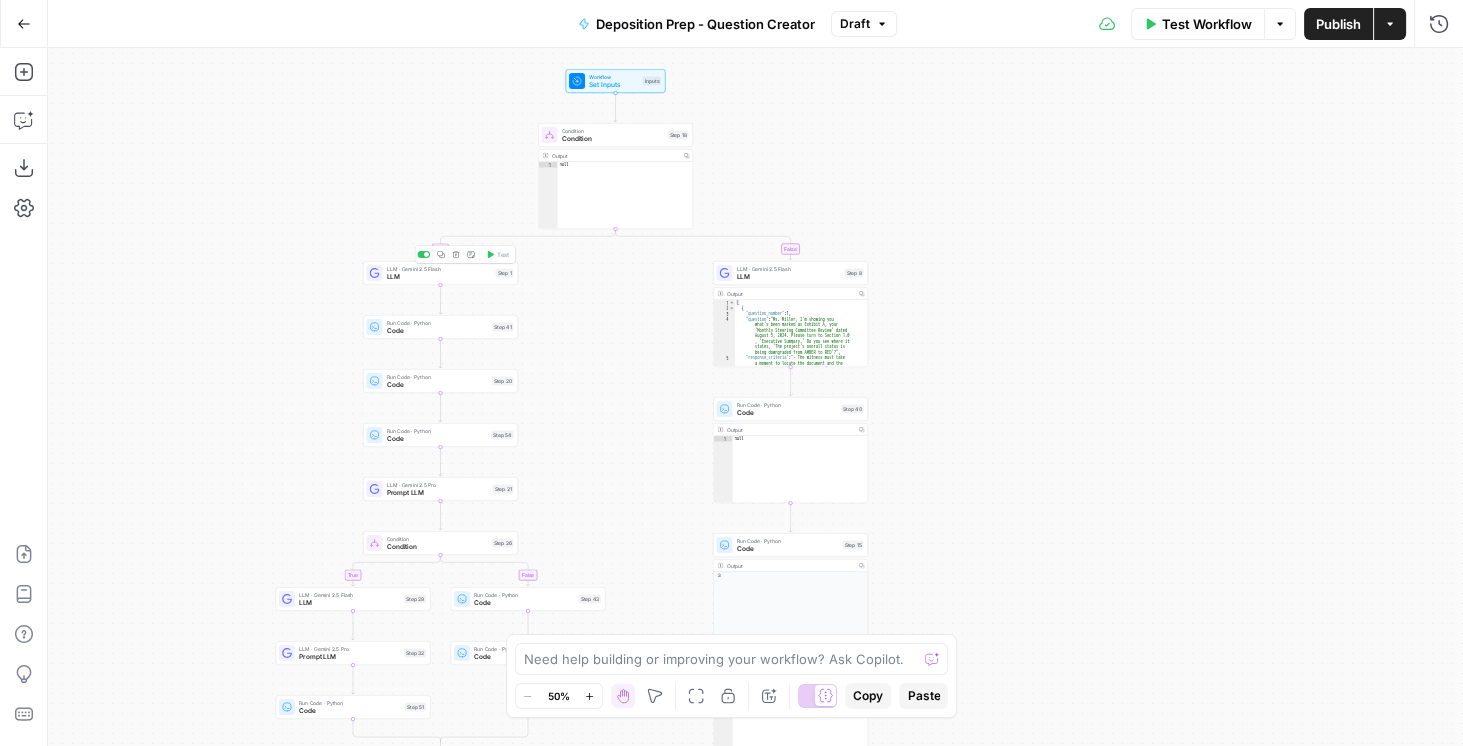click on "LLM" at bounding box center (439, 277) 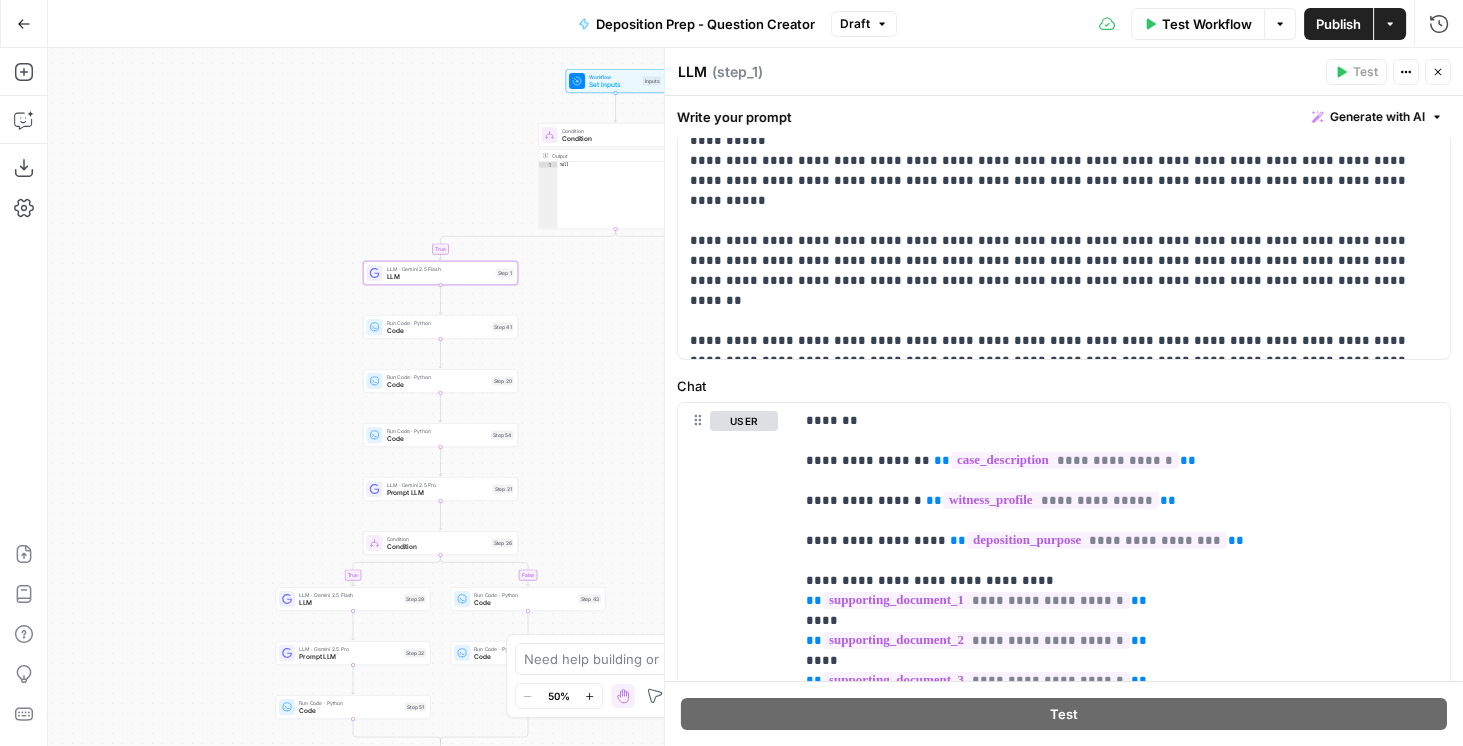 scroll, scrollTop: 171, scrollLeft: 0, axis: vertical 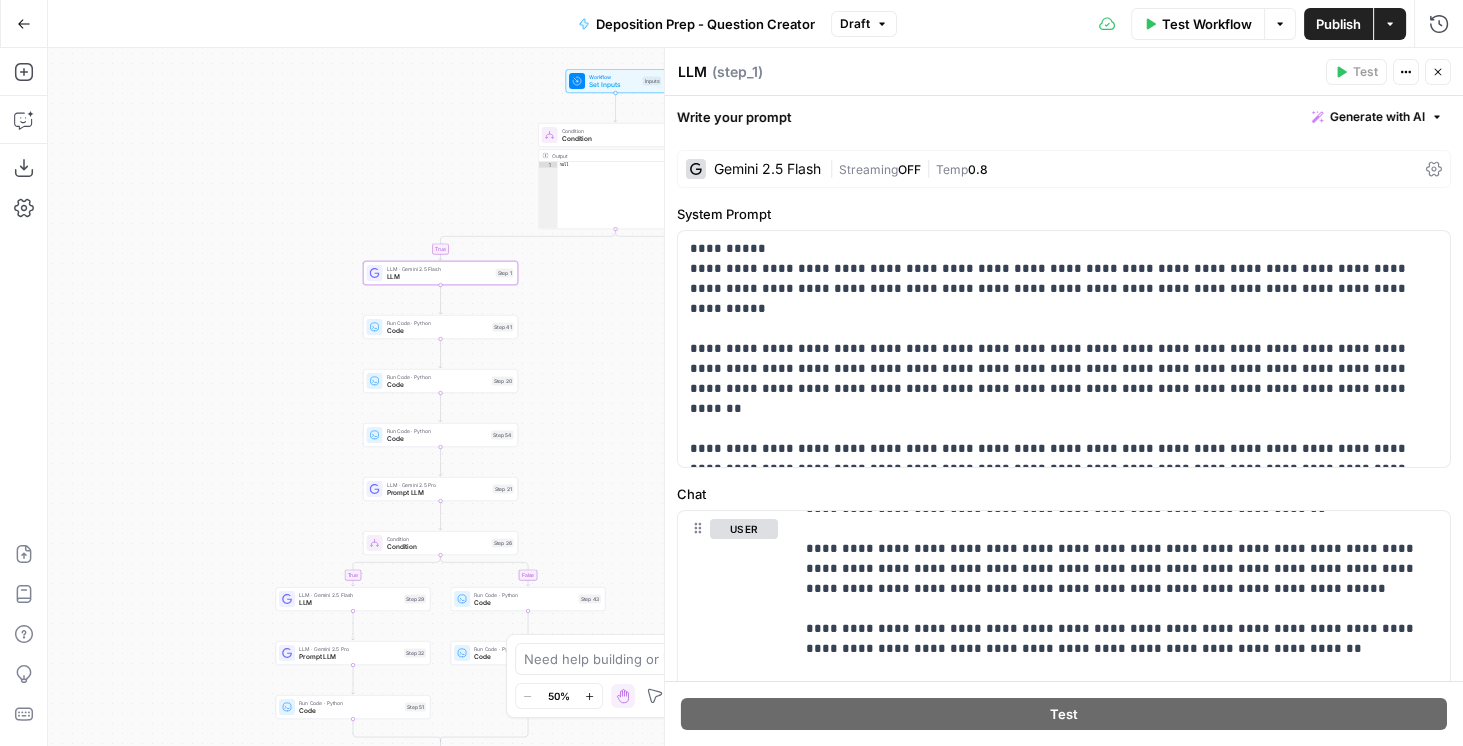 click 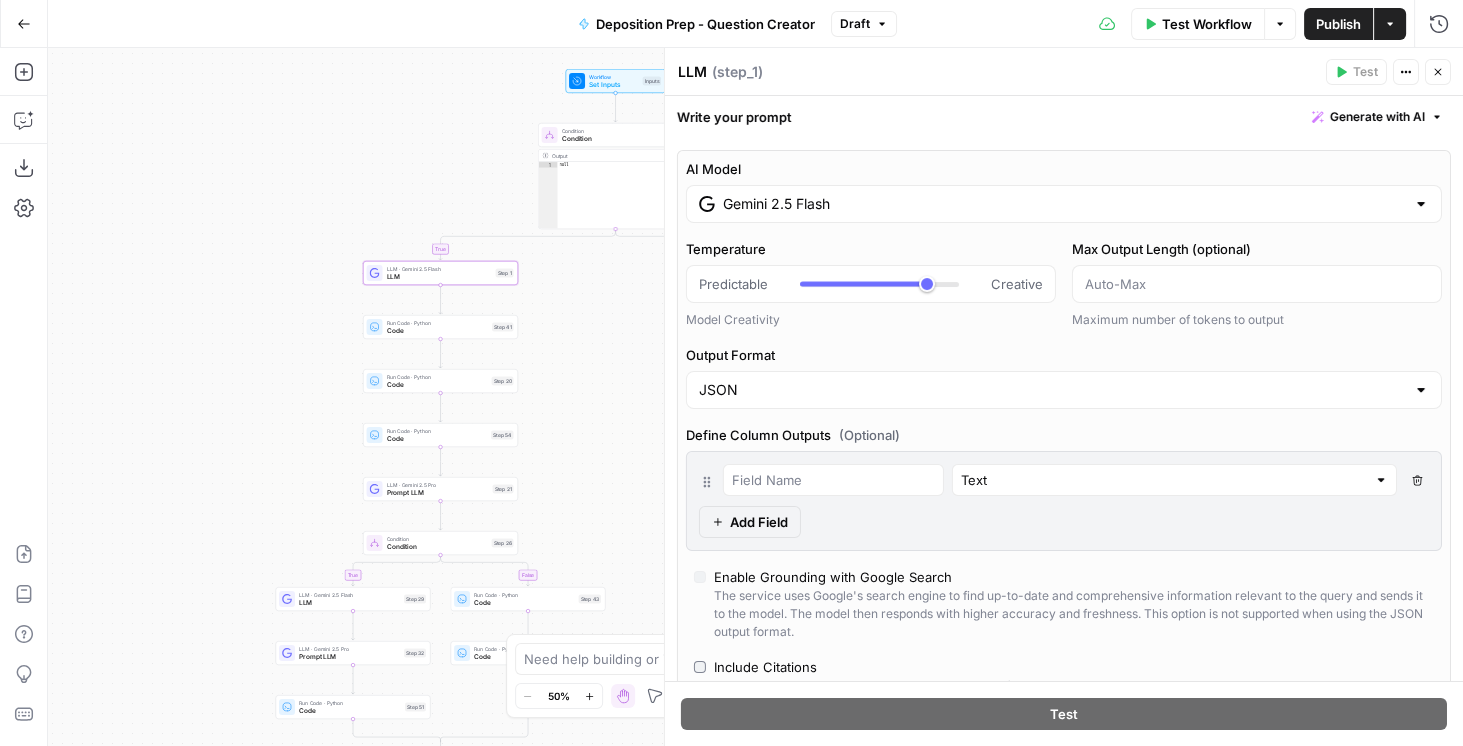 click on "Gemini 2.5 Flash" at bounding box center [1064, 204] 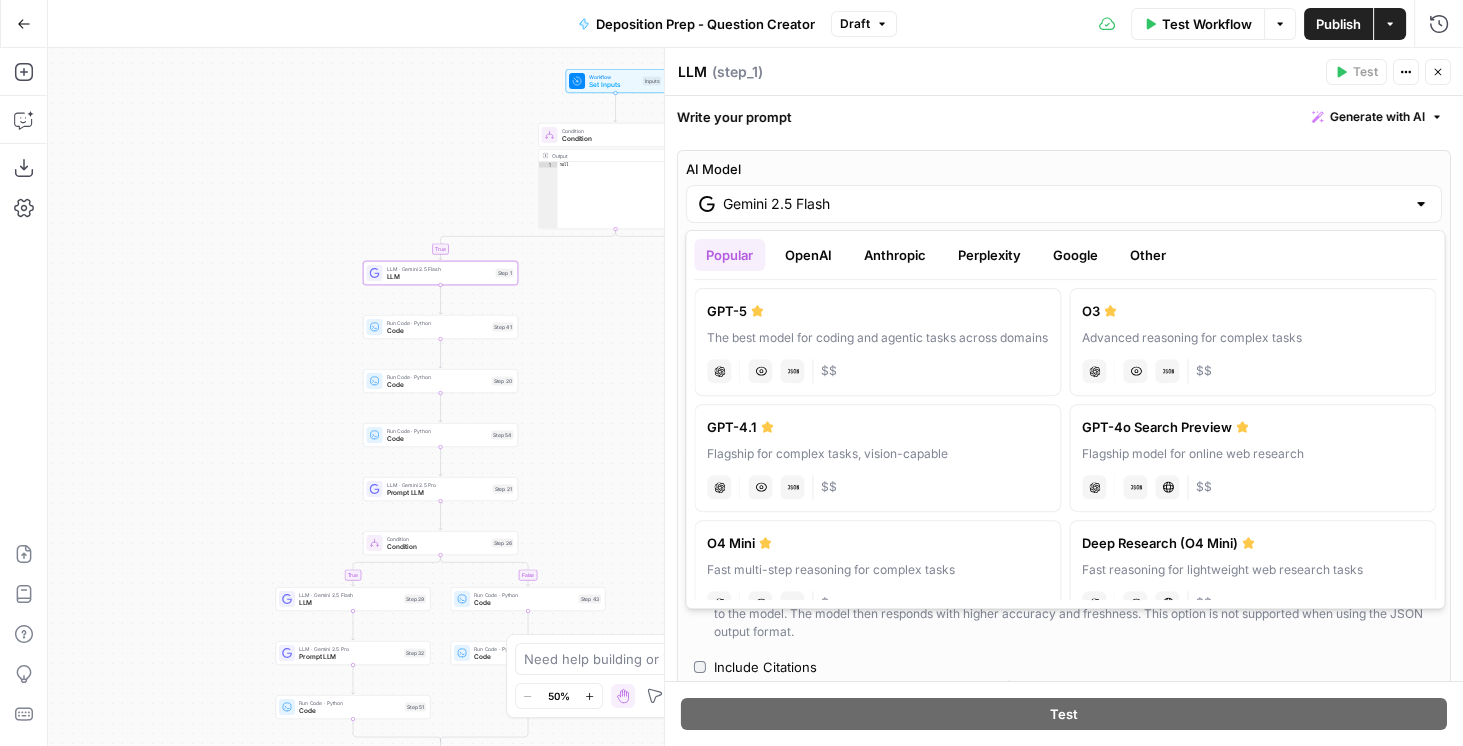 click on "OpenAI" at bounding box center (808, 255) 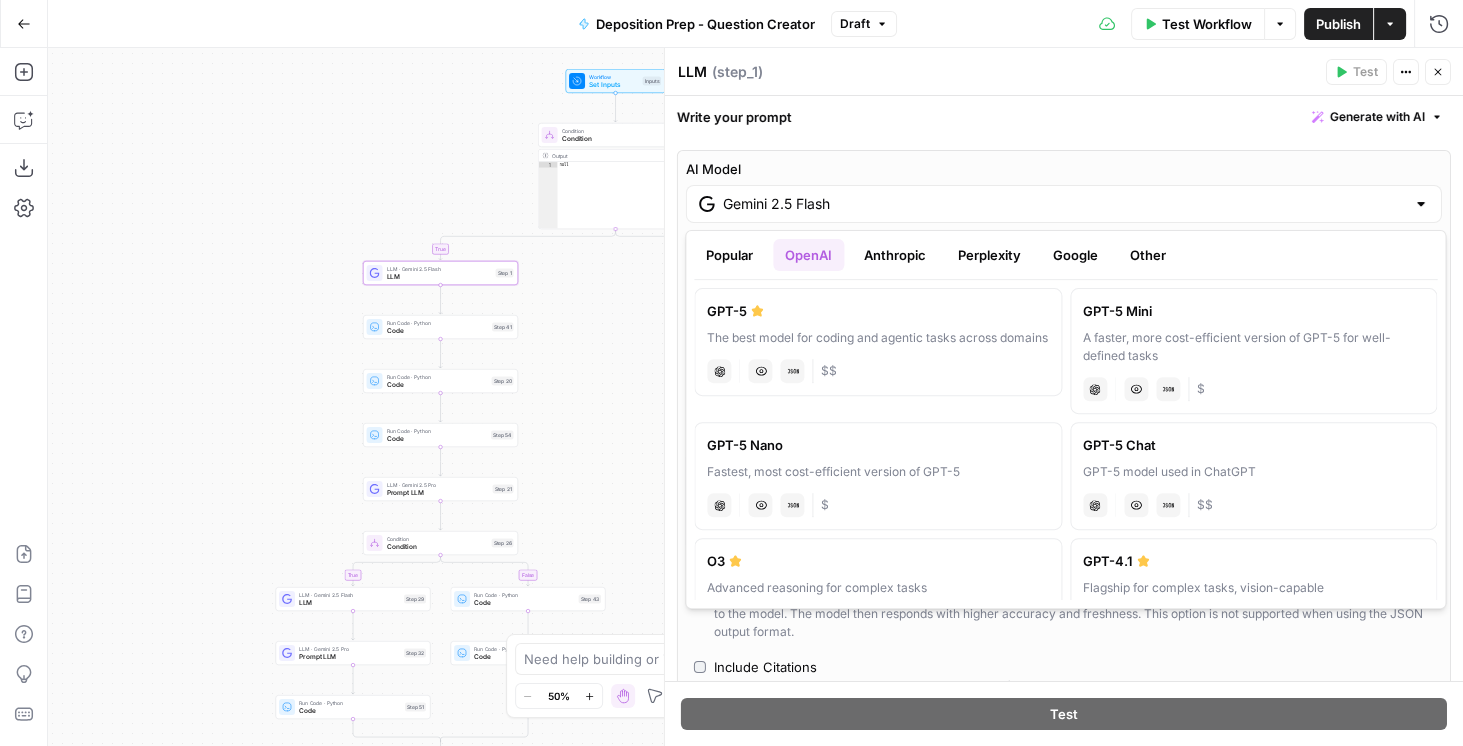 click on "chat Vision Capabilities JSON Mode $" at bounding box center (878, 503) 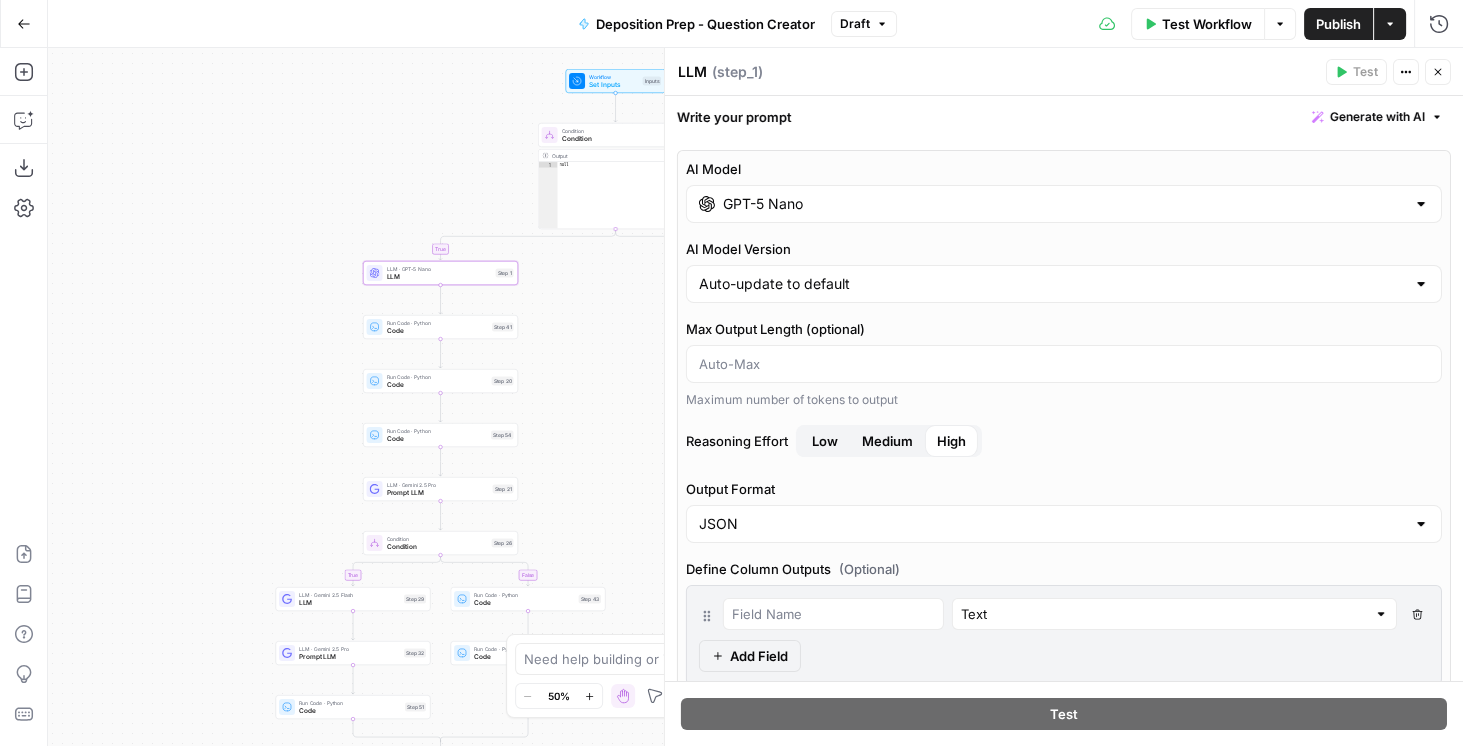 click 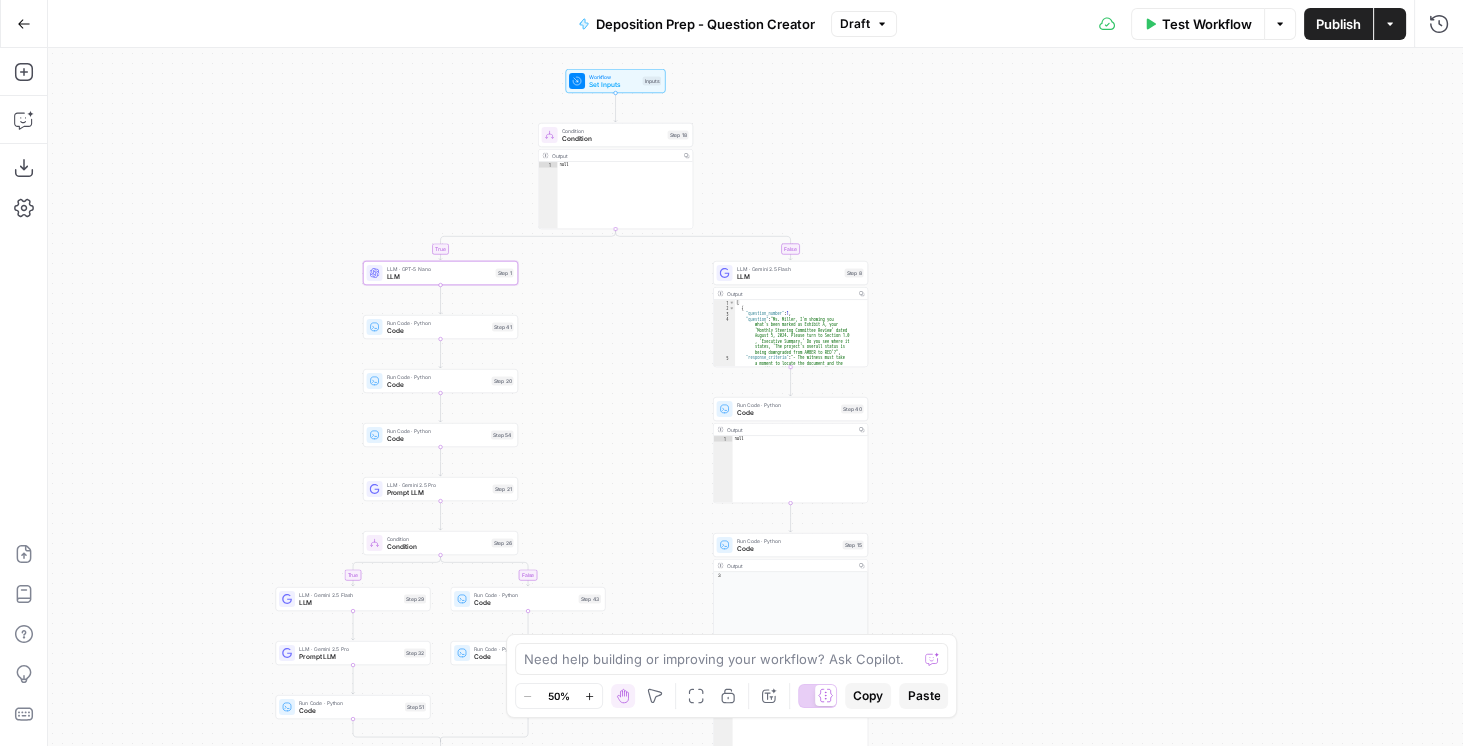 click on "LLM" at bounding box center [789, 277] 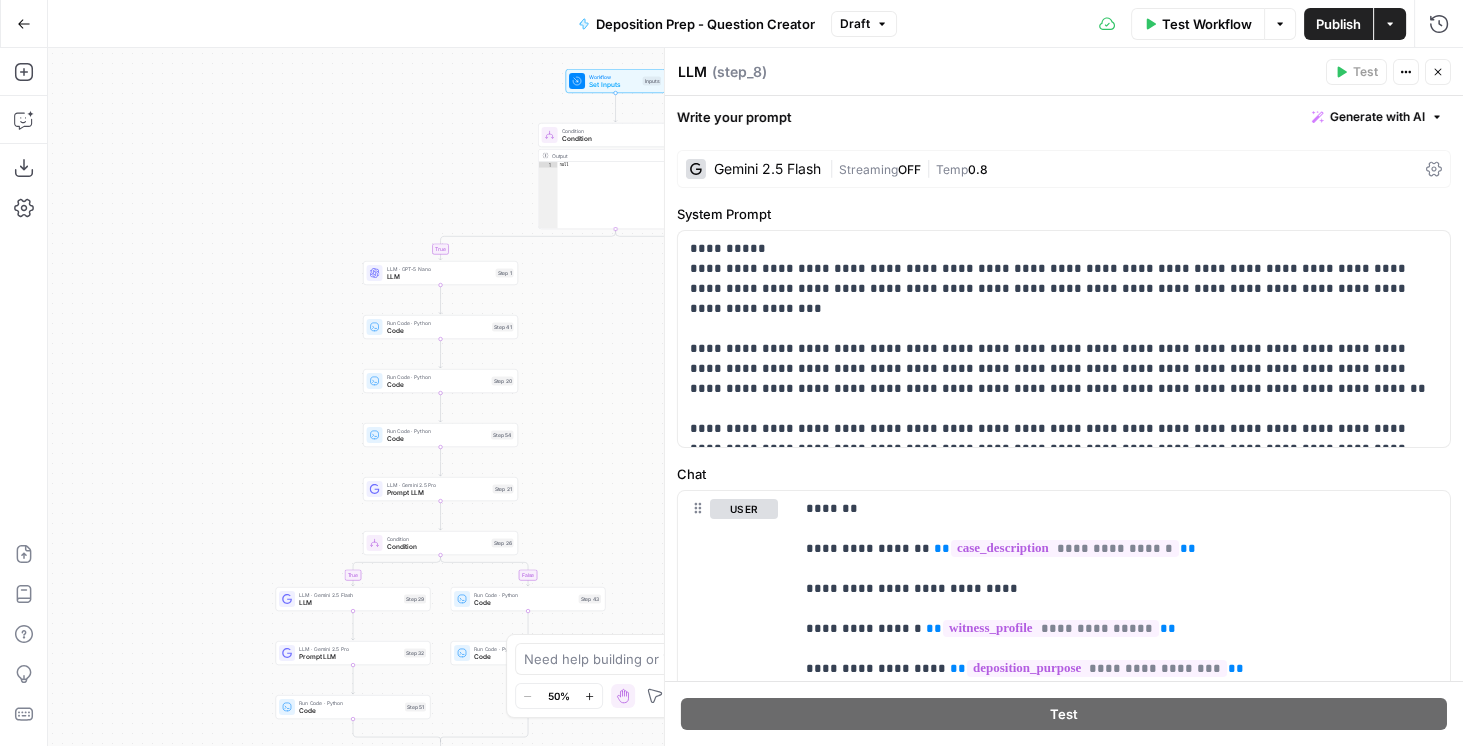 click 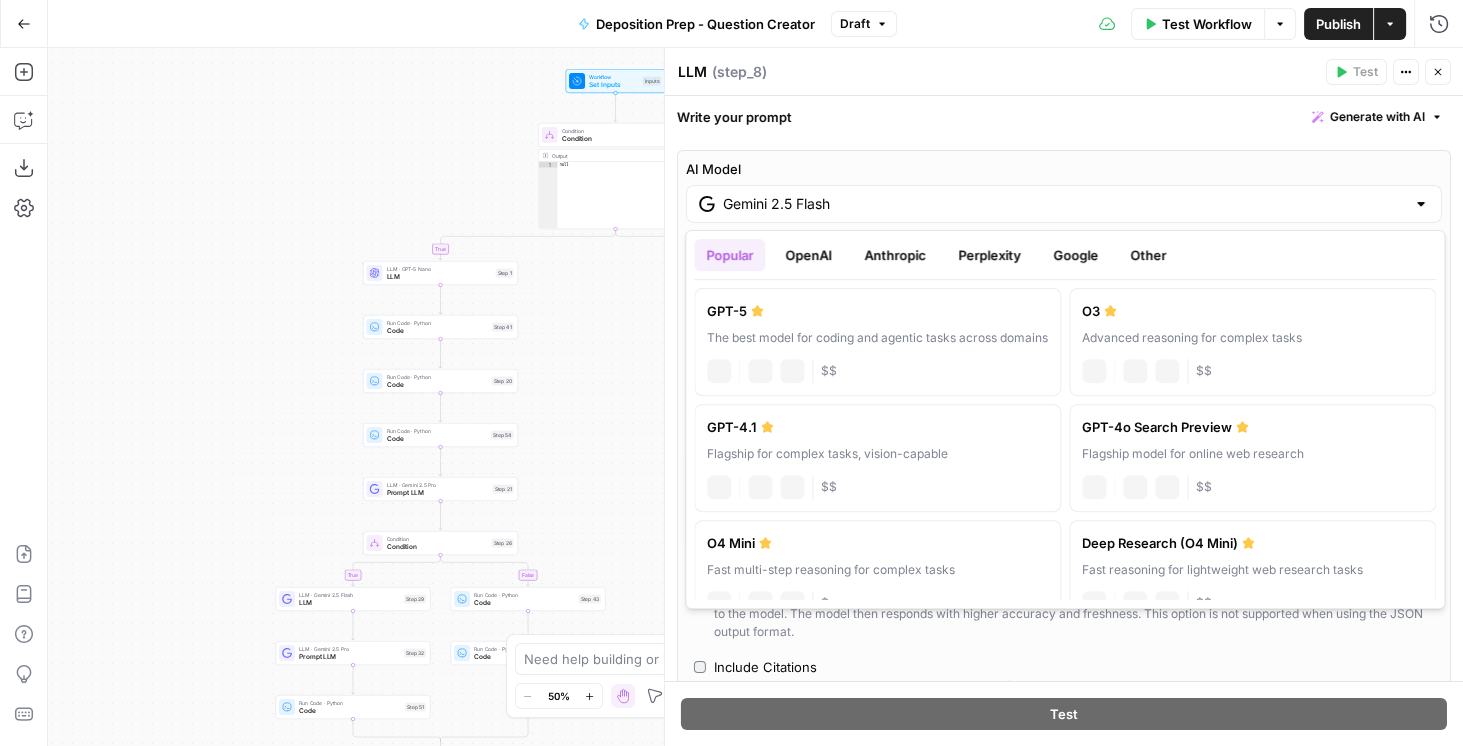 click on "Gemini 2.5 Flash" at bounding box center [1064, 204] 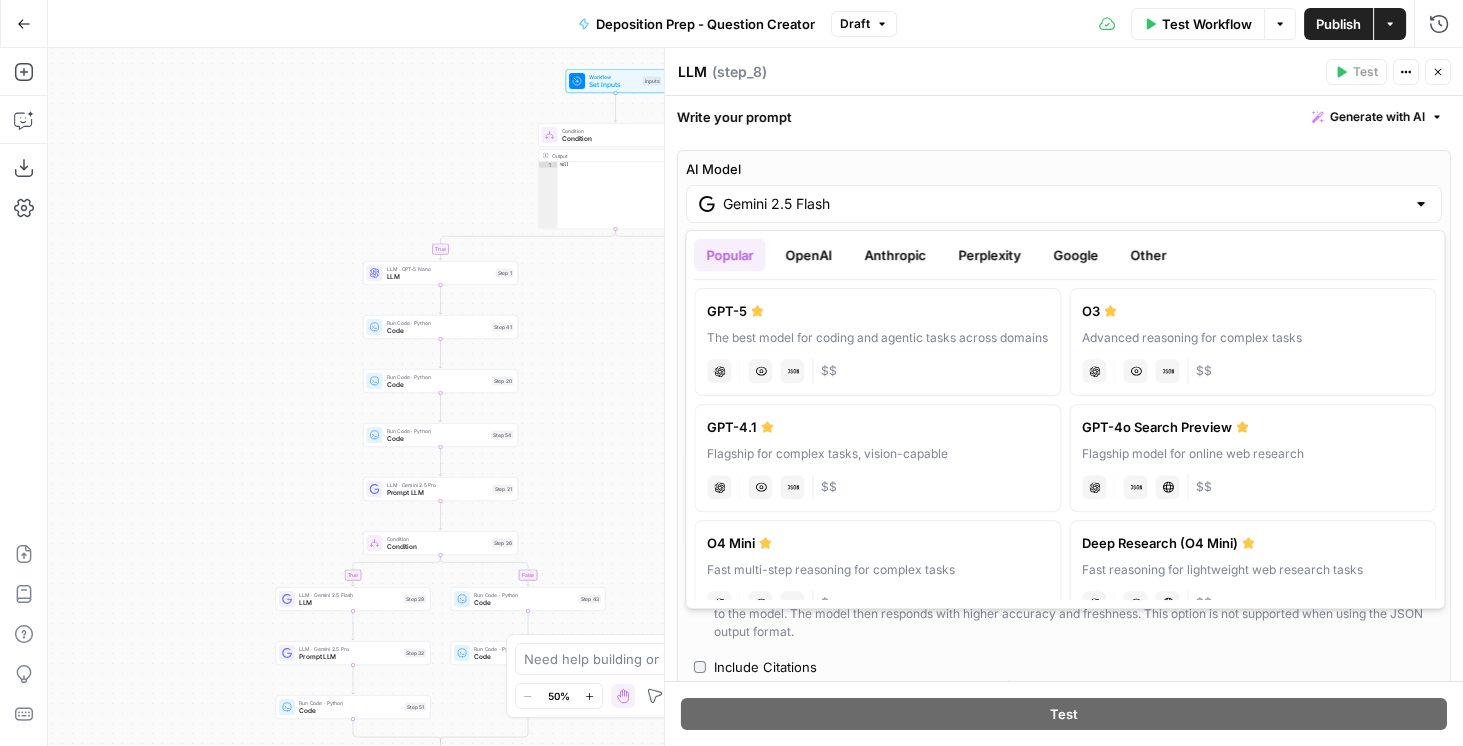 click on "Popular" at bounding box center [729, 255] 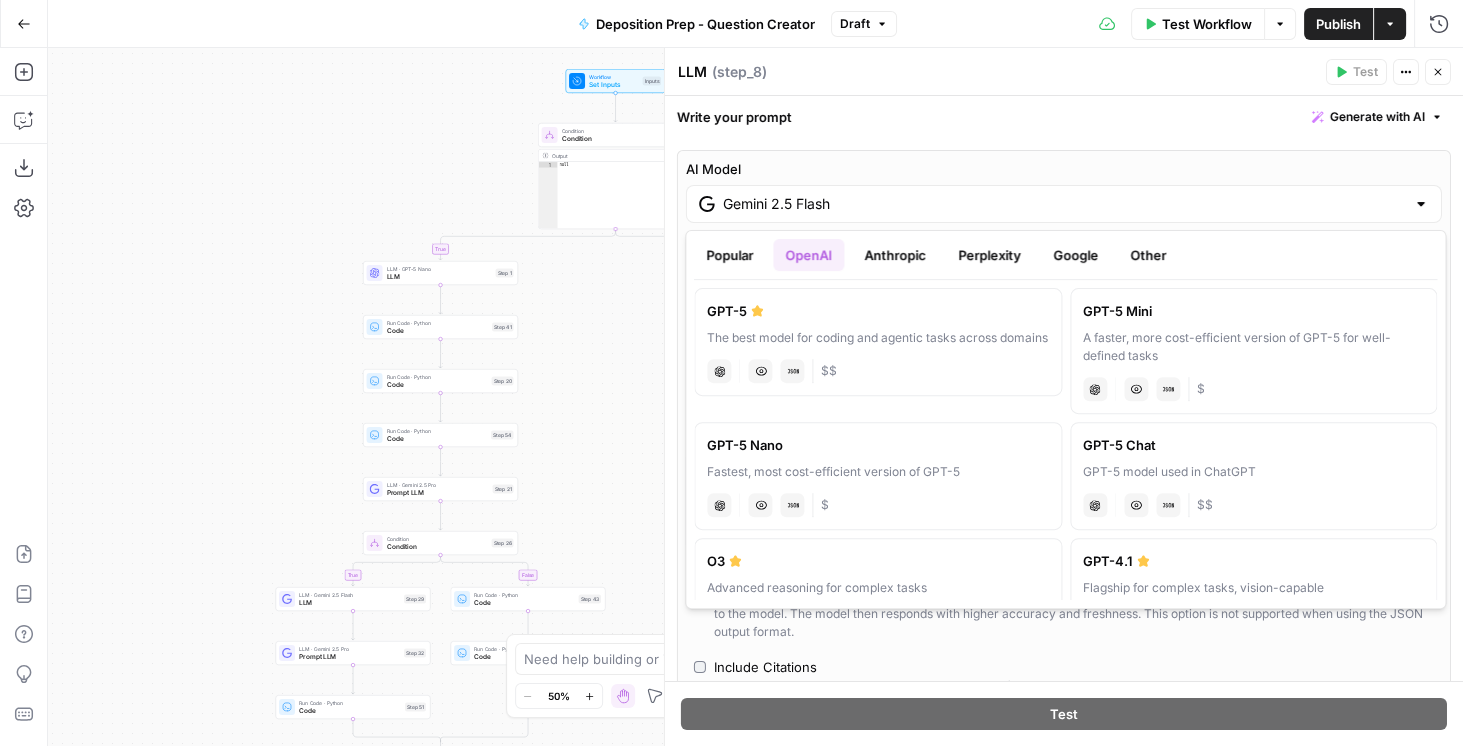 click on "Fastest, most cost-efficient version of GPT-5" at bounding box center (878, 472) 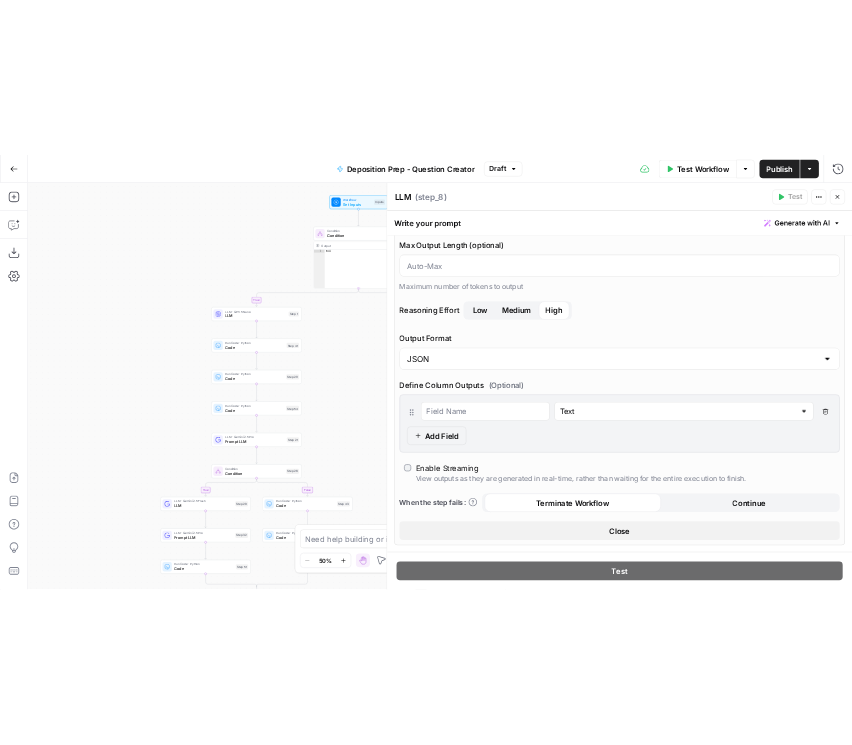scroll, scrollTop: 171, scrollLeft: 0, axis: vertical 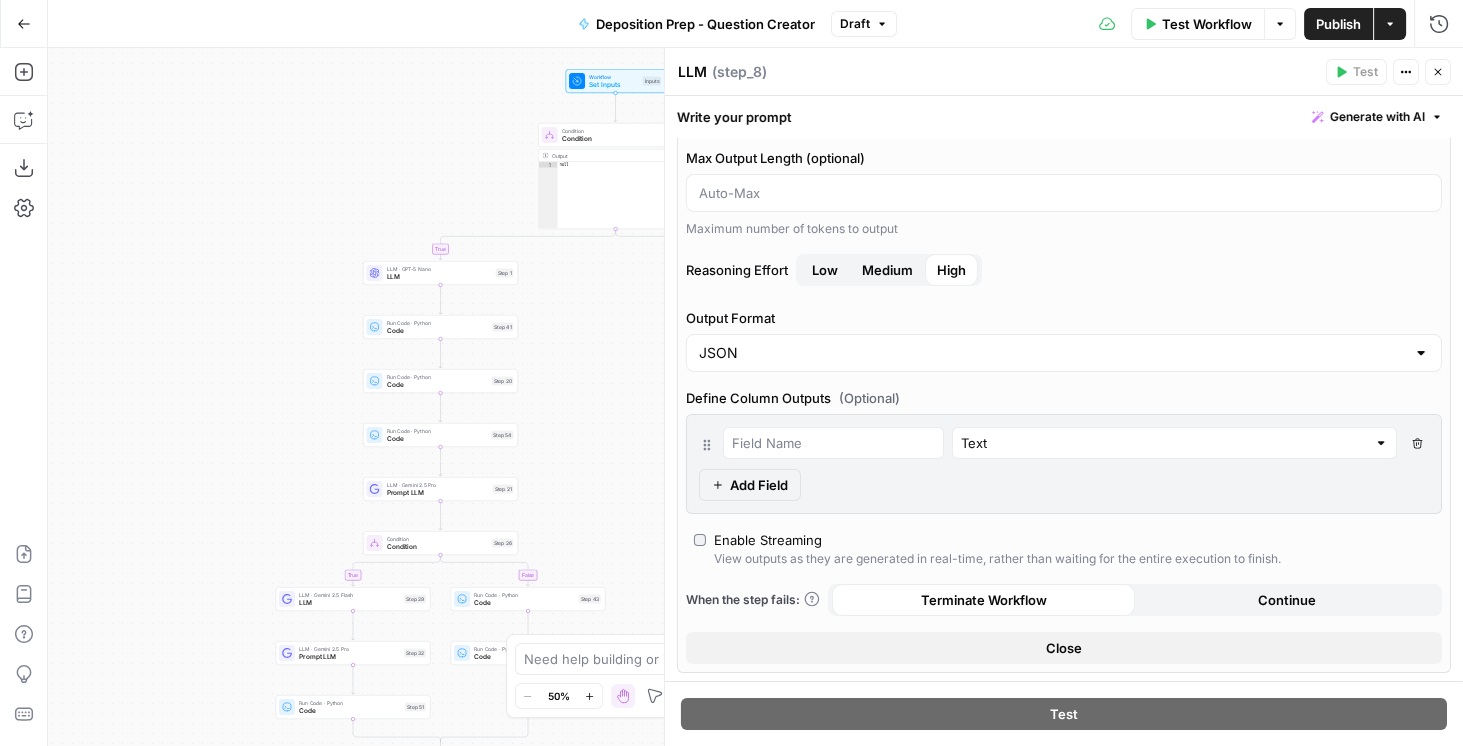 click on "Publish" at bounding box center [1338, 24] 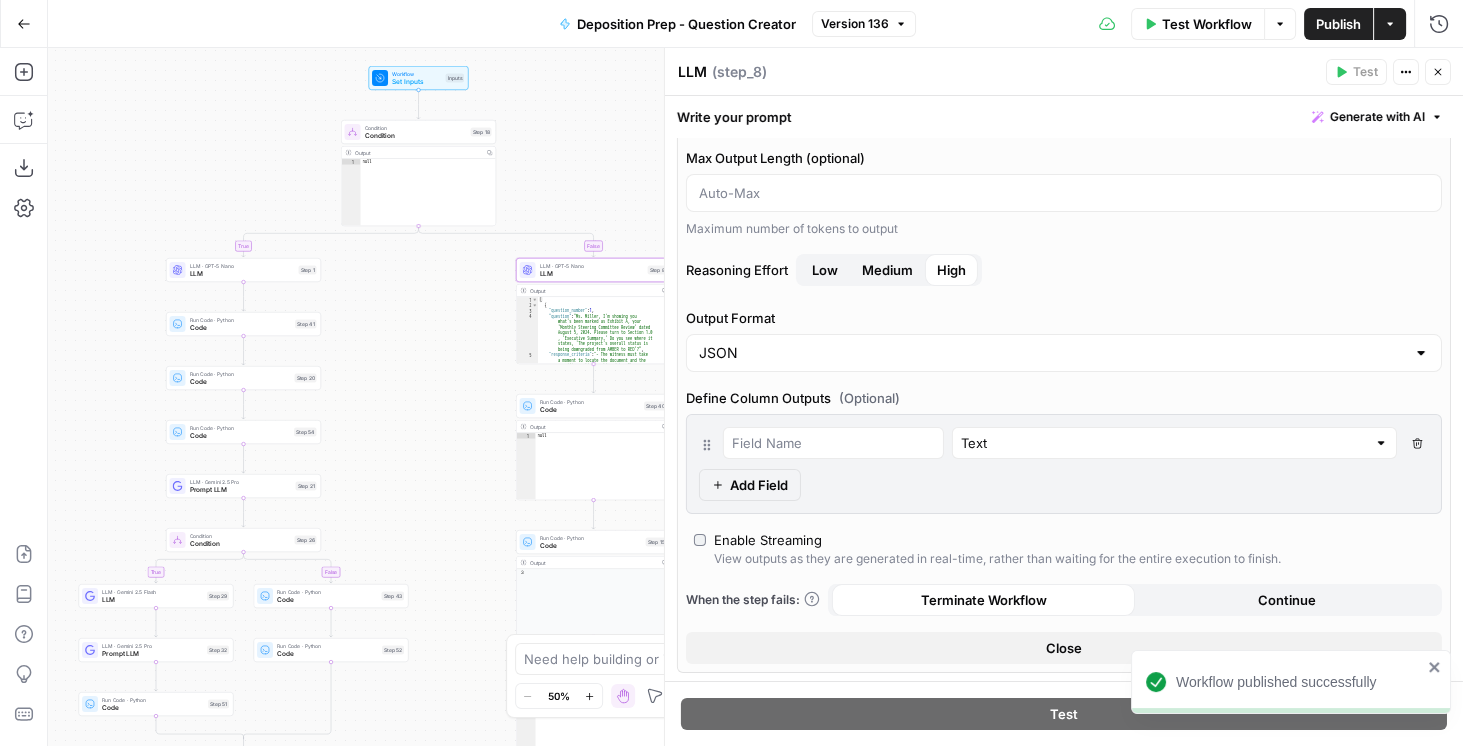 drag, startPoint x: 329, startPoint y: 203, endPoint x: 140, endPoint y: 198, distance: 189.06613 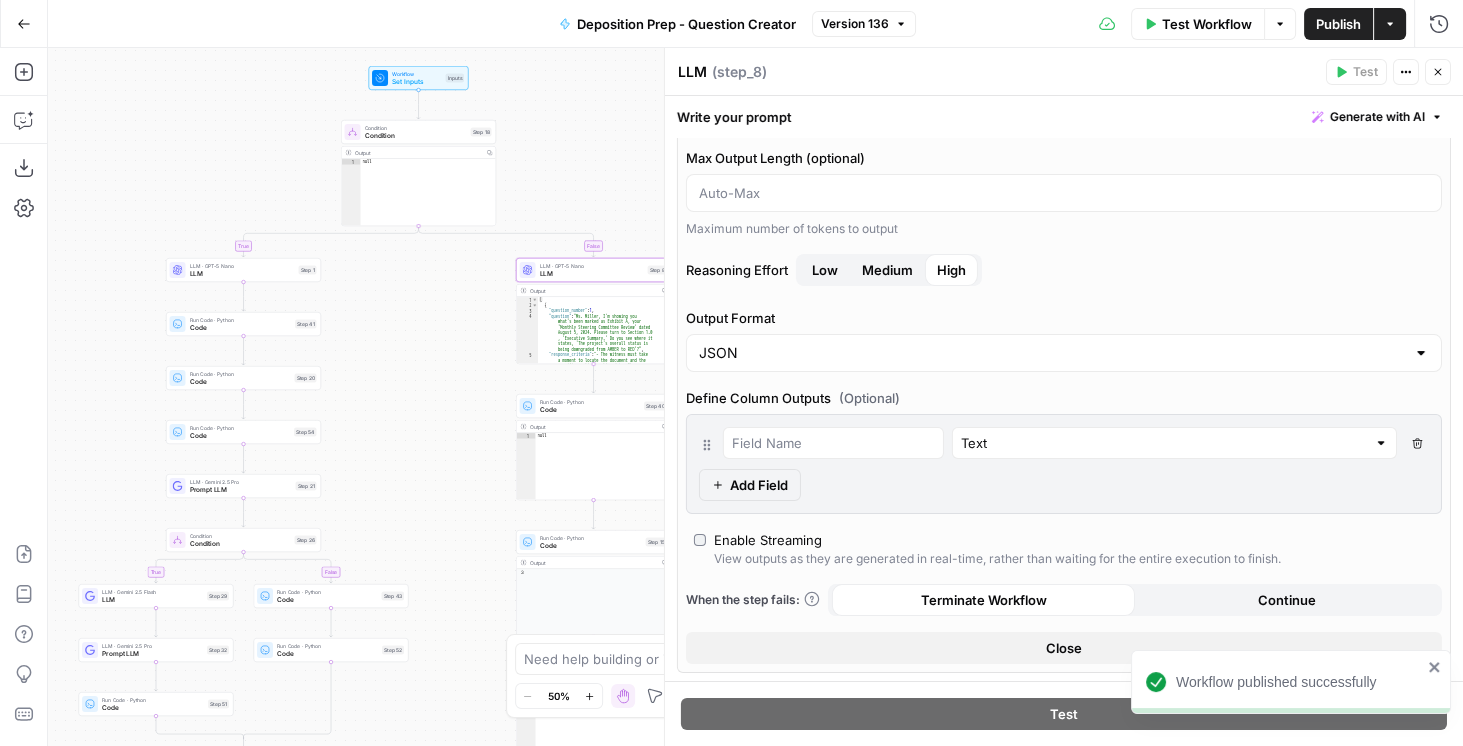 click on "true false true false true false Workflow Set Inputs Inputs Condition Condition Step 18 Output Copy 1 null     XXXXXXXXXXXXXXXXXXXXXXXXXXXXXXXXXXXXXXXXXXXXXXXXXXXXXXXXXXXXXXXXXXXXXXXXXXXXXXXXXXXXXXXXXXXXXXXXXXXXXXXXXXXXXXXXXXXXXXXXXXXXXXXXXXXXXXXXXXXXXXXXXXXXXXXXXXXXXXXXXXXXXXXXXXXXXXXXXXXXXXXXXXXXXXXXXXXXXXXXXXXXXXXXXXXXXXXXXXXXXXXXXXXXXXXXXXXXXXXXXXXXXXXXXXXXXXXXXXXXXXXXXXXXXXXXXXXXXXXXXXXXXXXXXXXXXXXXXXXXXXXXXXXXXXXXXXXXXXXXXXXXXXXXXXXXXXXXXXXXXXXXXXXXXXXXXXXXXXXXXXXXXXXXXXXXXXXXXXXXXXXXXXXXXXXXXXXXXXXXXXXXXXXXXXXXXXXXXXXXXXXXXXXXXXXXXXXXXXXXXXXXXXXXXXXXXXXXXXXXXXXXXXXXXXXXXXXXXXXXXXXXXXXXXXXXXXXXXXXXXXXXXXXXXXXX LLM · GPT-5 Nano LLM Step 1 Run Code · Python Code Step 41 Run Code · Python Code Step 20 Run Code · Python Code Step 54 LLM · Gemini 2.5 Pro Prompt LLM Step 21 Condition Condition Step 26 LLM · Gemini 2.5 Flash LLM Step 29 LLM · Gemini 2.5 Pro Prompt LLM Step 32 Run Code · Python Code Step 51 Run Code · Python Code Step 43 Run Code · Python Code Step 52 LLM · GPT-5 Nano LLM Step 8 1" at bounding box center [755, 397] 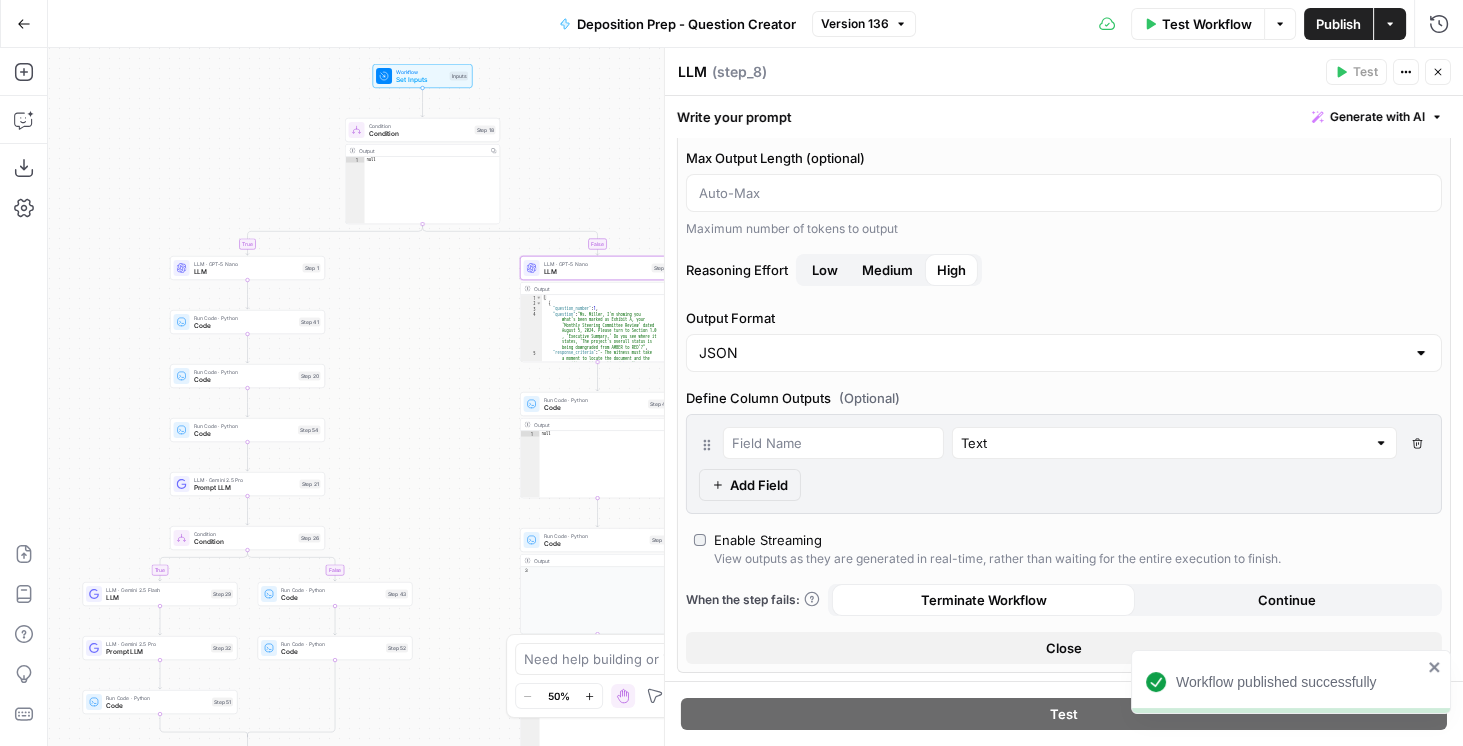 click 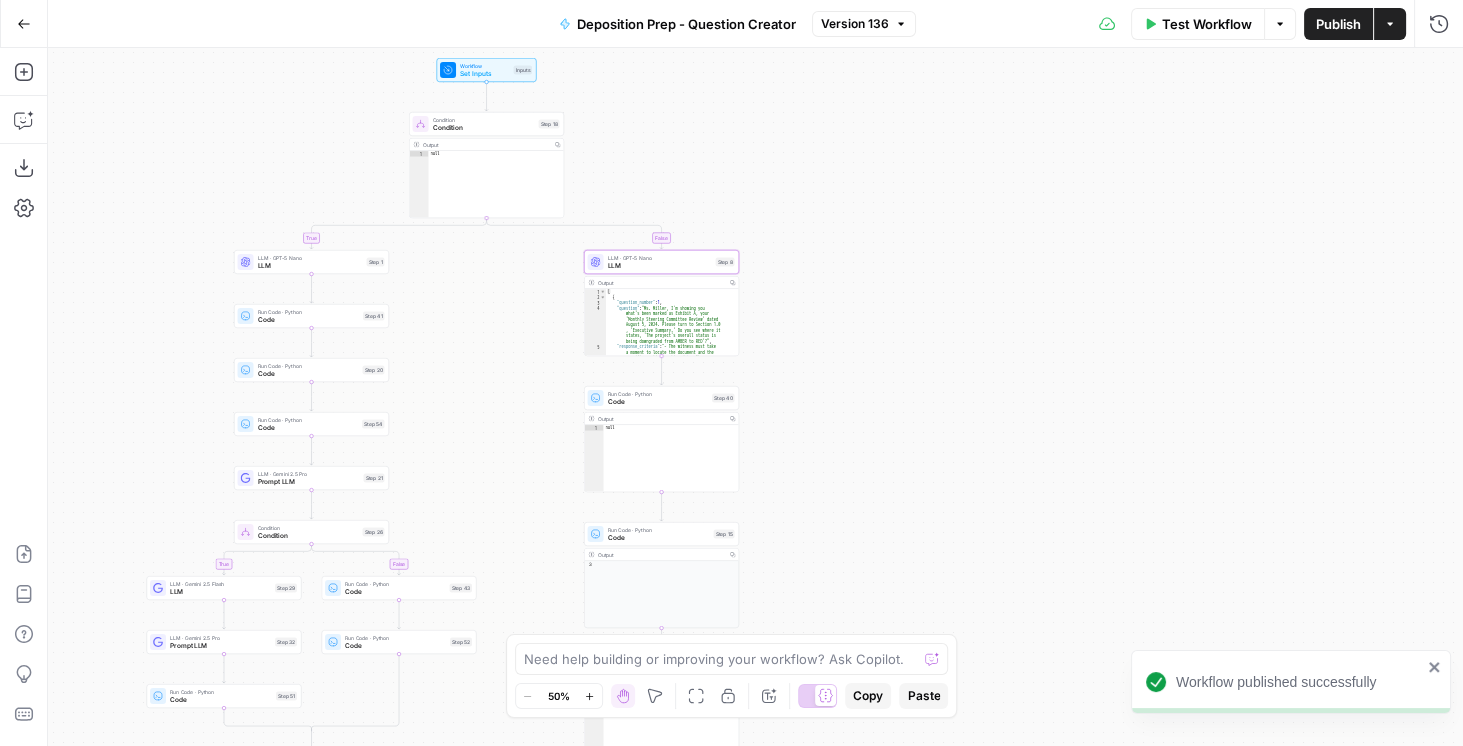 drag, startPoint x: 908, startPoint y: 446, endPoint x: 979, endPoint y: 441, distance: 71.17584 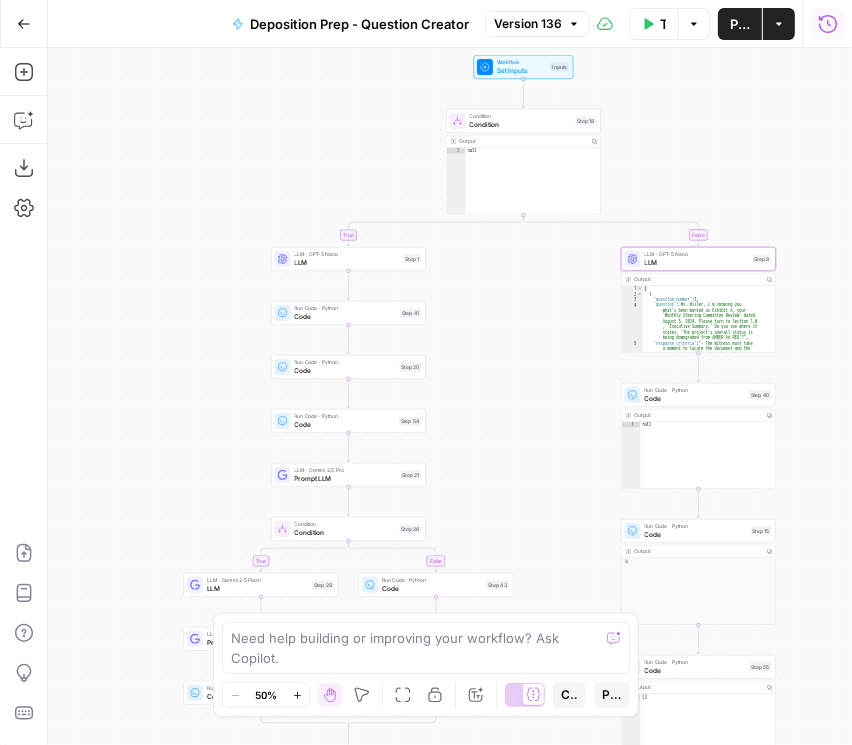click 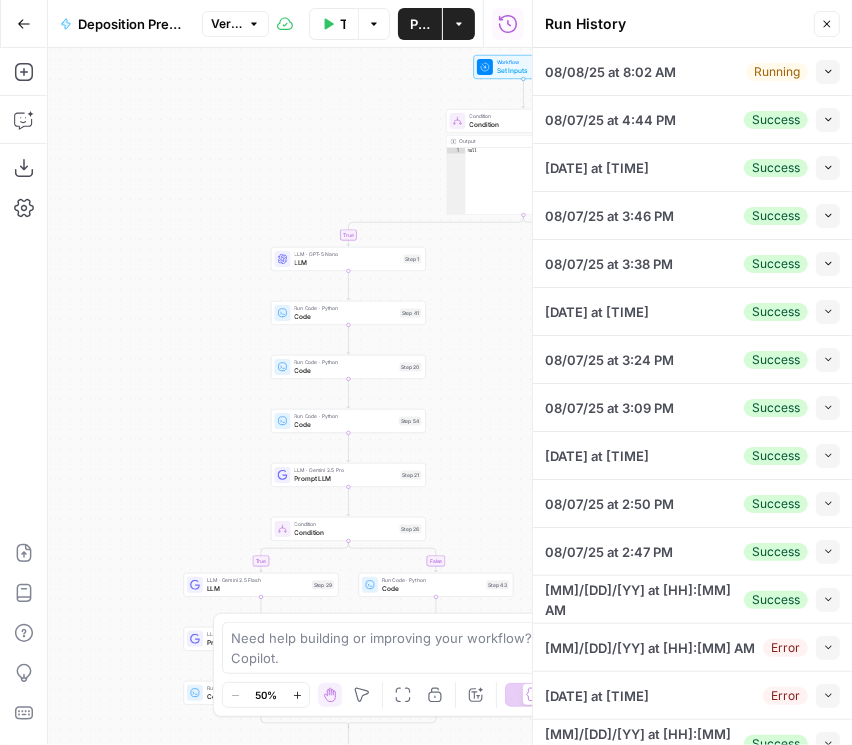 click 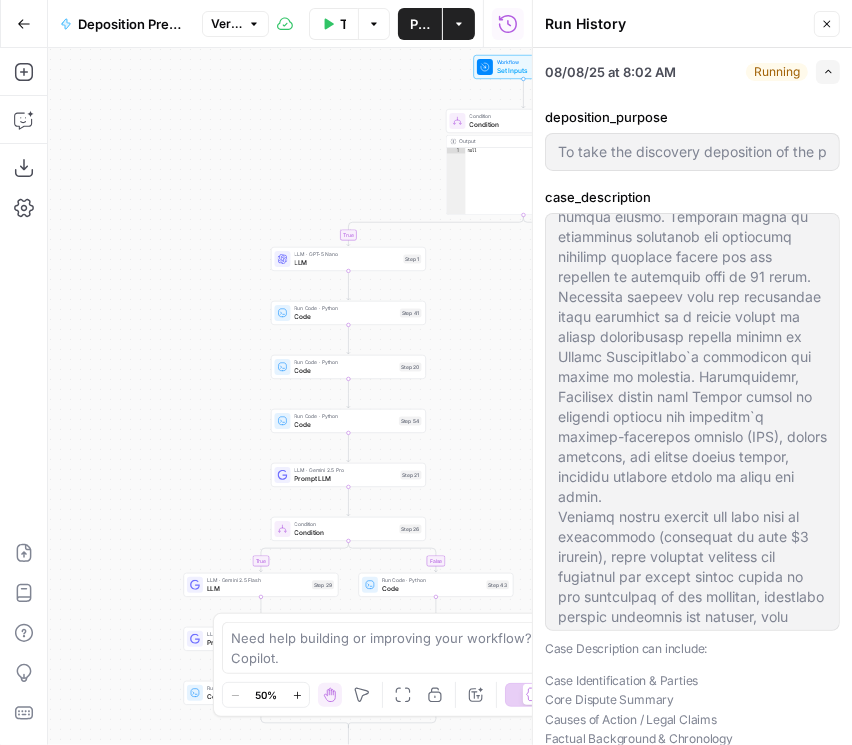 scroll, scrollTop: 400, scrollLeft: 0, axis: vertical 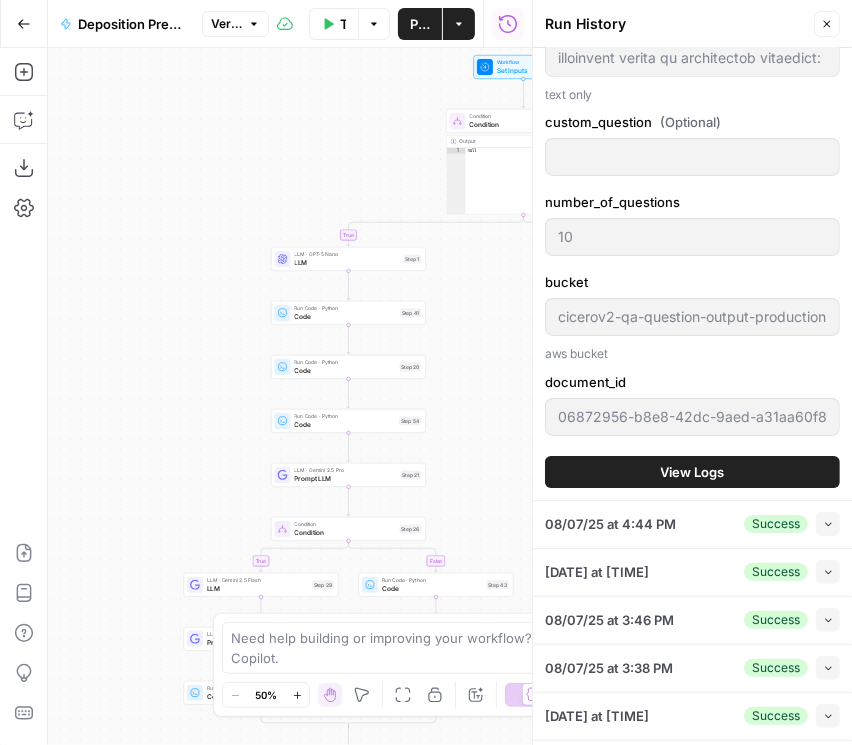 type on "To take the discovery deposition of the plaintiff`s designated building envelope expert. The primary goals are:To lock in the expert`s opinions regarding the cause and extent of the alleged water intrusion and resulting damages.To explore the factual basis, methodology, and industry standards relied upon for each opinion.To identify any potential weaknesses, inconsistencies, or alternative causes the expert may have considered or dismissed.To assess the expert`s qualifications, bias, and effectiveness as a potential trial witness.To understand the basis for his estimated cost of repair" 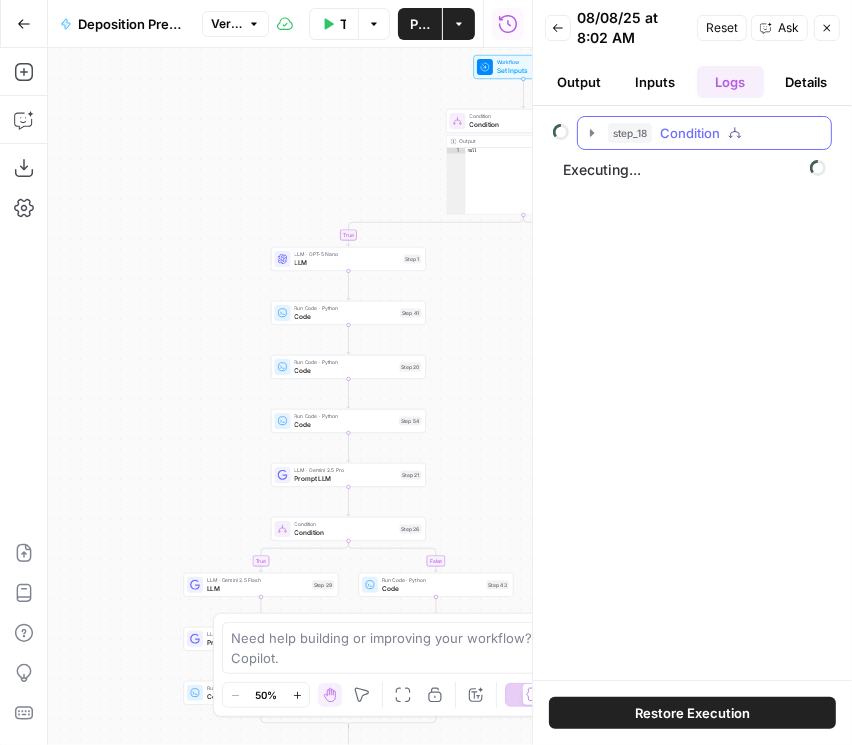 click 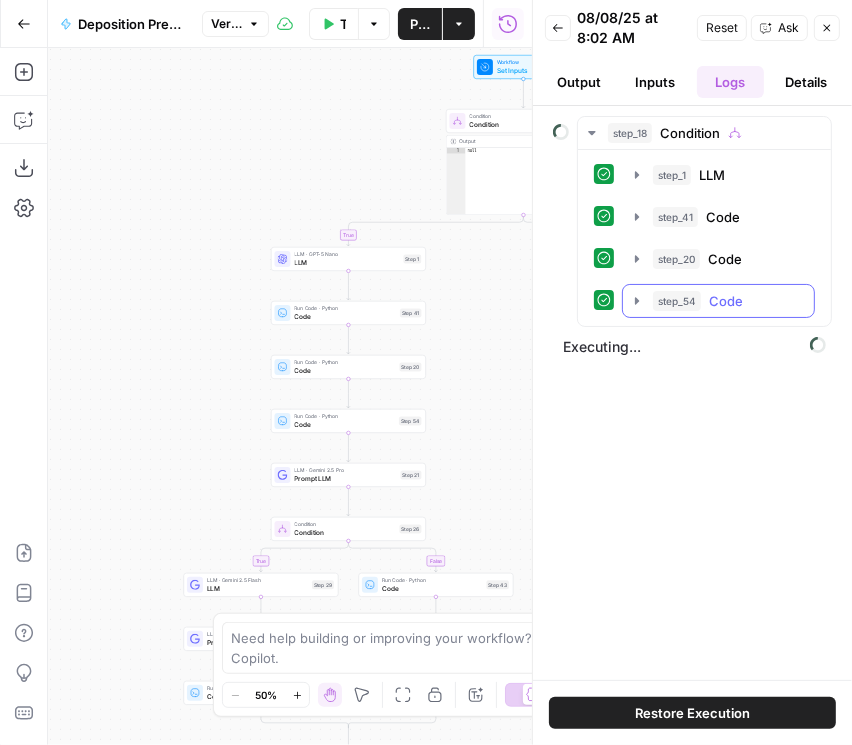 click 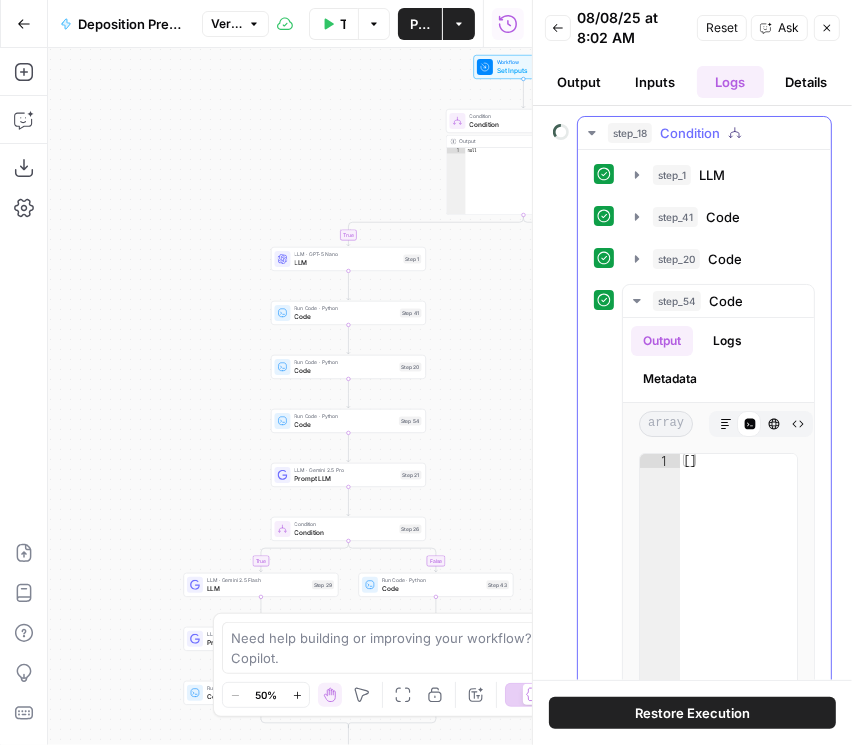 click on "step_1 LLM 44 seconds / 2 tasks step_41 Code 2 seconds / 1 tasks step_20 Code 107 ms / 1 tasks step_54 Code 90 ms / 1 tasks Output Logs Metadata array Markdown Code Editor HTML Viewer Raw Output Copy Expand Output 1 [ ]     XXXXXXXXXXXXXXXXXXXXXXXXXXXXXXXXXXXXXXXXXXXXXXXXXXXXXXXXXXXXXXXXXXXXXXXXXXXXXXXXXXXXXXXXXXXXXXXXXXXXXXXXXXXXXXXXXXXXXXXXXXXXXXXXXXXXXXXXXXXXXXXXXXXXXXXXXXXXXXXXXXXXXXXXXXXXXXXXXXXXXXXXXXXXXXXXXXXXXXXXXXXXXXXXXXXXXXXXXXXXXXXXXXXXXXXXXXXXXXXXXXXXXXXXXXXXXXXXXXXXXXXXXXXXXXXXXXXXXXXXXXXXXXXXXXXXXXXXXXXXXXXXXXXXXXXXXXXXXXXXXXXXXXXXXXXXXXXXXXXXXXXXXXXXXXXXXXXXXXXXXXXXXXXXXXXXXXXXXXXXXXXXXXXXXXXXXXXXXXXXXXXXXXXXXXXXXXXXXXXXXXXXXXXXXXXXXXXXXXXXXXXXXXXXXXXXXXXXXXXXXXXXXXXXXXXXXXXXXXXXXXXXXXXXXXXXXXXXXXXXXXXXXXXXXXXX" at bounding box center (704, 488) 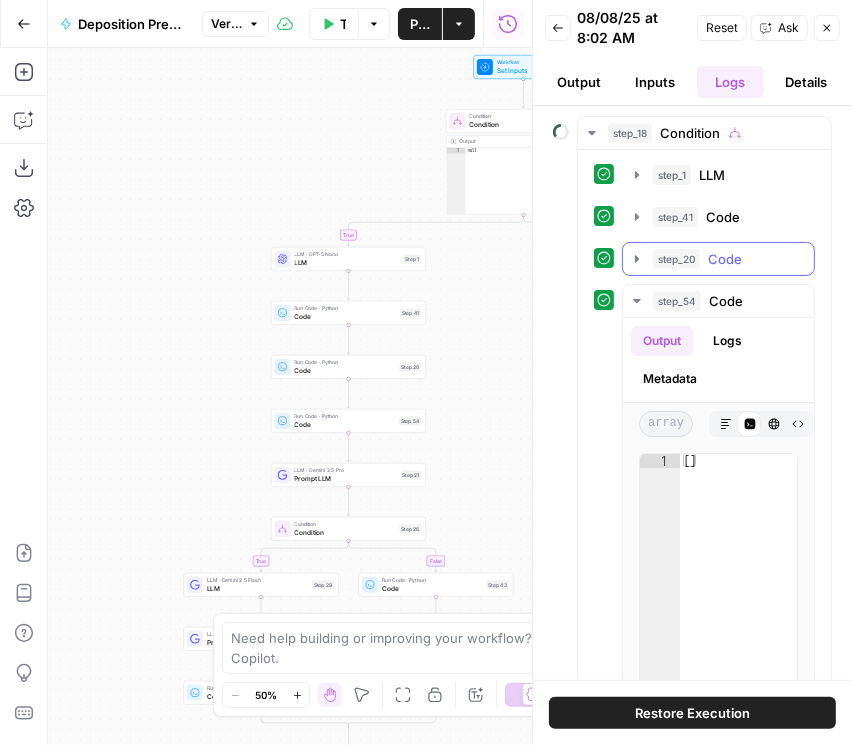 click 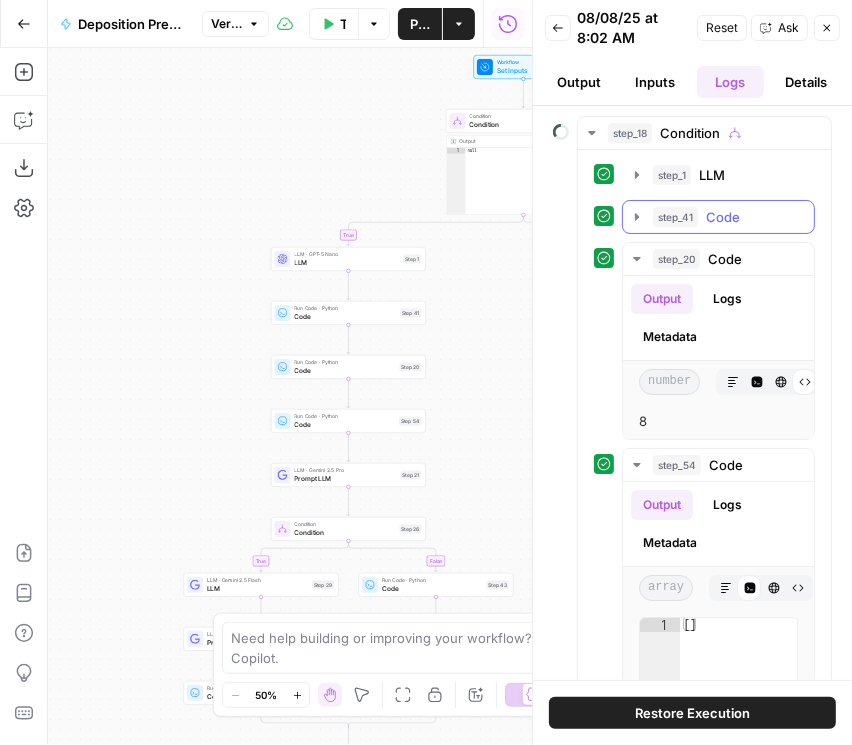 click 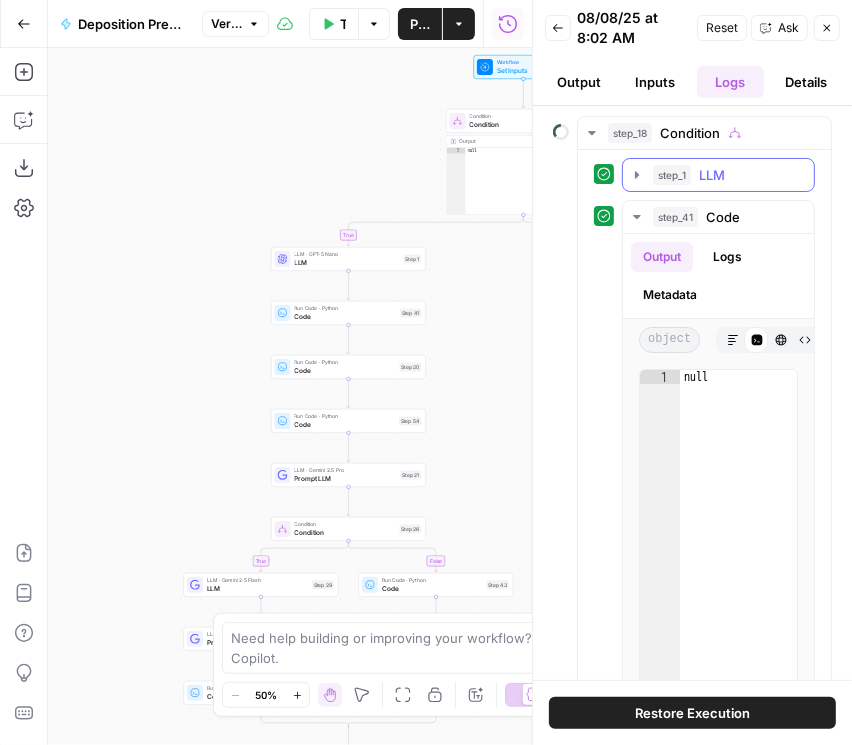 click 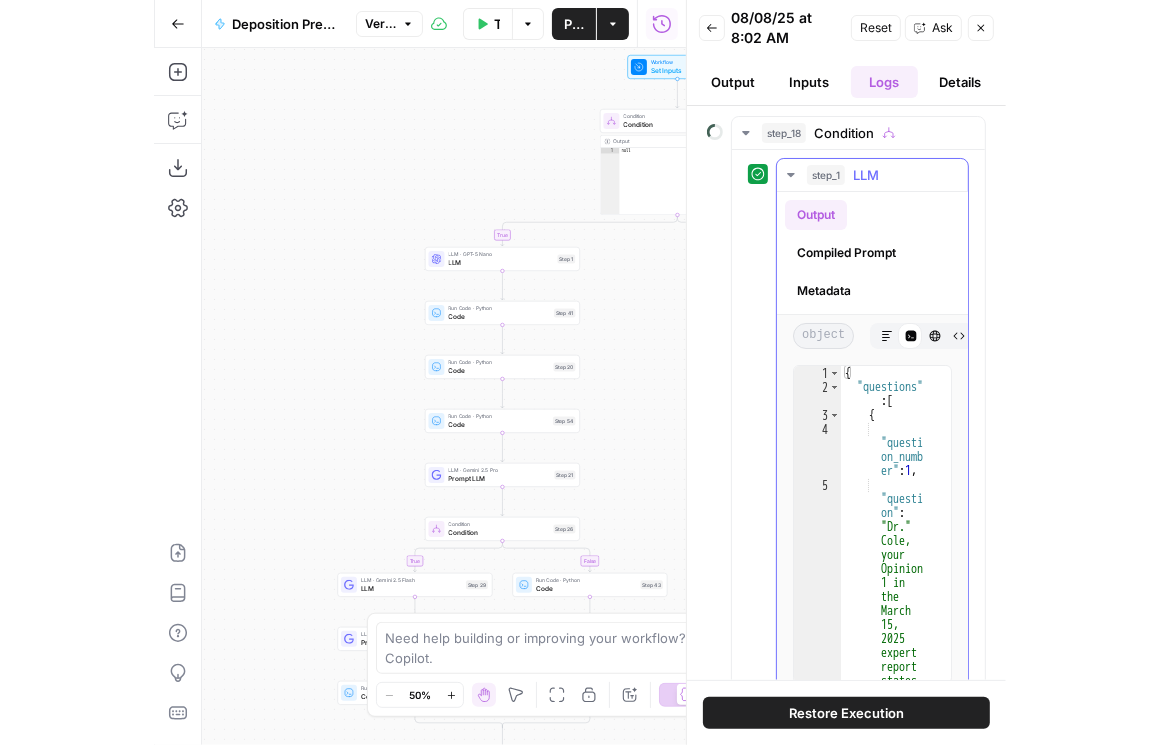 scroll, scrollTop: 34, scrollLeft: 0, axis: vertical 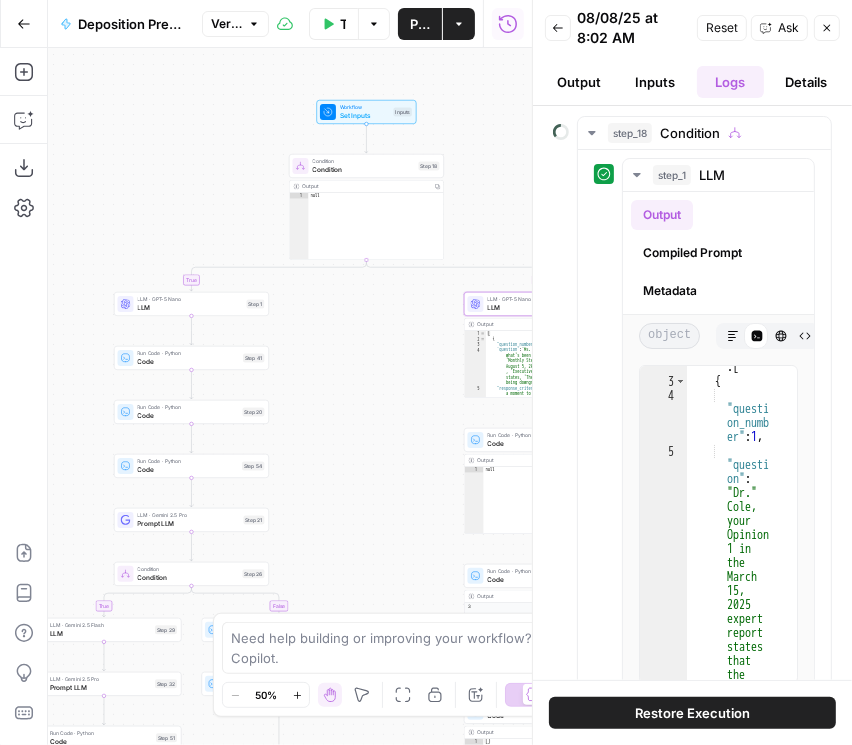 drag, startPoint x: 492, startPoint y: 257, endPoint x: 301, endPoint y: 306, distance: 197.1852 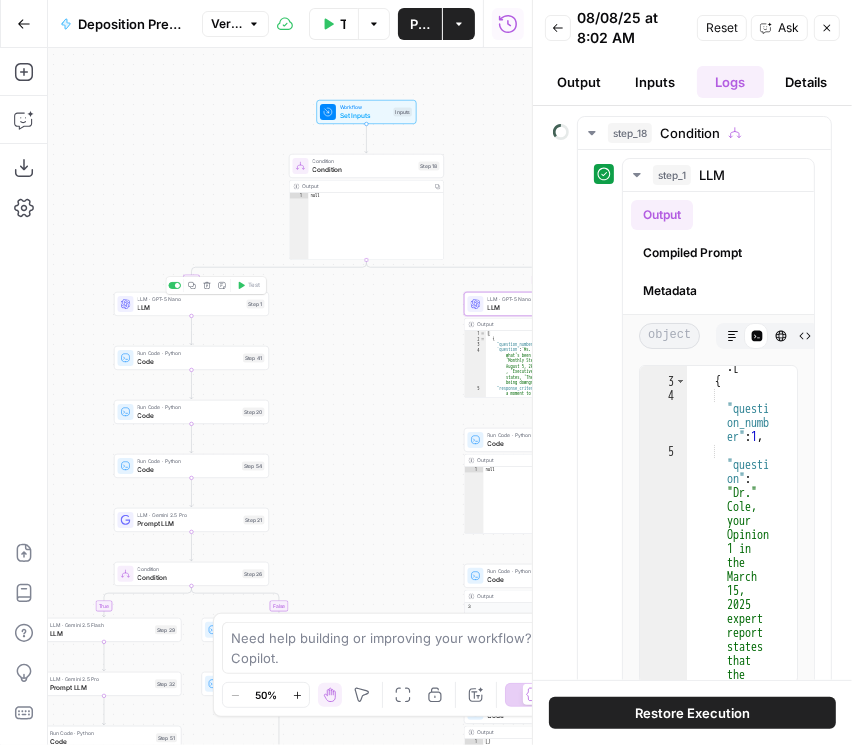 click on "LLM · GPT-5 Nano LLM Step 1 Copy step Delete step Add Note Test" at bounding box center [191, 304] 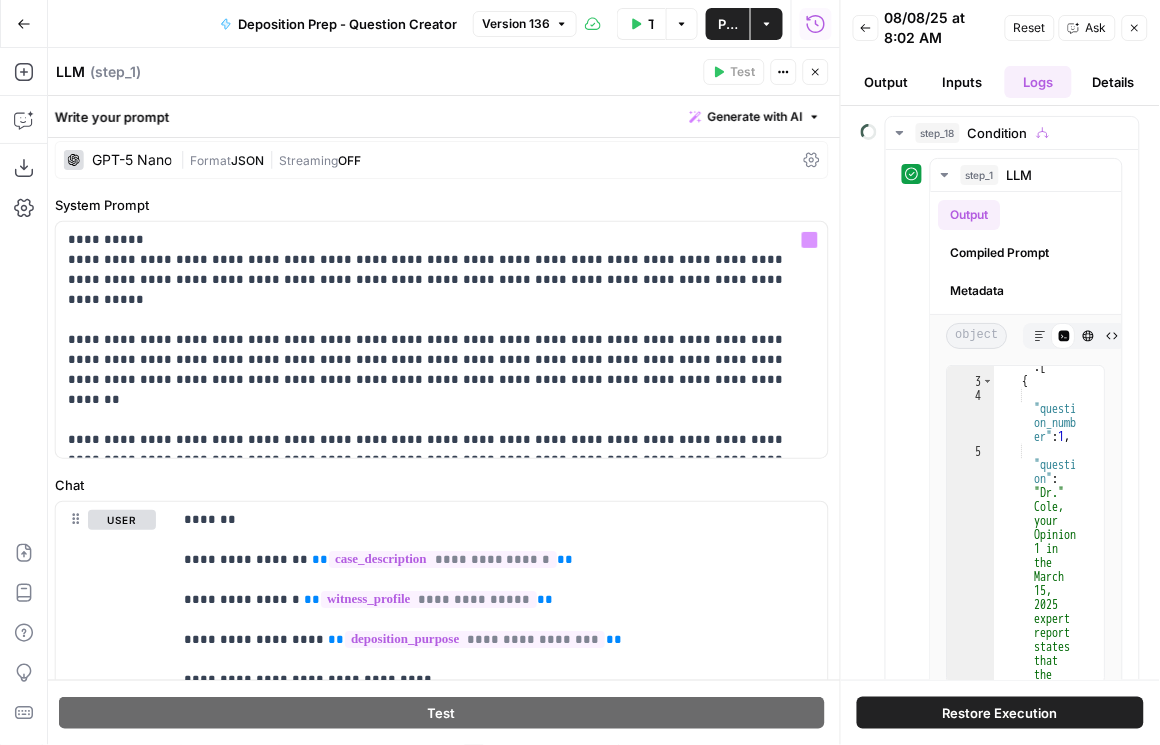 scroll, scrollTop: 0, scrollLeft: 0, axis: both 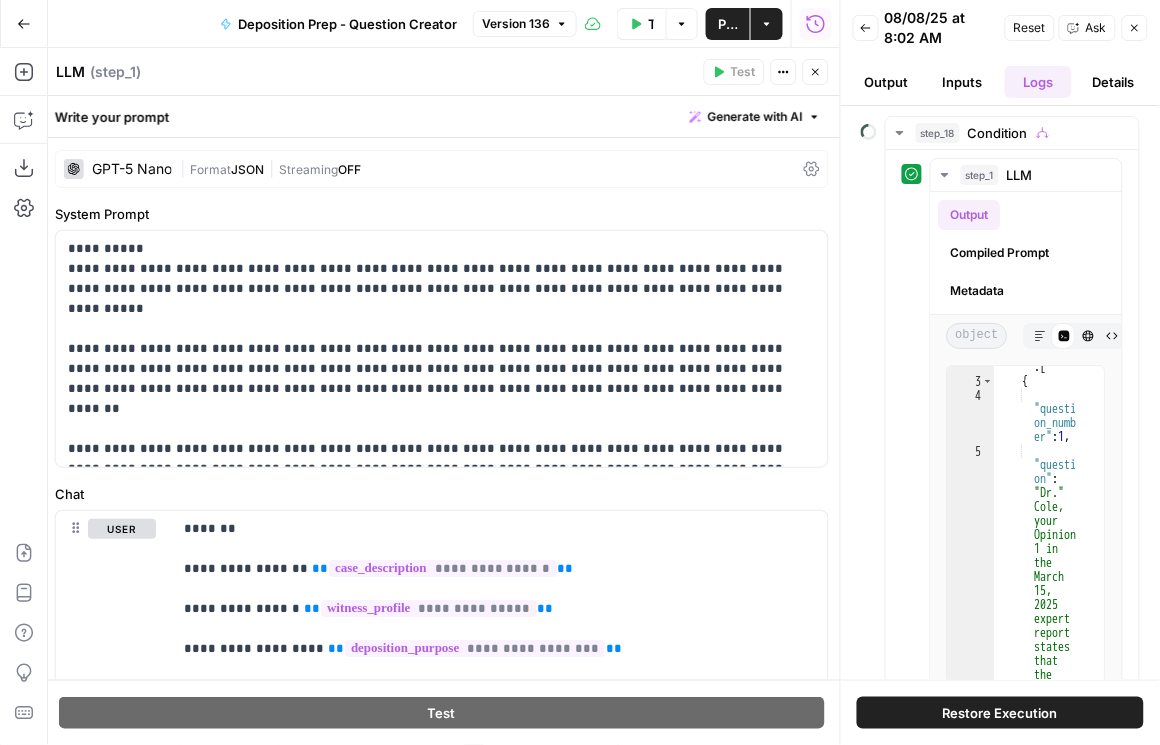 click 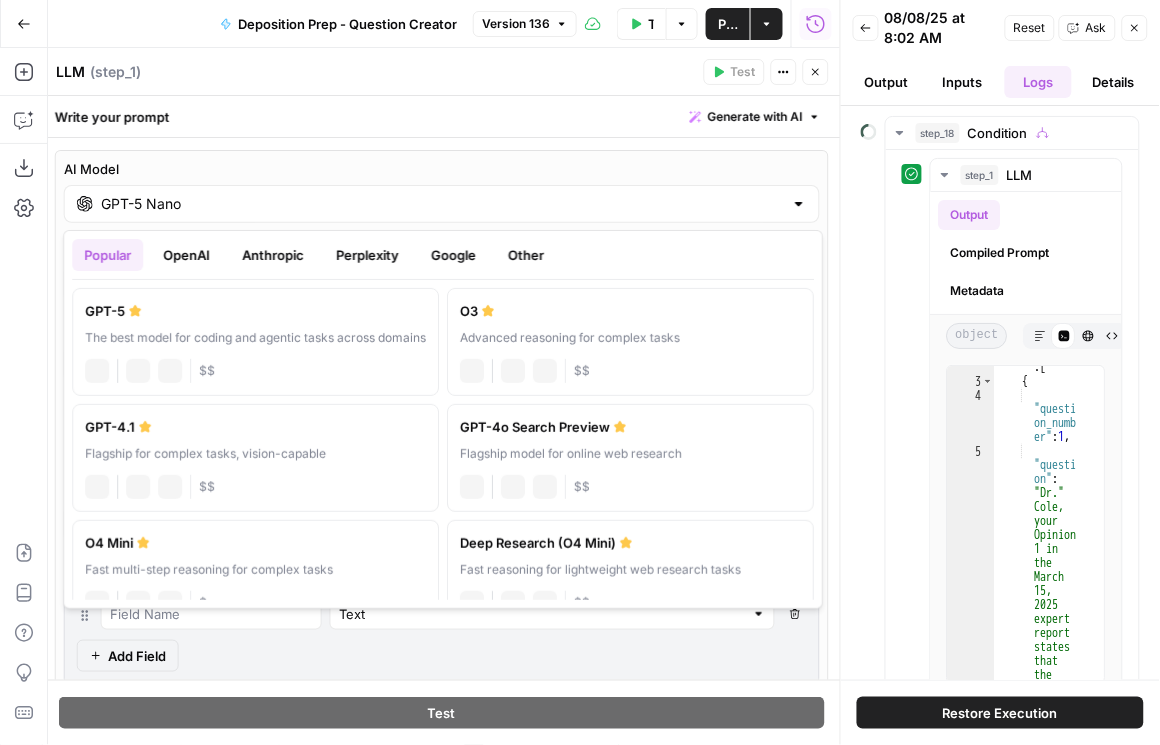 click on "GPT-5 Nano" at bounding box center [442, 204] 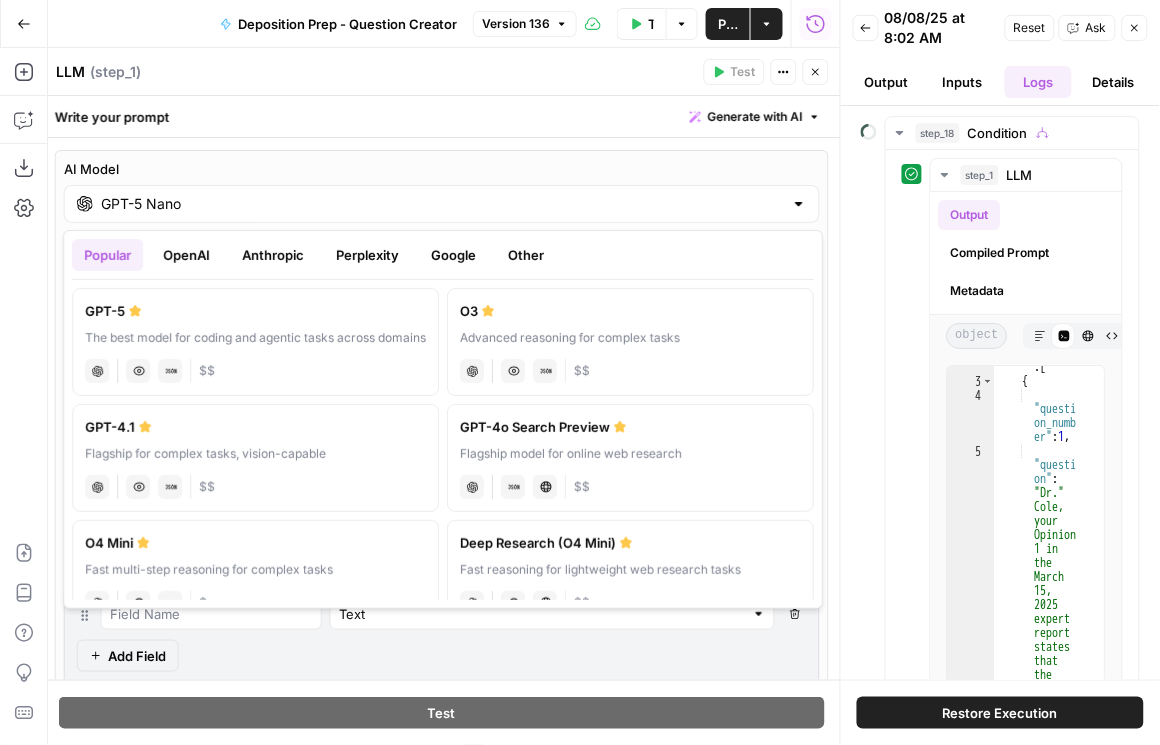 click on "Google" at bounding box center [453, 255] 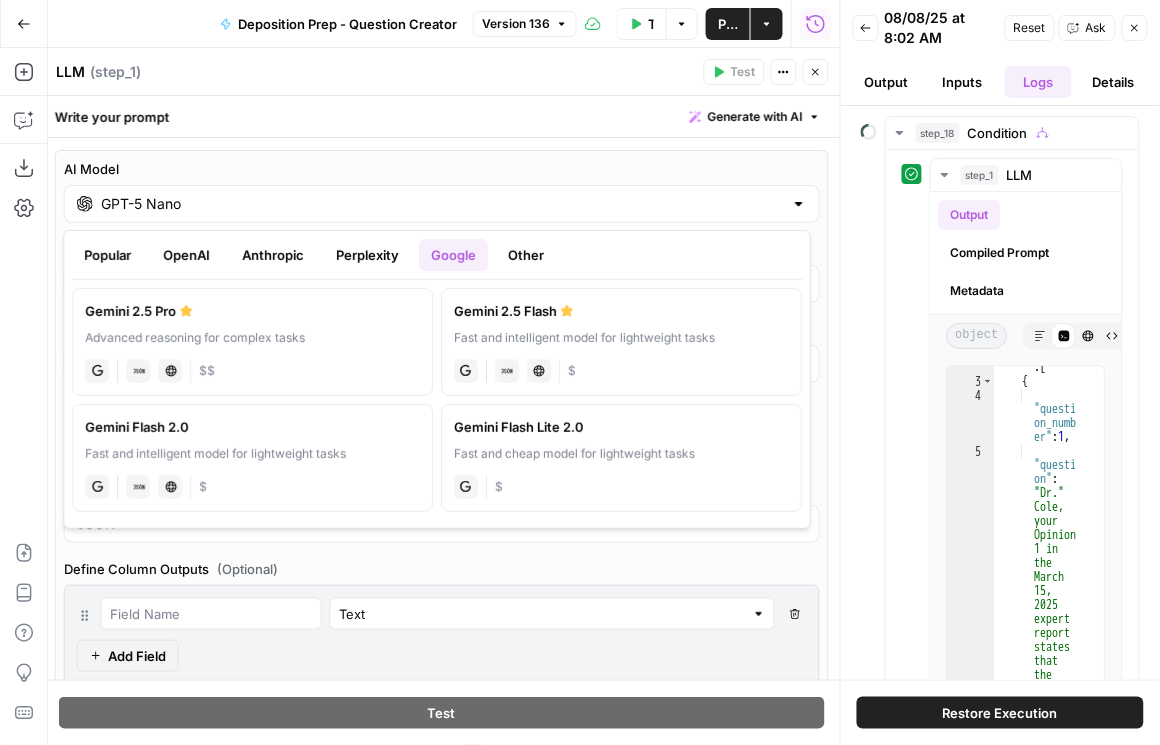 click on "Gemini 2.5 Flash" at bounding box center [621, 311] 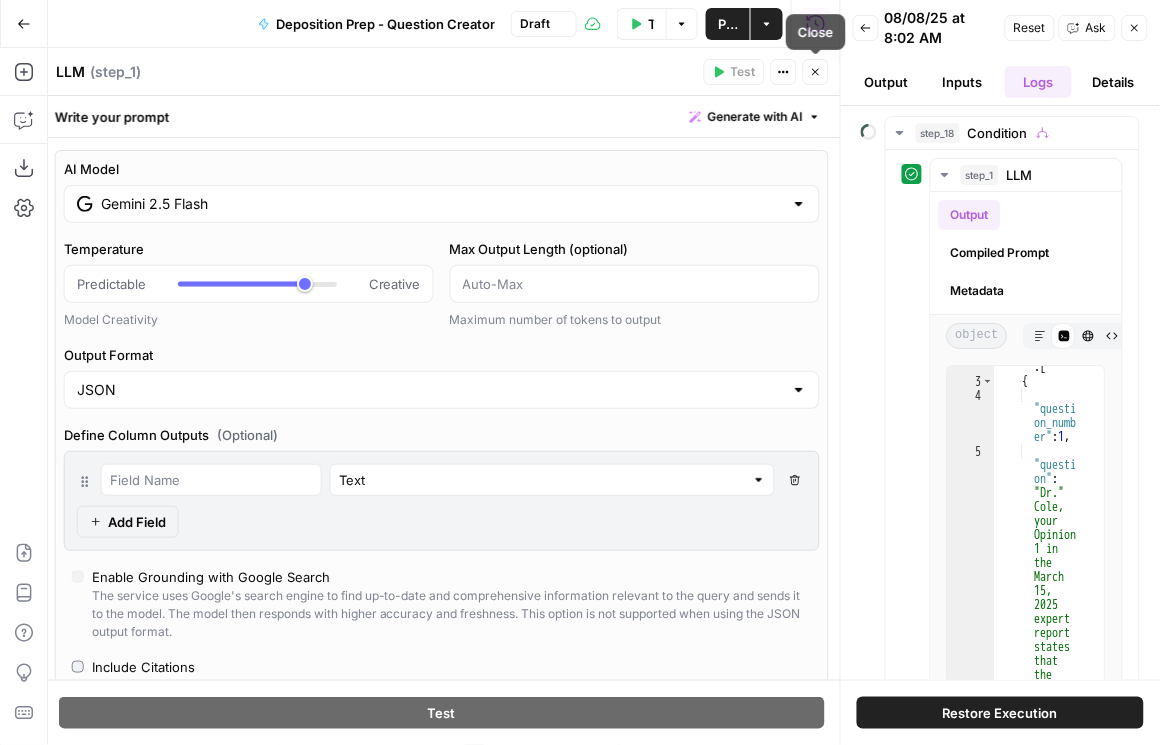click on "Close" at bounding box center (816, 72) 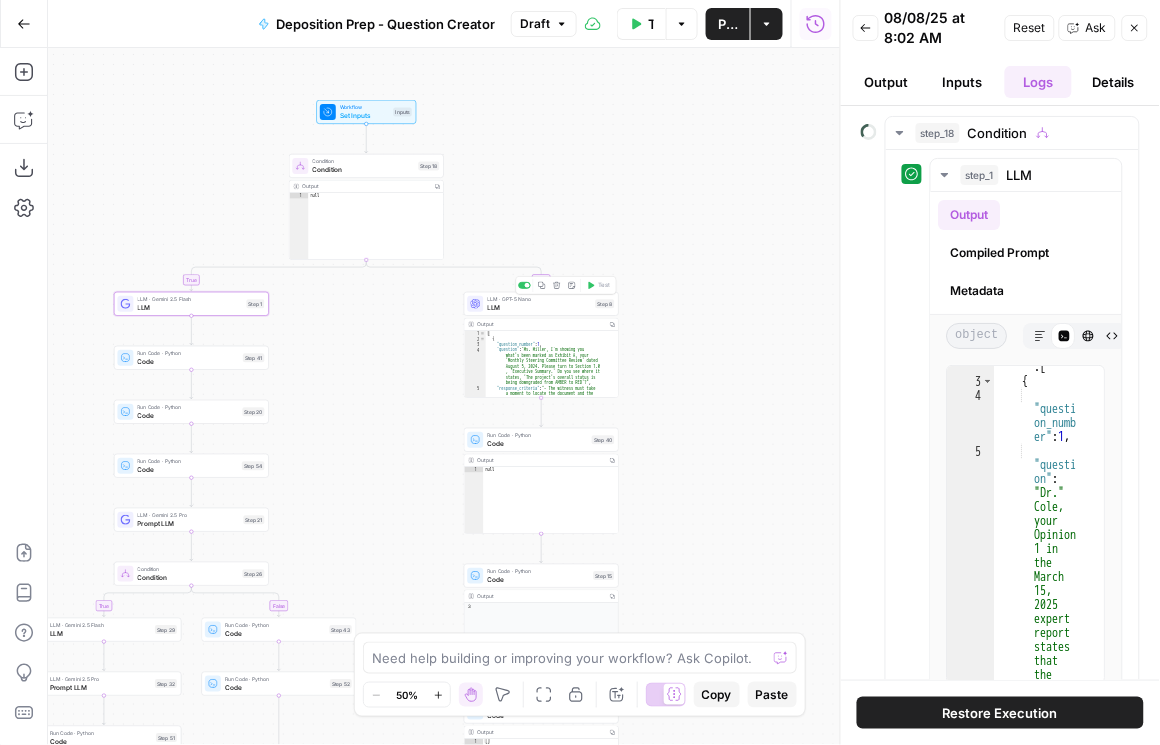 click on "LLM" at bounding box center (540, 308) 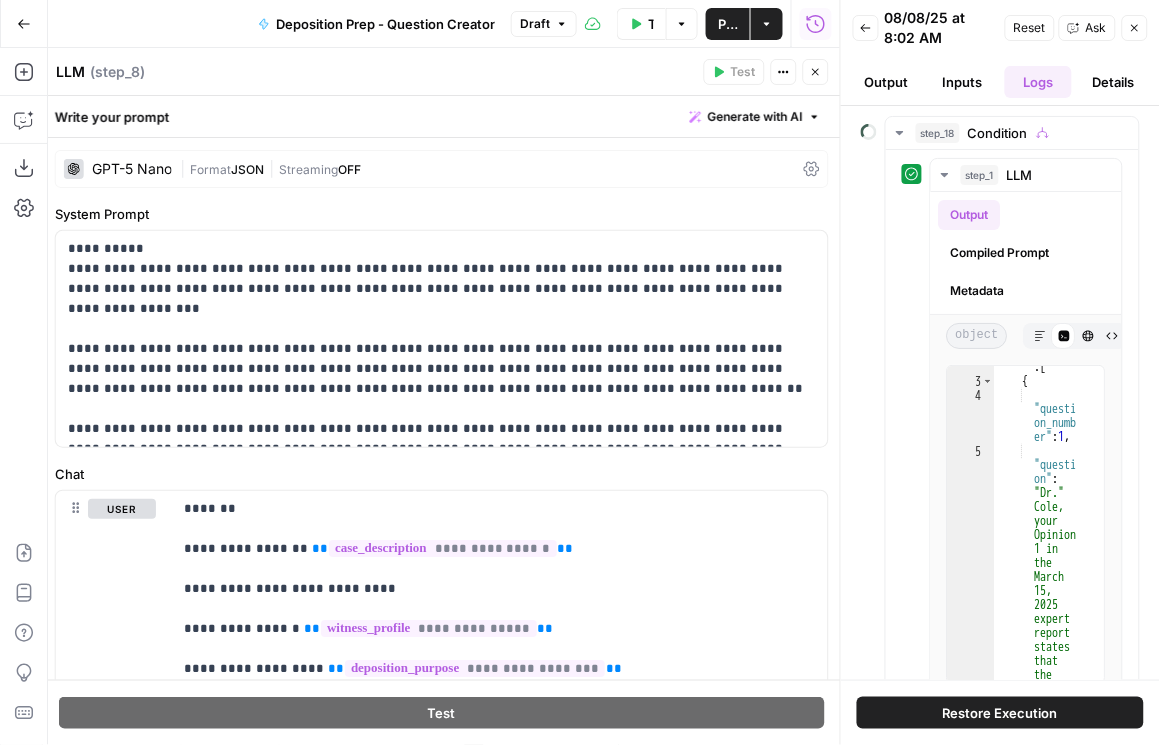 click 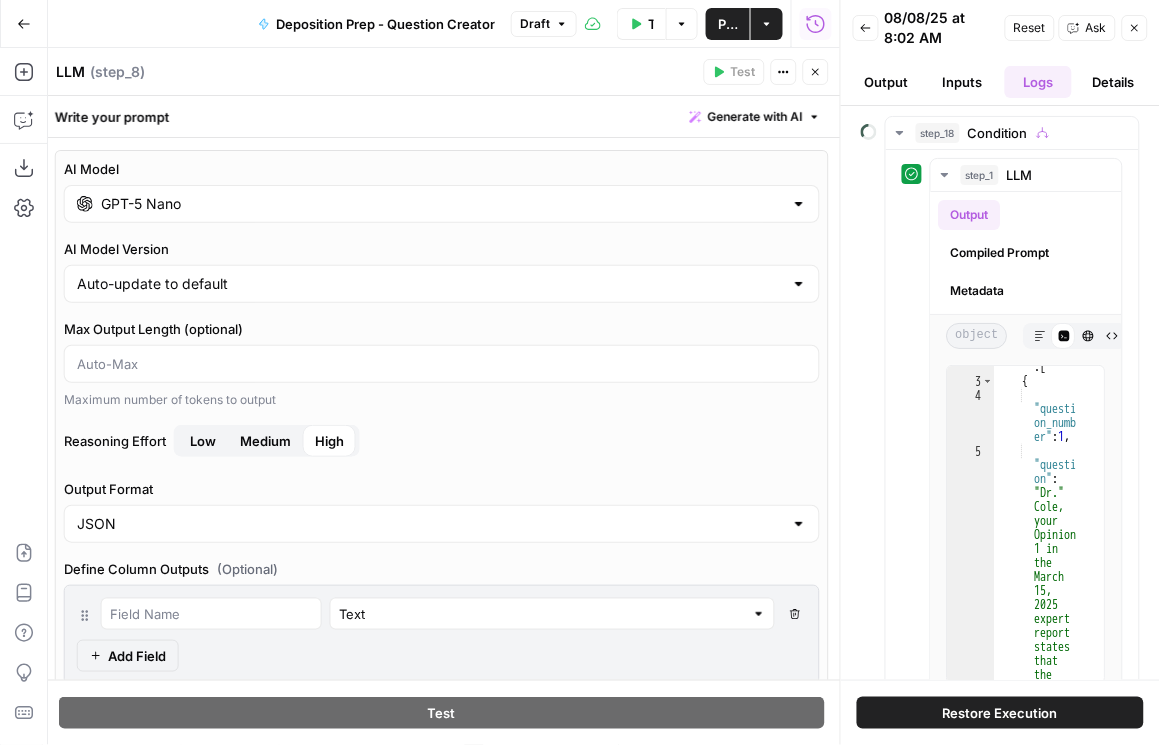 click on "GPT-5 Nano" at bounding box center [442, 204] 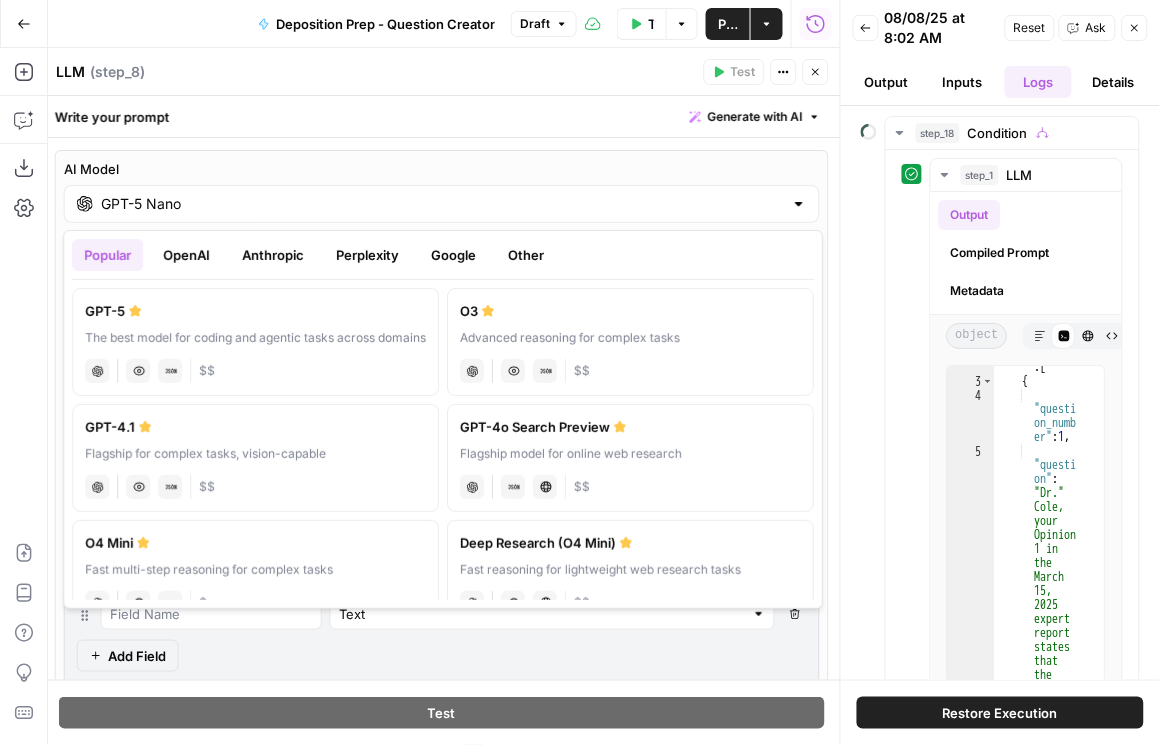 click on "Google" at bounding box center (453, 255) 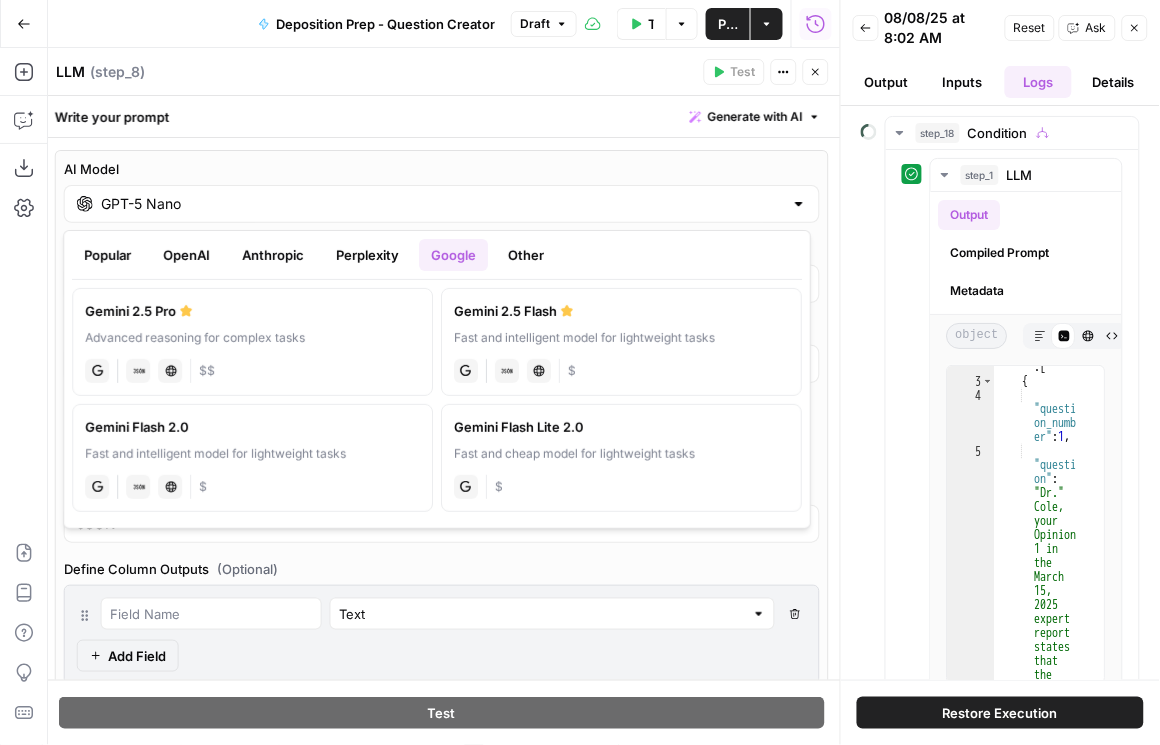 click on "Gemini 2.5 Flash Fast and intelligent model for lightweight tasks gemini JSON Mode Live Web Research $" at bounding box center (621, 342) 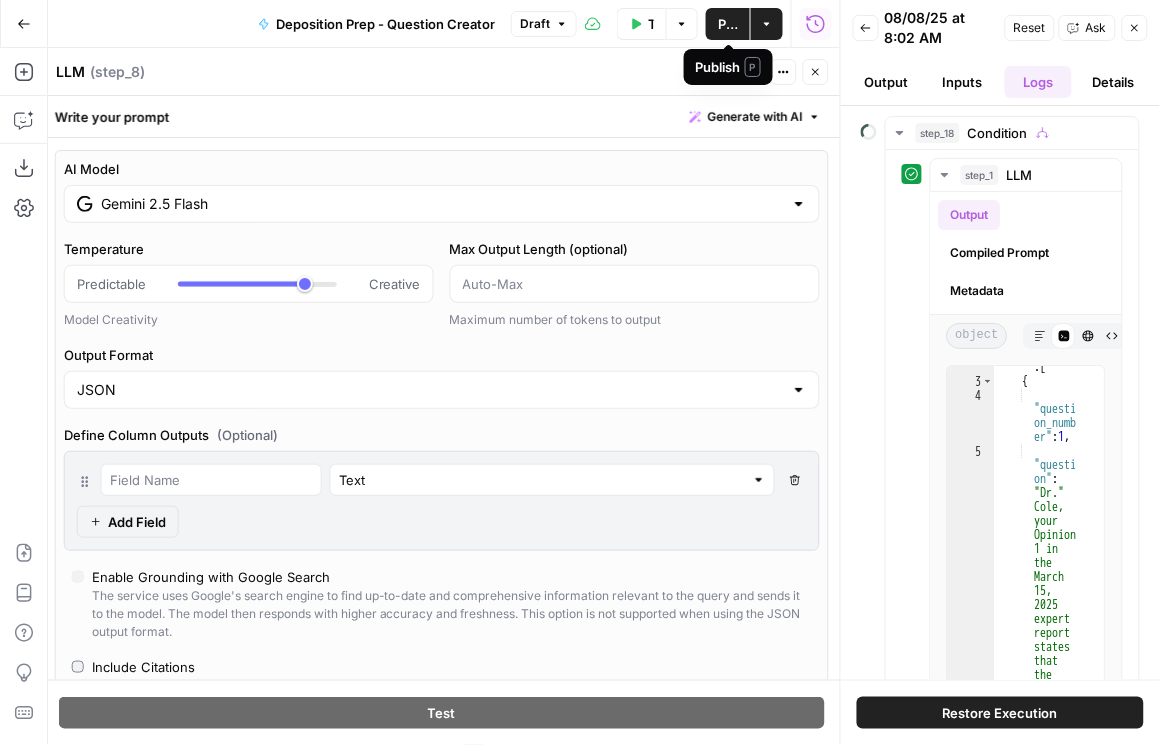 click on "Publish" at bounding box center [728, 24] 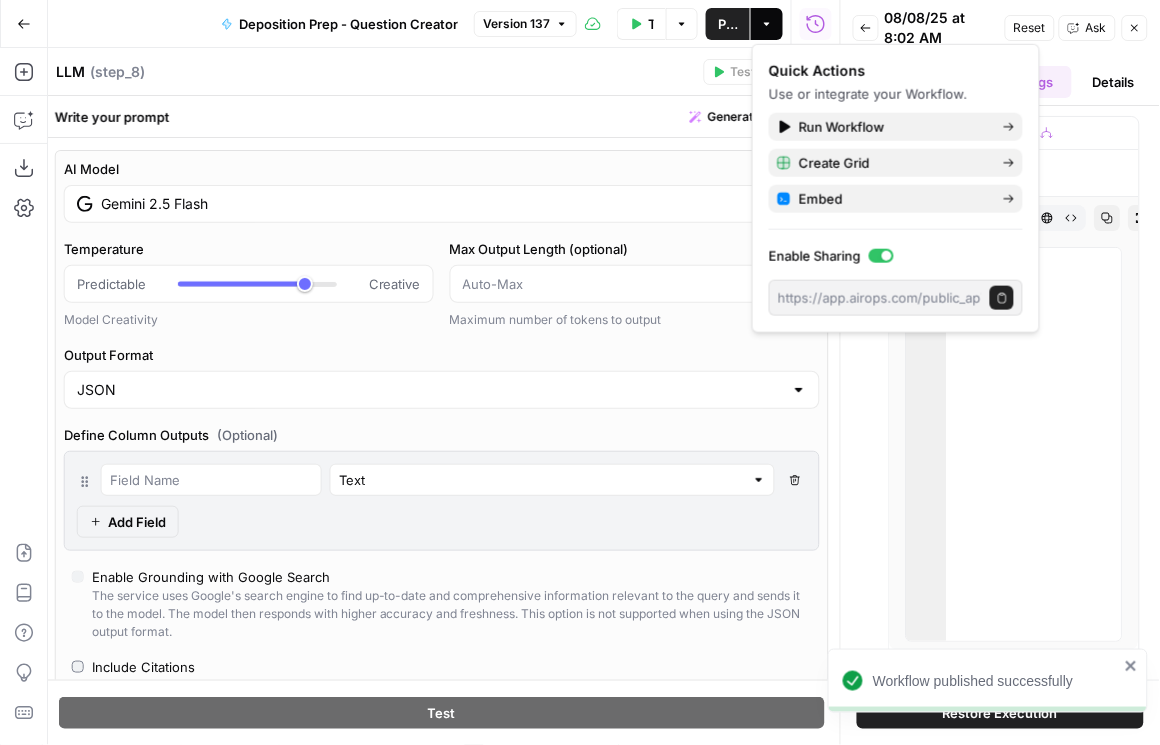click on "step_18 Condition 1 minute 51 seconds Output Metadata object Markdown Code Editor HTML Viewer Raw Output Copy Expand Output 1 null &nbsp;&nbsp;&nbsp;&nbsp;&nbsp;&nbsp;&nbsp;&nbsp;X XXXXXXXXXXXXXXXXXXXXXXXXXXXXXXXXXXXXXXXXXXXXXXXXXXXXXXXXXXXXXXXXXXXXXXXXXXXXXXXXXXXXXXXXXXXXXXXXXXXXXXXXXXXXXXXXXXXXXXXXXXXXXXXXXXXXXXXXXXXXXXXXXXXXXXXXXXXXXXXXXXXXXXXXXXXXXXXXXXXXXXXXXXXXXXXXXXXXXXXXXXXXXXXXXXXXXXXXXXXXXXXXXXXXXXXXXXXXXXXXXXXXXXXXXXXXXXXXXXXXXXXXXXXXXXXXXXXXXXXXXXXXXXXXXXXXXXXXXXXXXXXXXXXXXXXXXXXXXXXXXXXXXXXXXXXXXXXXXXXXXXXXXXXXXXXXXXXXXXXXXXXXXXXXXXXXXXXXXXXXXXXXXXXXXXXXXXXXXXXXXXXXXXXXXXXXXXXXXXXXXXXXXXXXXXXXXXXXXXXXXXXXXXXXXXXXXXXXXXXXXXXXXXXXXXXXXXXXXXXXXXXXXXXXXXXXXXXXXXXXXXXXXXXXXXXX step_1 LLM 44 seconds / 2 tasks Output Compiled Prompt Metadata object Markdown Code Editor HTML Viewer Raw Output Copy Expand Output 2 3 4 5 6 7    "questions &nbsp;&nbsp;&nbsp;&nbsp;&nbsp;&nbsp;&nbsp;&nbsp; " :  [
{
&nbsp;&nbsp;&nbsp;&nbsp;&nbsp;&nbsp;&nbsp;&nbsp;"quest &nbsp;&nbsp;&nbsp;&nbsp;&nbsp;&nbsp;&nbsp;ion_nu &nbsp;&nbsp;&nbsp;&nbsp;&nbsp;&nbsp;&nbsp;mber" :  &nbsp;&nbsp;&nbsp;&nbsp;&nbsp;&nbsp;&nbsp;1 ,
&nbsp;&nbsp;&nbsp;&nbsp;&nbsp;&nbsp;&nbsp;&nbsp;"quest &nbsp;&nbsp;&nbsp;&nbsp;&nbsp;&nbsp;&nbsp;ion" :  &nbsp;&nbsp;&nbsp;&nbsp;&nbsp;&nbsp;&nbsp;"Dr. &nbsp;&nbsp;&nbsp;&nbsp;&nbsp;&nbsp;&nbsp;Cole,
}
]" at bounding box center (1000, 393) 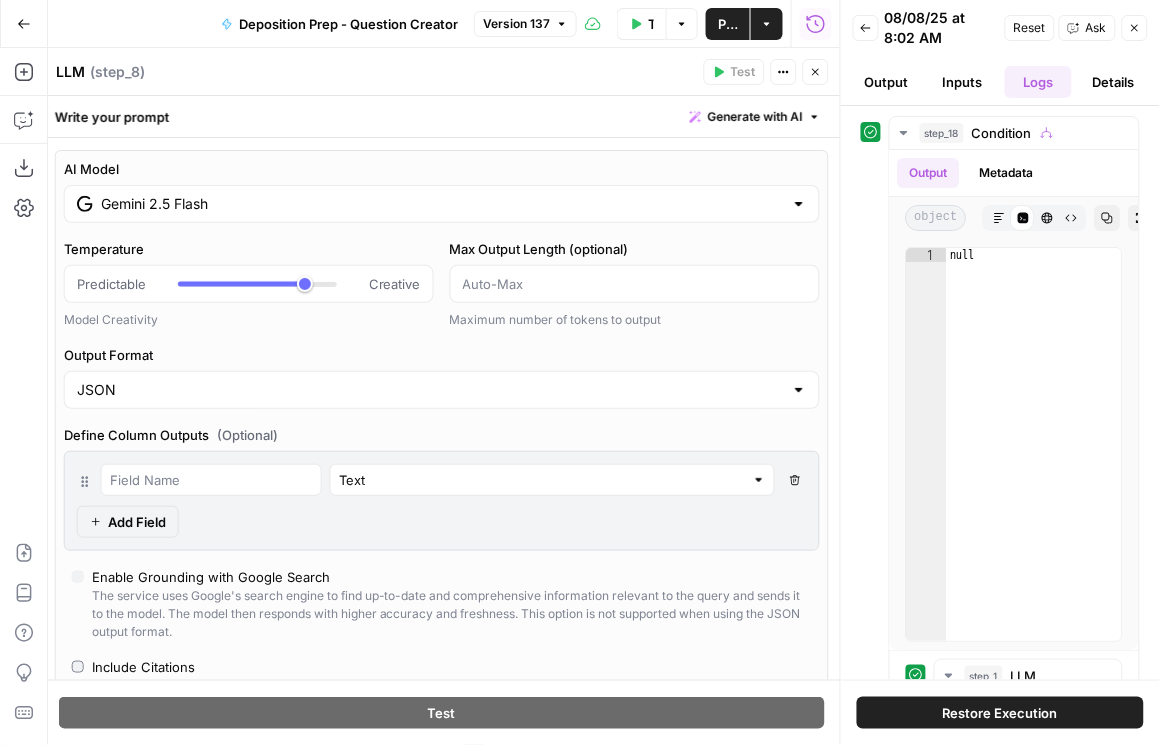 click on "Details" at bounding box center [1114, 82] 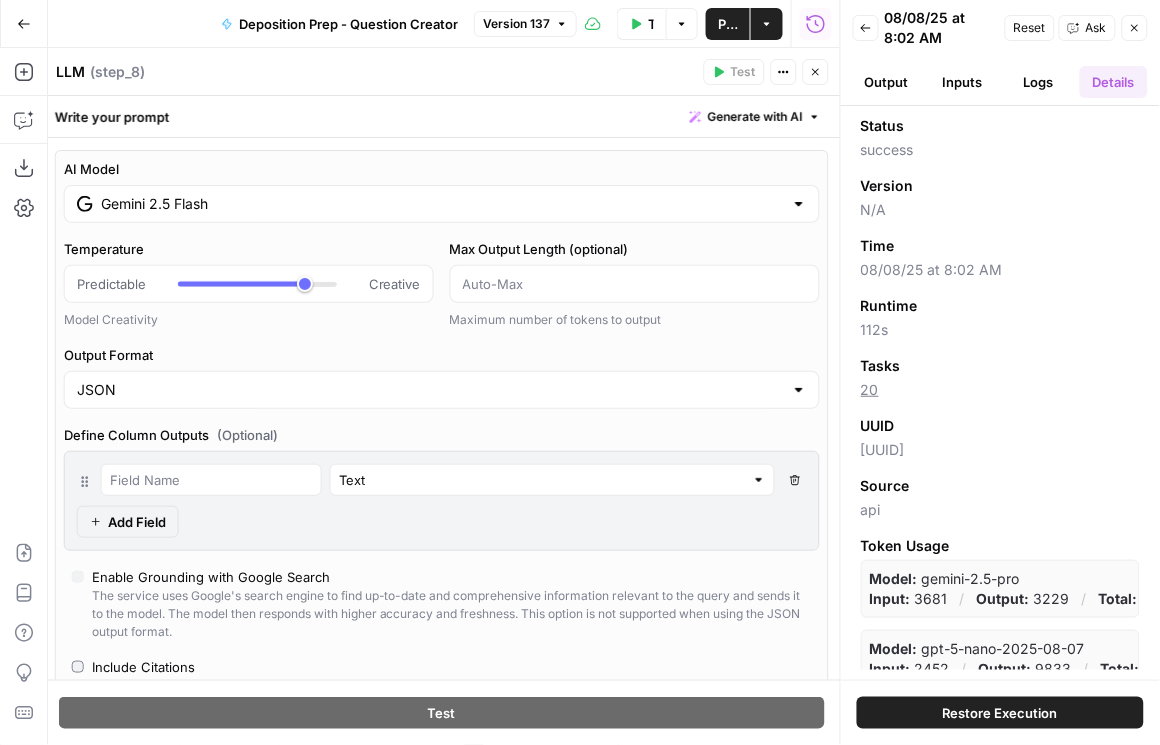 click on "Logs" at bounding box center [1039, 82] 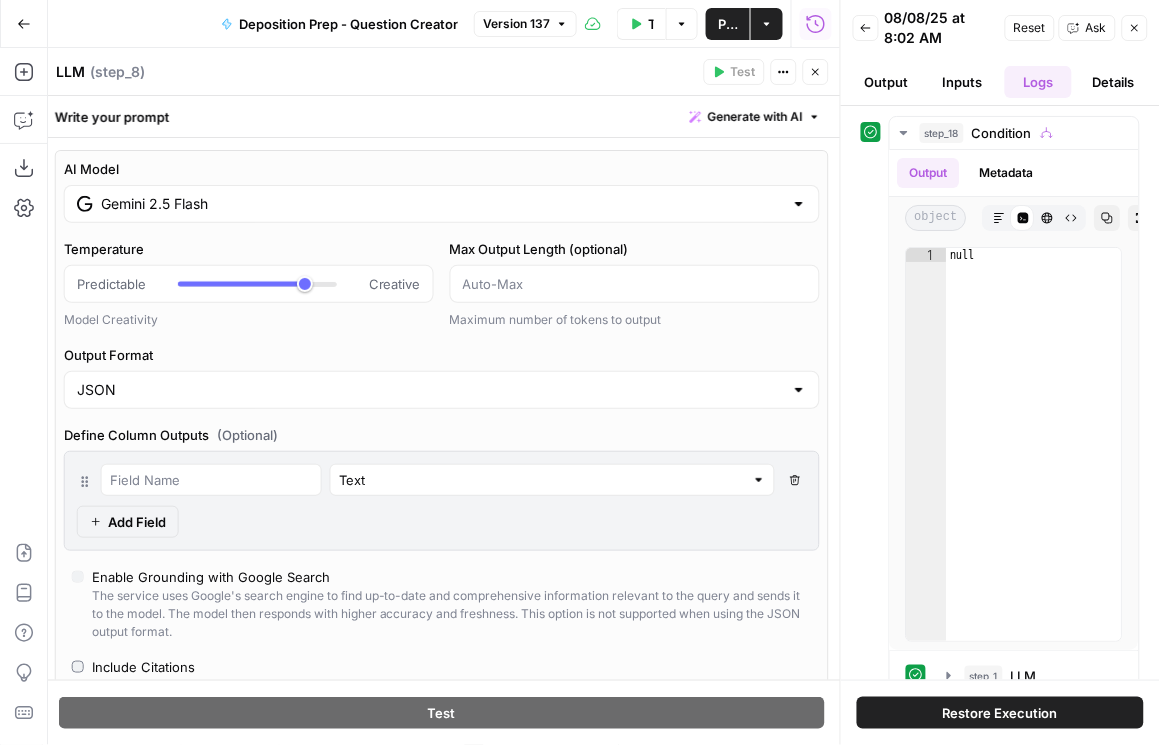 click on "Inputs" at bounding box center [963, 82] 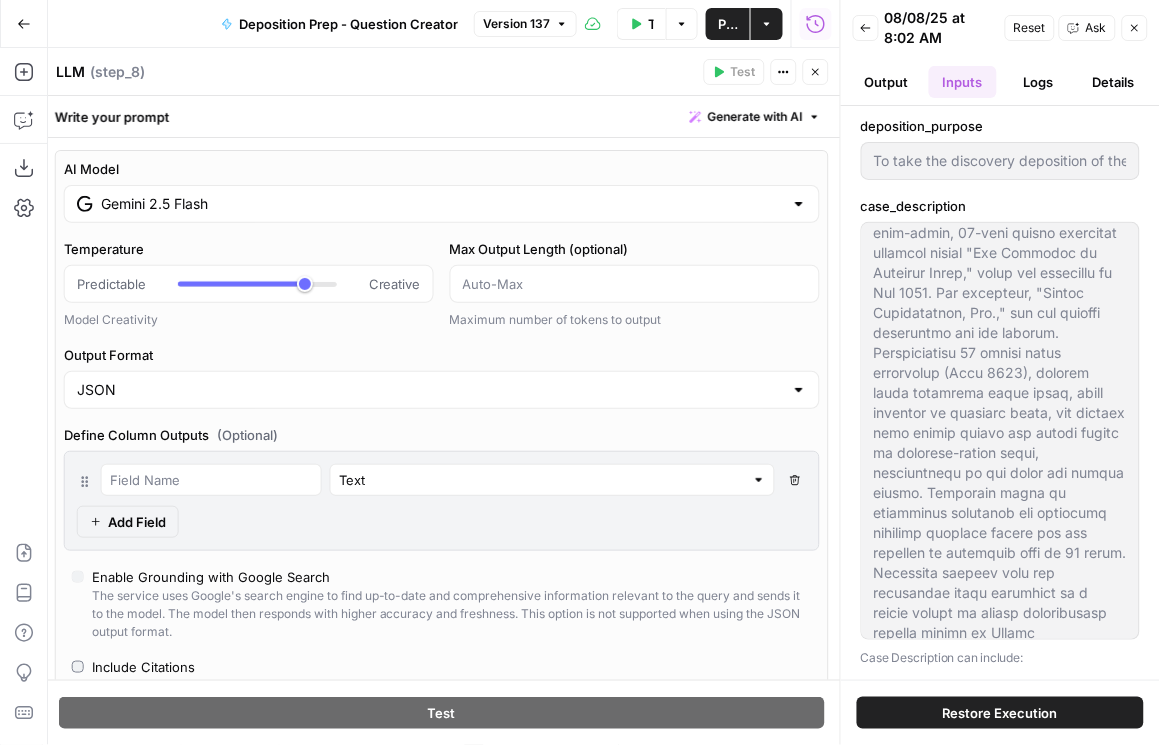 scroll, scrollTop: 57, scrollLeft: 0, axis: vertical 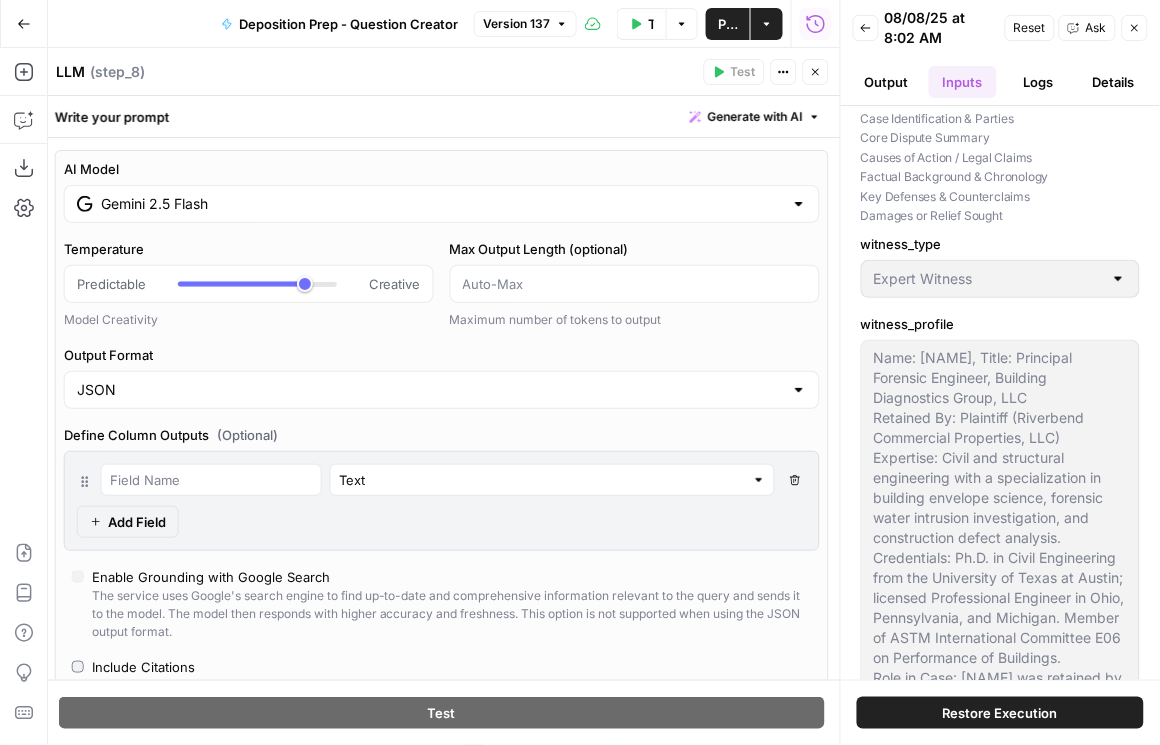 click on "Output" at bounding box center (887, 82) 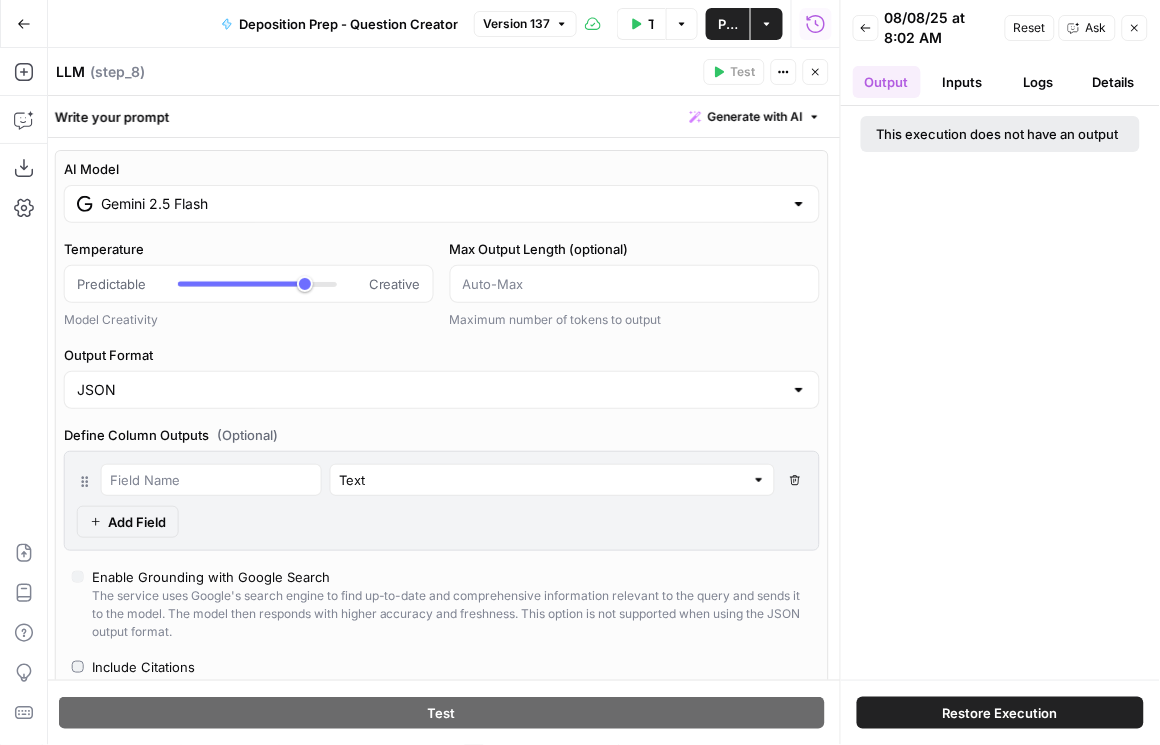 click on "Logs" at bounding box center [1039, 82] 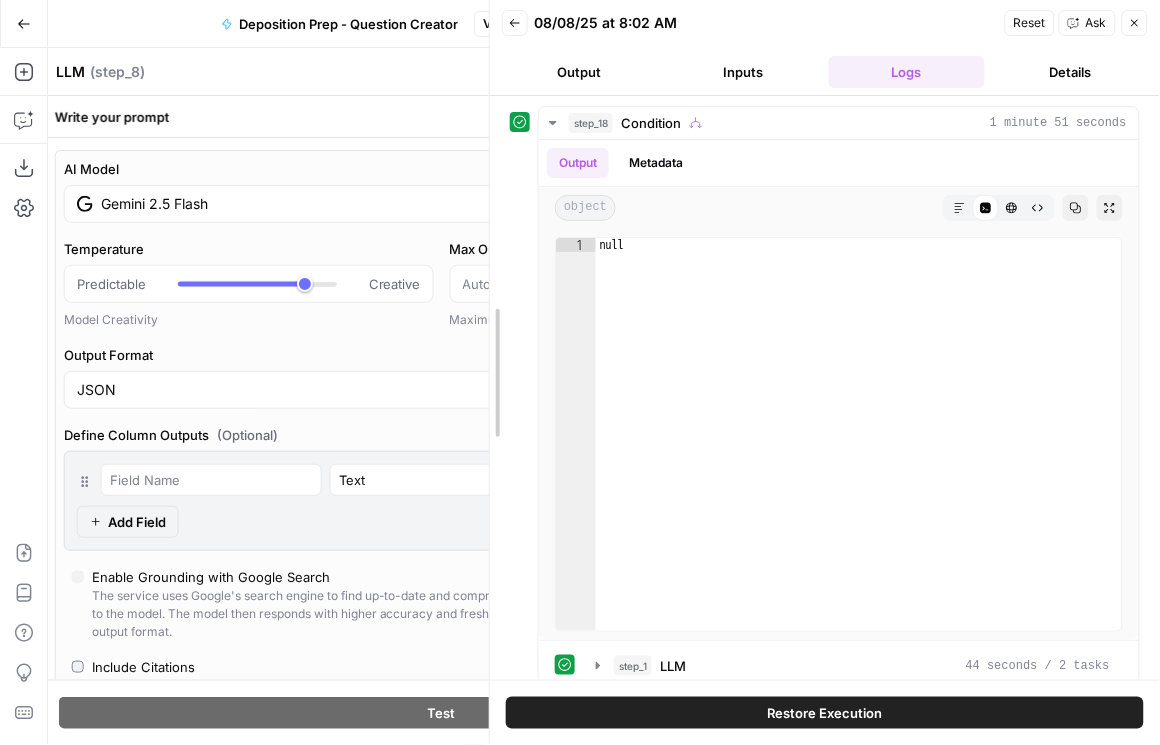 drag, startPoint x: 840, startPoint y: 213, endPoint x: 489, endPoint y: 236, distance: 351.75275 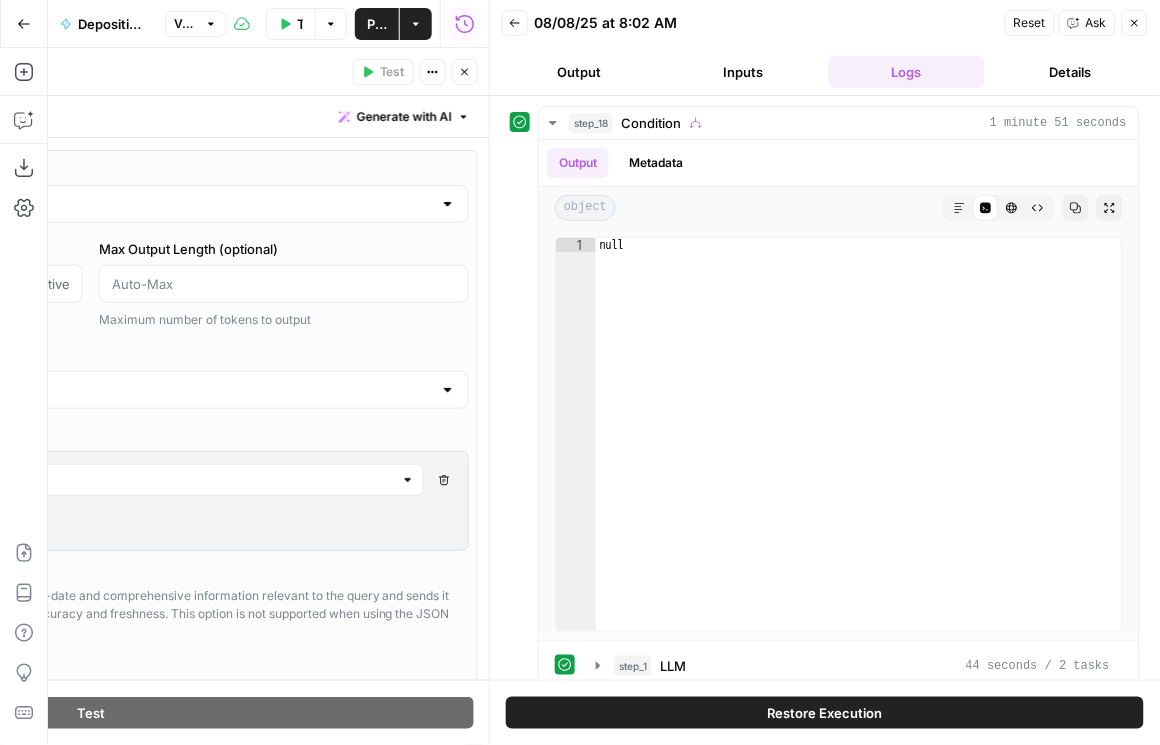 click on "Inputs" at bounding box center [744, 72] 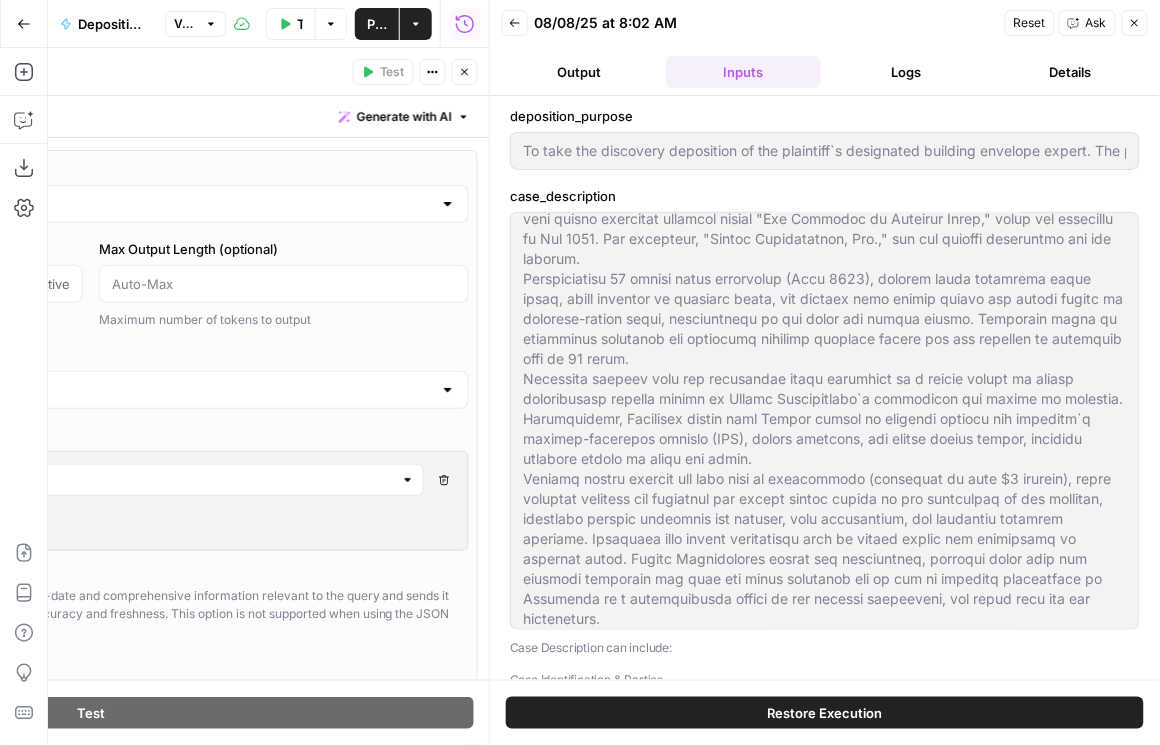 scroll, scrollTop: 39, scrollLeft: 0, axis: vertical 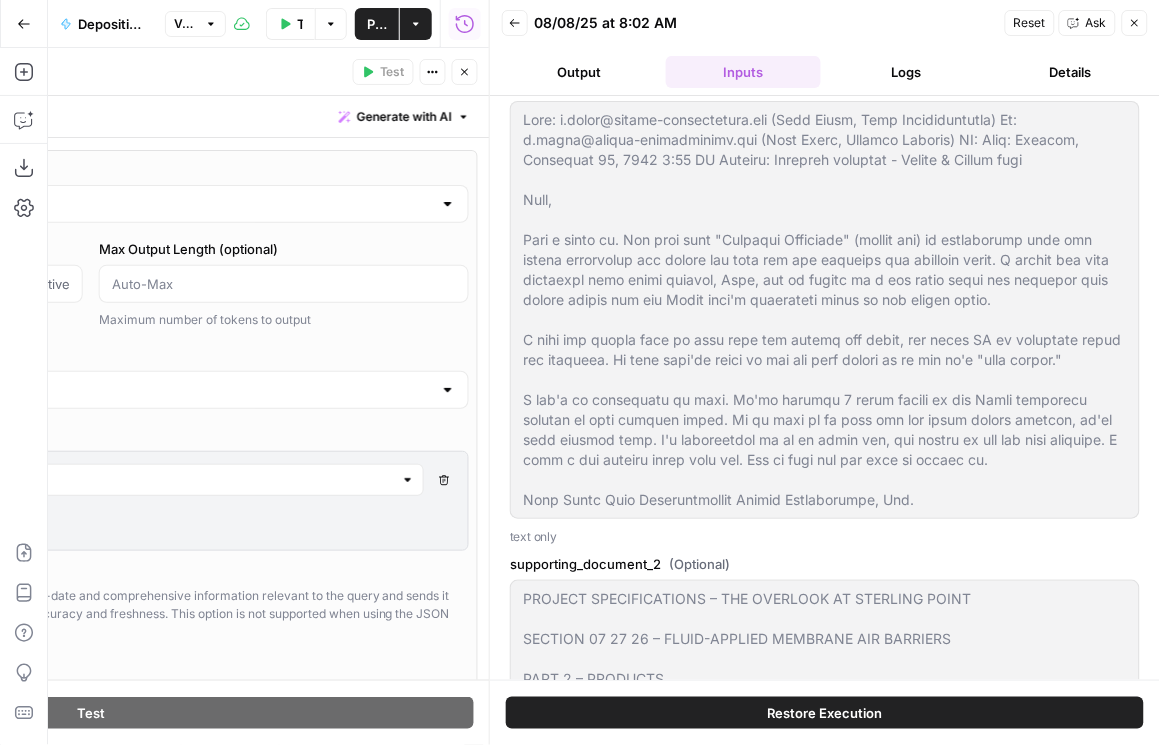 click on "Output" at bounding box center [580, 72] 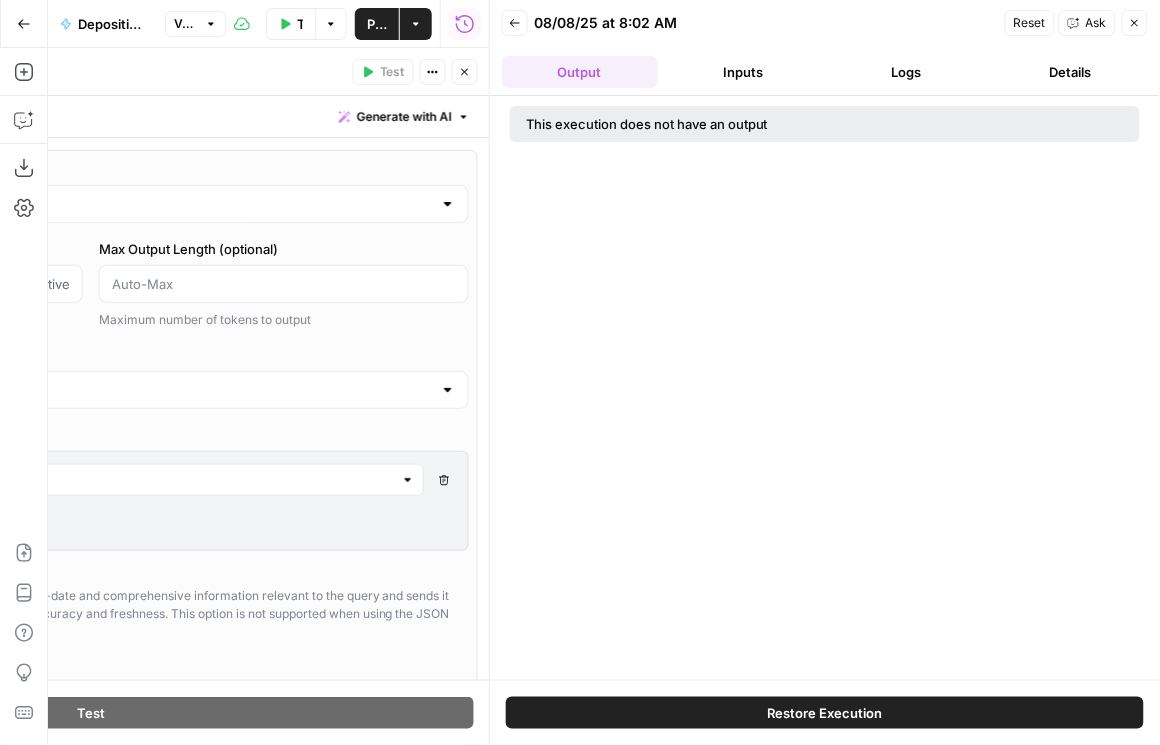 click on "Inputs" at bounding box center (744, 72) 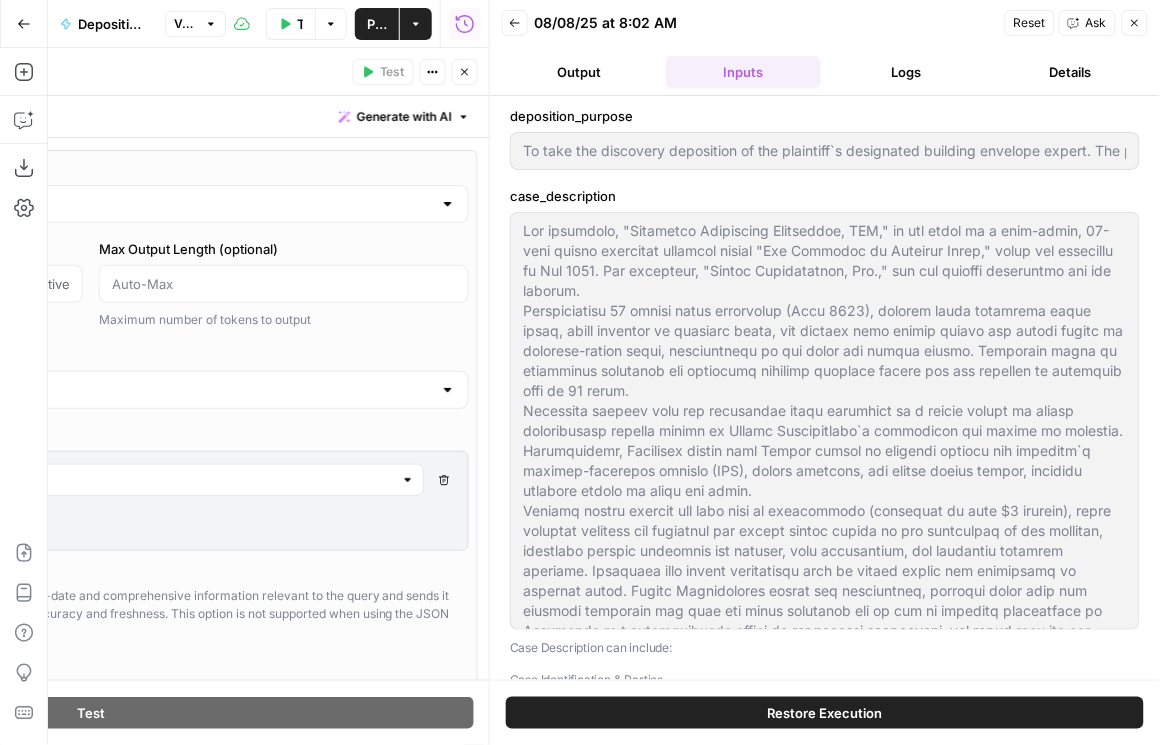 click on "Logs" at bounding box center (907, 72) 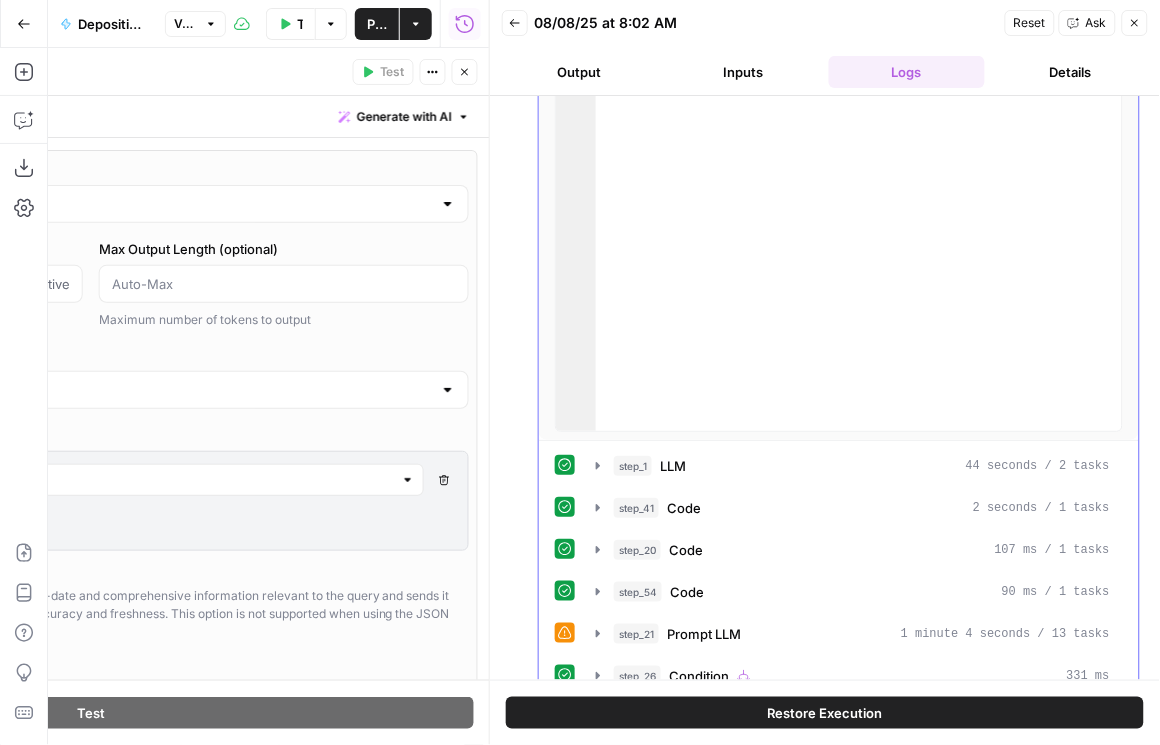 scroll, scrollTop: 227, scrollLeft: 0, axis: vertical 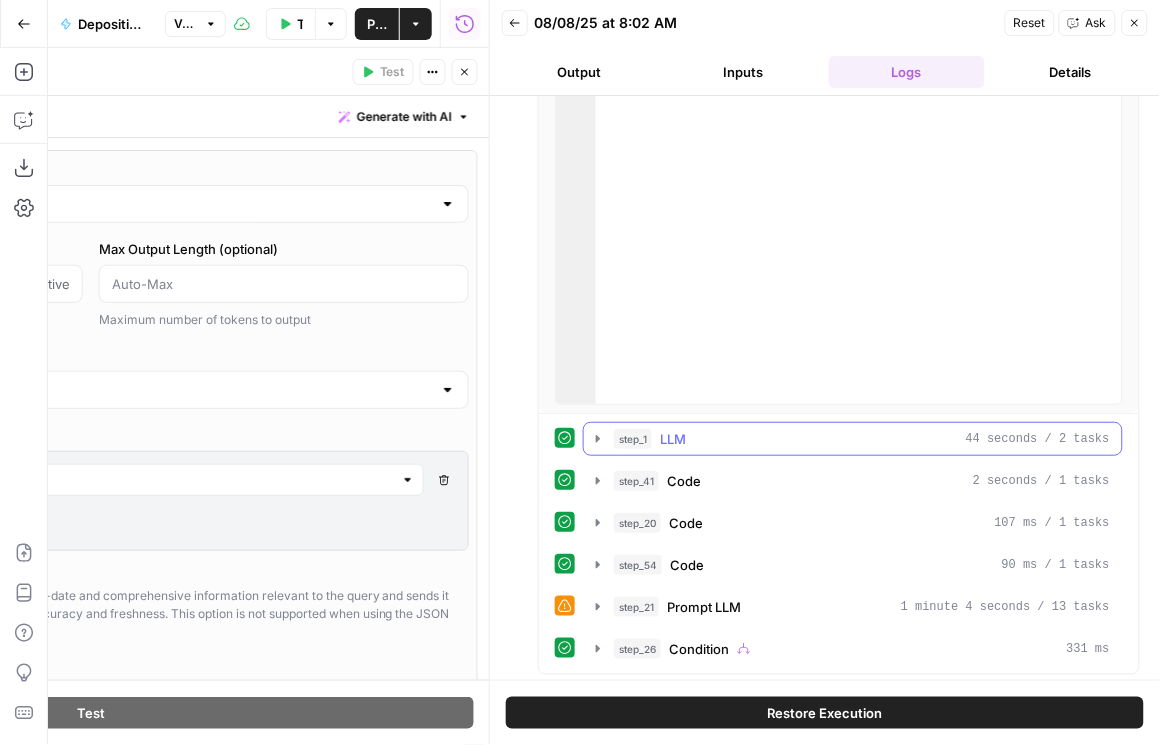 click 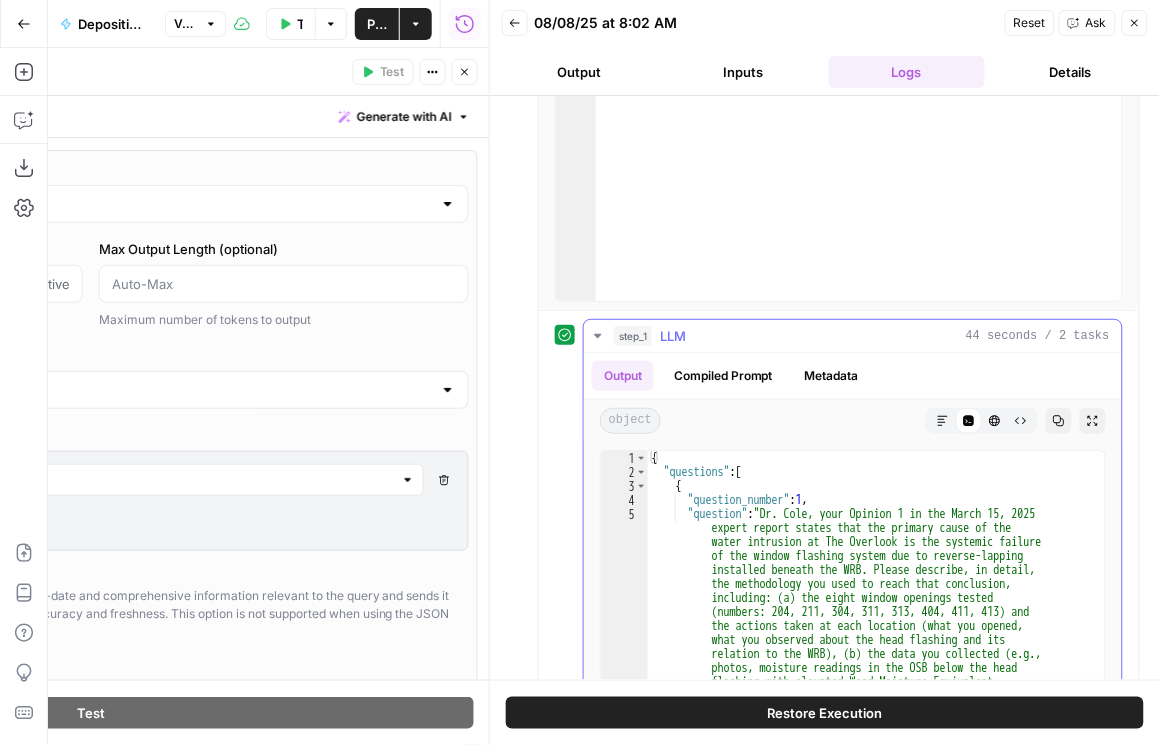 scroll, scrollTop: 341, scrollLeft: 0, axis: vertical 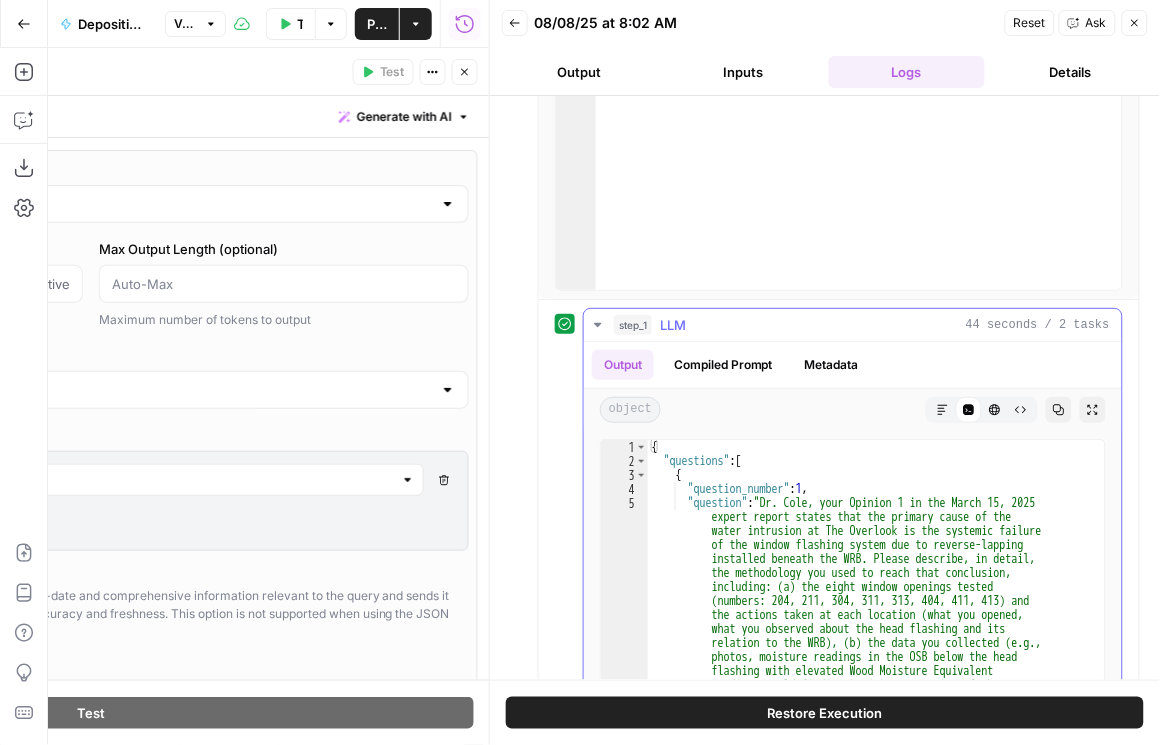 click 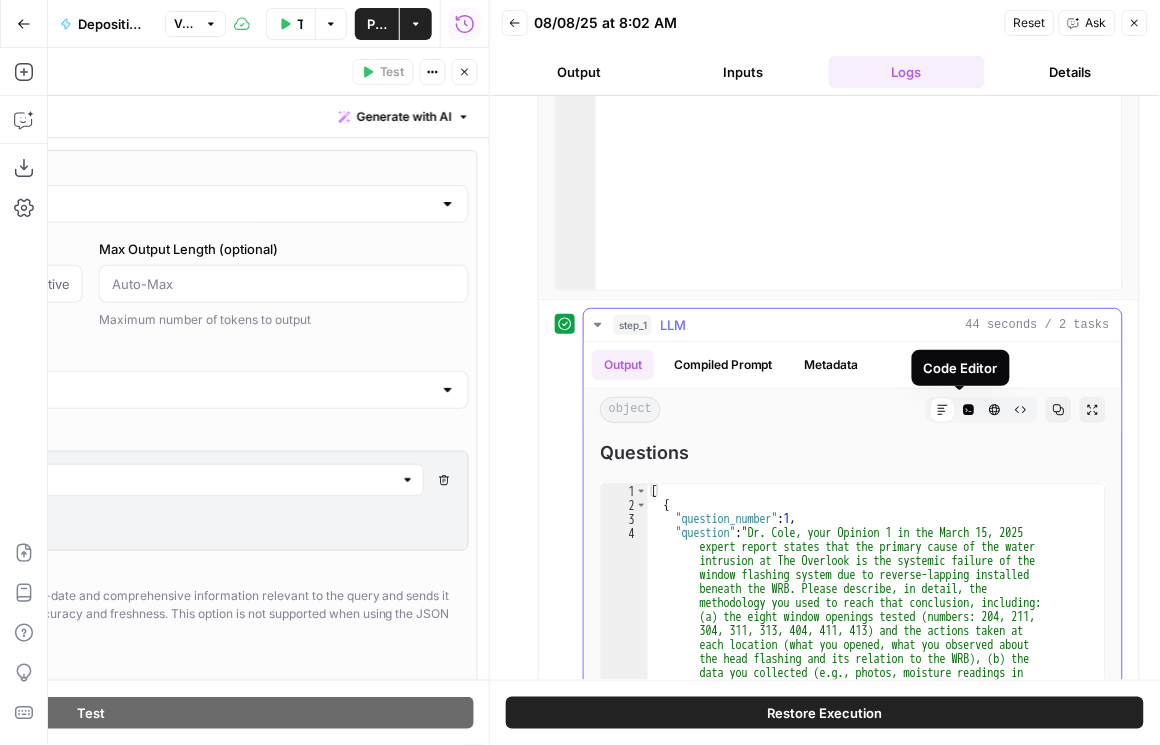click on "Code Editor" at bounding box center (969, 410) 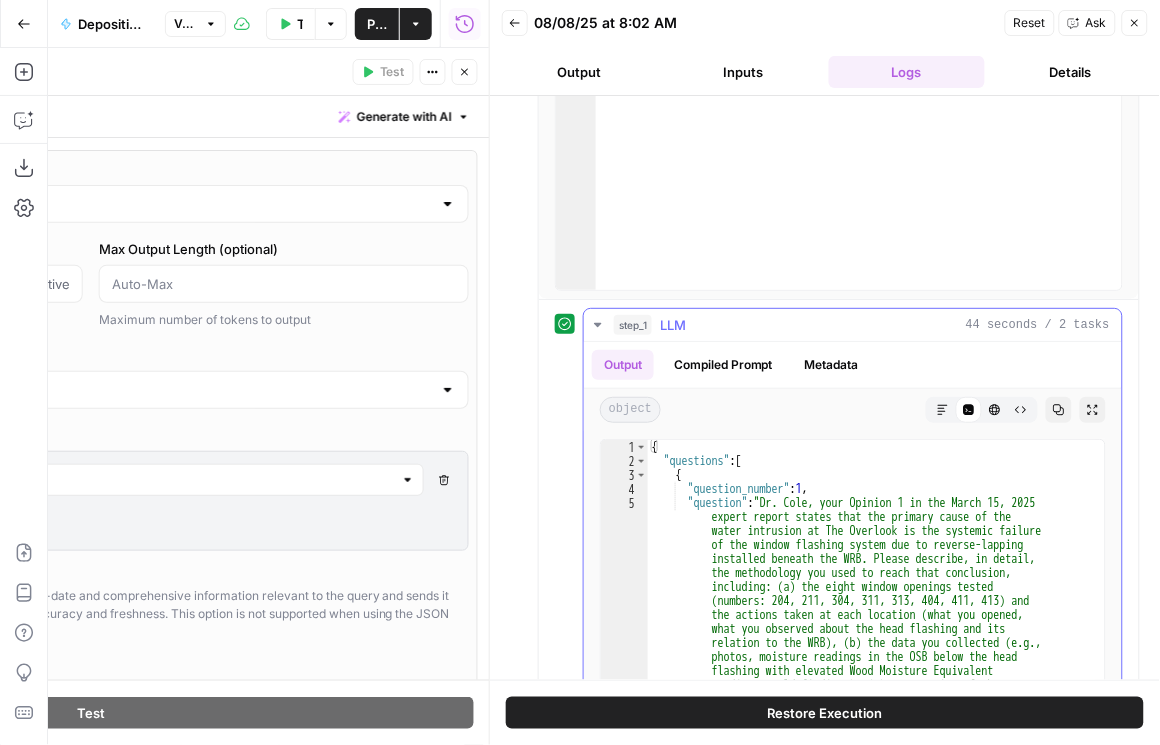 click 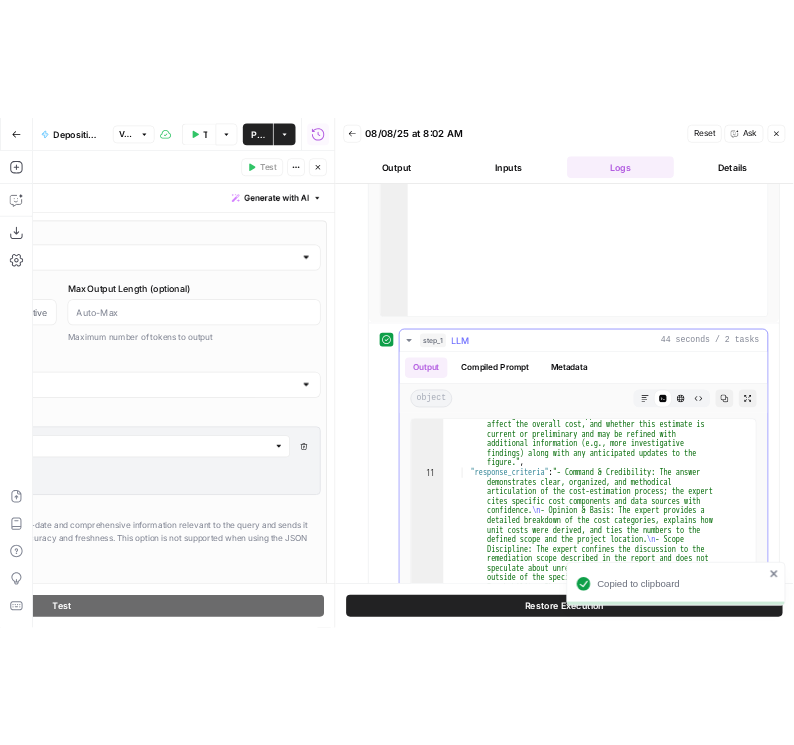 scroll, scrollTop: 1160, scrollLeft: 0, axis: vertical 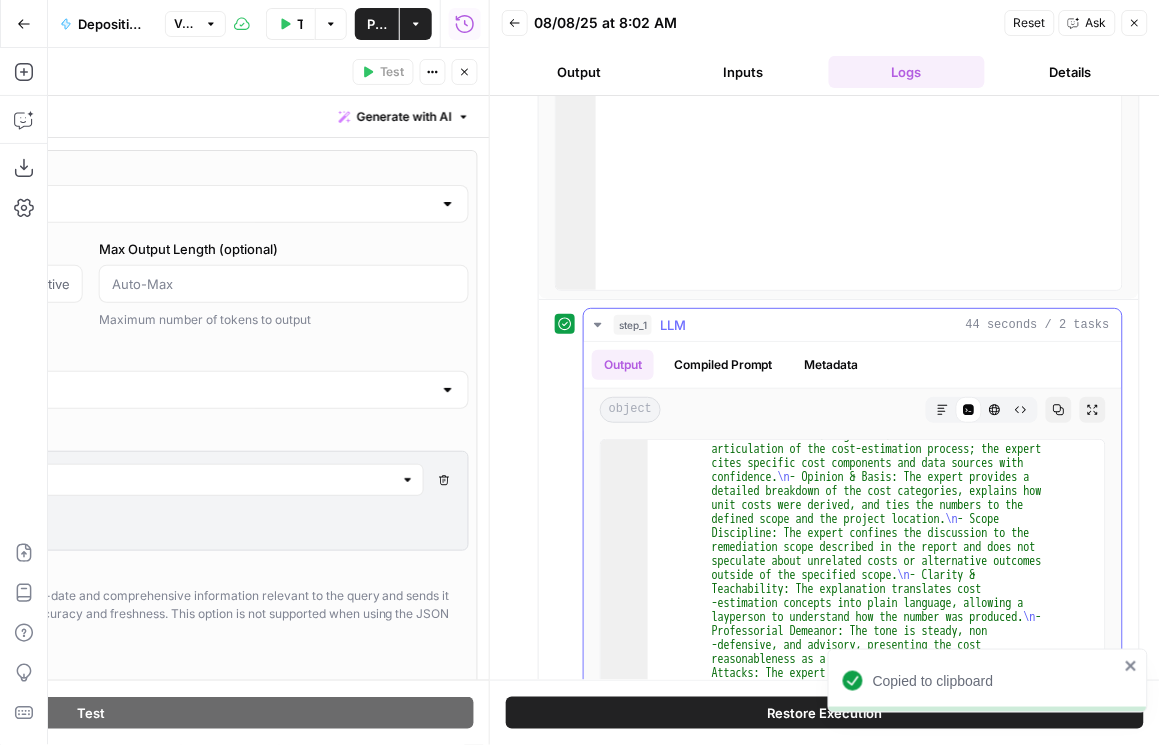click on "Markdown" at bounding box center [943, 410] 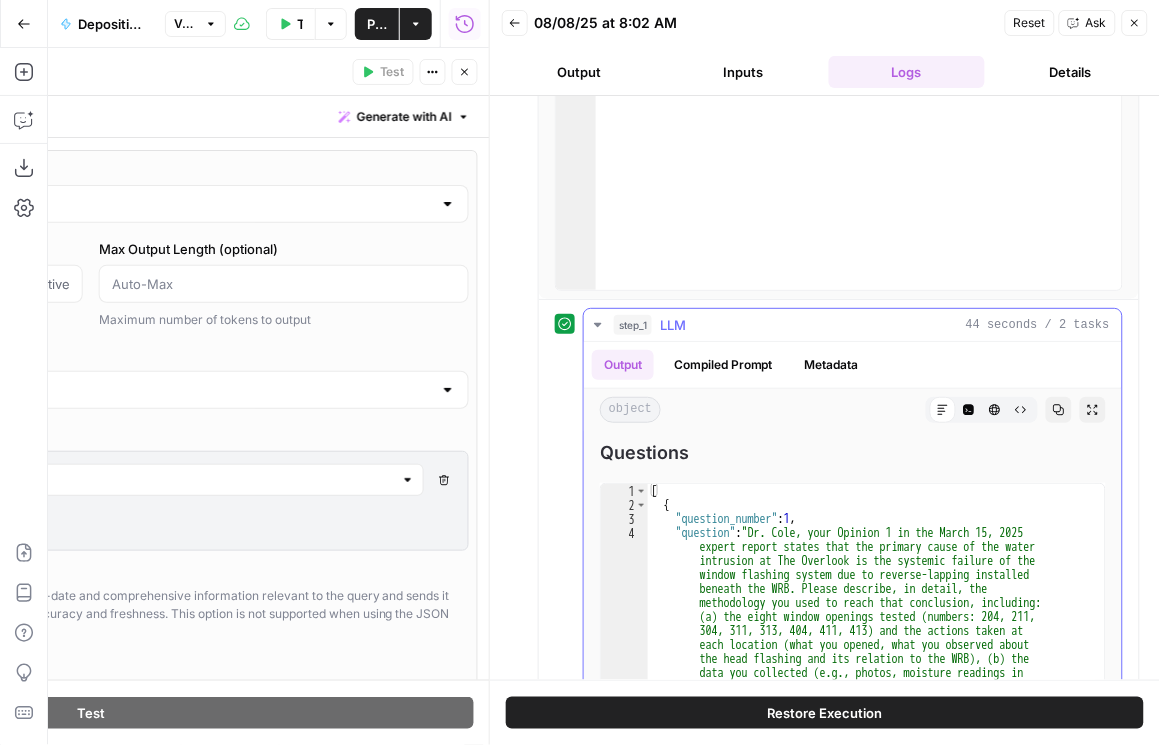 click on "Code Editor" at bounding box center (969, 410) 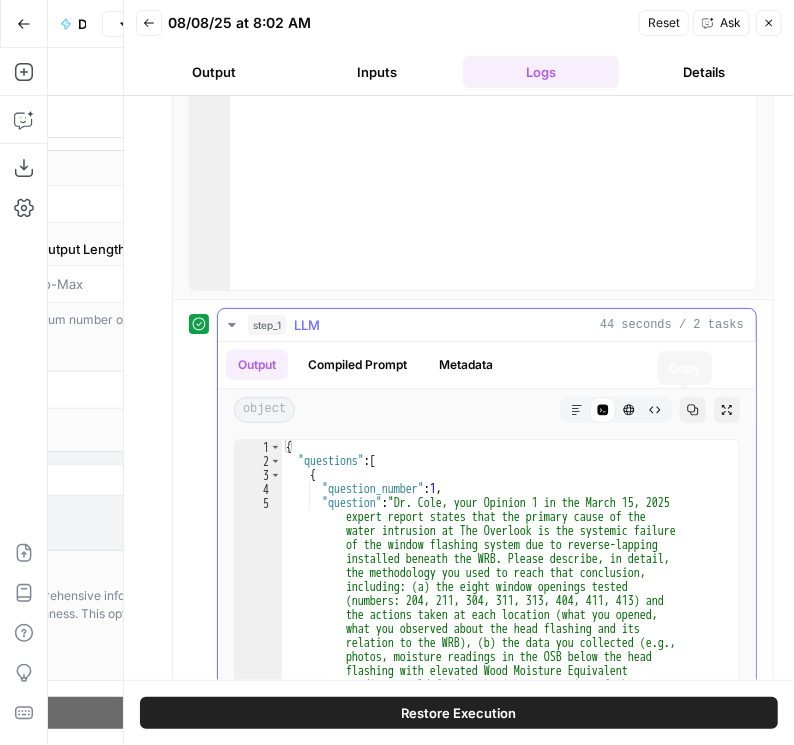 click 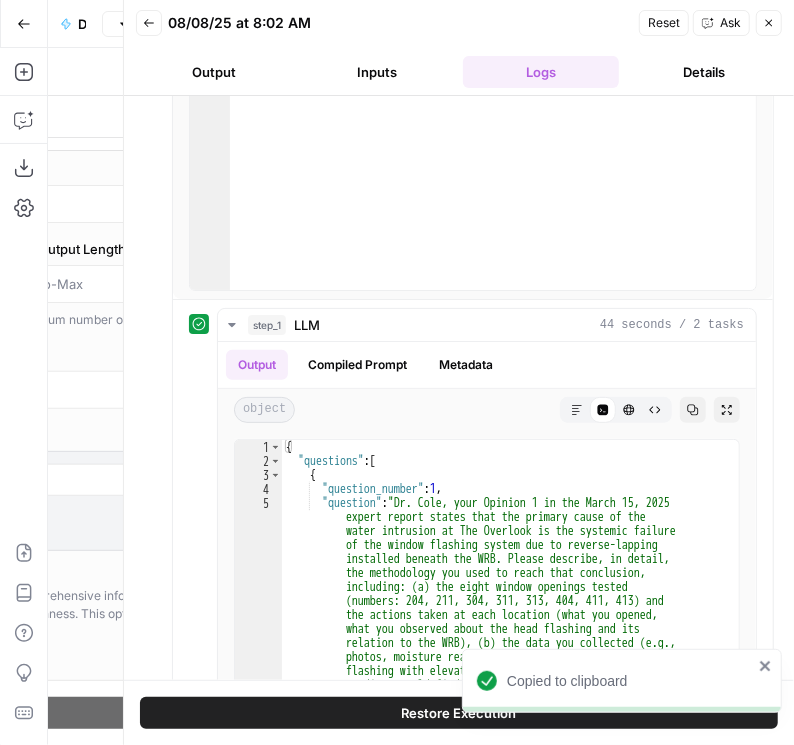 click on "Dr. Cole, your Opinion 1 in the March 15, 2025             expert report states that the primary cause of the             ,"" at bounding box center (459, 388) 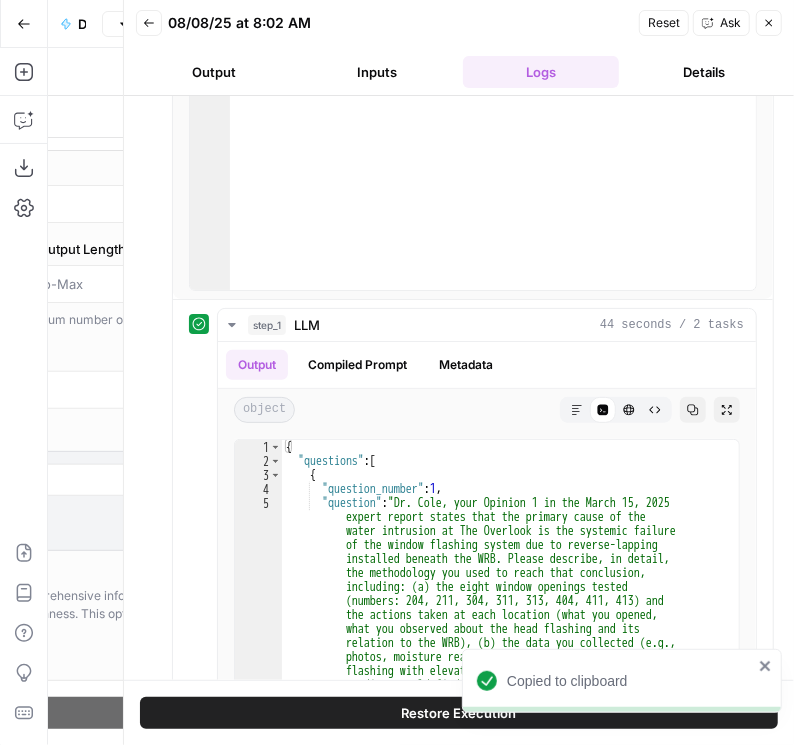 click 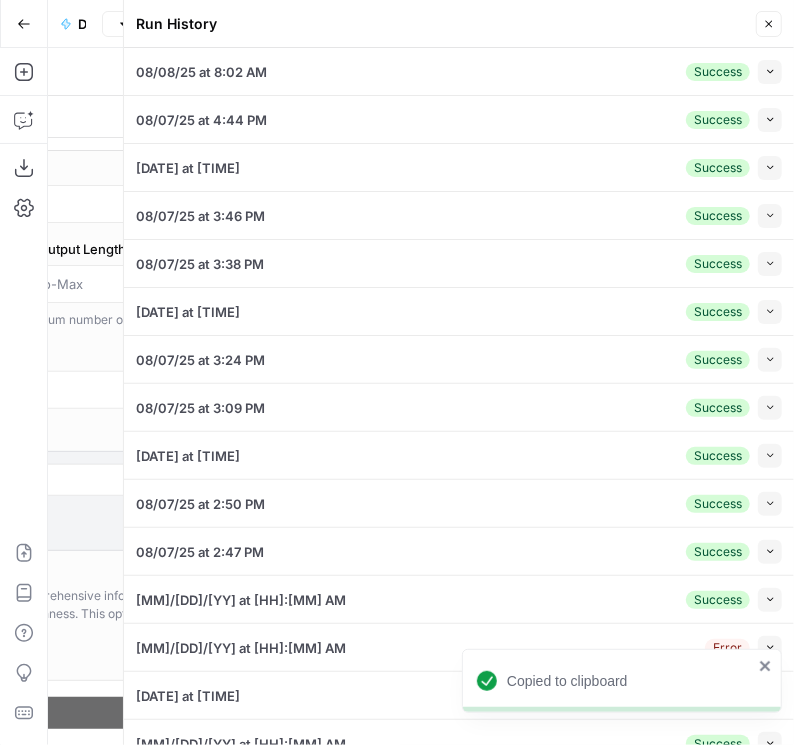 click on "Collapse" at bounding box center [770, 168] 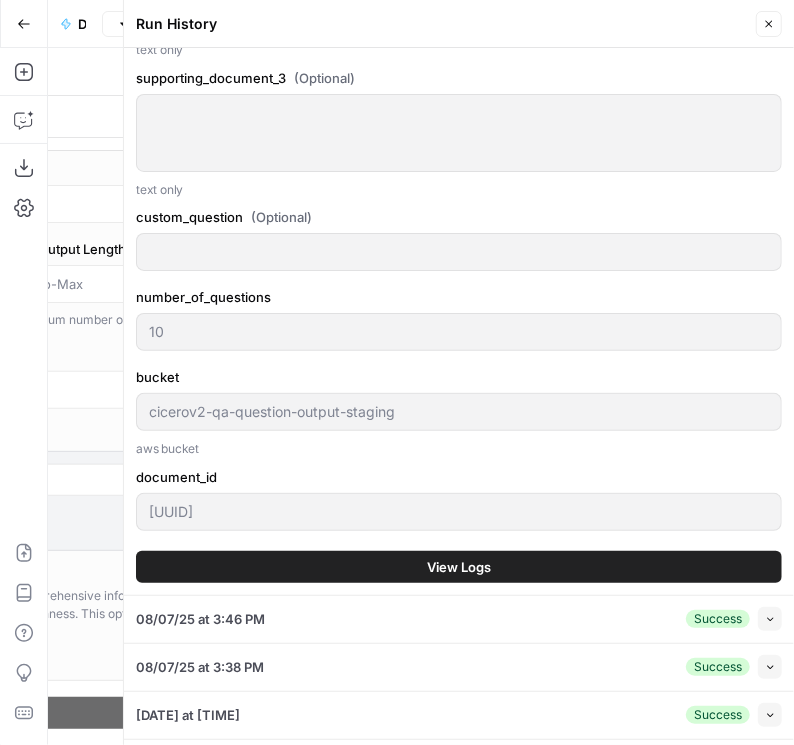 scroll, scrollTop: 1771, scrollLeft: 0, axis: vertical 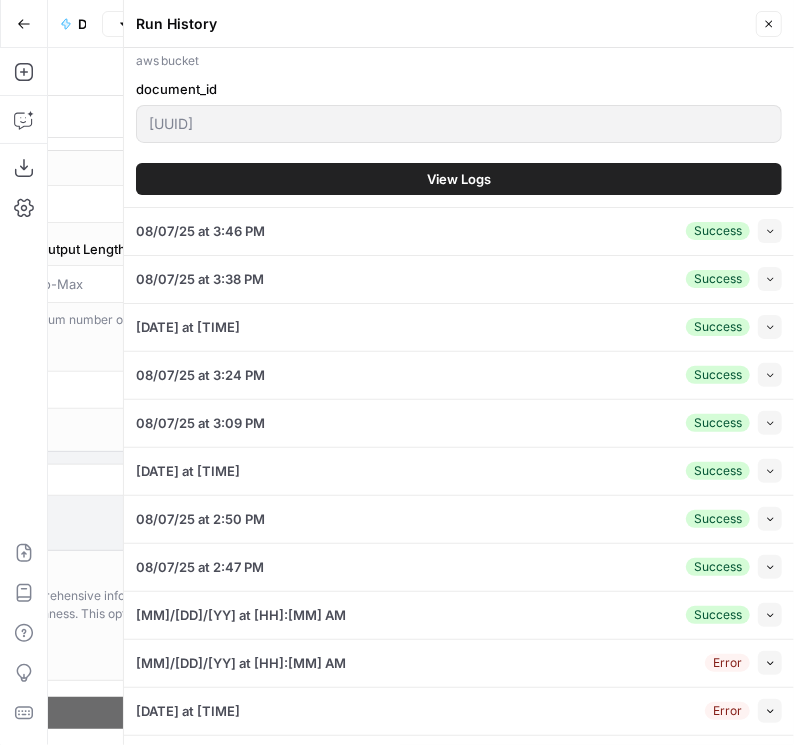 click on "View Logs" at bounding box center [459, 179] 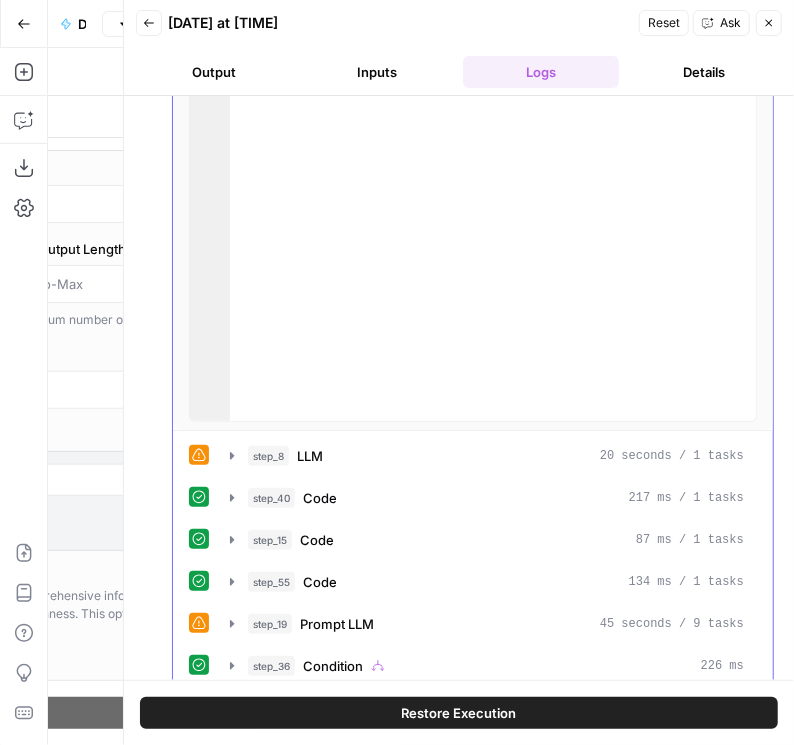 scroll, scrollTop: 227, scrollLeft: 0, axis: vertical 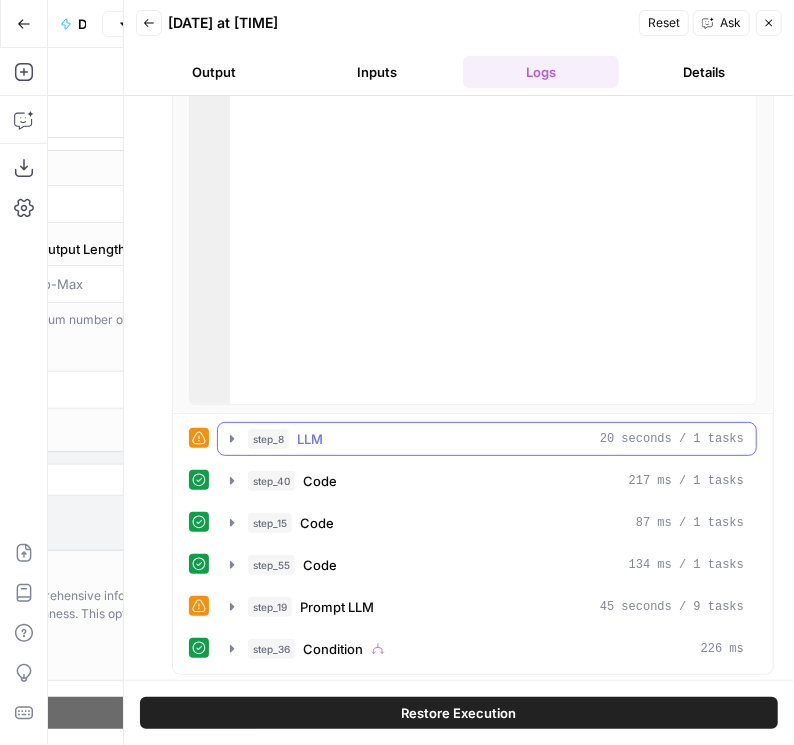 click 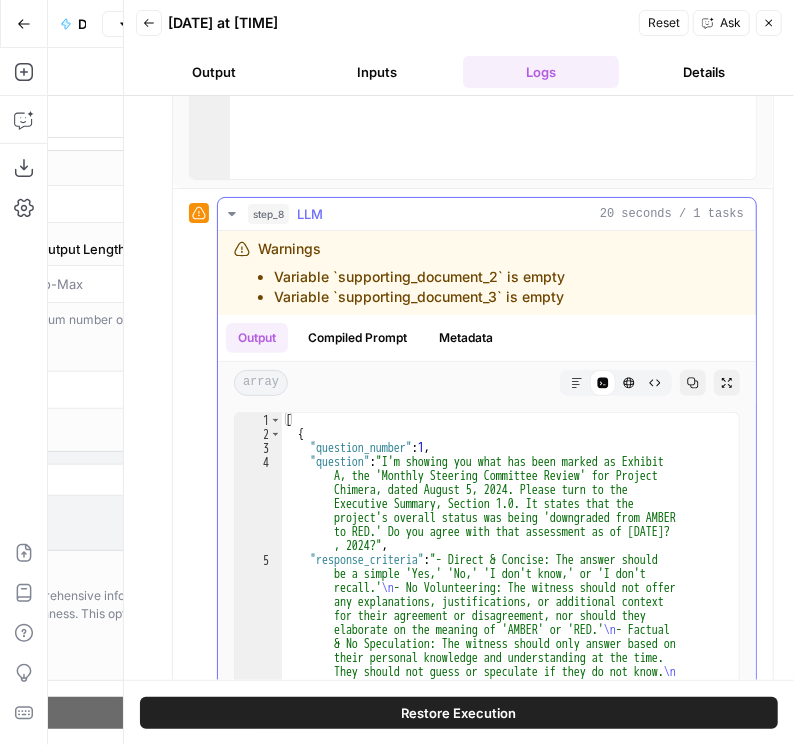 scroll, scrollTop: 455, scrollLeft: 0, axis: vertical 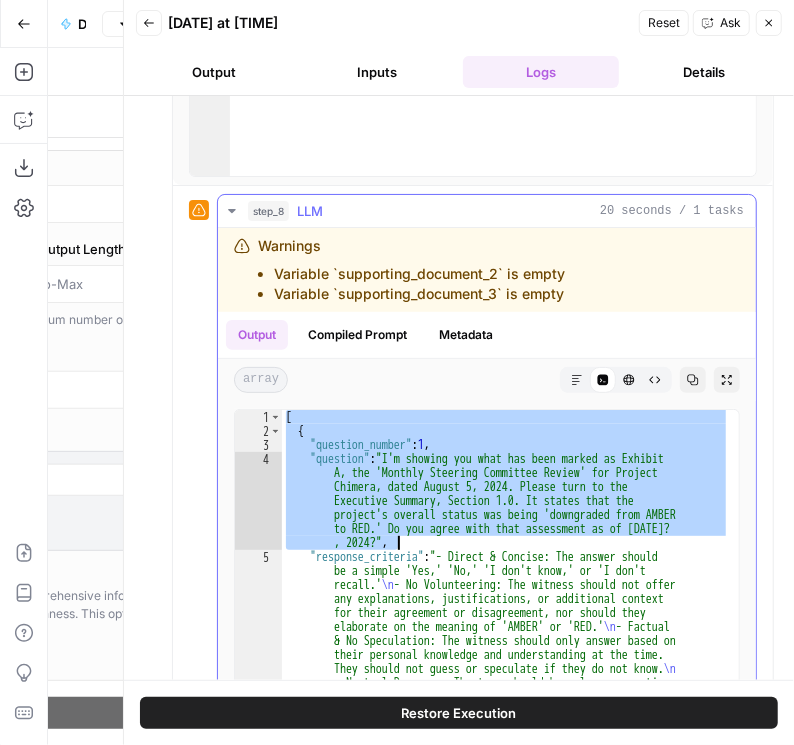drag, startPoint x: 285, startPoint y: 414, endPoint x: 681, endPoint y: 533, distance: 413.49365 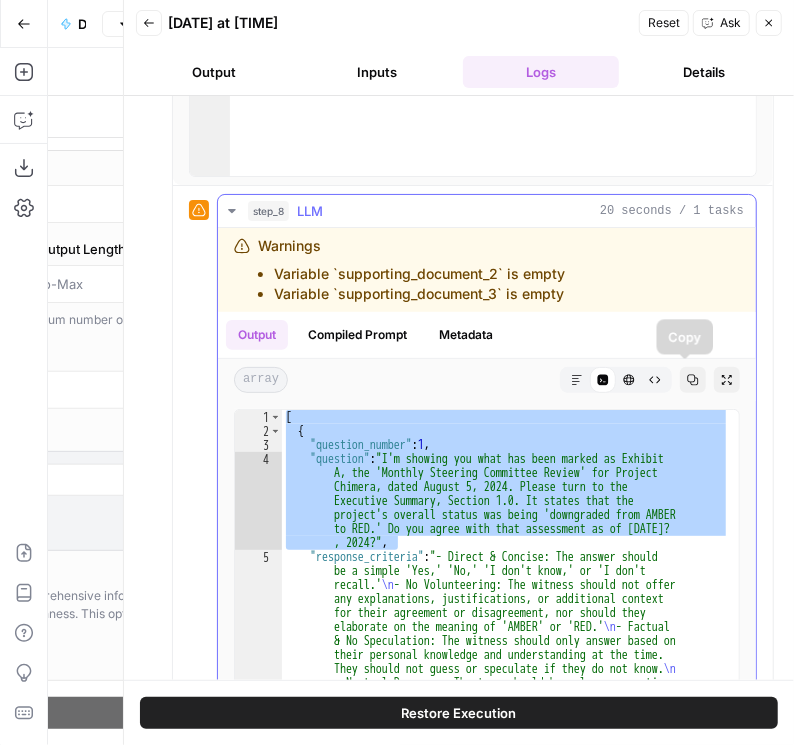 click 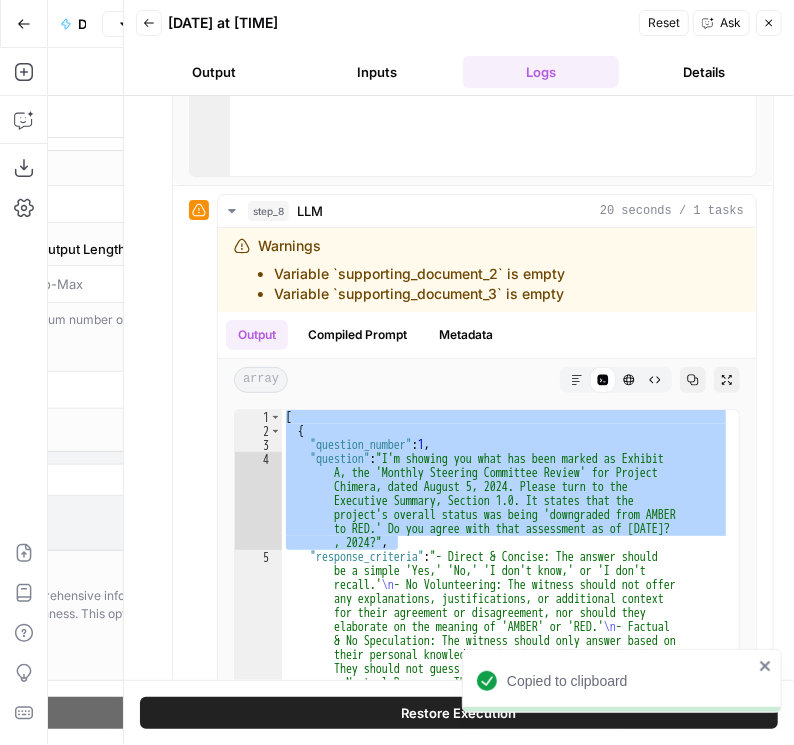 click on "Close" at bounding box center [769, 23] 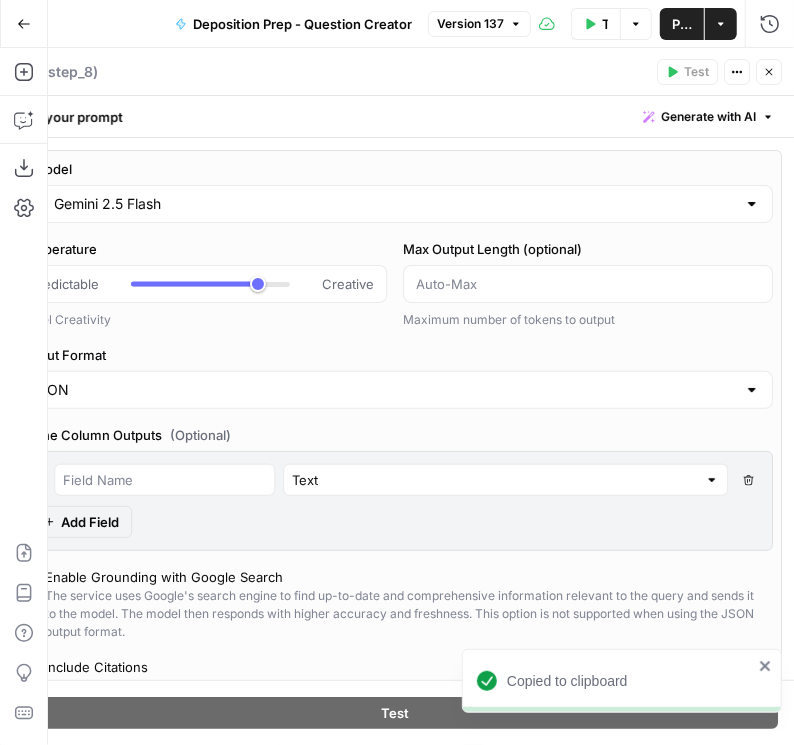 click on "Close" at bounding box center [769, 72] 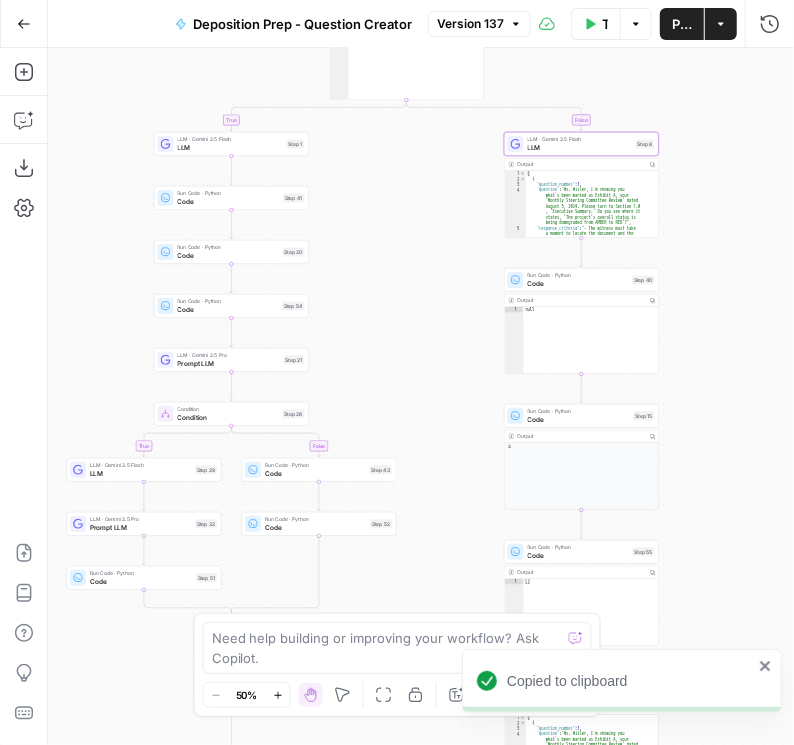drag, startPoint x: 611, startPoint y: 231, endPoint x: 654, endPoint y: 60, distance: 176.32356 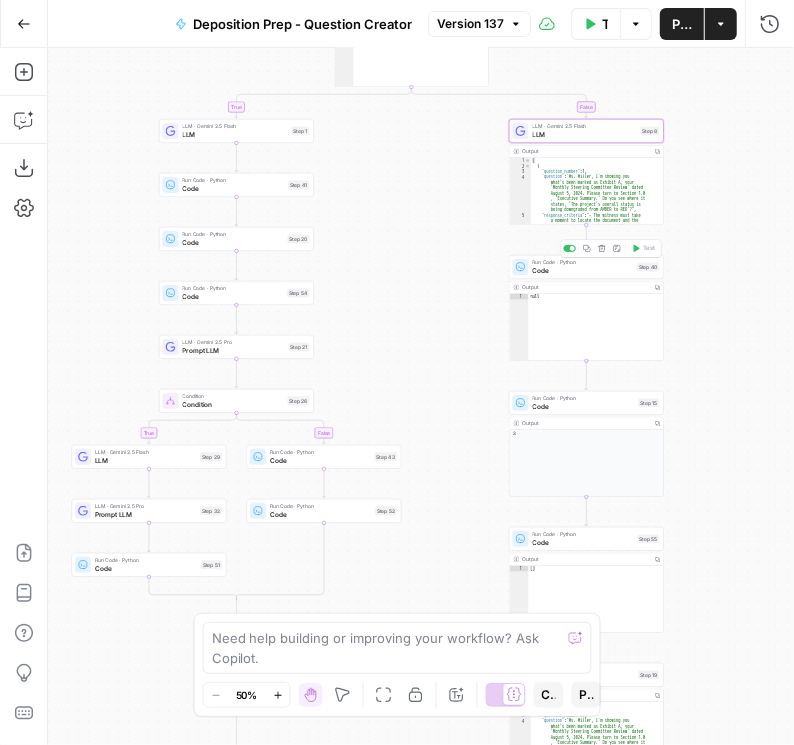 click on "Run Code · Python Code Step 40 Copy step Delete step Add Note Test" at bounding box center (586, 267) 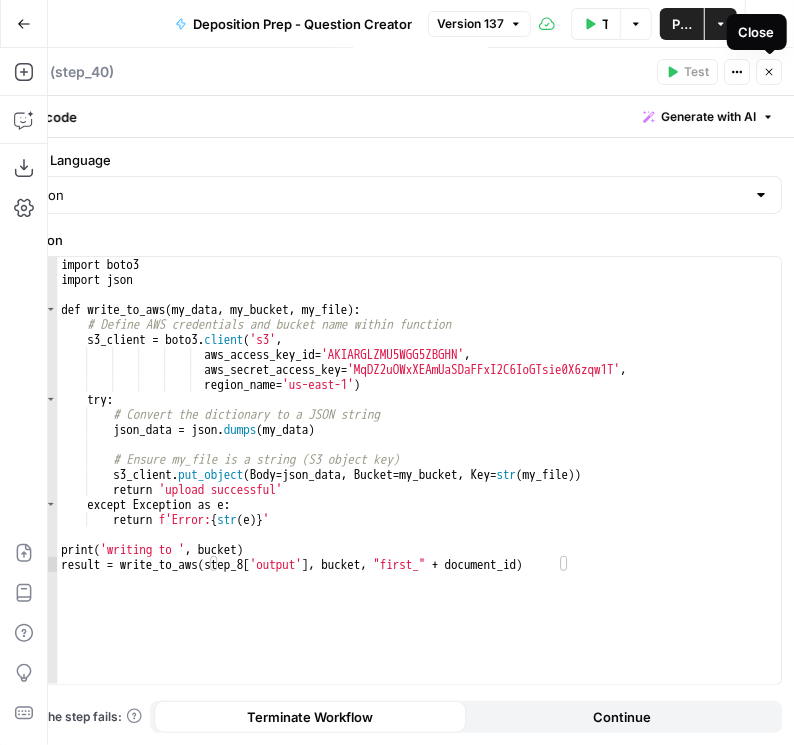 click 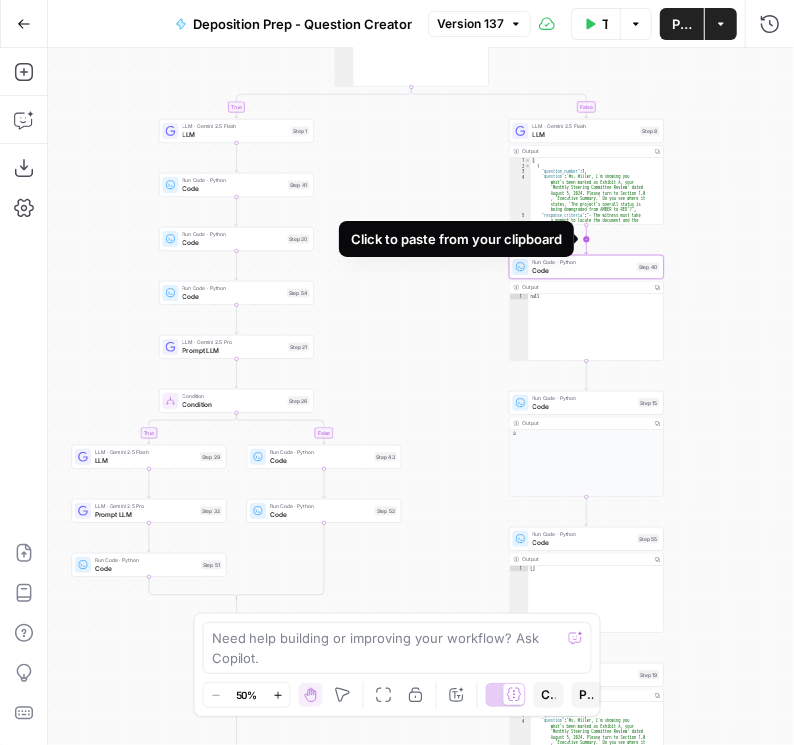 click 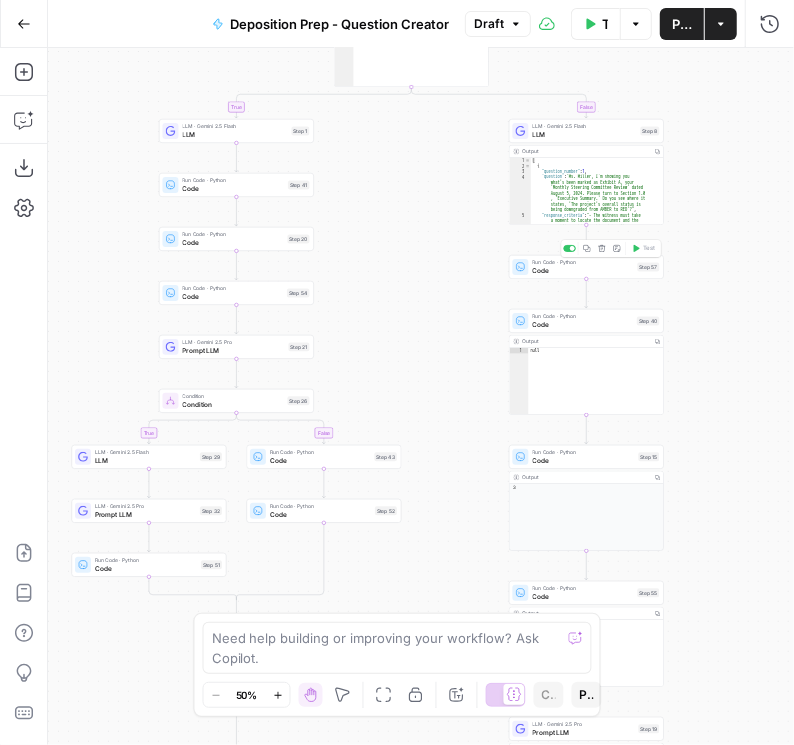 click on "Code" at bounding box center (583, 271) 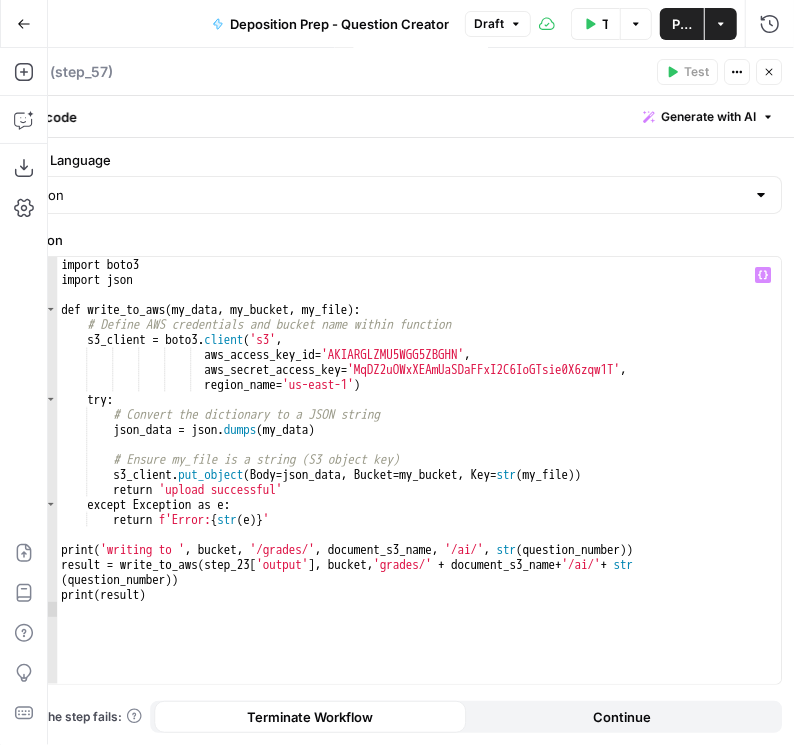 click on "import boto3 import json def write_to_aws ( my_data , my_bucket , my_file ) :
# Define AWS credentials and bucket name within function
s3_client = boto3 . client ( 's3' ,
aws_access_key_id = 'AKIARGLZMU5WGG5ZBGHN' ,
aws_secret_access_key = '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' ,
region_name = 'us-east-1' )
try :
# Convert the dictionary to a JSON string
json_data = json . dumps ( my_data )
# Ensure my_file is a string (S3 object key)
s3_client . put_object ( Body = json_data , Bucket = my_bucket ,
Key = str ( my_file ))
return 'upload successful'
except Exception as e :
return f'Error: { str ( e )} ' print ( 'writing to ' , bucket , '/grades/' , document_s3_name , '/ai/' , str ( question_number )) result = write_to_aws ( step_23 ['output'] , bucket , 'grades/' + + '/ai/' +" at bounding box center (419, 486) 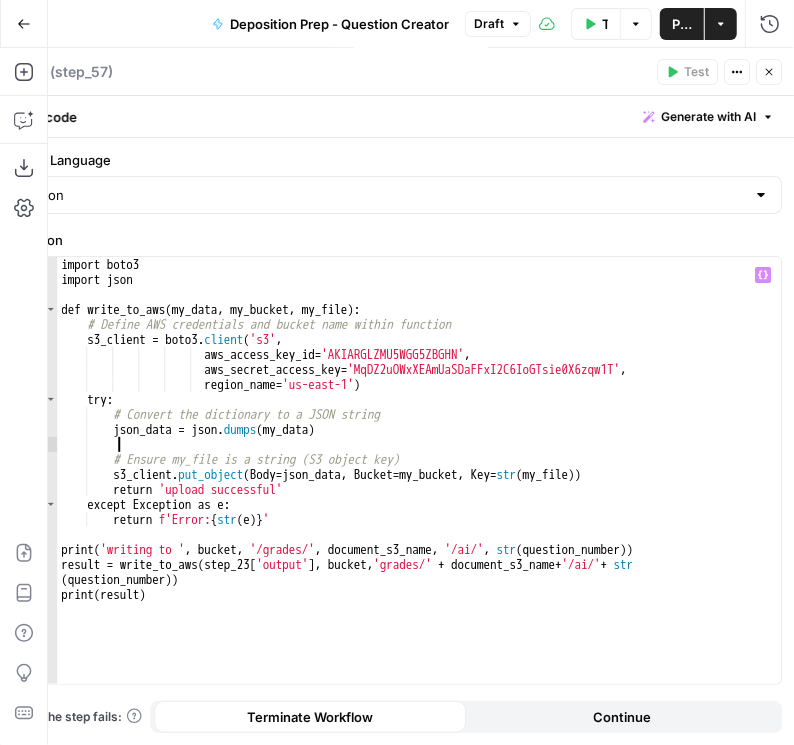 type on "**********" 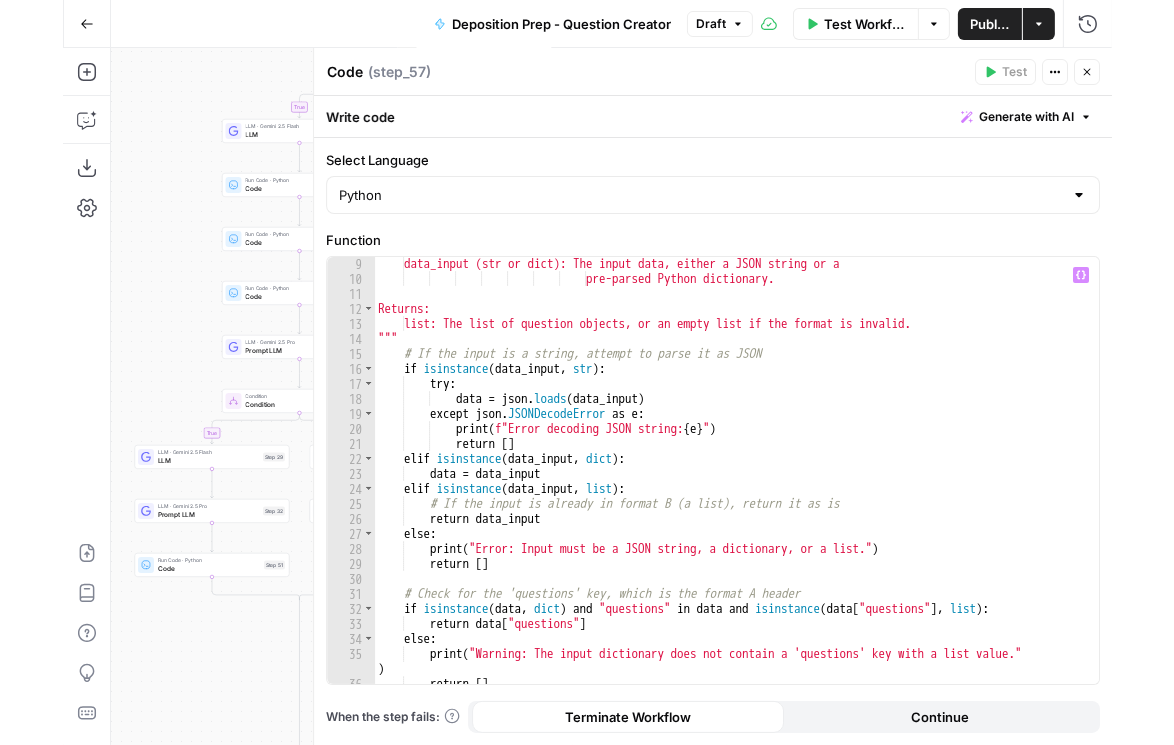 scroll, scrollTop: 0, scrollLeft: 0, axis: both 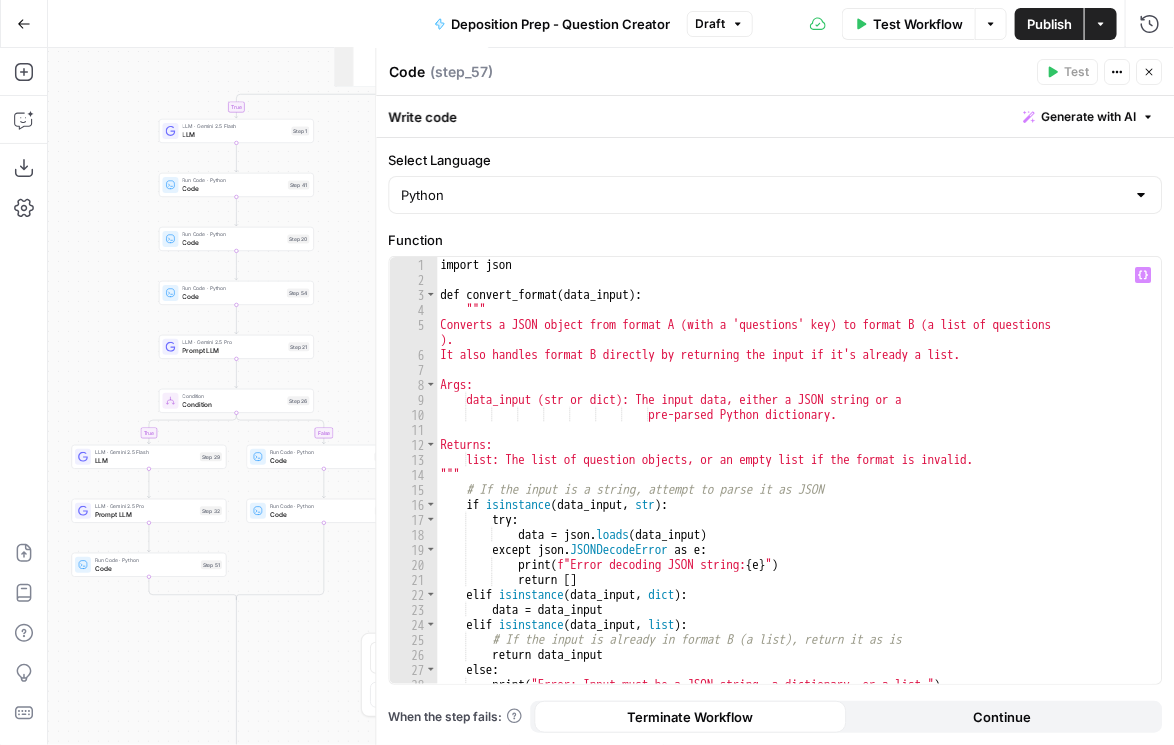 click on "import   json def   convert_format ( data_input ) :      """     Converts a JSON object from format A (with a 'questions' key) to format B (a list of questions ).     It also handles format B directly by returning the input if it's already a list.     Args:          data_input (str or dict): The input data, either a JSON string or a                                           pre-parsed Python dictionary.     Returns:          list: The list of question objects, or an empty list if the format is invalid.     """      # If the input is a string, attempt to parse it as JSON      if   isinstance ( data_input ,   str ) :           try :                data   =   json . loads ( data_input )           except   json . JSONDecodeError   as   e :                print ( f"Error decoding JSON string:  { e } " )                return   [ ]      elif   isinstance ( data_input ,   dict ) :           data   =   data_input      elif   isinstance ( data_input ,   list ) :                     return   data   else :" at bounding box center (795, 486) 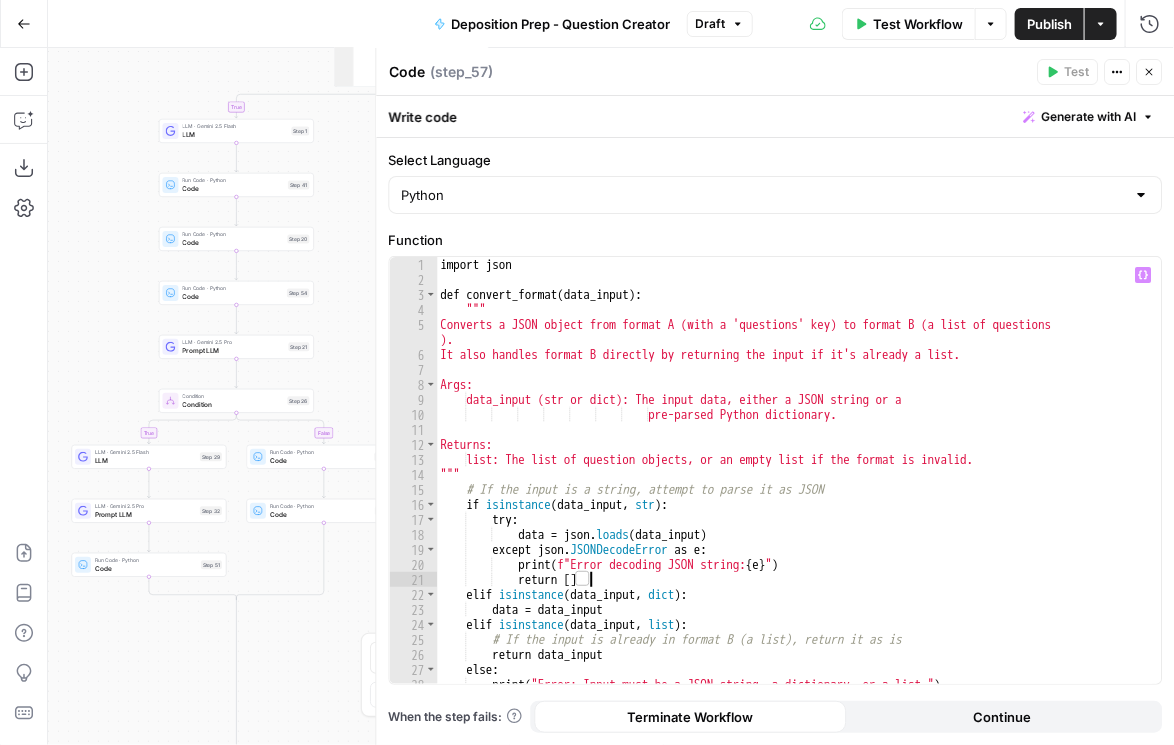 type on "**********" 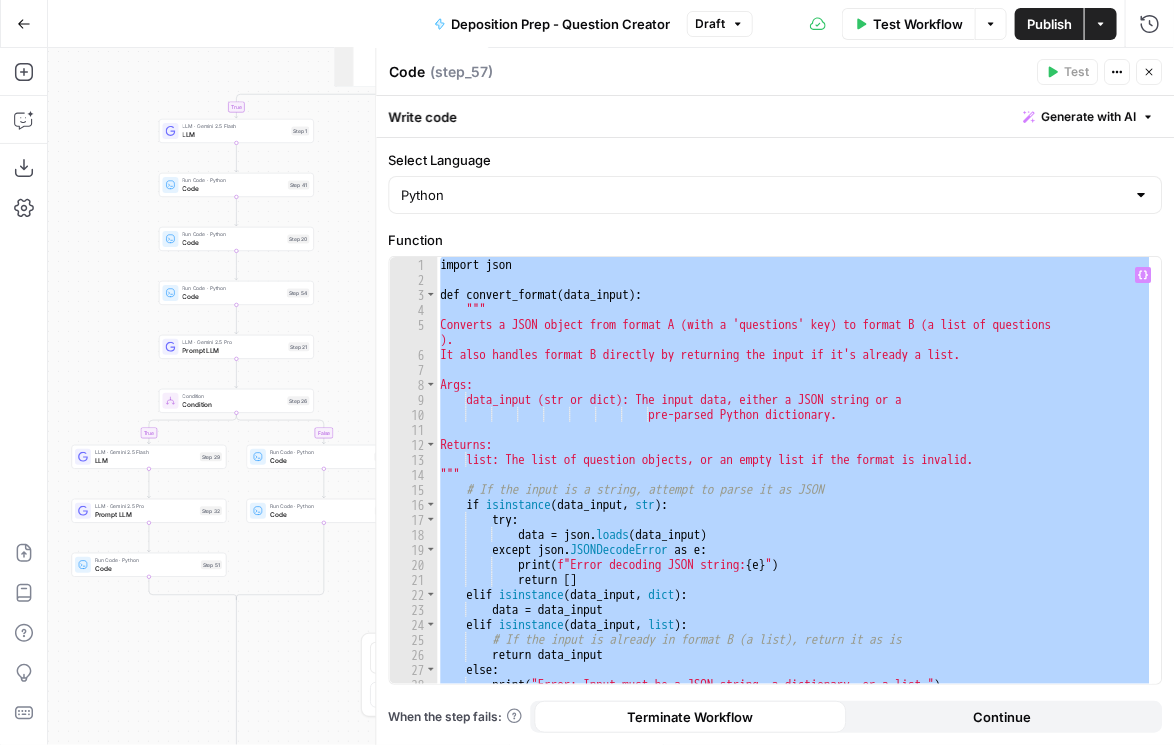 paste 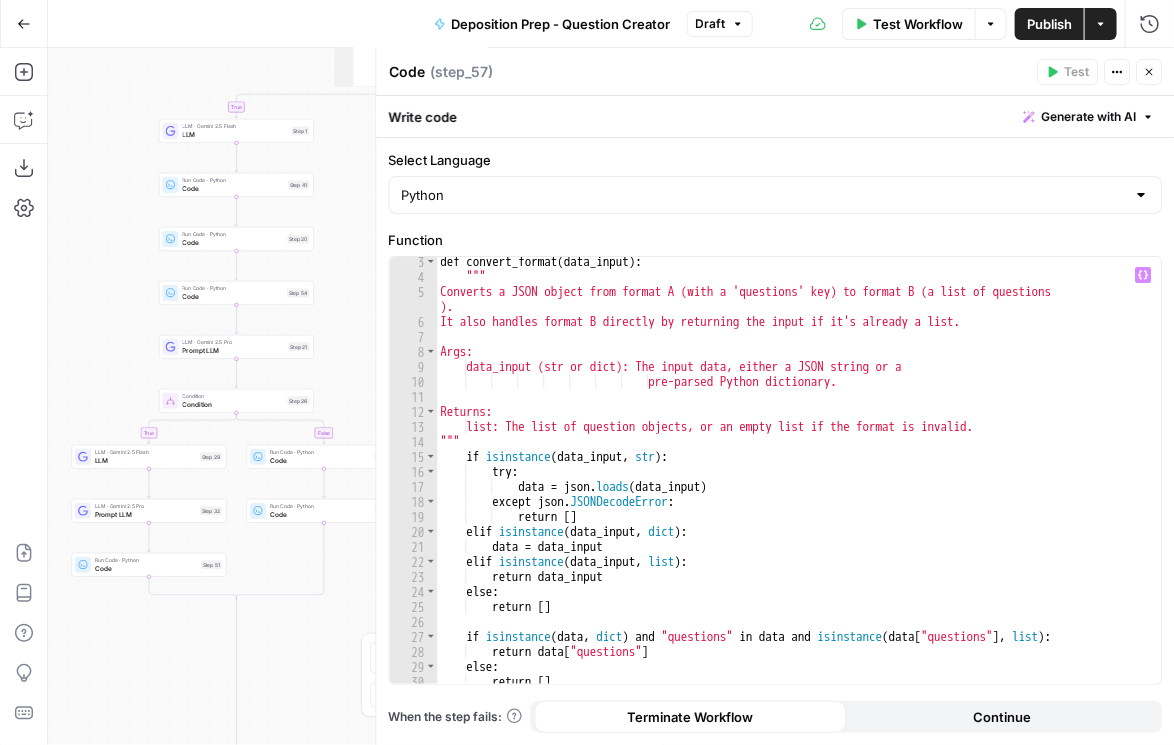 scroll, scrollTop: 0, scrollLeft: 0, axis: both 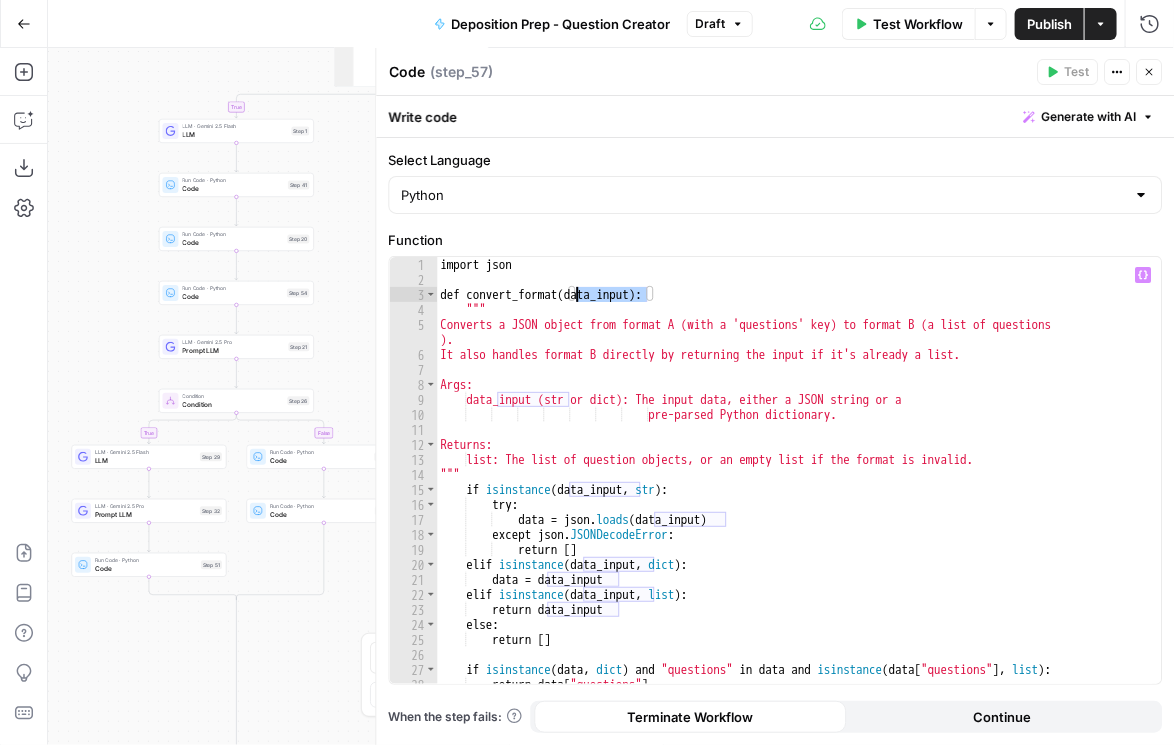 drag, startPoint x: 644, startPoint y: 297, endPoint x: 577, endPoint y: 301, distance: 67.11929 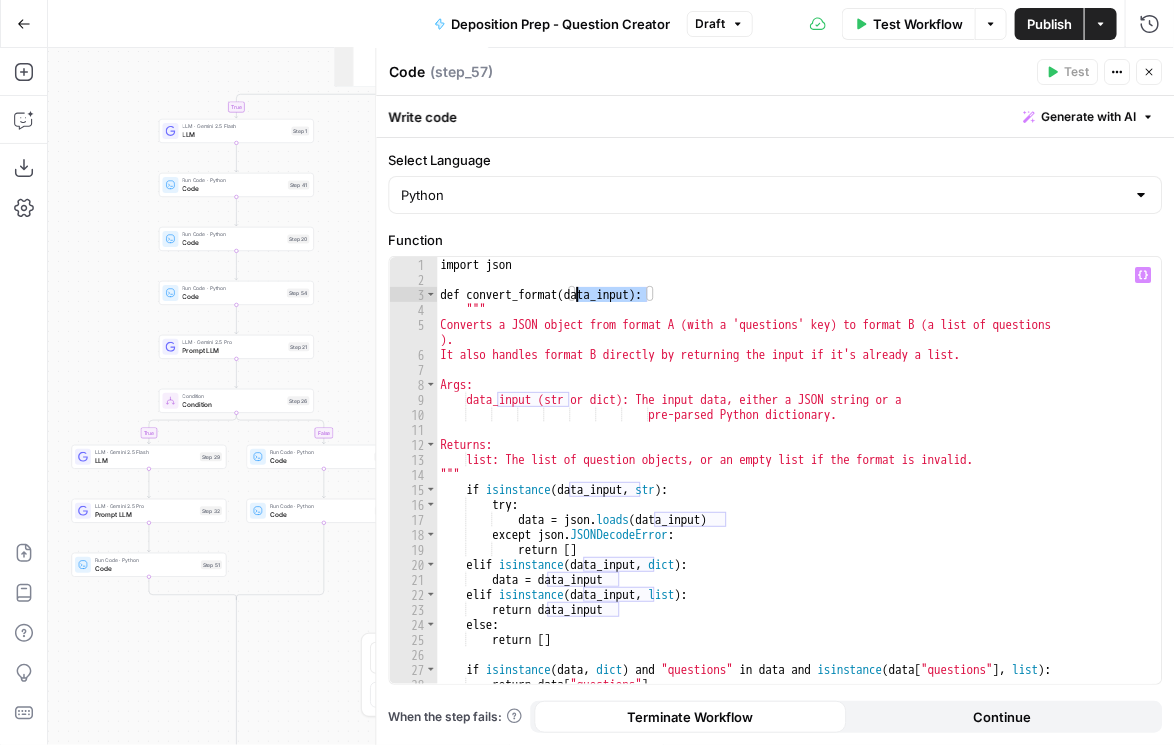 click on "import   json def   convert_format ( data_input ) :      """     Converts a JSON object from format A (with a 'questions' key) to format B (a list of questions ).     It also handles format B directly by returning the input if it's already a list.     Args:          data_input (str or dict): The input data, either a JSON string or a                                           pre-parsed Python dictionary.     Returns:          list: The list of question objects, or an empty list if the format is invalid.     """      if   isinstance ( data_input ,   str ) :           try :                data   =   json . loads ( data_input )           except   json . JSONDecodeError :                return   [ ]      elif   isinstance ( data_input ,   dict ) :           data   =   data_input      elif   isinstance ( data_input ,   list ) :           return   data_input      else :           return   [ ]      if   isinstance ( data ,   dict )   and   "questions"   in   data   and   isinstance ( data [ "questions" ] ,   list ) :" at bounding box center (795, 486) 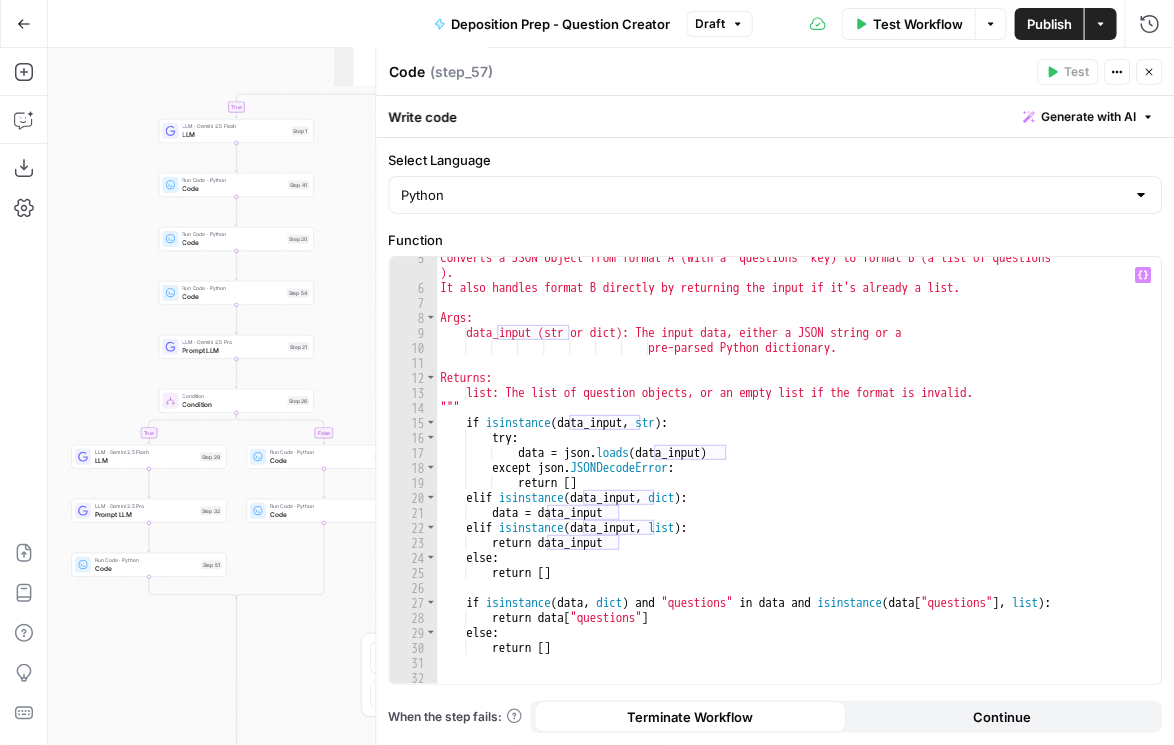 scroll, scrollTop: 0, scrollLeft: 0, axis: both 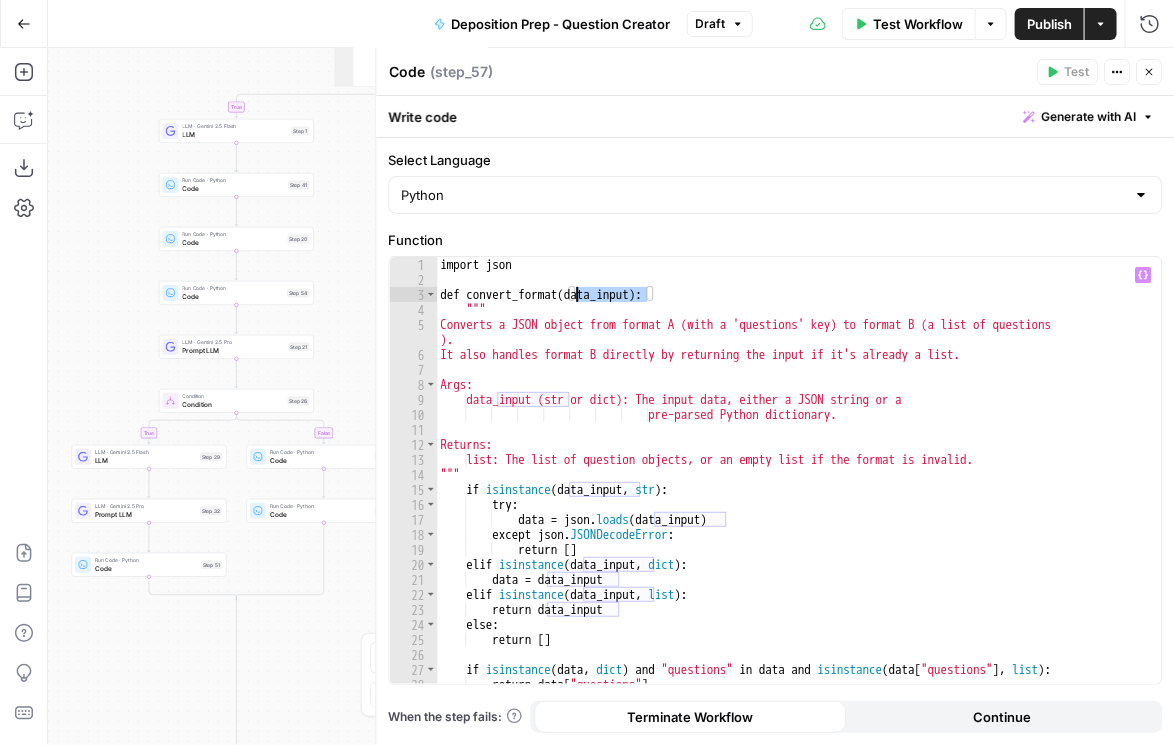 click on "import   json def   convert_format ( data_input ) :      """     Converts a JSON object from format A (with a 'questions' key) to format B (a list of questions ).     It also handles format B directly by returning the input if it's already a list.     Args:          data_input (str or dict): The input data, either a JSON string or a                                           pre-parsed Python dictionary.     Returns:          list: The list of question objects, or an empty list if the format is invalid.     """      if   isinstance ( data_input ,   str ) :           try :                data   =   json . loads ( data_input )           except   json . JSONDecodeError :                return   [ ]      elif   isinstance ( data_input ,   dict ) :           data   =   data_input      elif   isinstance ( data_input ,   list ) :           return   data_input      else :           return   [ ]      if   isinstance ( data ,   dict )   and   "questions"   in   data   and   isinstance ( data [ "questions" ] ,   list ) :" at bounding box center (795, 486) 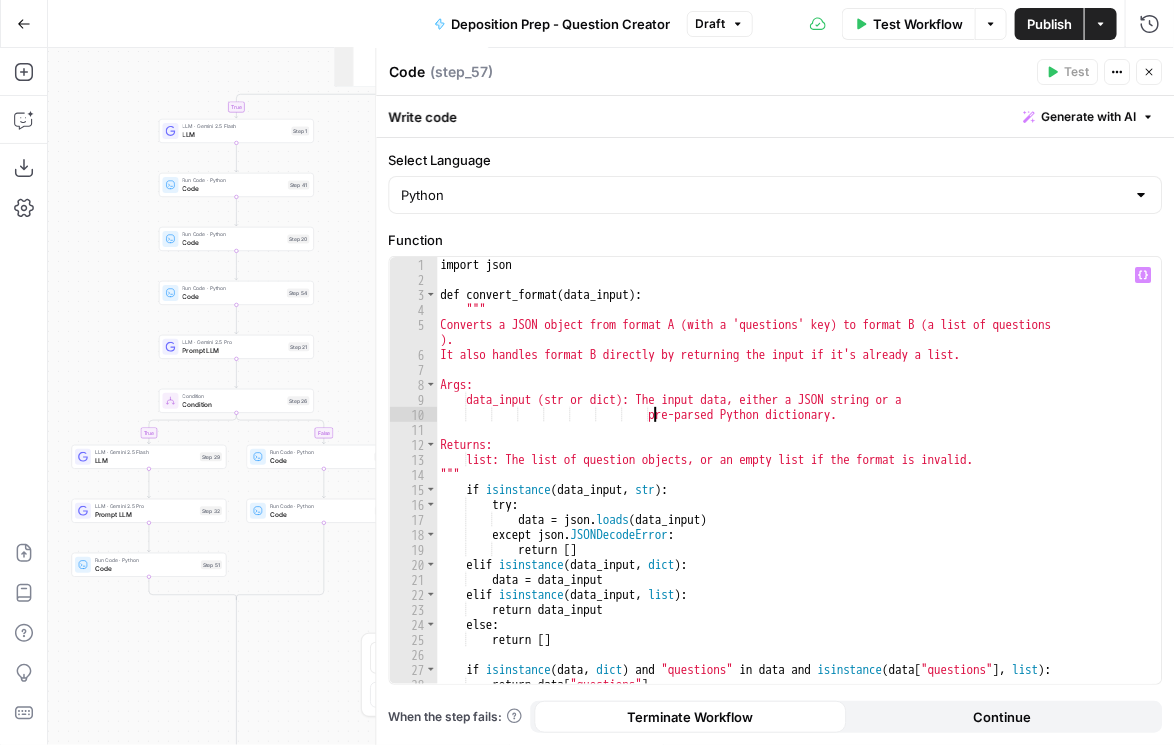 click on "import   json def   convert_format ( data_input ) :      """     Converts a JSON object from format A (with a 'questions' key) to format B (a list of questions ).     It also handles format B directly by returning the input if it's already a list.     Args:          data_input (str or dict): The input data, either a JSON string or a                                           pre-parsed Python dictionary.     Returns:          list: The list of question objects, or an empty list if the format is invalid.     """      if   isinstance ( data_input ,   str ) :           try :                data   =   json . loads ( data_input )           except   json . JSONDecodeError :                return   [ ]      elif   isinstance ( data_input ,   dict ) :           data   =   data_input      elif   isinstance ( data_input ,   list ) :           return   data_input      else :           return   [ ]      if   isinstance ( data ,   dict )   and   "questions"   in   data   and   isinstance ( data [ "questions" ] ,   list ) :" at bounding box center (795, 486) 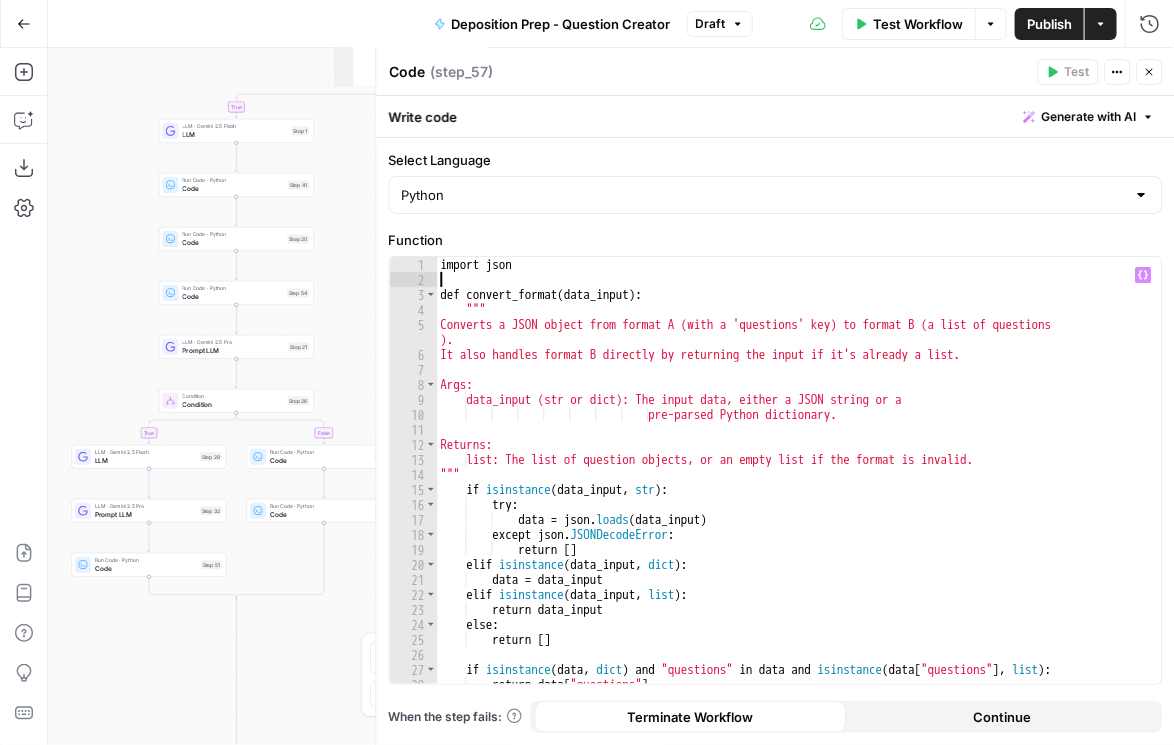 click 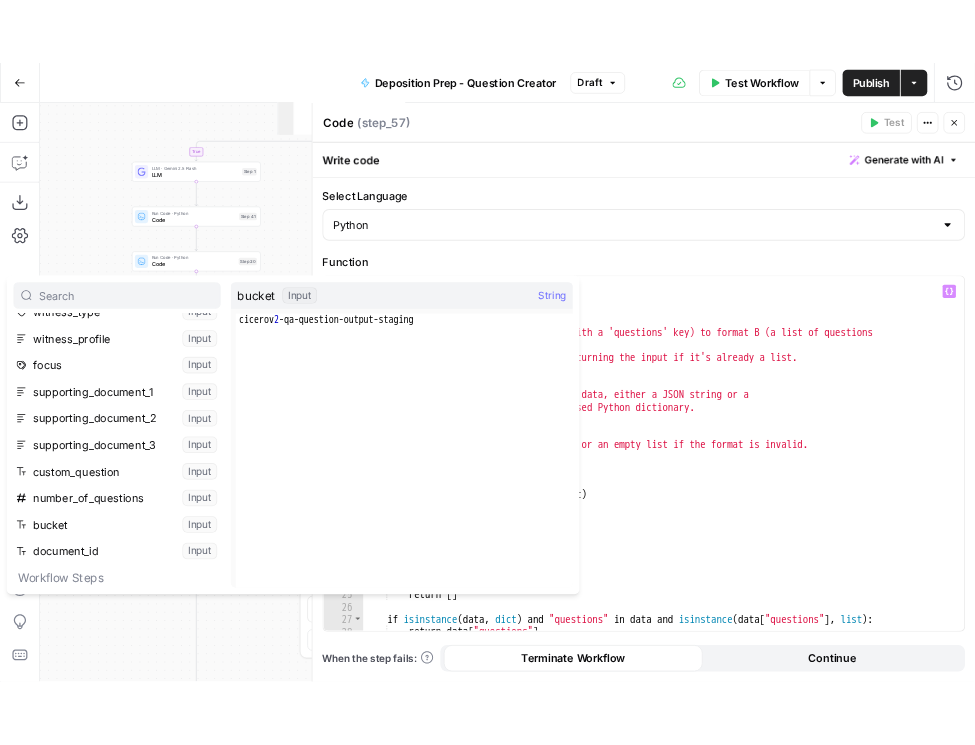 scroll, scrollTop: 149, scrollLeft: 0, axis: vertical 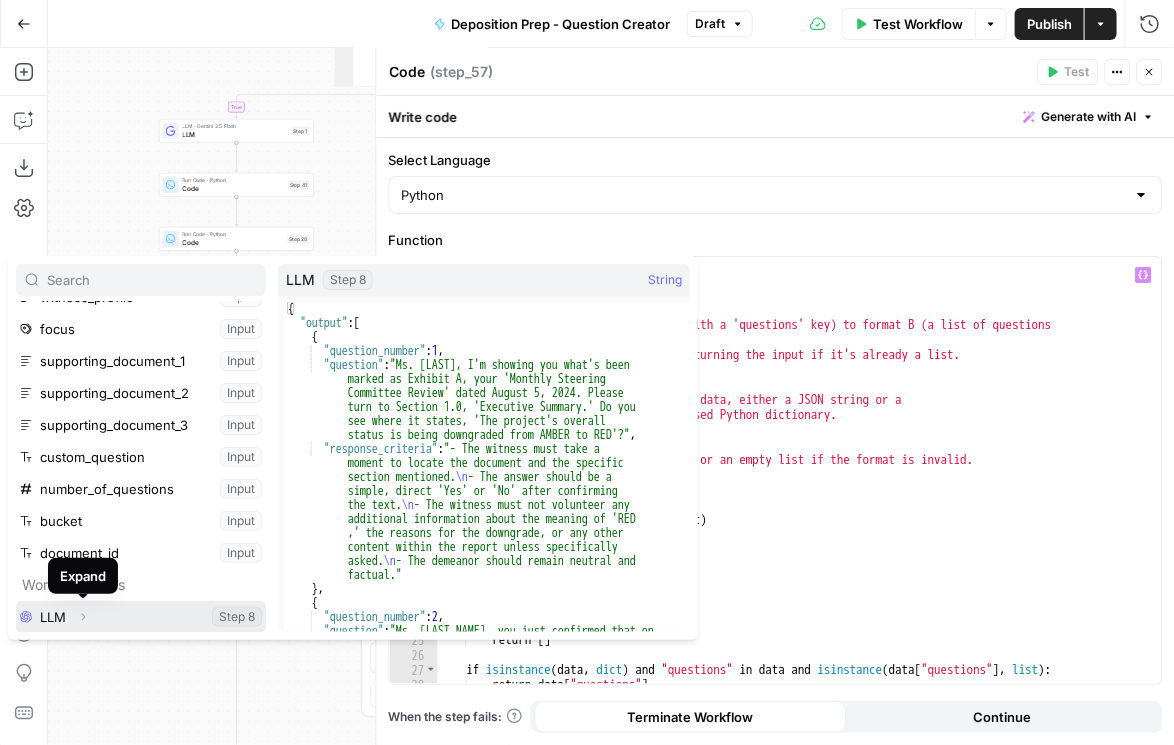 click 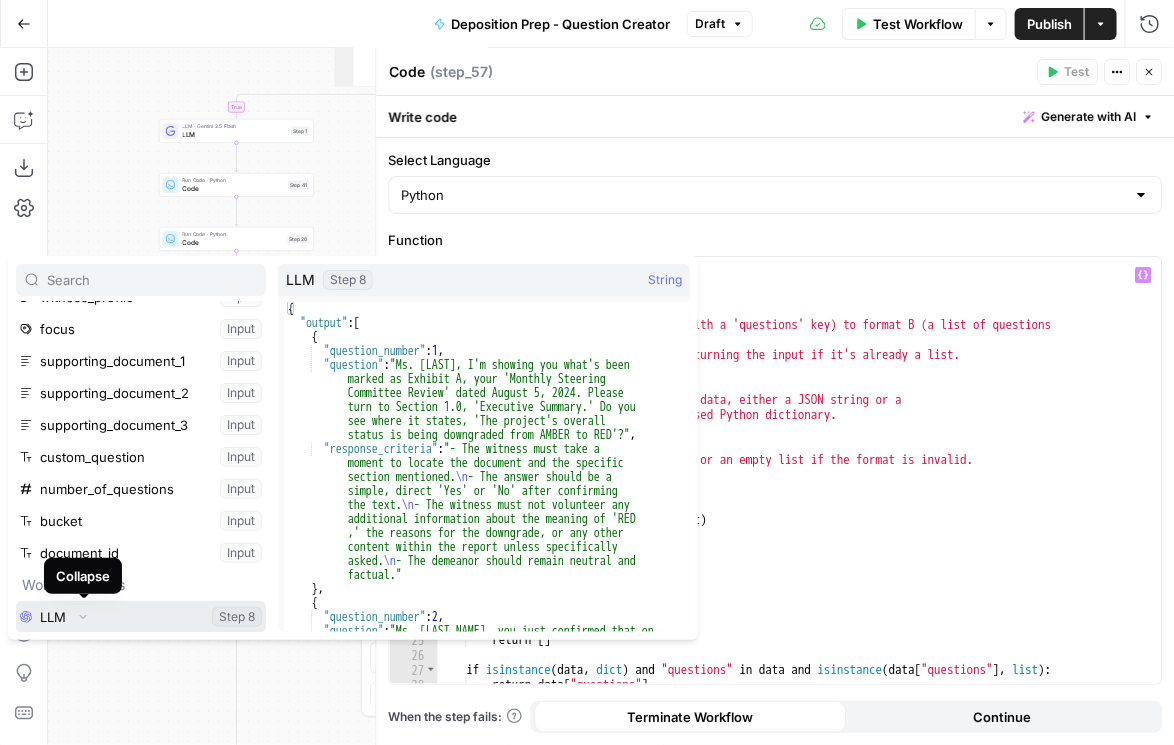 click at bounding box center (141, 617) 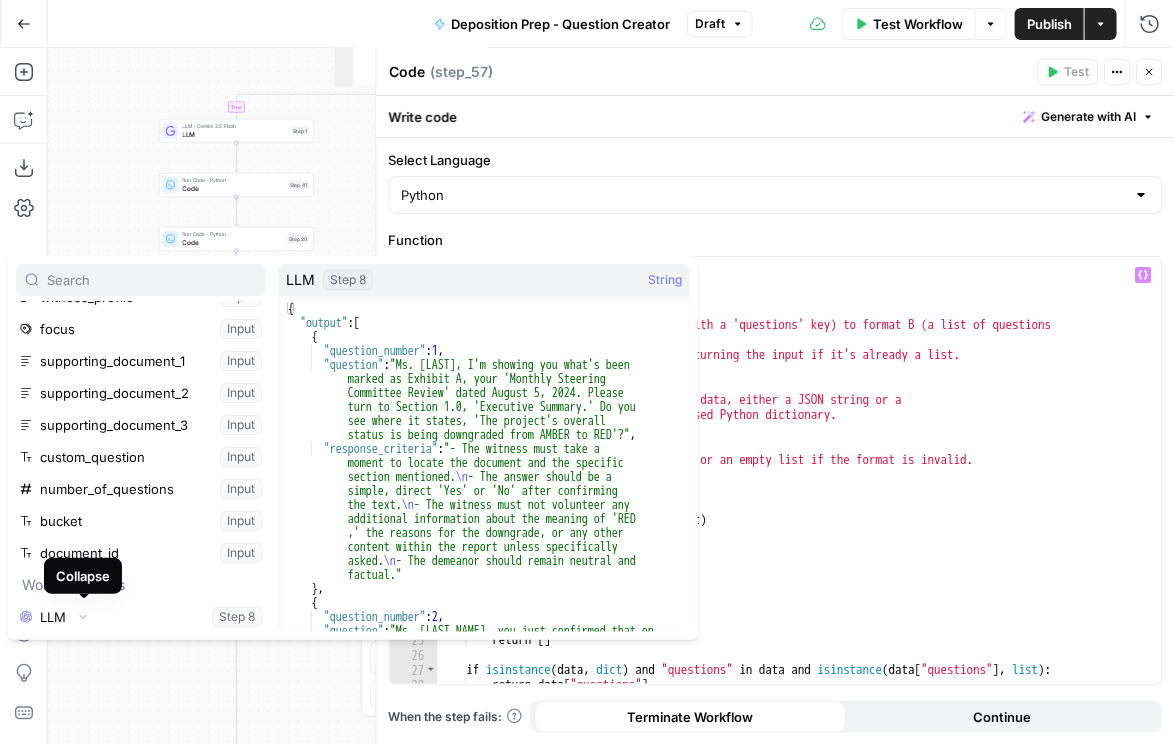 type on "**********" 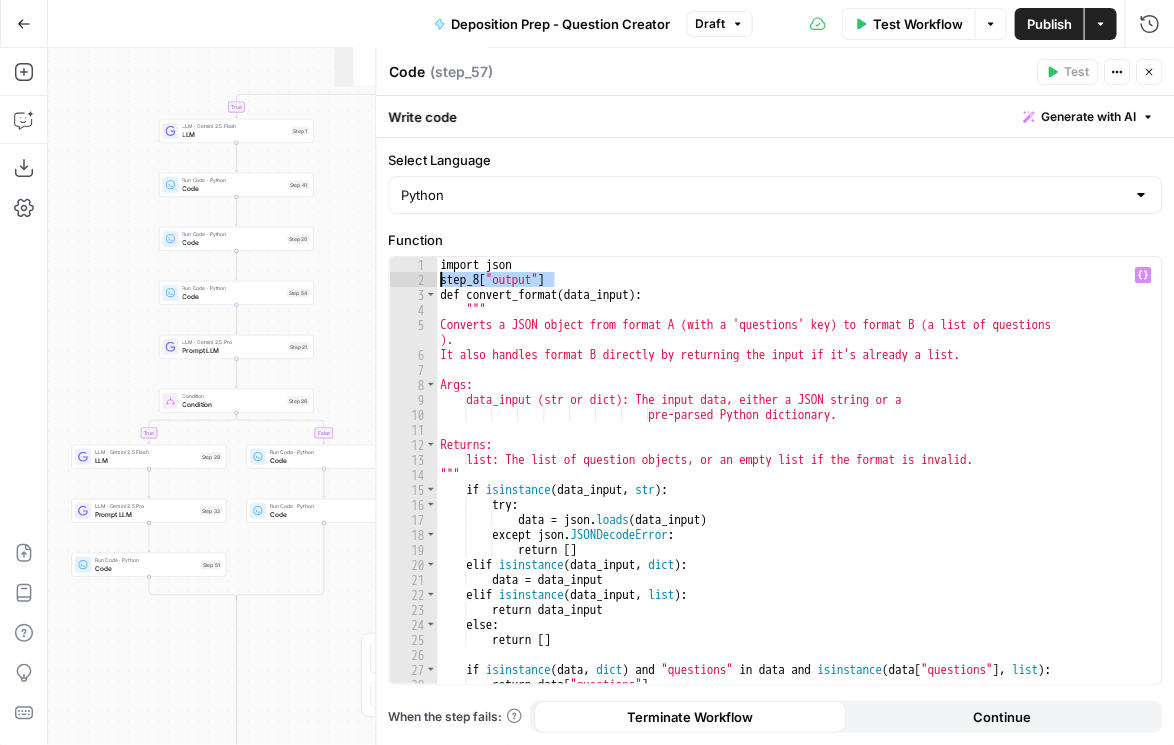 drag, startPoint x: 502, startPoint y: 284, endPoint x: 425, endPoint y: 282, distance: 77.02597 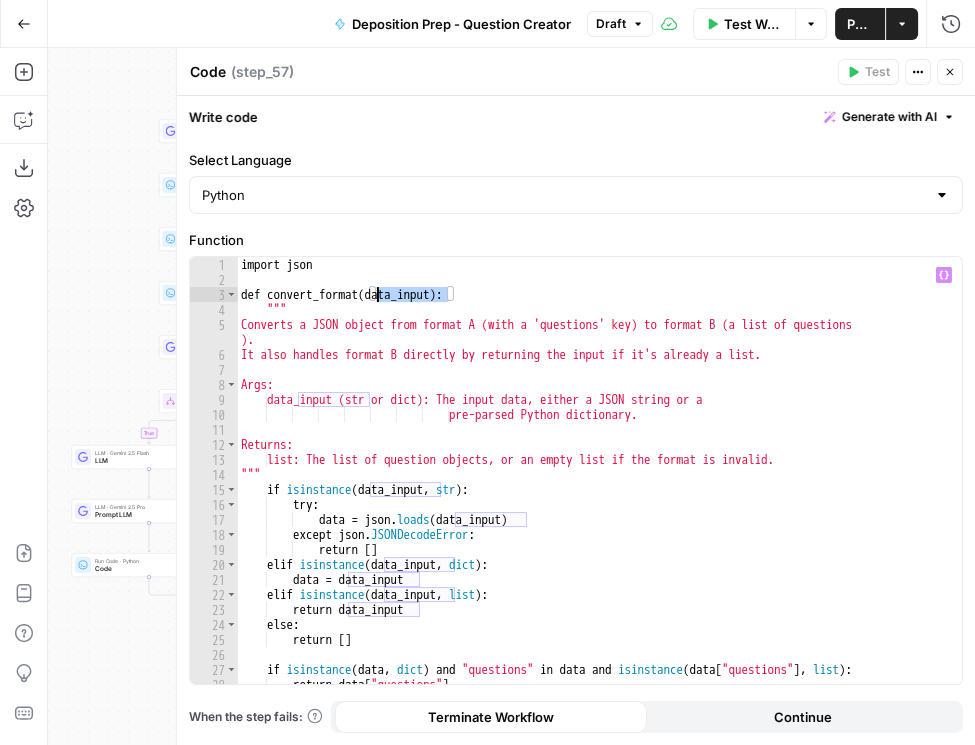 drag, startPoint x: 446, startPoint y: 294, endPoint x: 378, endPoint y: 301, distance: 68.359344 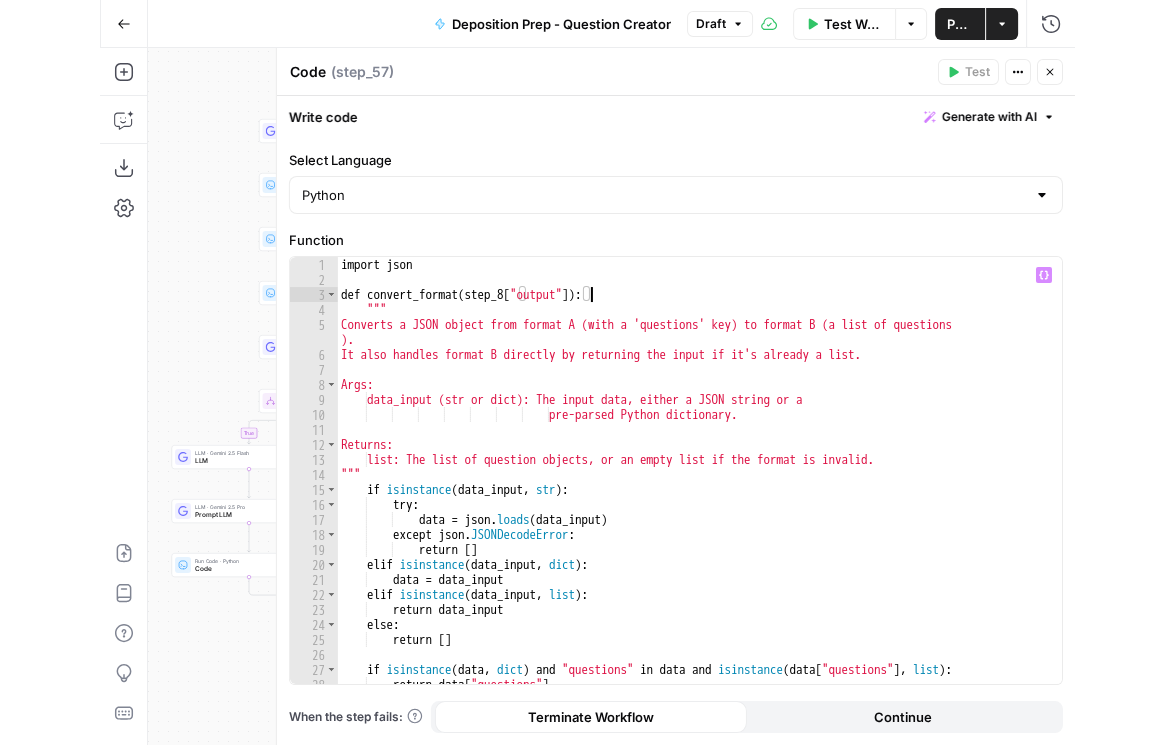 scroll, scrollTop: 0, scrollLeft: 0, axis: both 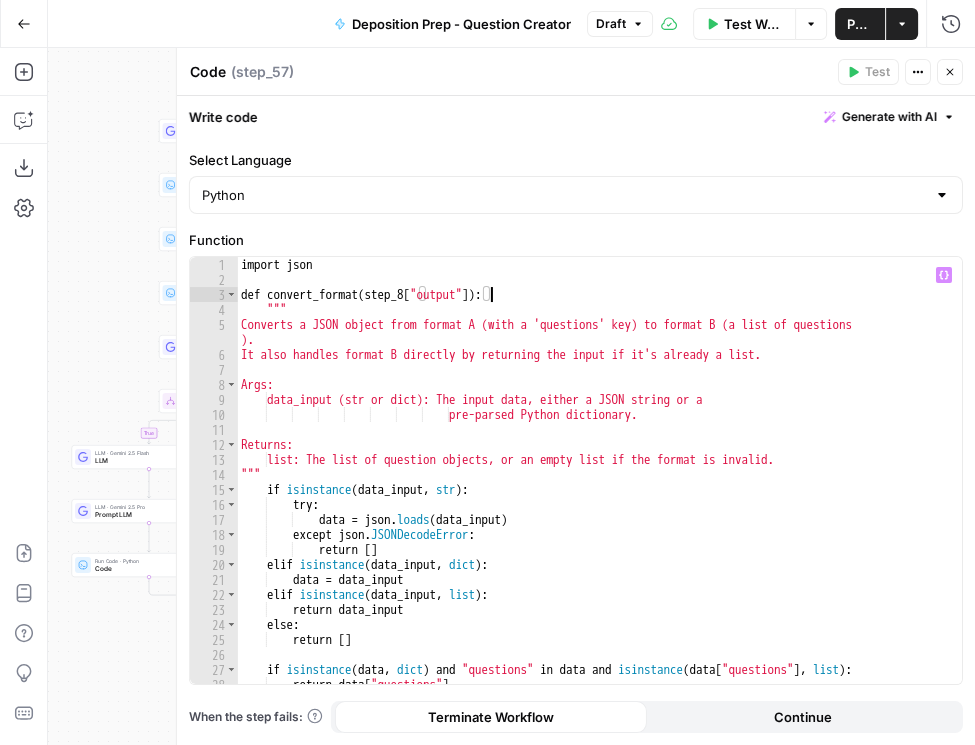 click on "elif isinstance(data_input, list):" at bounding box center [595, 486] 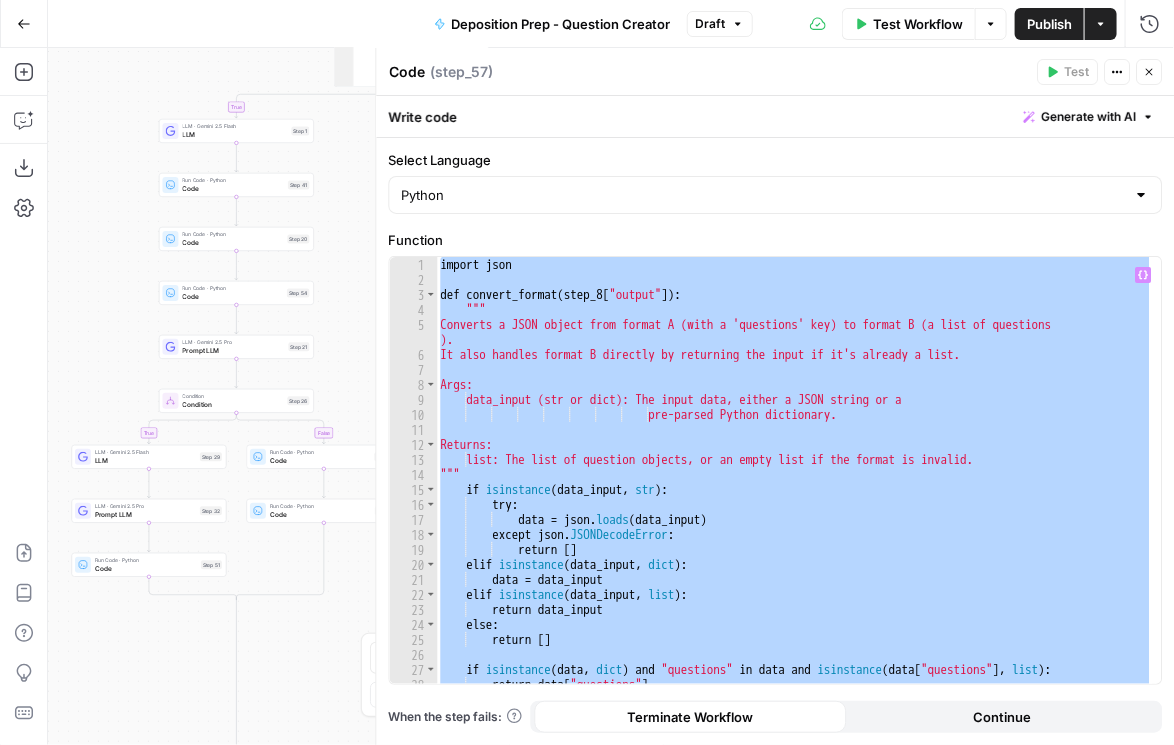 click on "elif isinstance(data_input, list):" at bounding box center (795, 470) 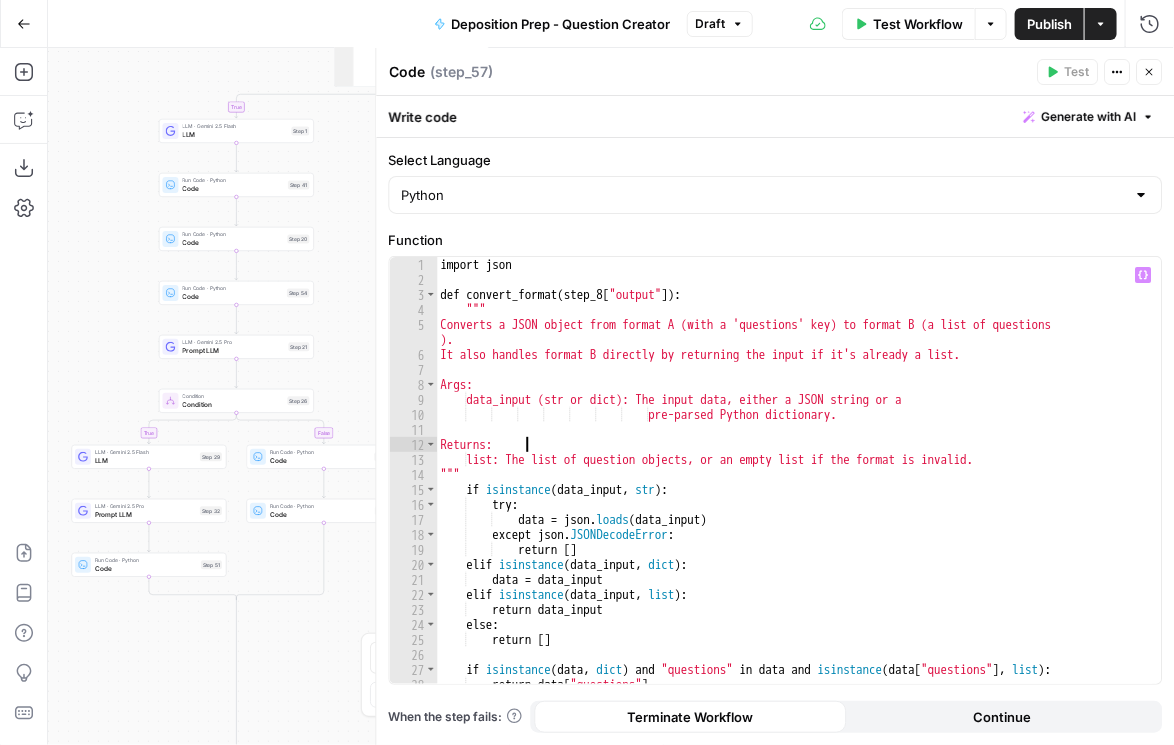 click on "elif isinstance(data_input, list):" at bounding box center [795, 486] 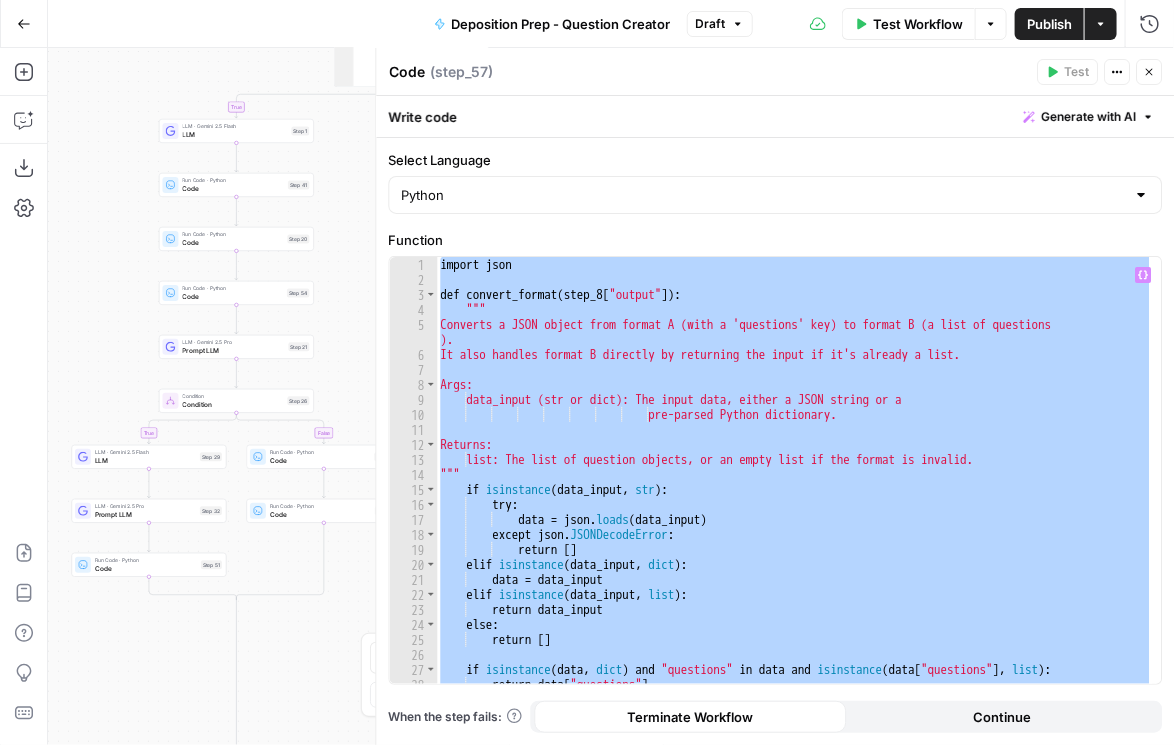 paste on "**********" 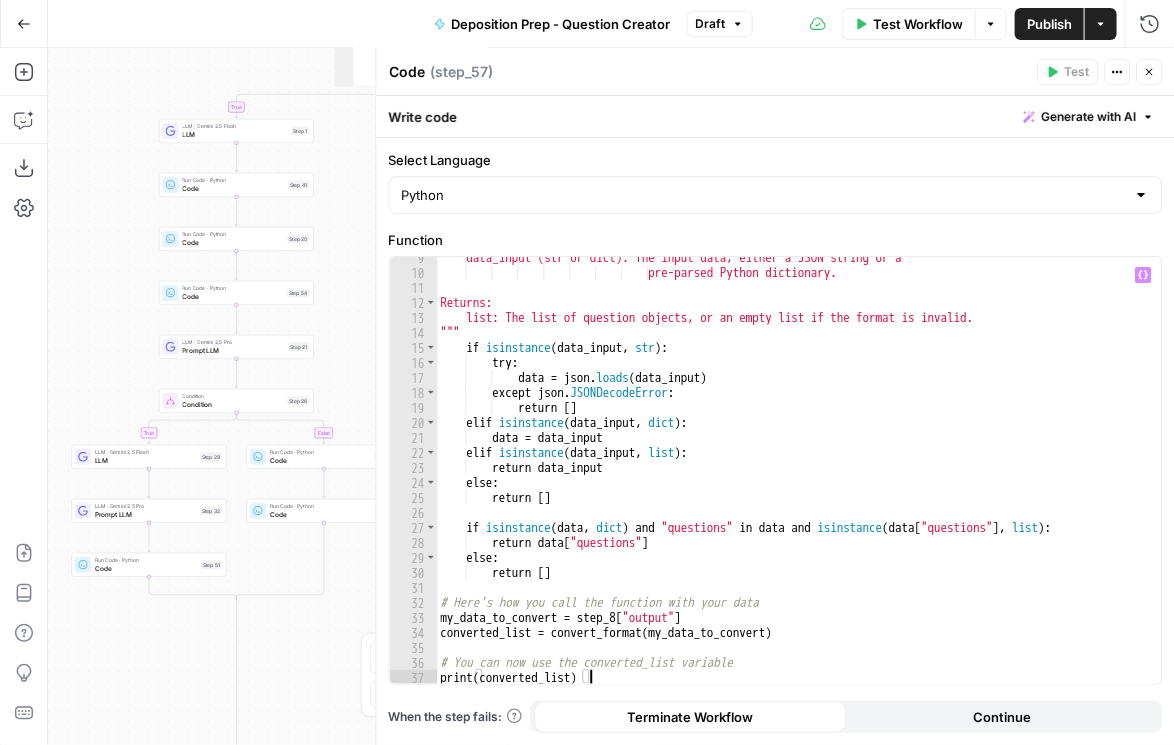 drag, startPoint x: 690, startPoint y: 413, endPoint x: 688, endPoint y: 423, distance: 10.198039 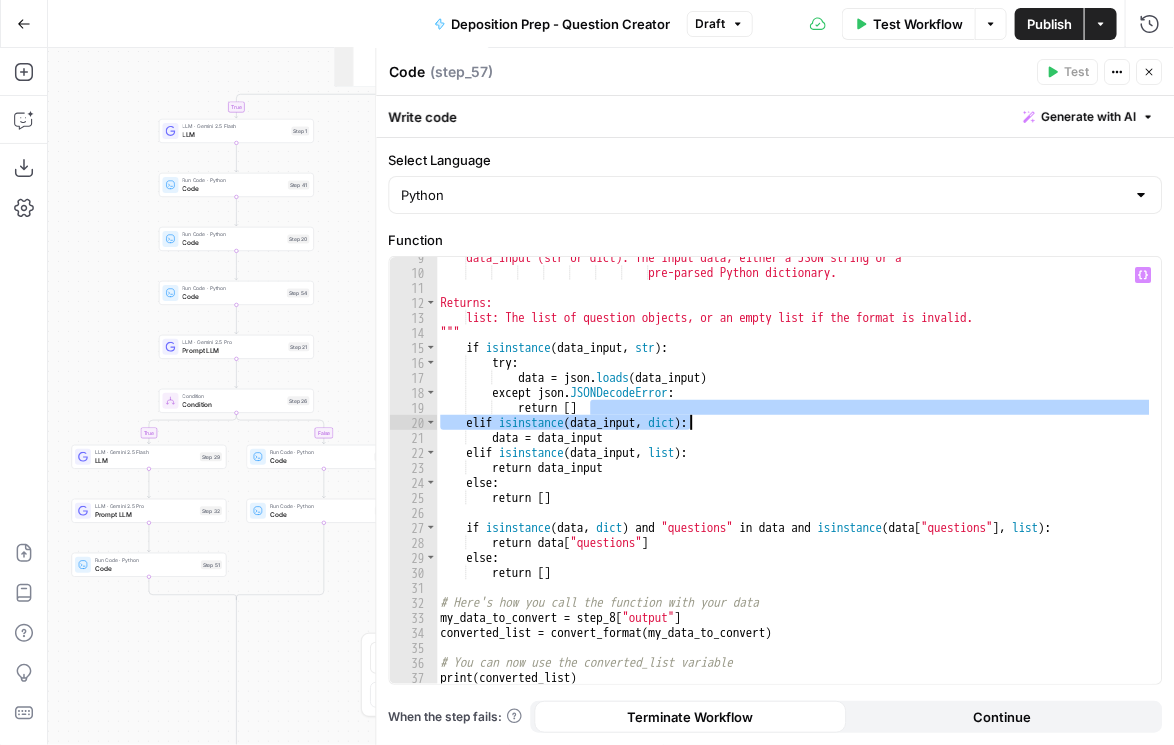 type on "**********" 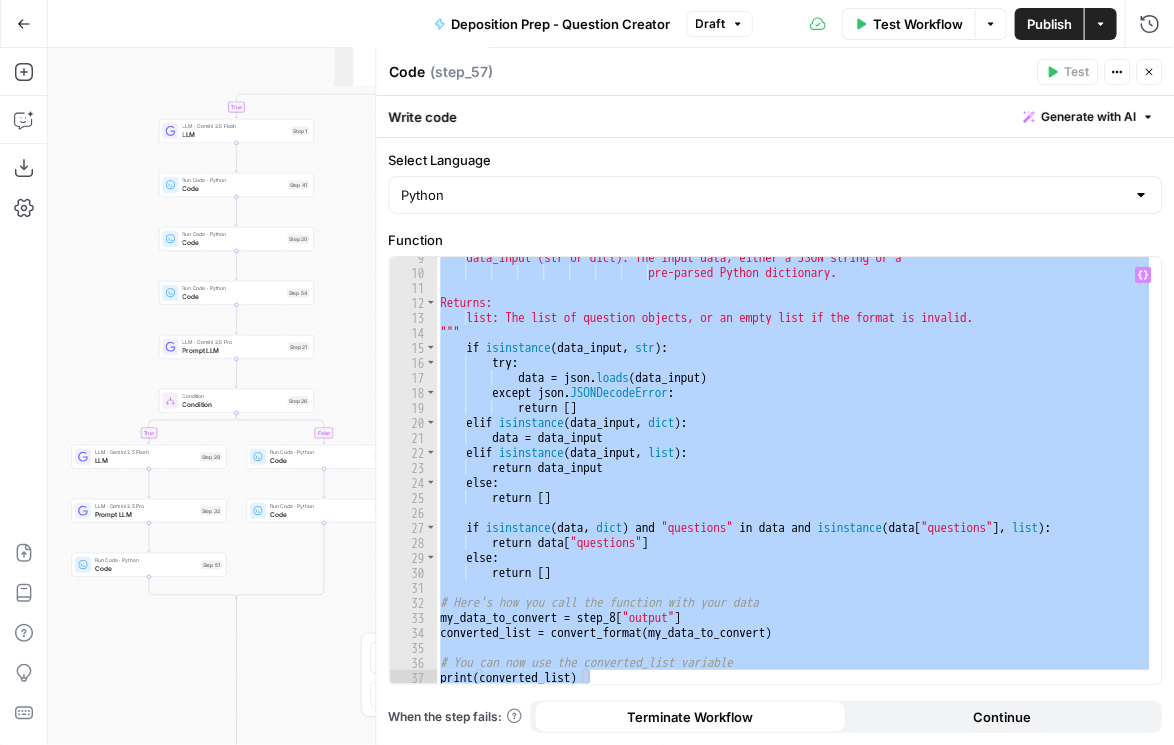 click on "Publish" at bounding box center (1049, 24) 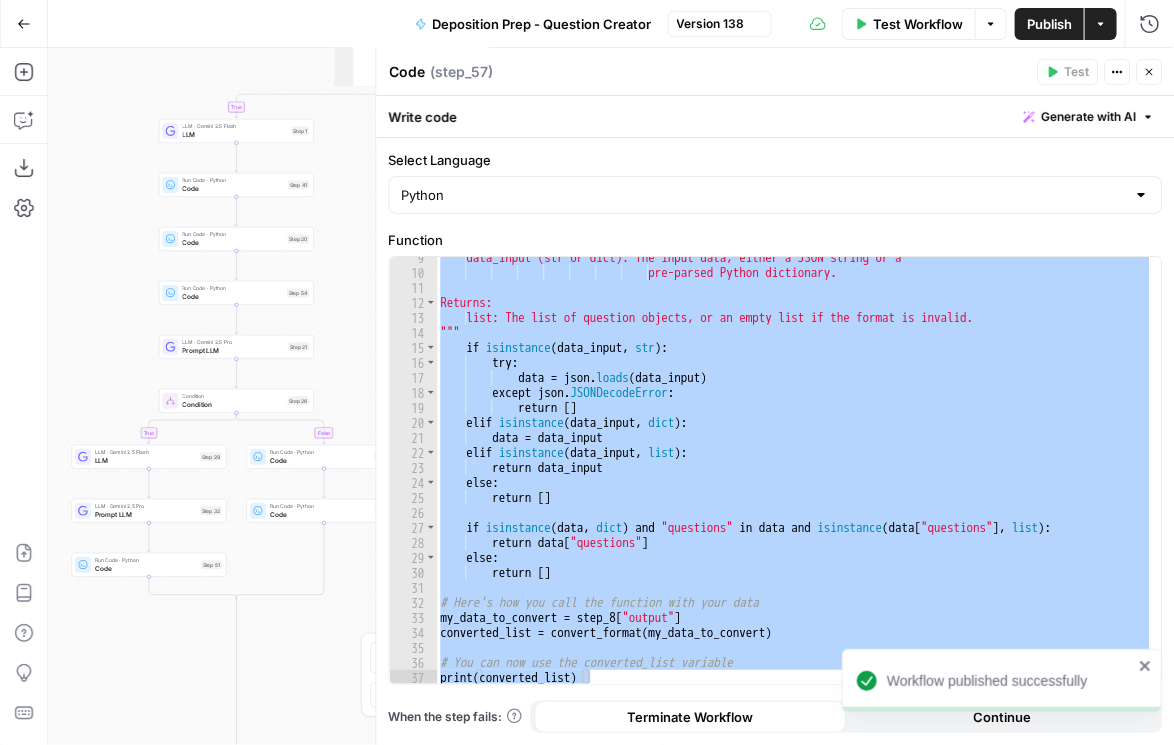 click 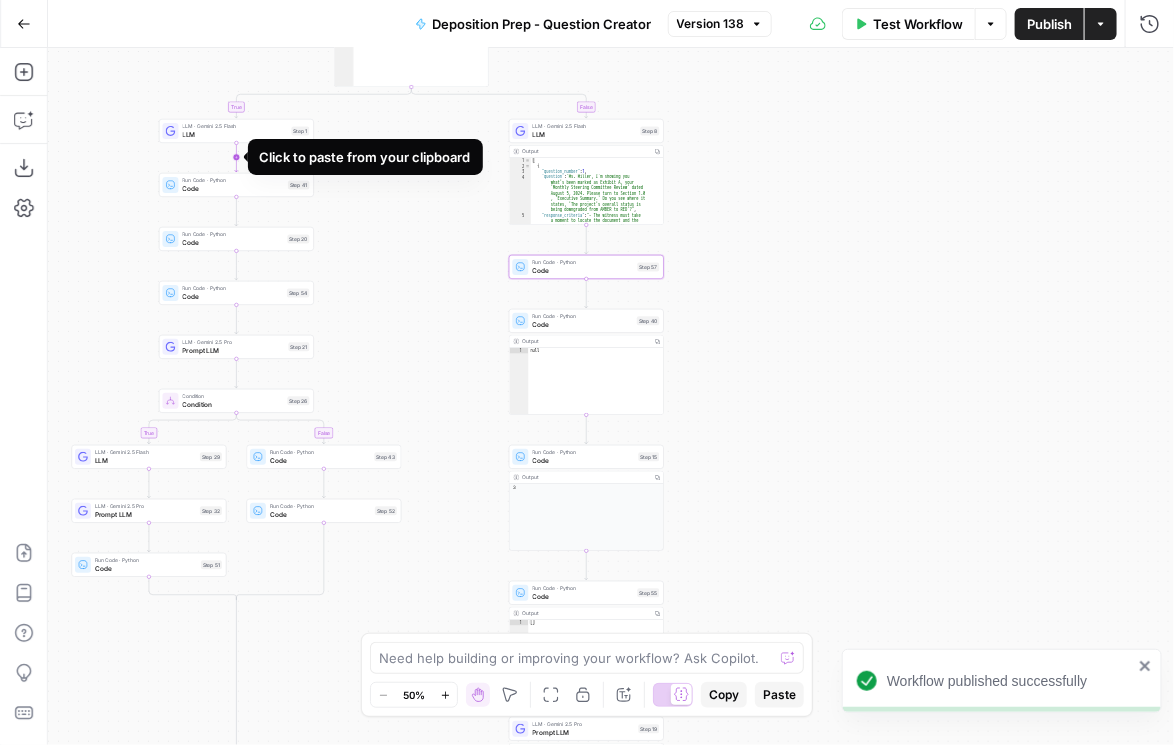 click 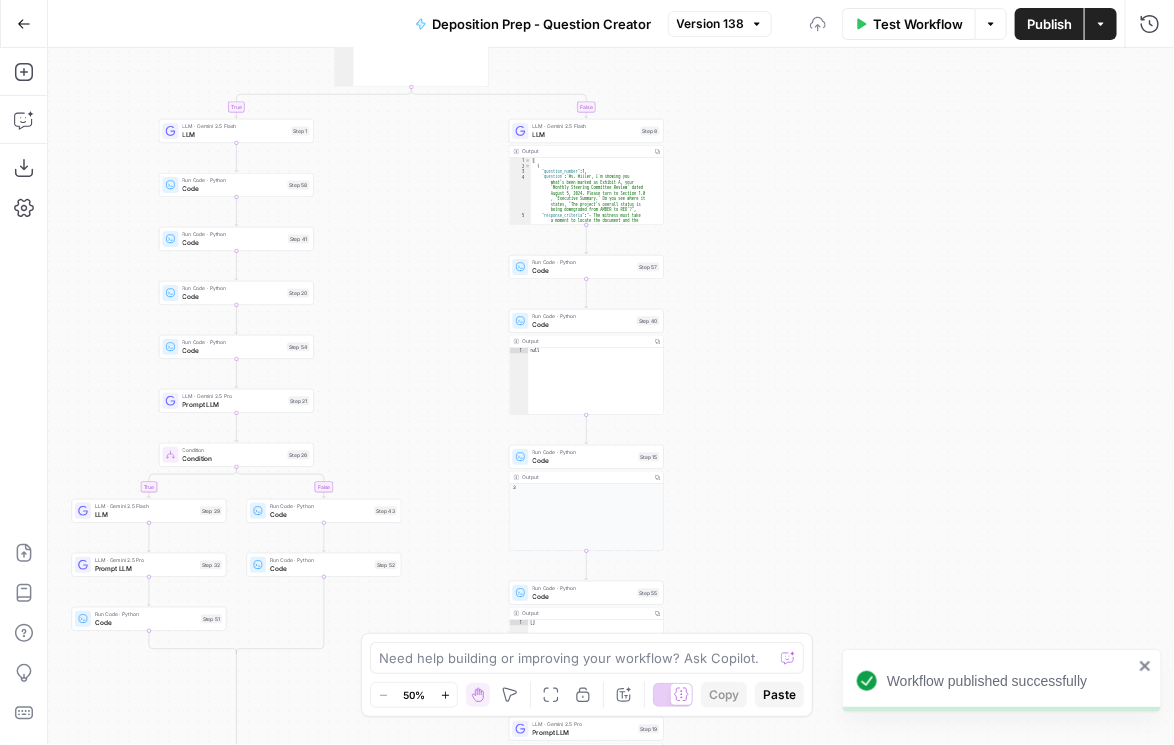 click on "Code" at bounding box center [233, 189] 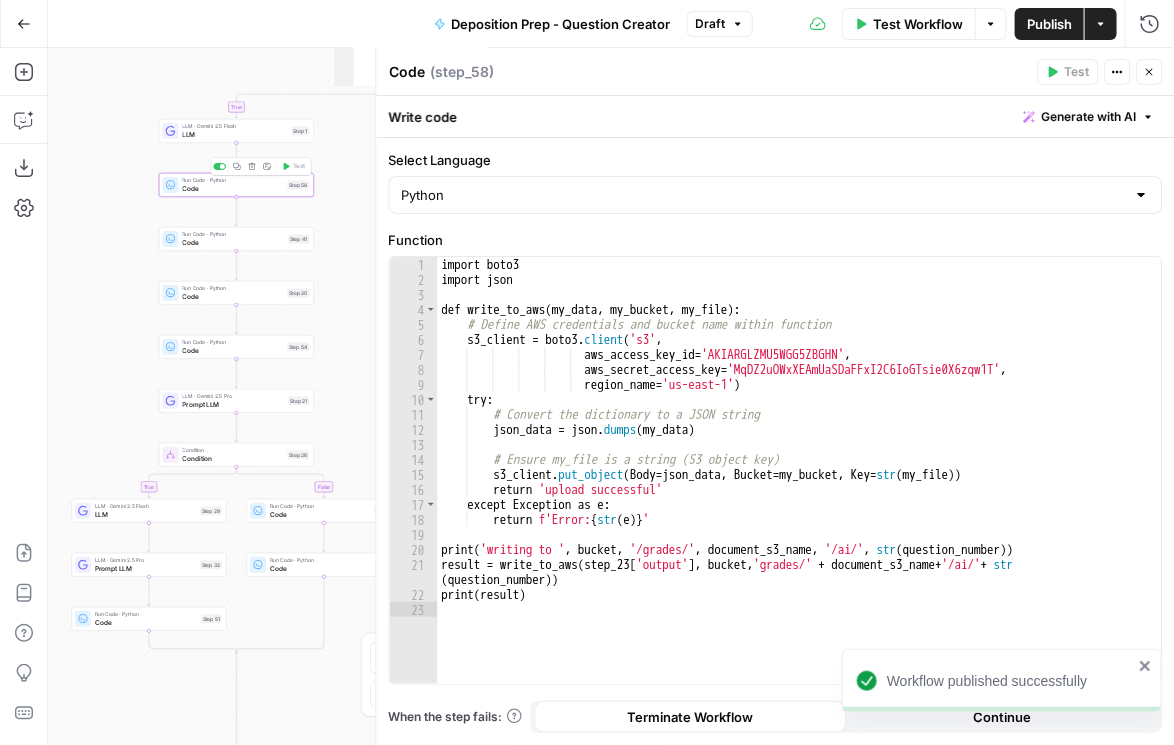 click on "import boto3 import json def write_to_aws ( my_data , my_bucket , my_file ) :
# Define AWS credentials and bucket name within function
s3_client = boto3 . client ( 's3' ,
aws_access_key_id = 'AKIARGLZMU5WGG5ZBGHN' ,
aws_secret_access_key = '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' ,
region_name = 'us-east-1' )
try :
# Convert the dictionary to a JSON string
json_data = json . dumps ( my_data )
# Ensure my_file is a string (S3 object key)
s3_client . put_object ( Body = json_data , Bucket = my_bucket ,
Key = str ( my_file ))
return 'upload successful'
except Exception as e :
return f'Error: { str ( e )} ' print ( 'writing to ' , bucket , '/grades/' , document_s3_name , '/ai/' , str ( question_number )) result = write_to_aws ( step_23 ['output'] , bucket , 'grades/' + + '/ai/' +" at bounding box center (799, 486) 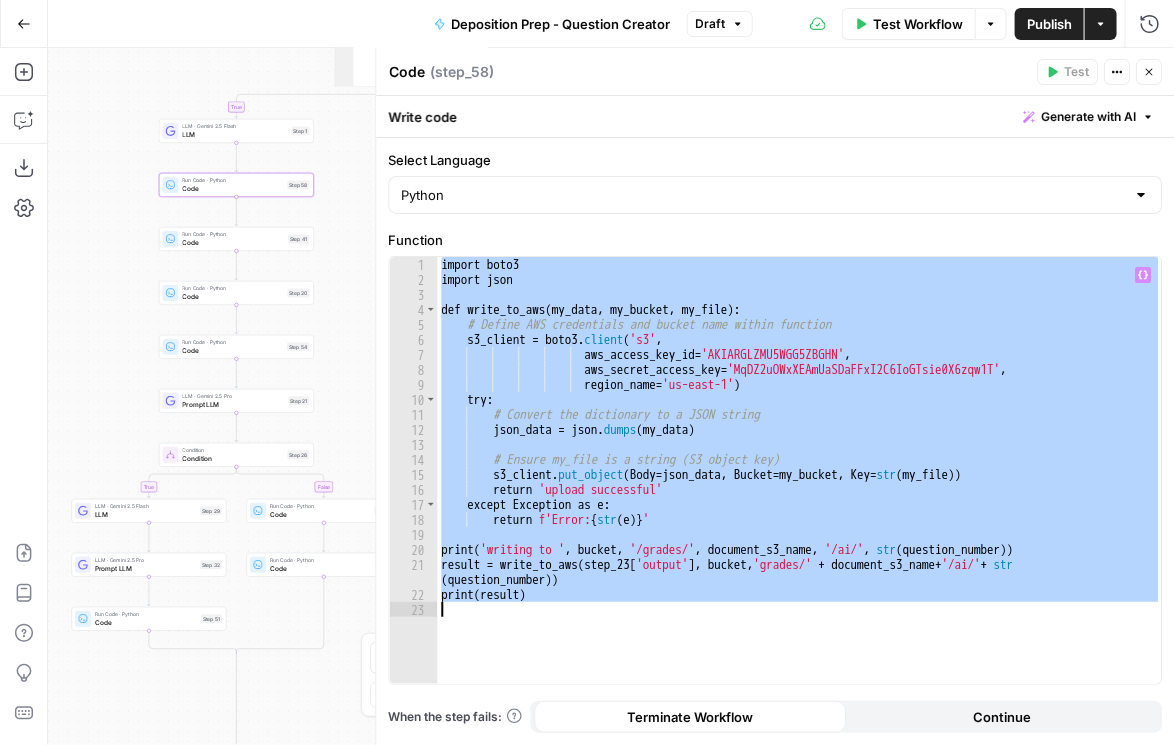 paste on "********" 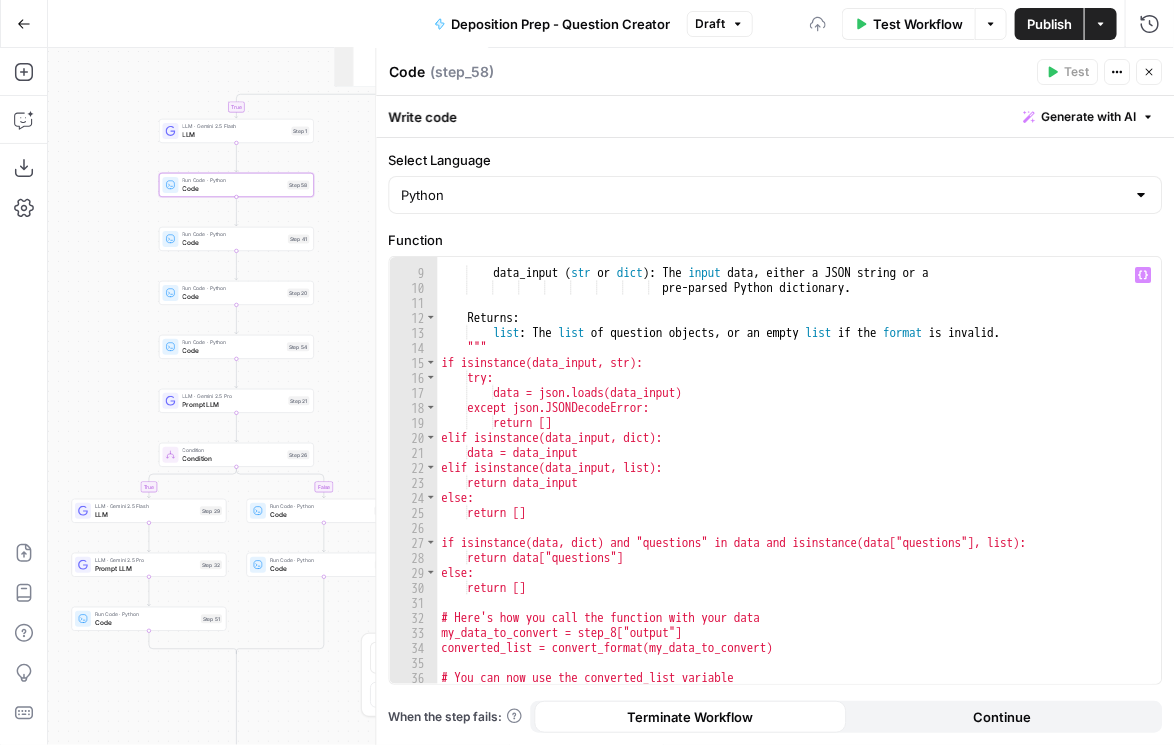 scroll, scrollTop: 141, scrollLeft: 0, axis: vertical 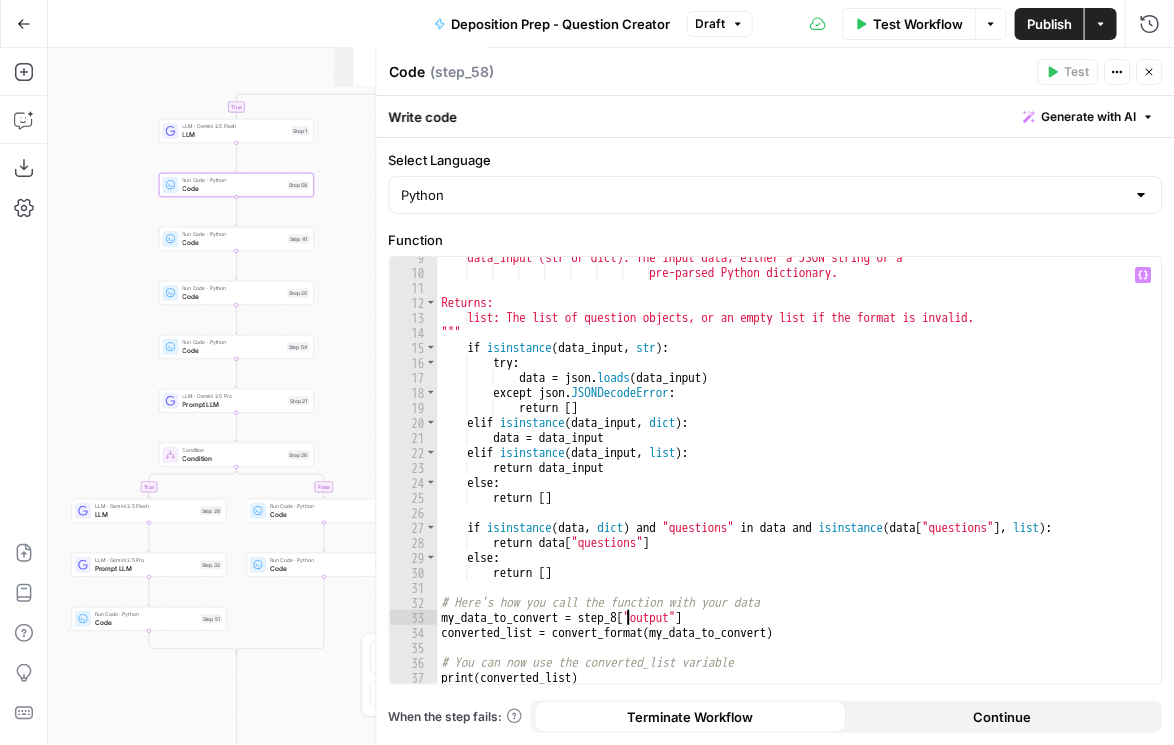 click on "data_input (str or dict): The input data, either a JSON string or a                                           pre-parsed Python dictionary.     Returns:          list: The list of question objects, or an empty list if the format is invalid.     """      if   isinstance ( data_input ,   str ) :           try :                data   =   json . loads ( data_input )           except   json . JSONDecodeError :                return   [ ]      elif   isinstance ( data_input ,   dict ) :           data   =   data_input      elif   isinstance ( data_input ,   list ) :           return   data_input      else :           return   [ ]      if   isinstance ( data ,   dict )   and   "questions"   in   data   and   isinstance ( data [ "questions" ] ,   list ) :           return   data [ "questions" ]      else :           return   [ ] # Here's how you call the function with your data my_data_to_convert   =   step_8 [ "output" ] converted_list   =   convert_format ( my_data_to_convert ) print ( converted_list )" at bounding box center (795, 479) 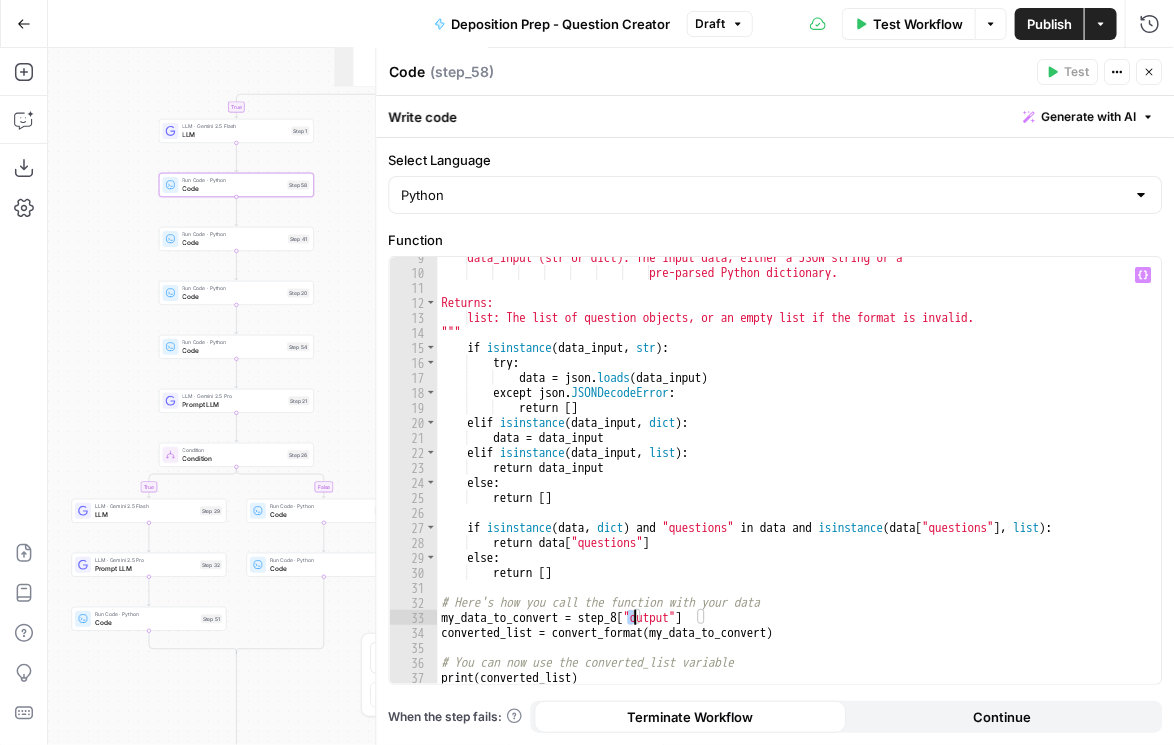 click on "data_input (str or dict): The input data, either a JSON string or a                                           pre-parsed Python dictionary.     Returns:          list: The list of question objects, or an empty list if the format is invalid.     """      if   isinstance ( data_input ,   str ) :           try :                data   =   json . loads ( data_input )           except   json . JSONDecodeError :                return   [ ]      elif   isinstance ( data_input ,   dict ) :           data   =   data_input      elif   isinstance ( data_input ,   list ) :           return   data_input      else :           return   [ ]      if   isinstance ( data ,   dict )   and   "questions"   in   data   and   isinstance ( data [ "questions" ] ,   list ) :           return   data [ "questions" ]      else :           return   [ ] # Here's how you call the function with your data my_data_to_convert   =   step_8 [ "output" ] converted_list   =   convert_format ( my_data_to_convert ) print ( converted_list )" at bounding box center (795, 479) 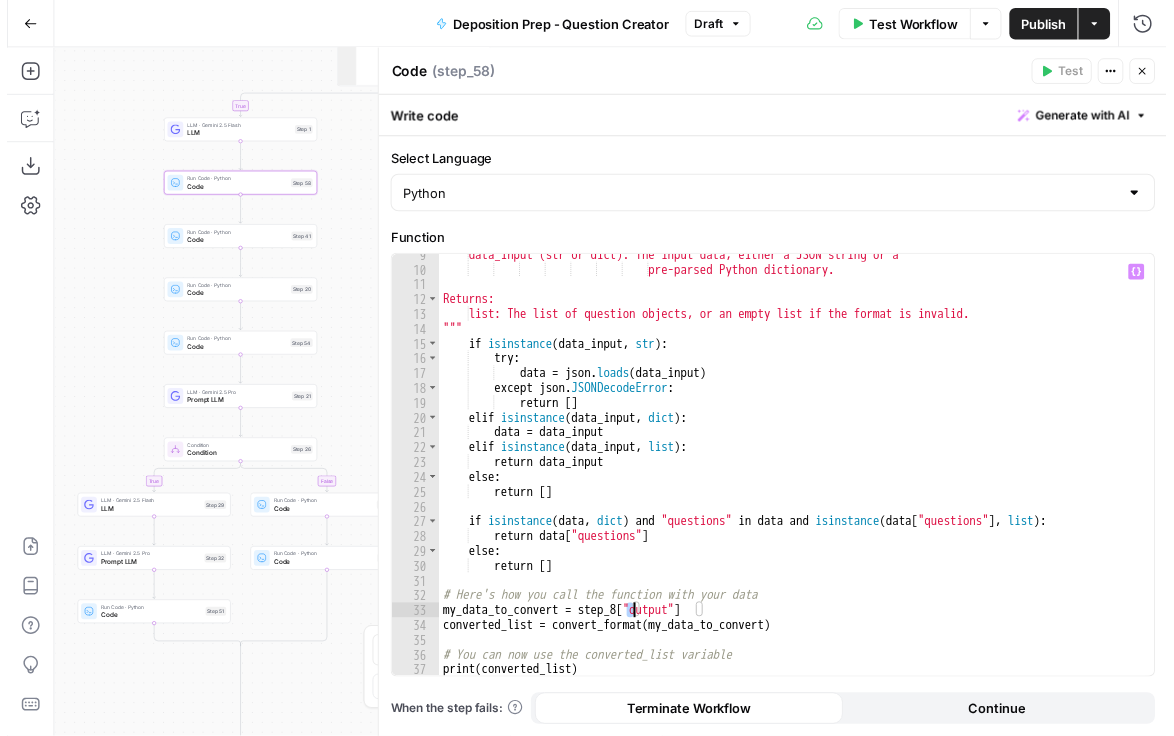 scroll, scrollTop: 0, scrollLeft: 14, axis: horizontal 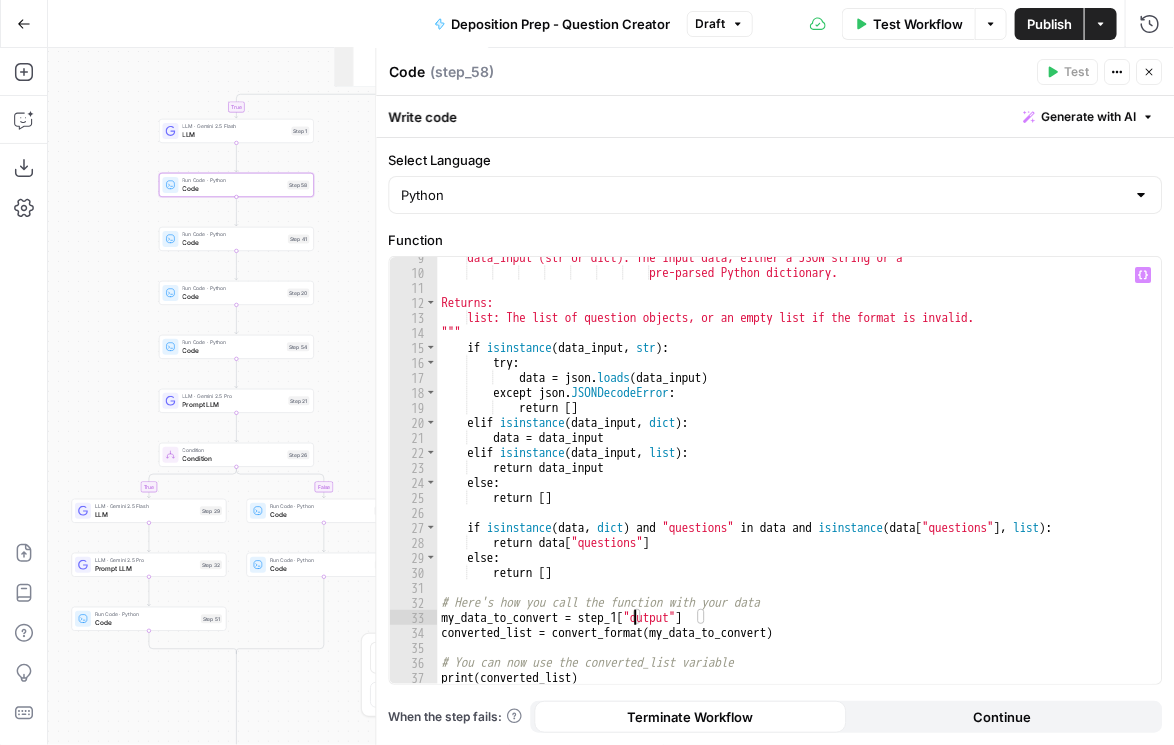 type on "**********" 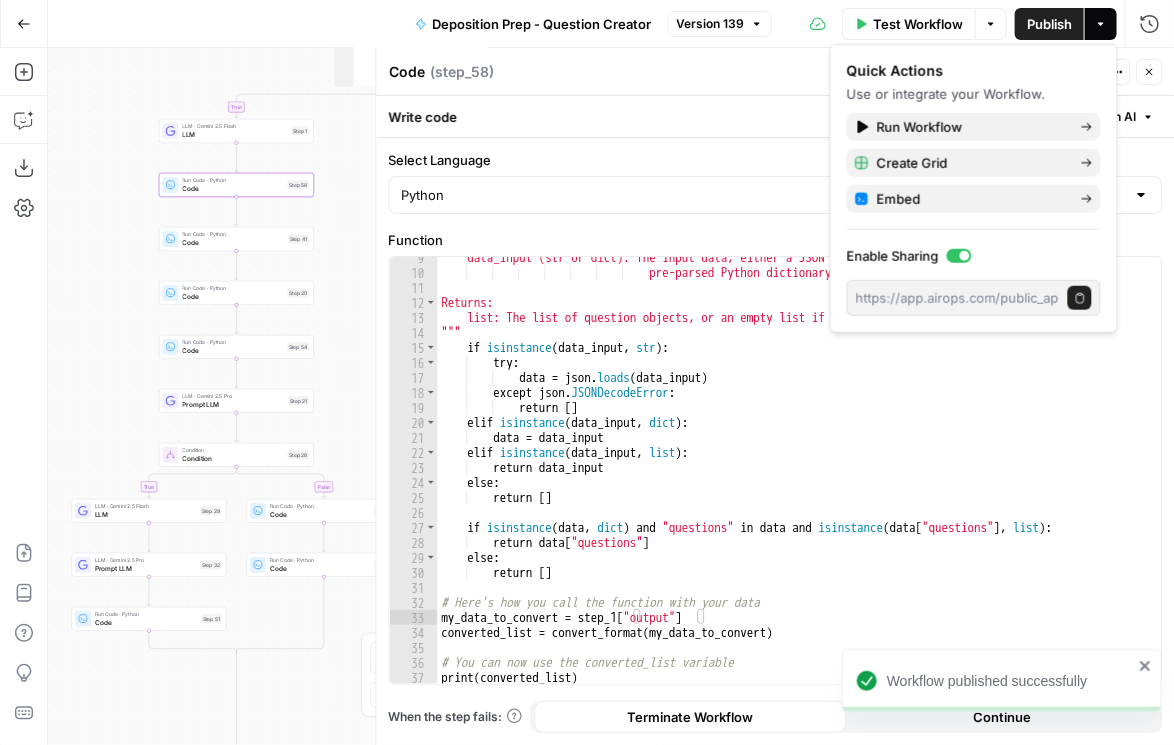 click on "Close" at bounding box center (1149, 72) 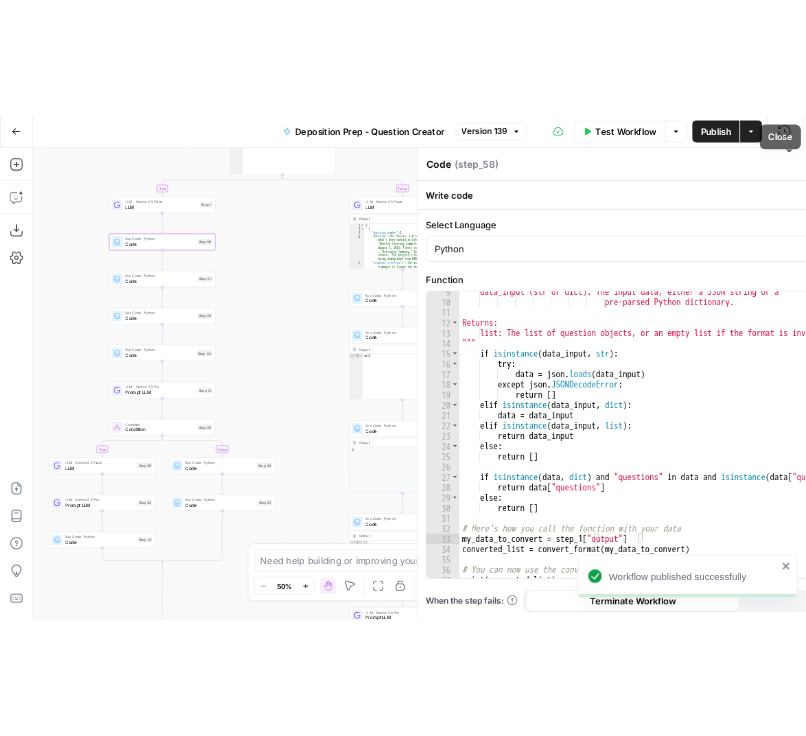 scroll, scrollTop: 0, scrollLeft: 0, axis: both 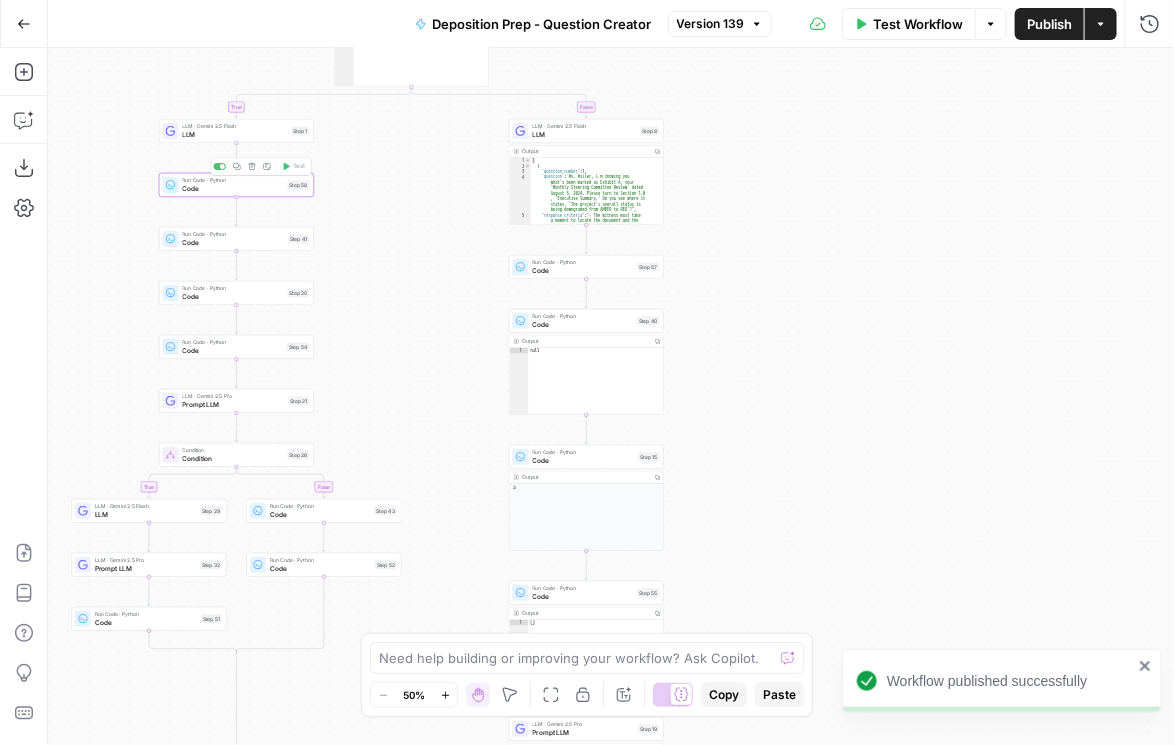 click on "LLM" at bounding box center [235, 135] 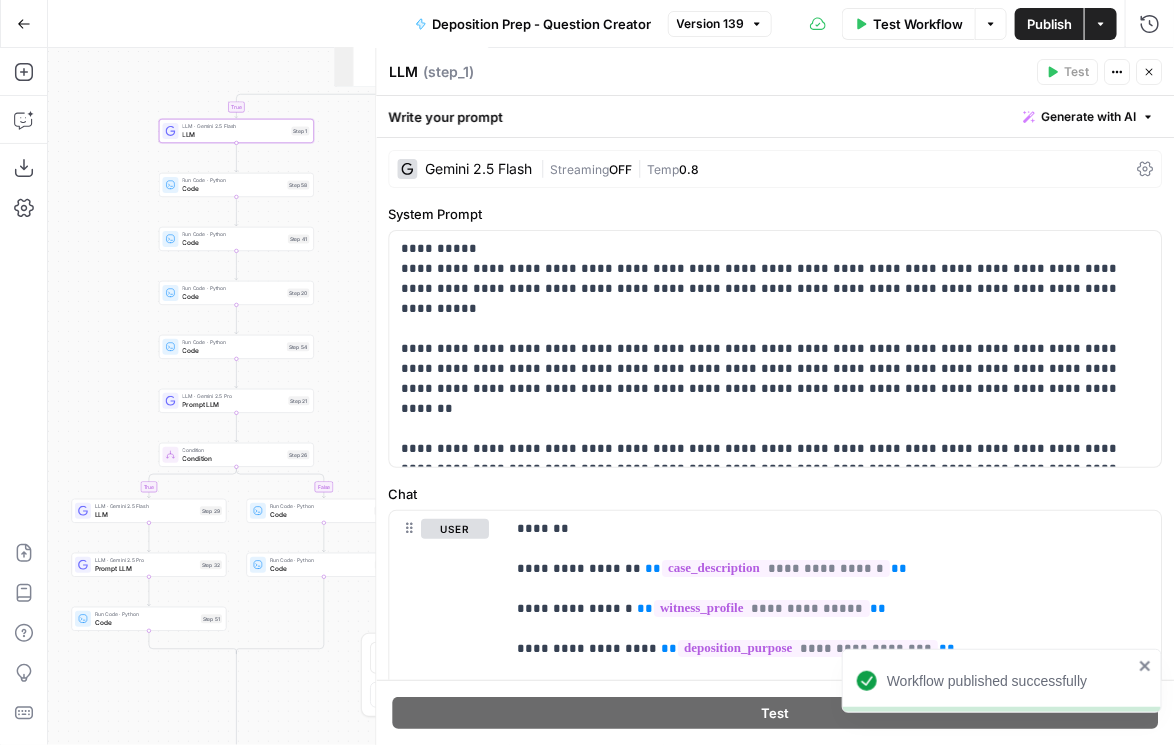 click 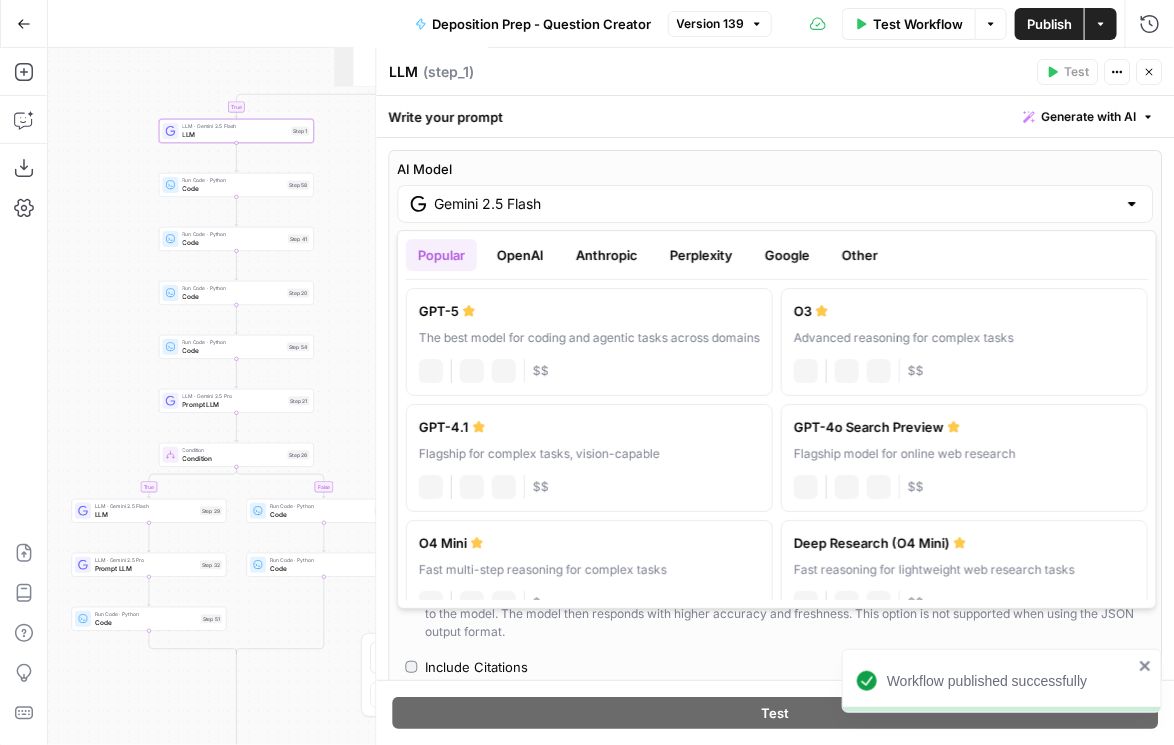 click on "Gemini 2.5 Flash" at bounding box center [775, 204] 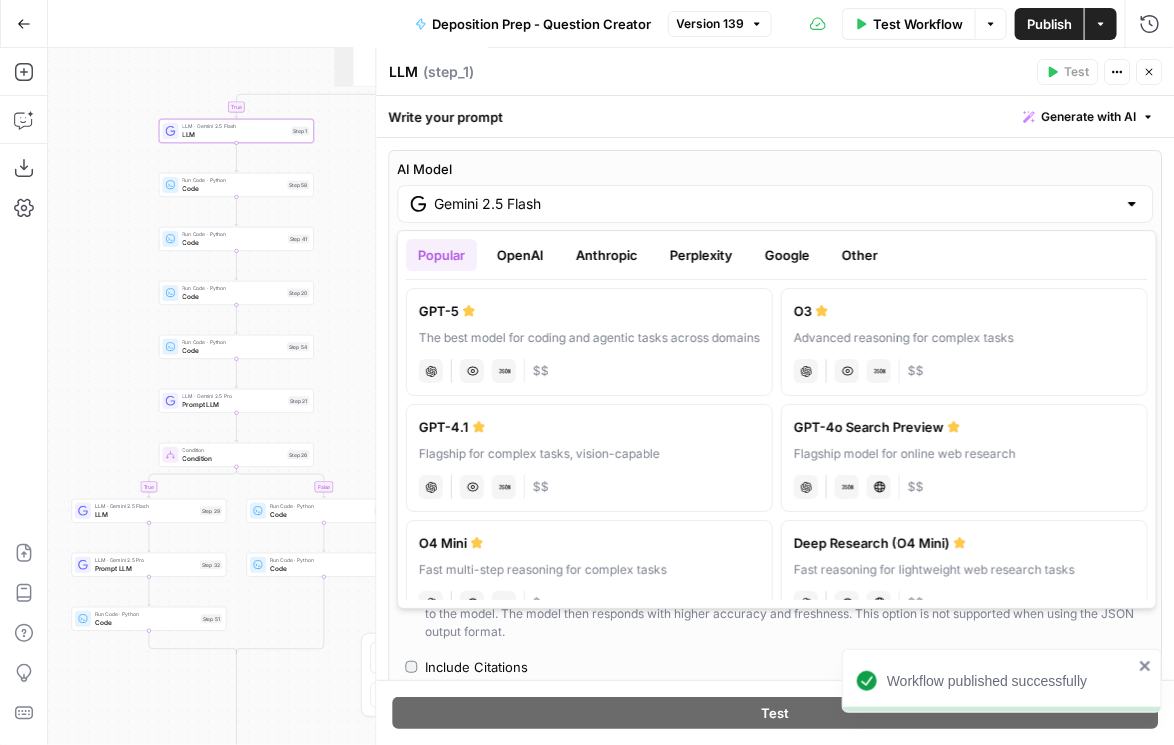 click on "OpenAI" at bounding box center [520, 255] 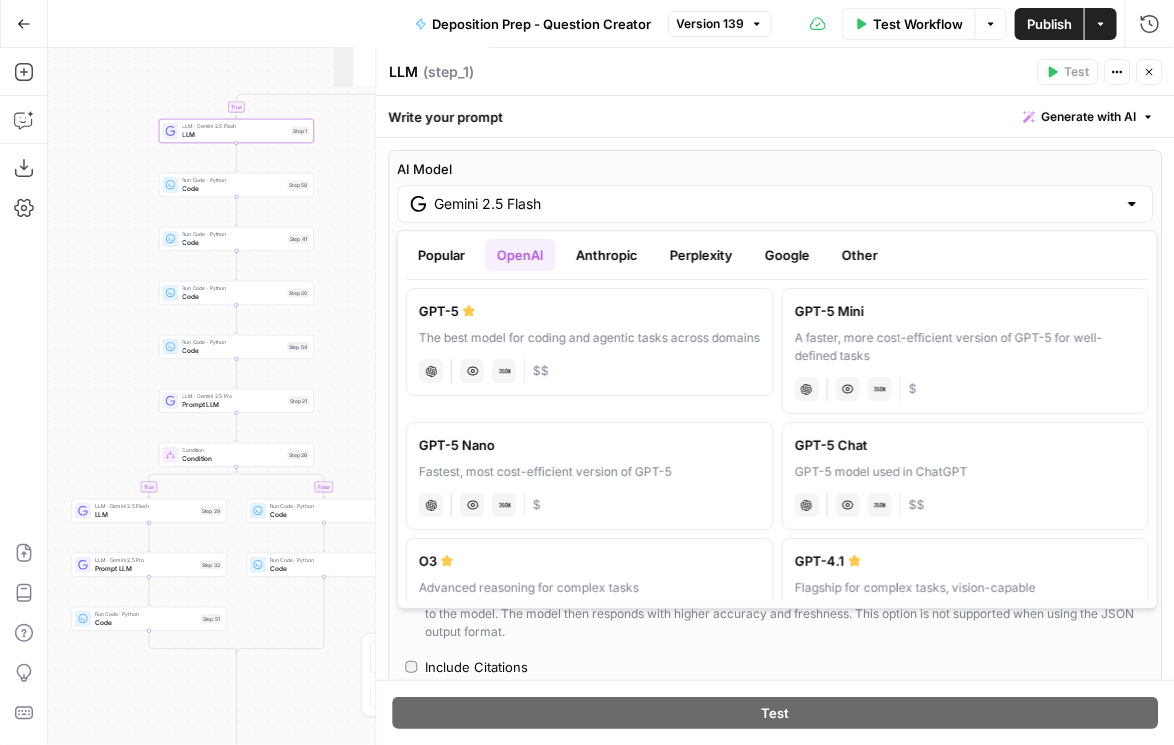 click on "GPT-5 Nano Fastest, most cost-efficient version of GPT-5 chat Vision Capabilities JSON Mode $" at bounding box center [590, 476] 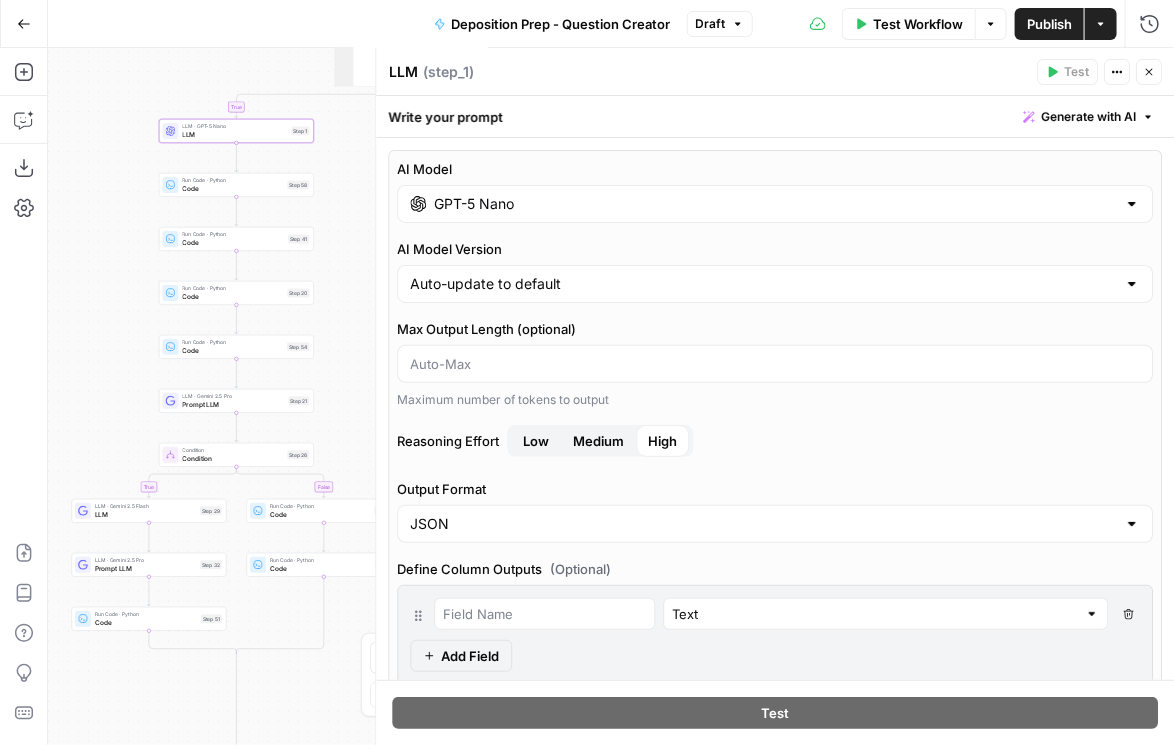 click on "Medium" at bounding box center (598, 441) 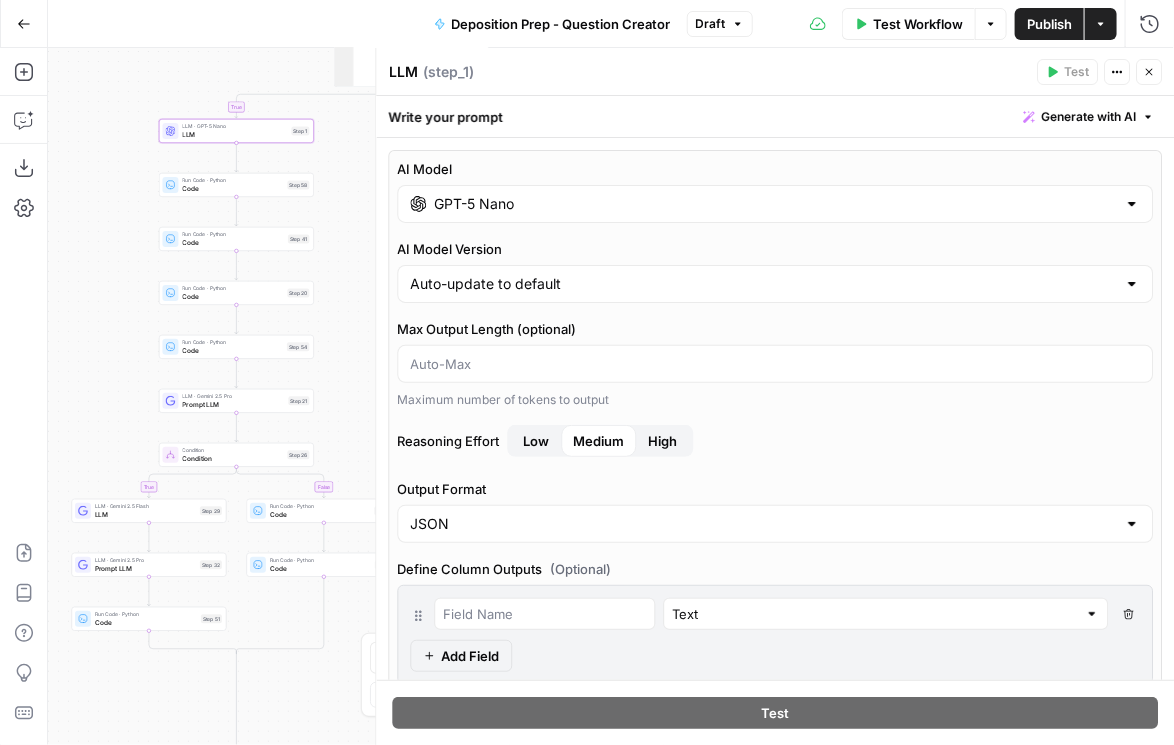 click on "Publish" at bounding box center [1049, 24] 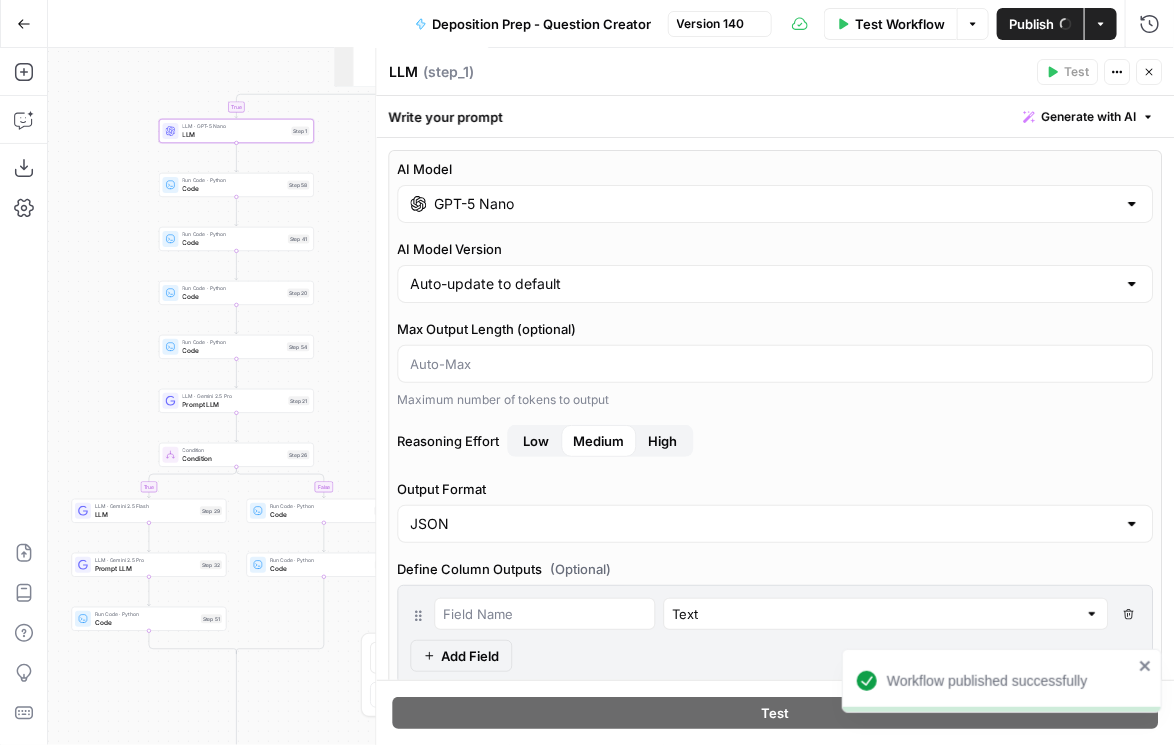 click 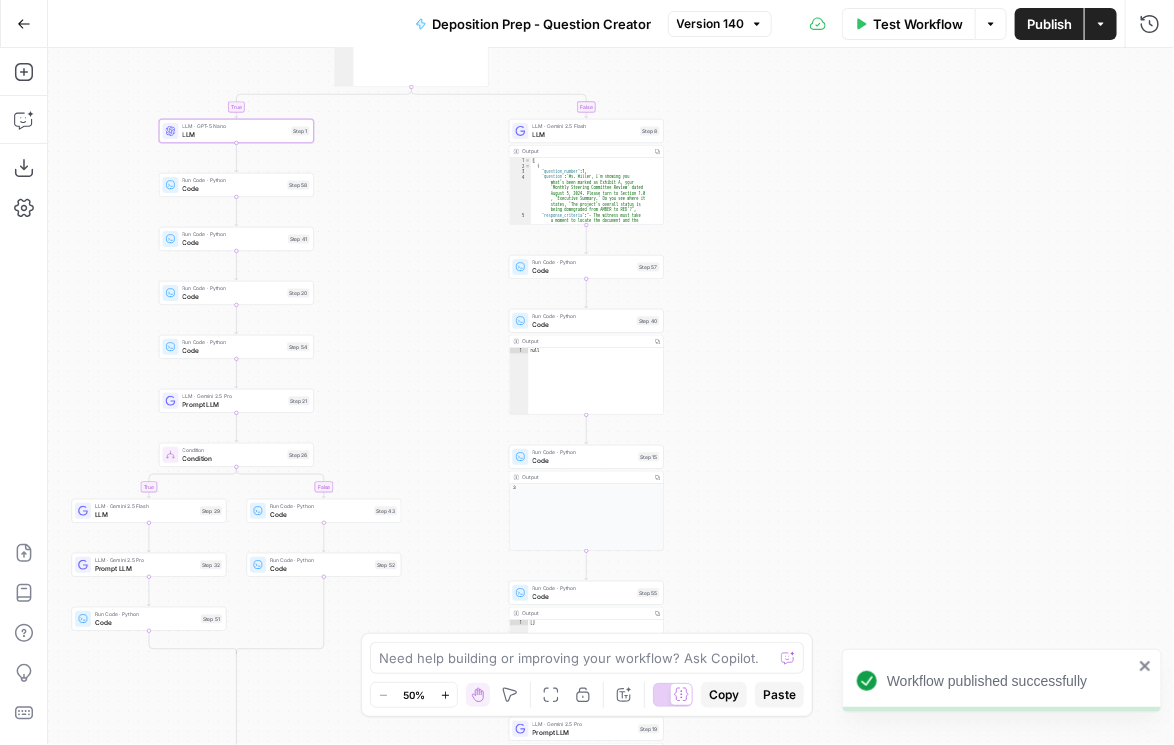 click on "LLM" at bounding box center [585, 135] 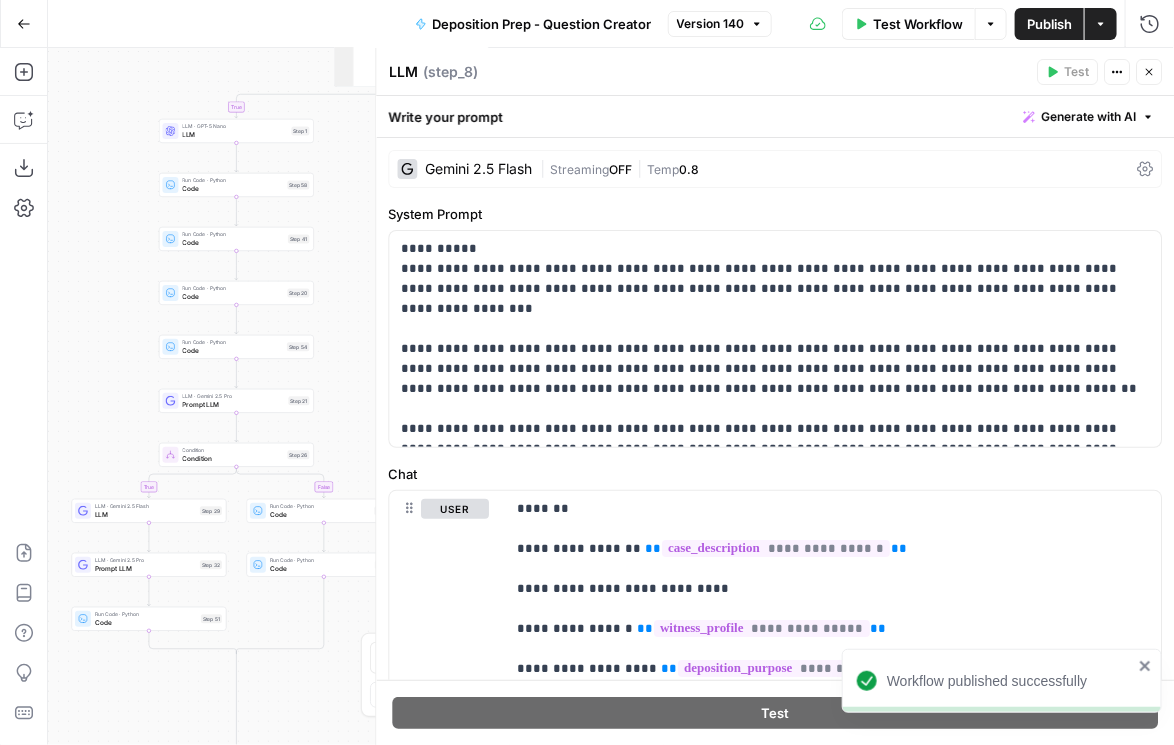 click on "Gemini 2.5 Flash | Streaming OFF | Temp 0.8" at bounding box center [775, 169] 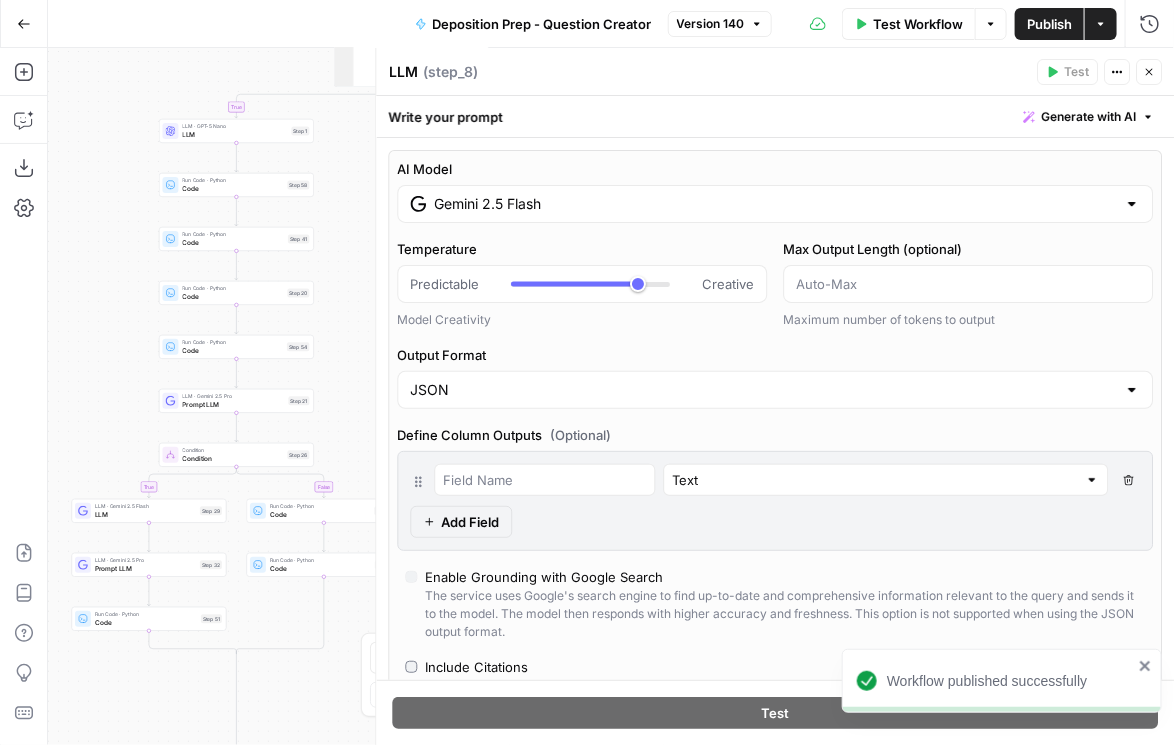 click on "Gemini 2.5 Flash" at bounding box center [775, 204] 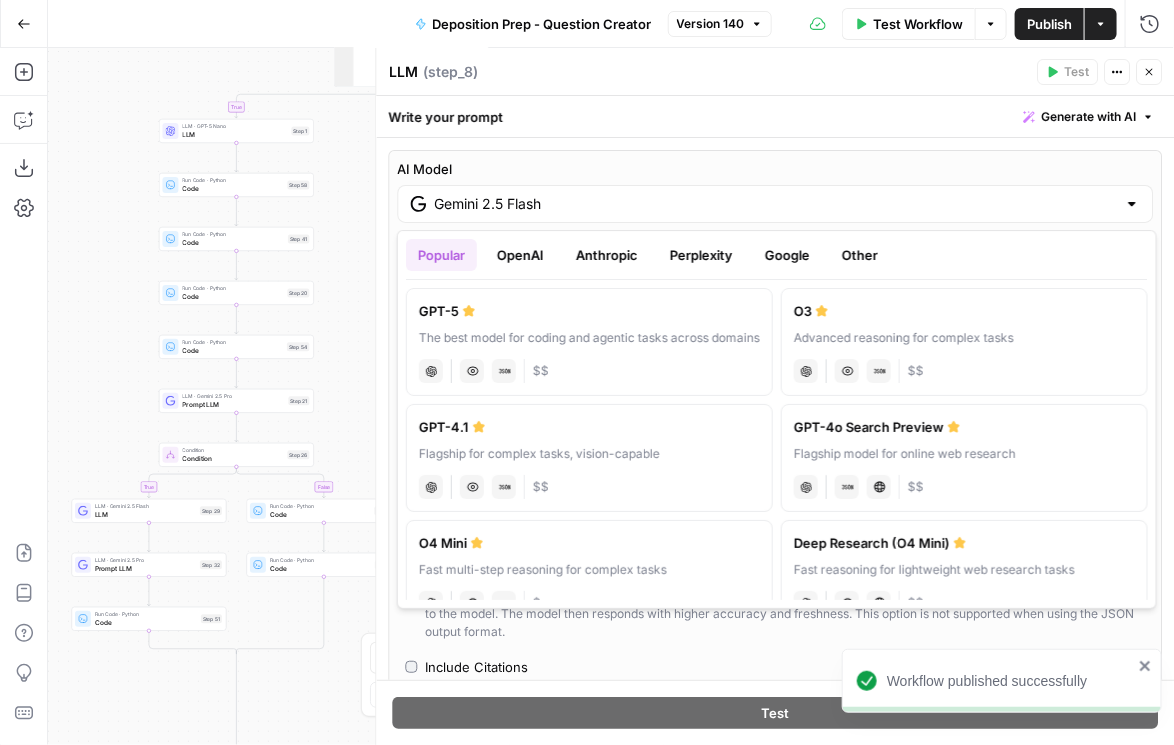 click on "OpenAI" at bounding box center [520, 255] 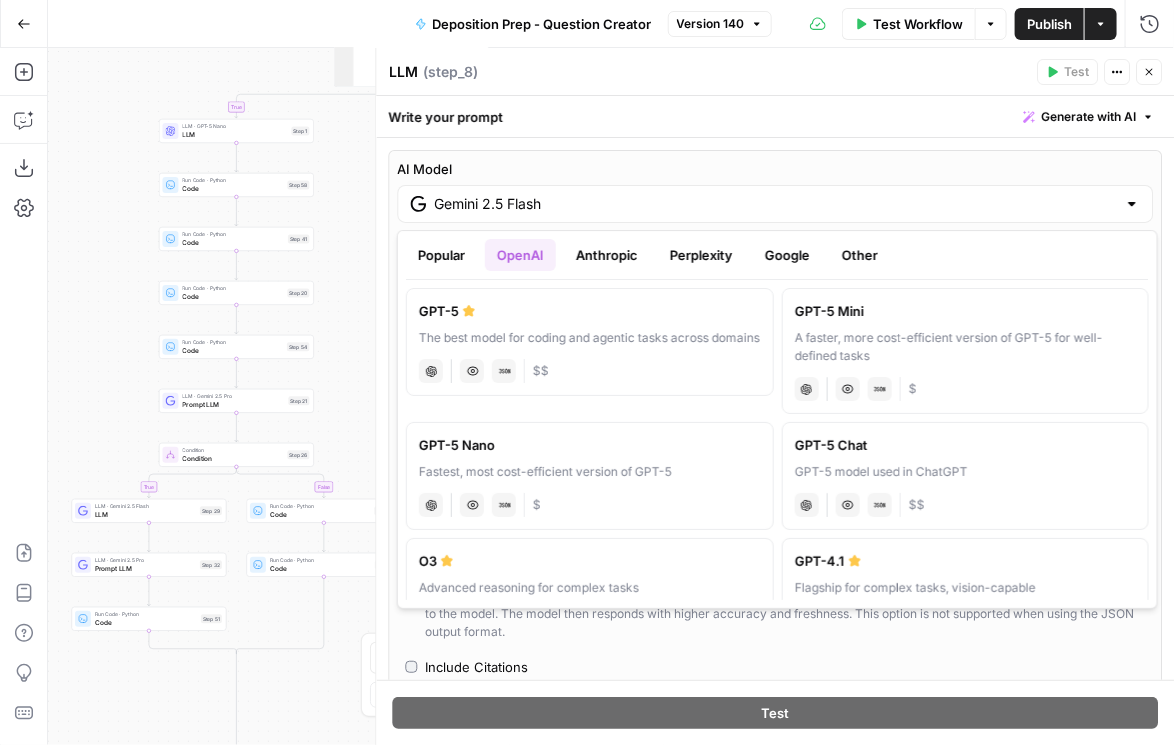 click on "Fastest, most cost-efficient version of GPT-5" at bounding box center (590, 472) 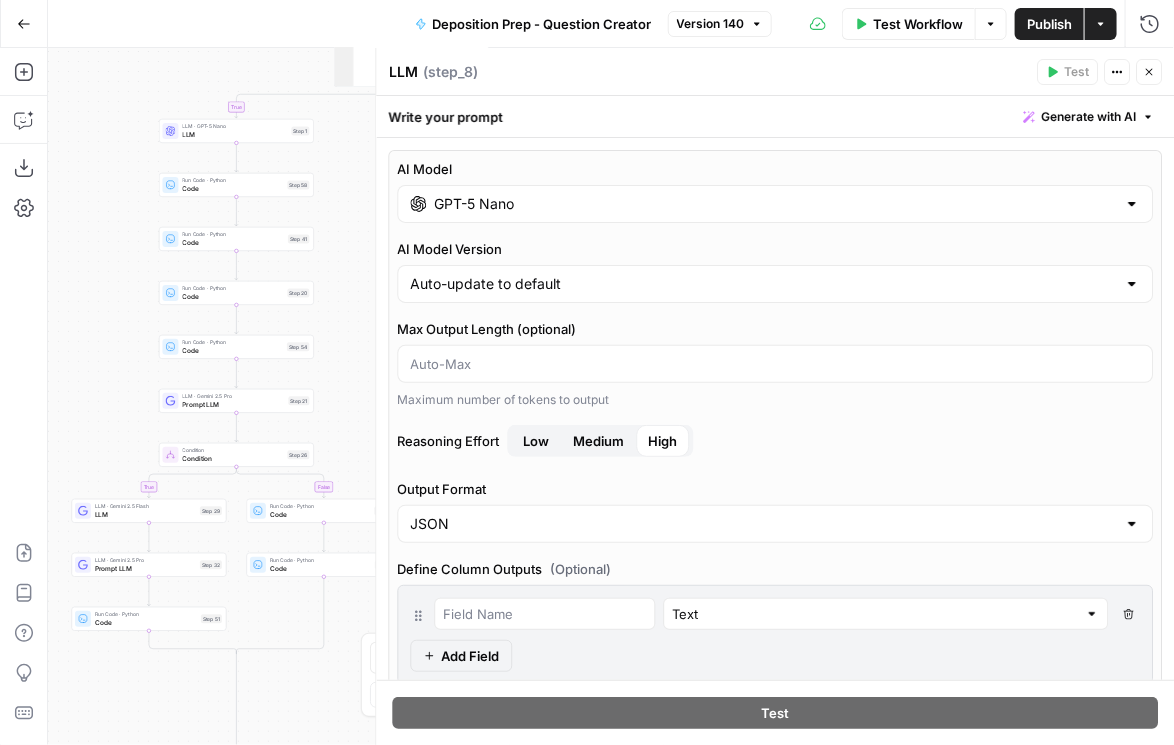 click on "Medium" at bounding box center (598, 441) 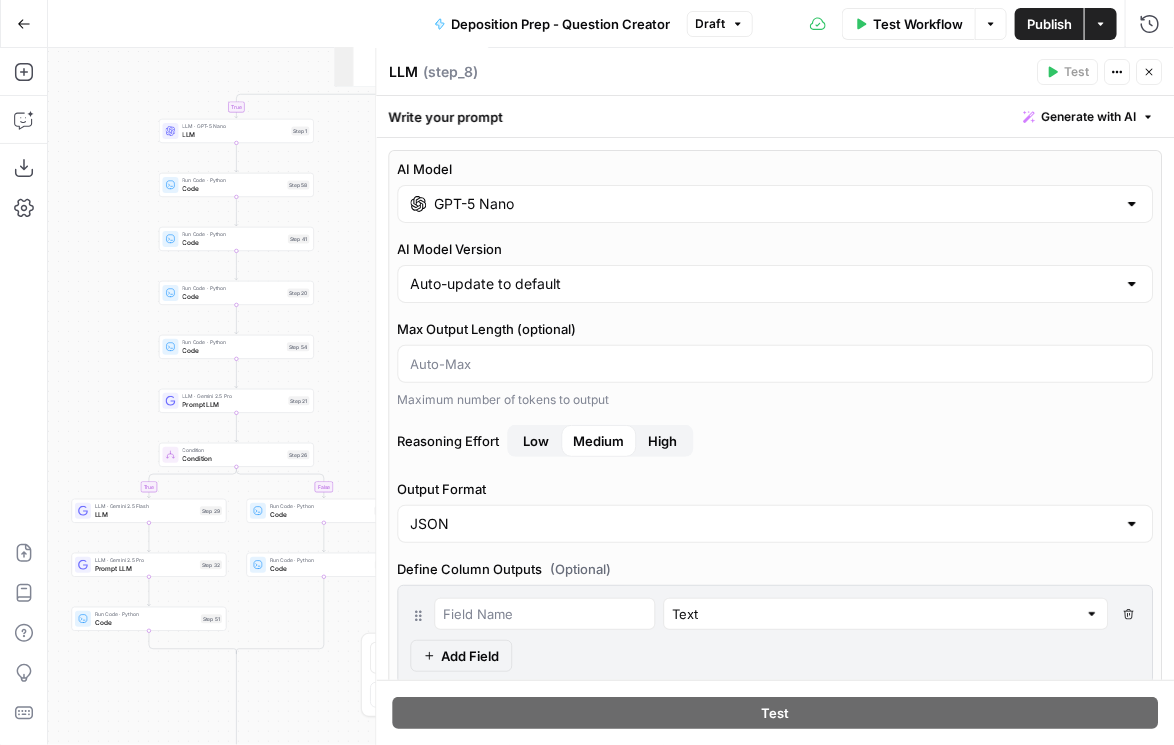 click on "Publish" at bounding box center [1049, 24] 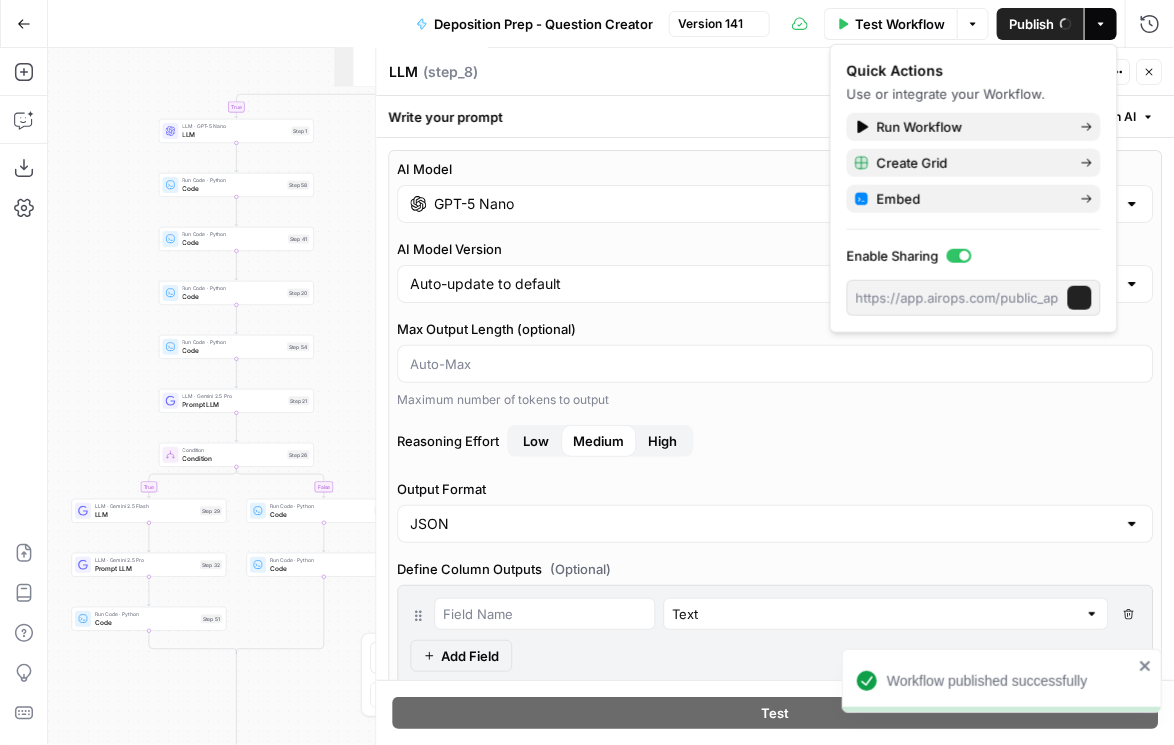 click 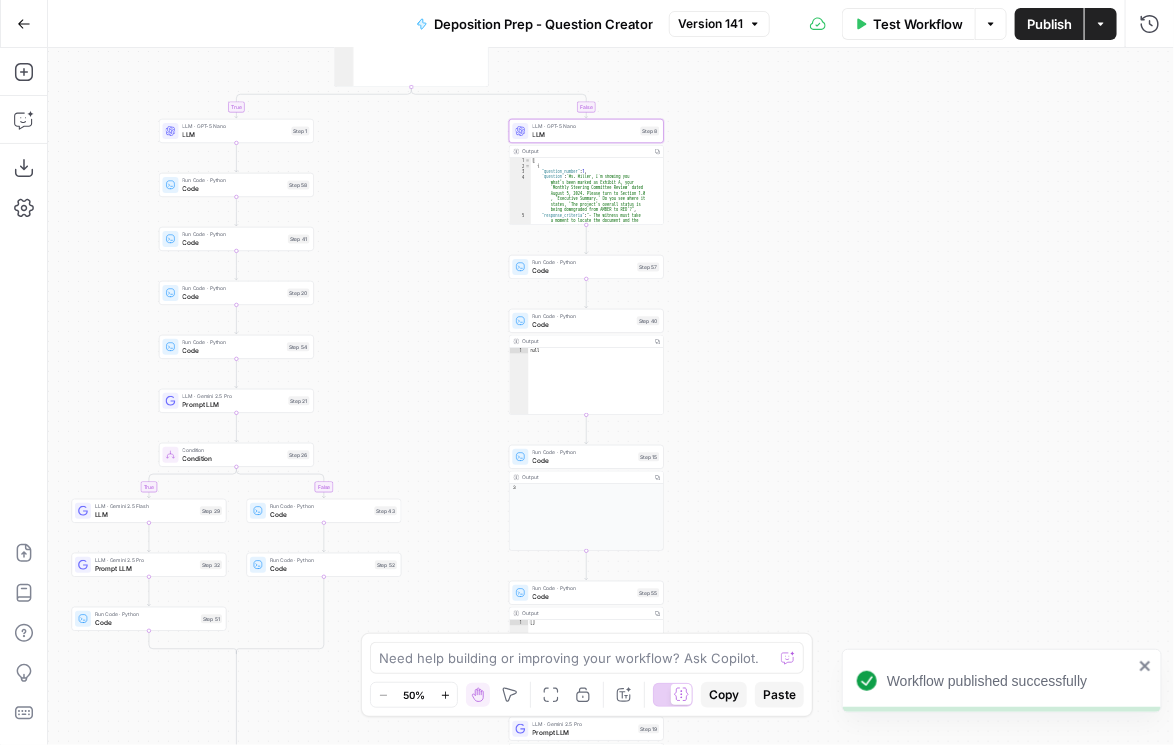 click on "Publish" at bounding box center (1049, 24) 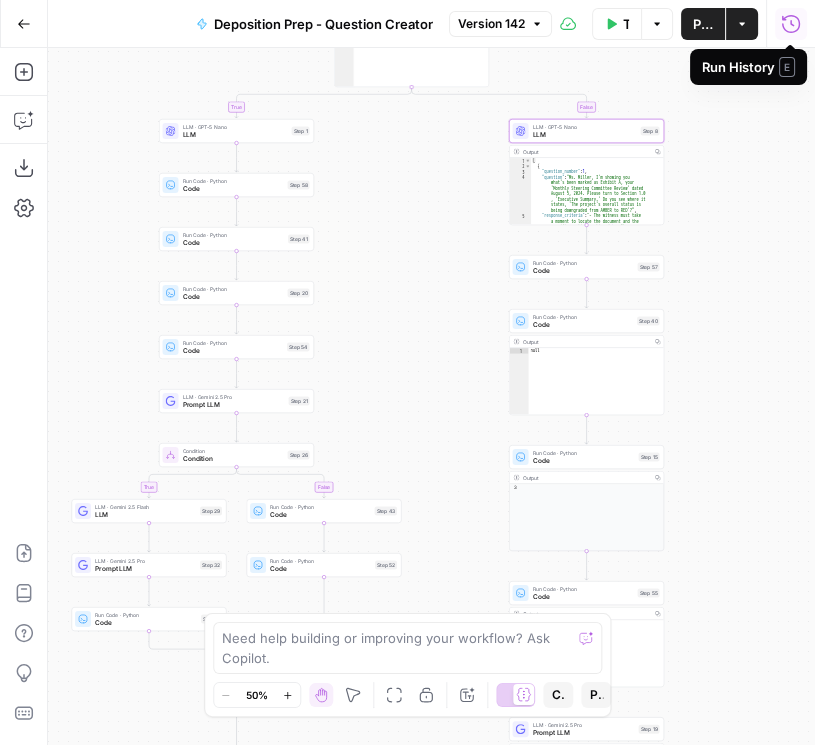 click 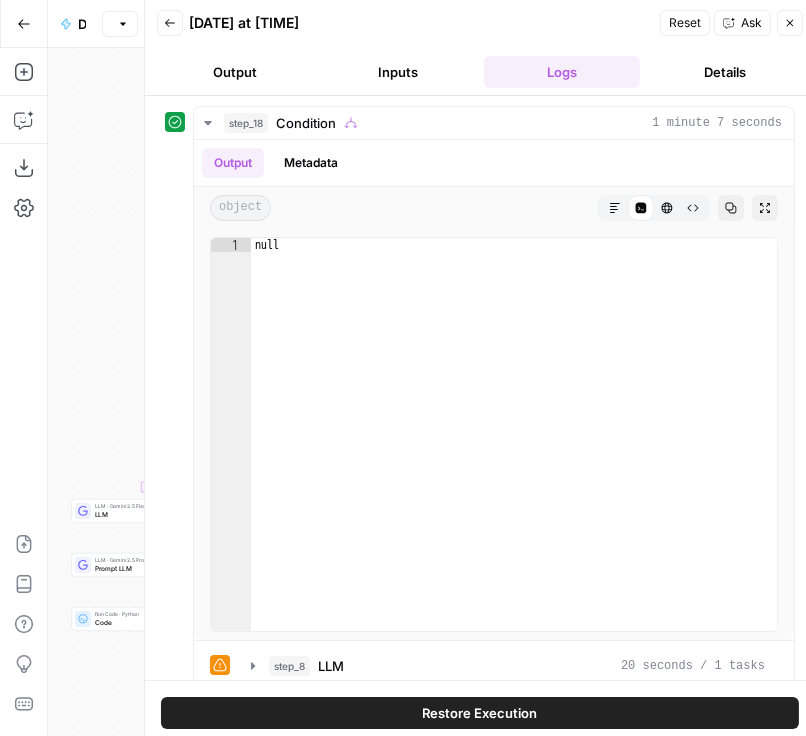 click 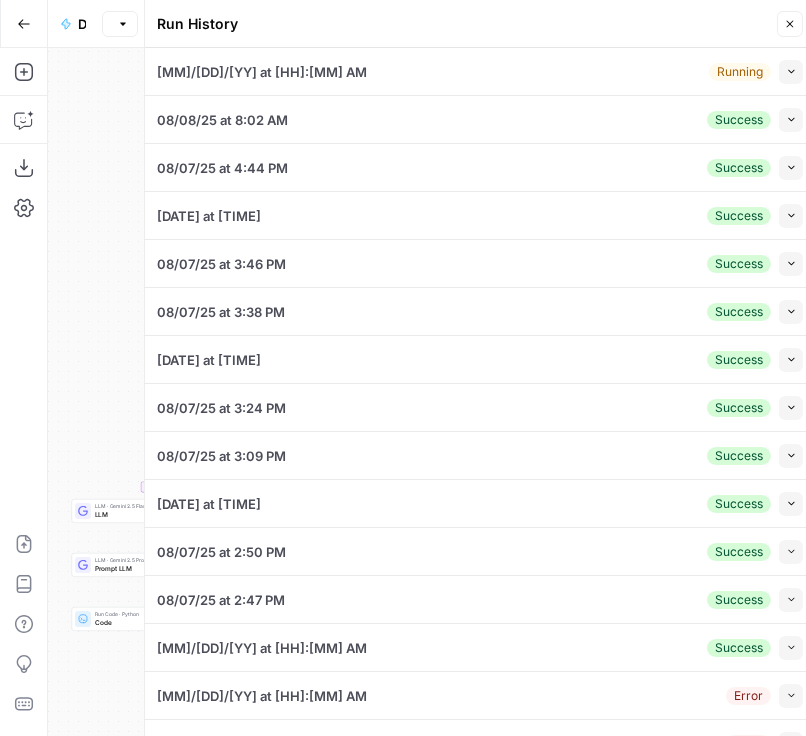 click 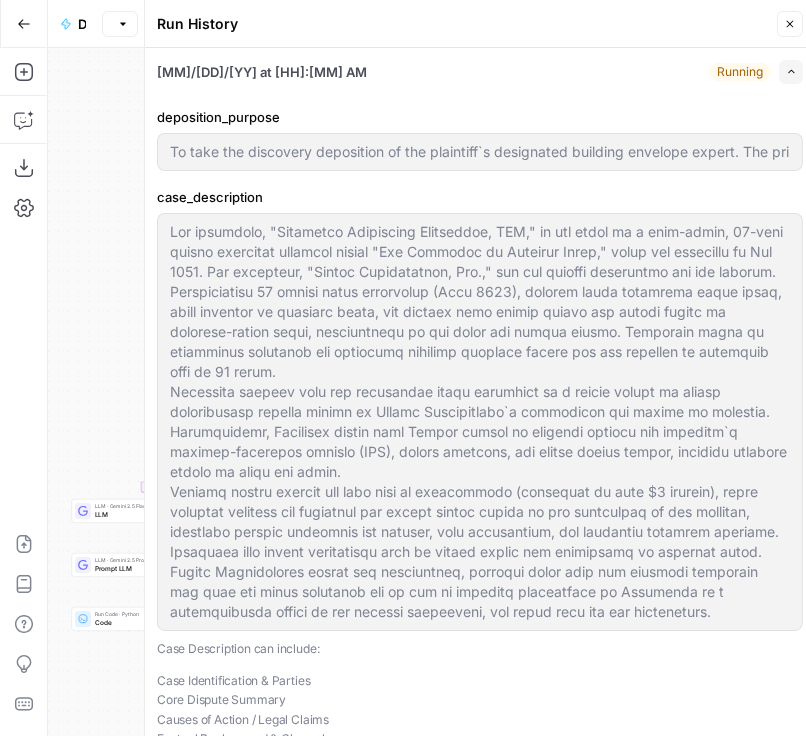 scroll, scrollTop: 39, scrollLeft: 0, axis: vertical 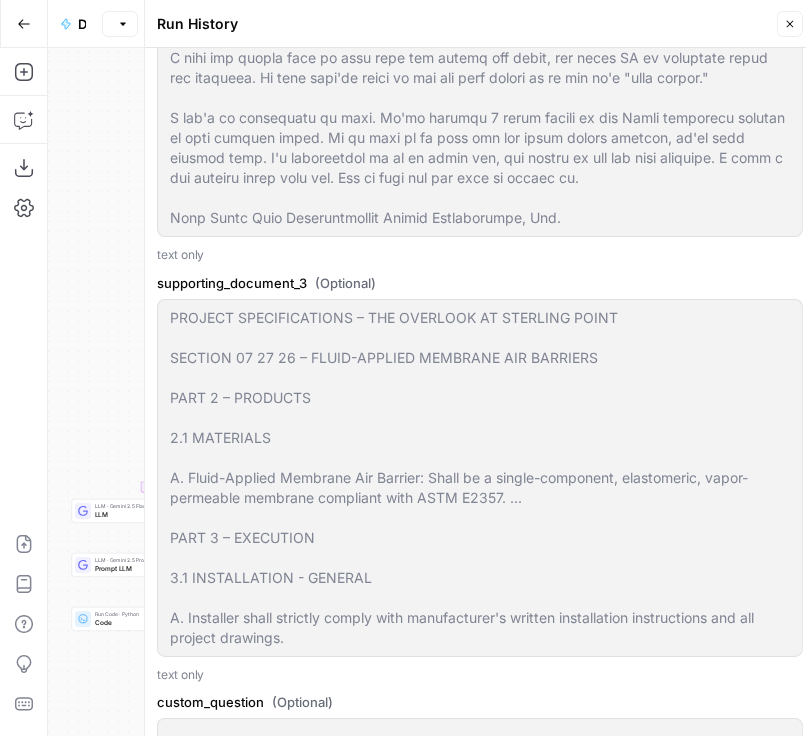 click 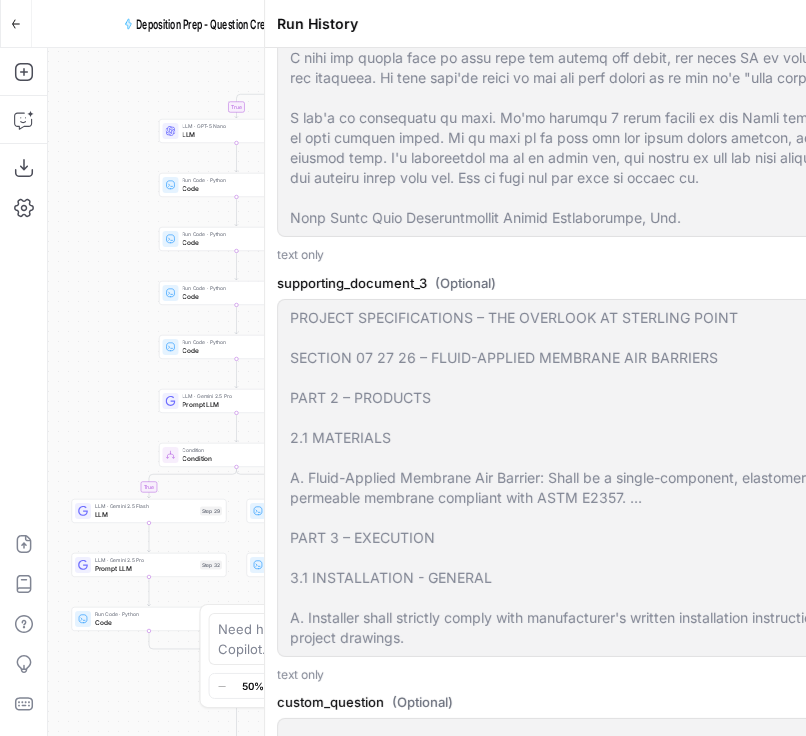 type on "To take the discovery deposition of the plaintiff`s designated building envelope expert. The primary goals are:To lock in the expert`s opinions regarding the cause and extent of the alleged water intrusion and resulting damages.To explore the factual basis, methodology, and industry standards relied upon for each opinion.To identify any potential weaknesses, inconsistencies, or alternative causes the expert may have considered or dismissed.To assess the expert`s qualifications, bias, and effectiveness as a potential trial witness.To understand the basis for his estimated cost of repair." 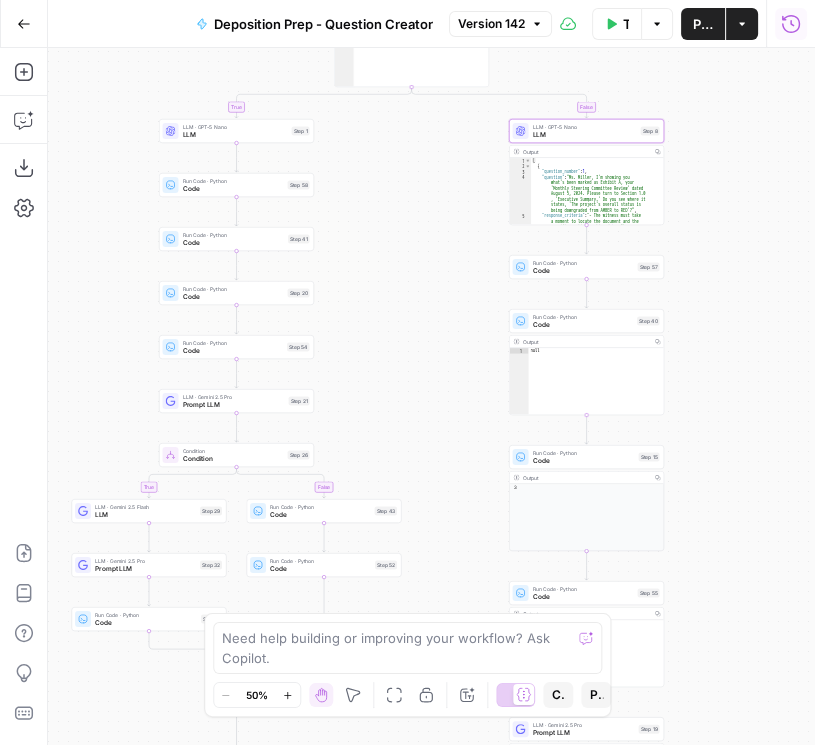 click on "Code" at bounding box center (583, 325) 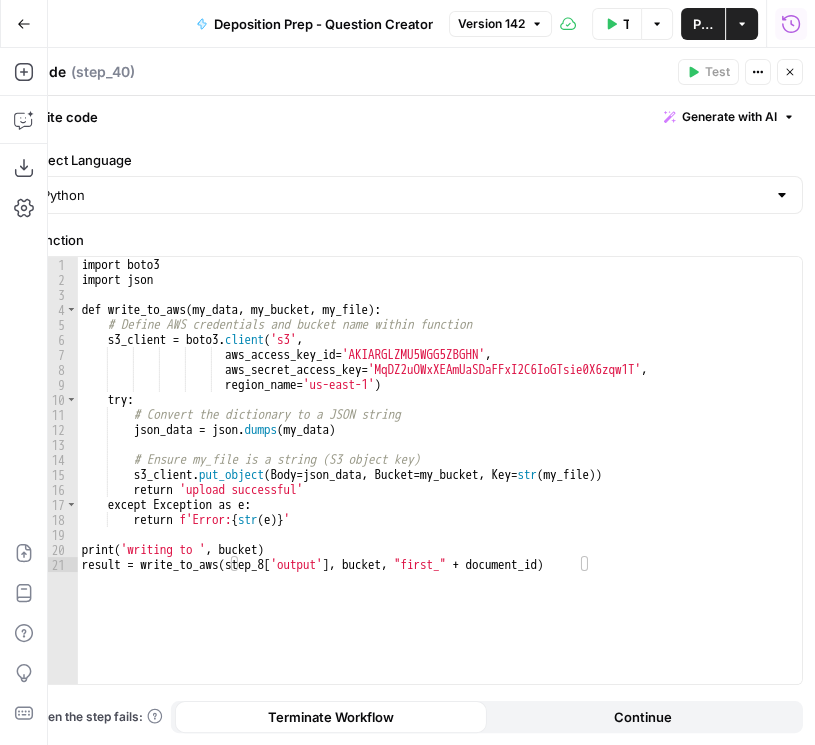 click on "Close" at bounding box center (790, 72) 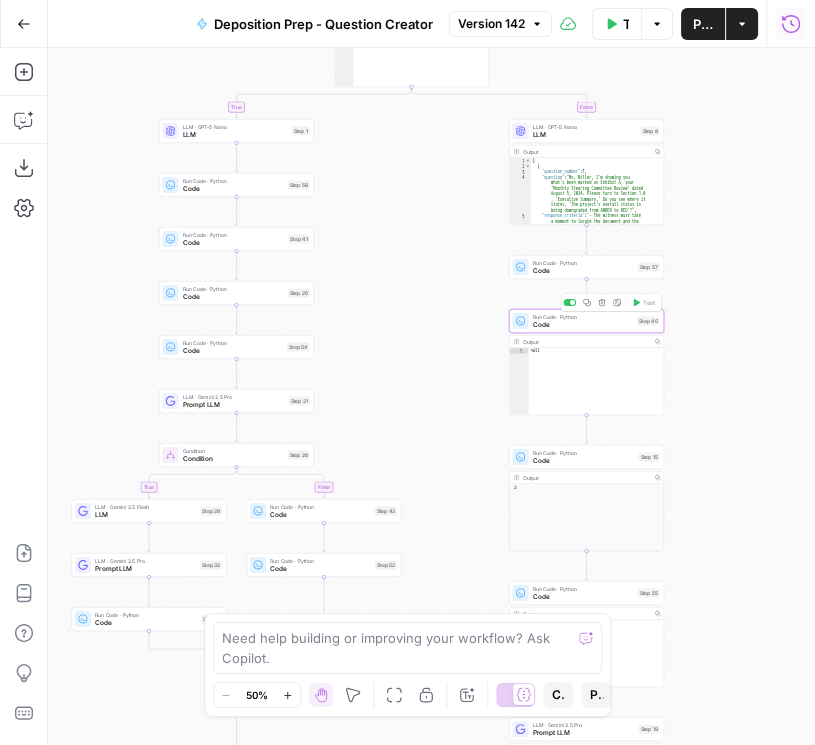 click on "Code" at bounding box center (583, 325) 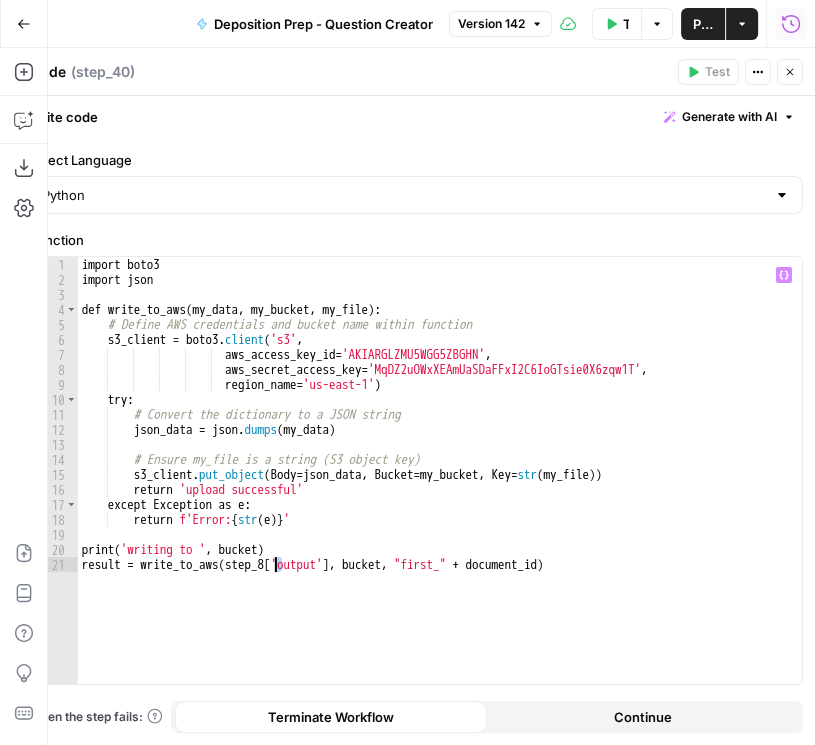 click on "import   boto3 import   json def   write_to_aws ( my_data ,   my_bucket ,   my_file ) :      # Define AWS credentials and bucket name within function      s3_client   =   boto3 . client ( 's3' ,                               aws_access_key_id = 'AKIARGLZMU5WGG5ZBGHN' ,                               aws_secret_access_key = '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' ,                               region_name = 'us-east-1' )      try :           # Convert the dictionary to a JSON string           json_data   =   json . dumps ( my_data )                     # Ensure my_file is a string (S3 object key)           s3_client . put_object ( Body = json_data ,   Bucket = my_bucket ,   Key = str ( my_file ))           return   'upload successful'      except   Exception   as   e :           return   f'Error:  { str ( e )} ' print ( 'writing to ' ,   bucket ) result   =   write_to_aws ( step_8 [ 'output' ] ,   bucket ,   "first_"   +   document_id )" at bounding box center (440, 486) 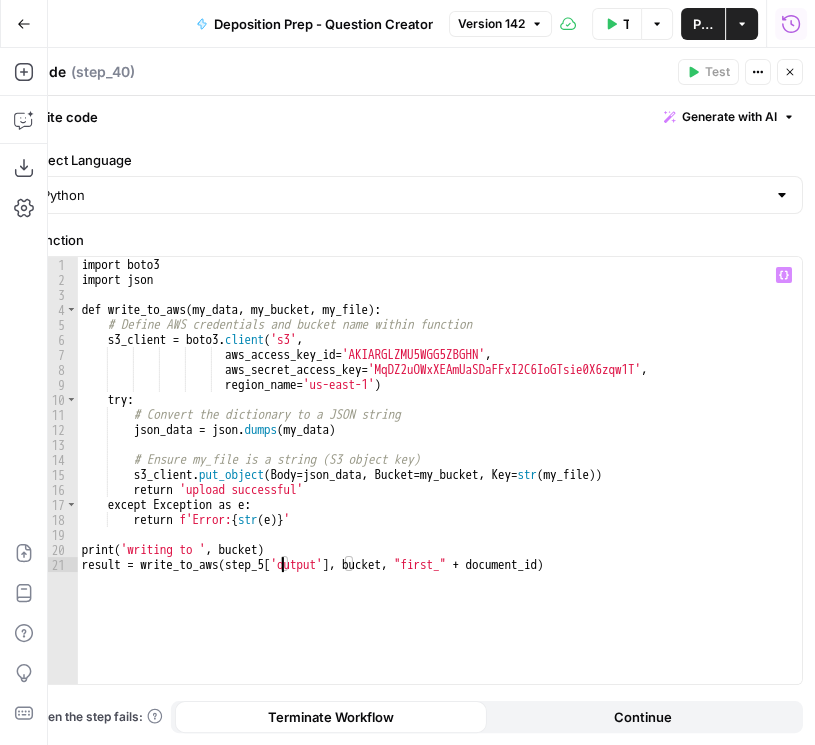 scroll, scrollTop: 0, scrollLeft: 15, axis: horizontal 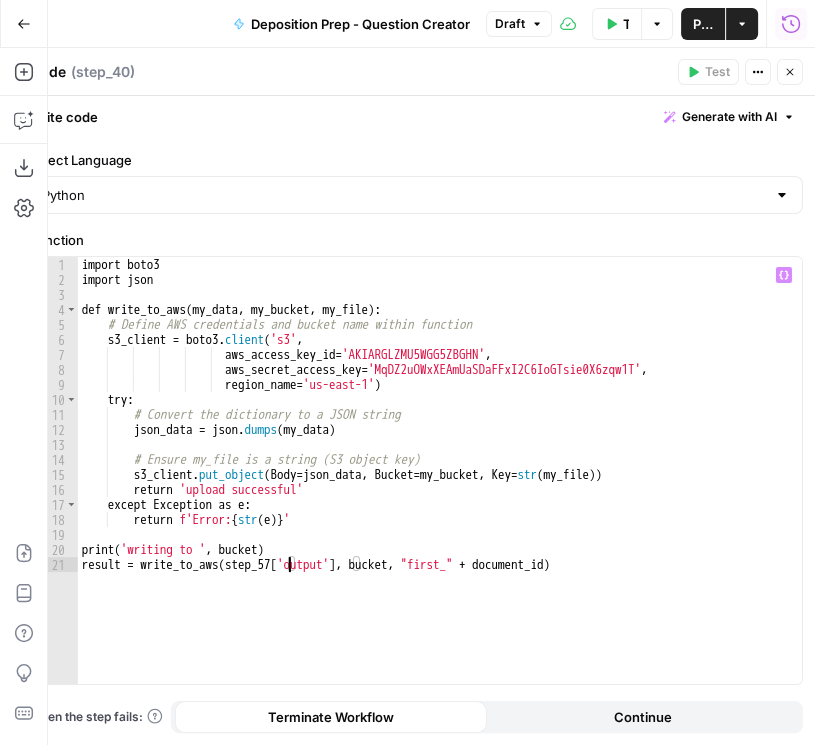 type on "**********" 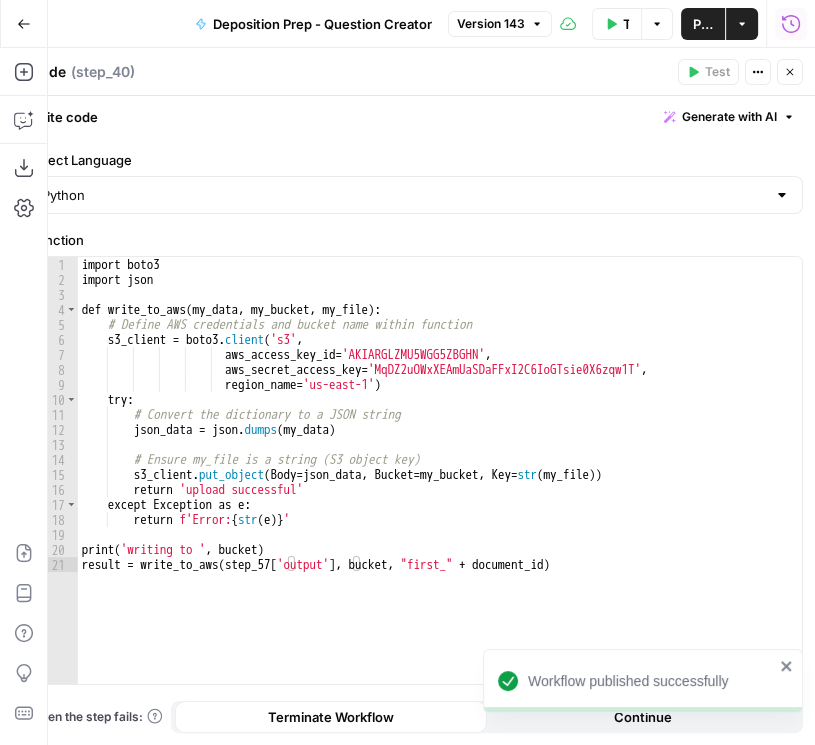 click on "Close" at bounding box center (790, 72) 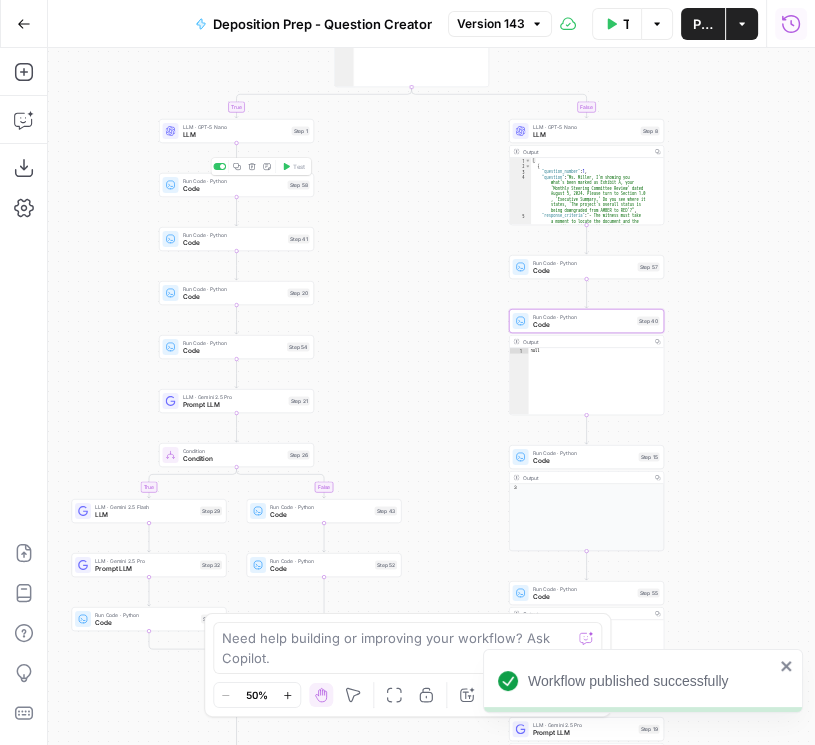 click on "Code" at bounding box center [233, 189] 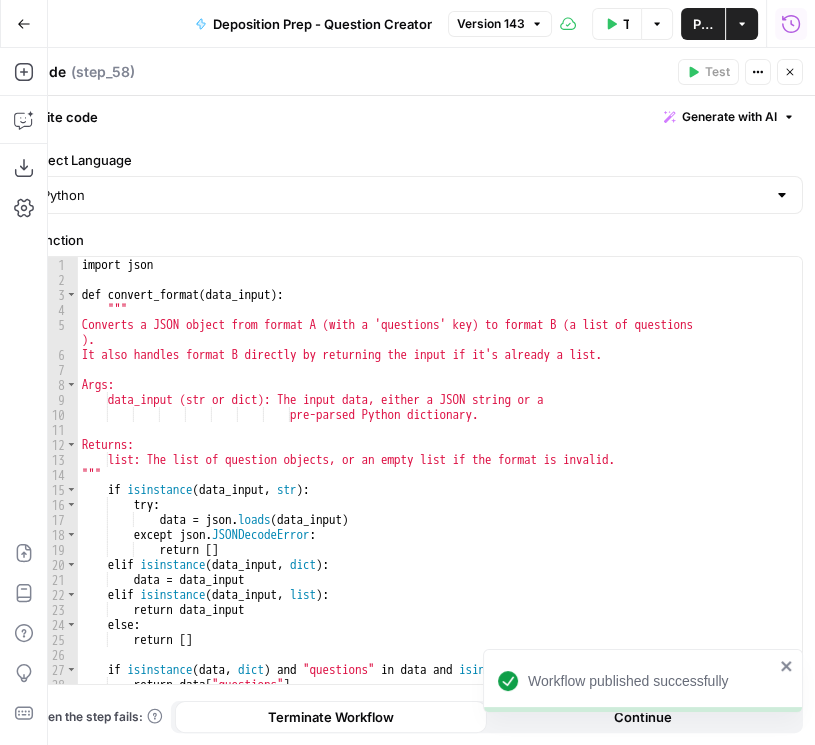 click 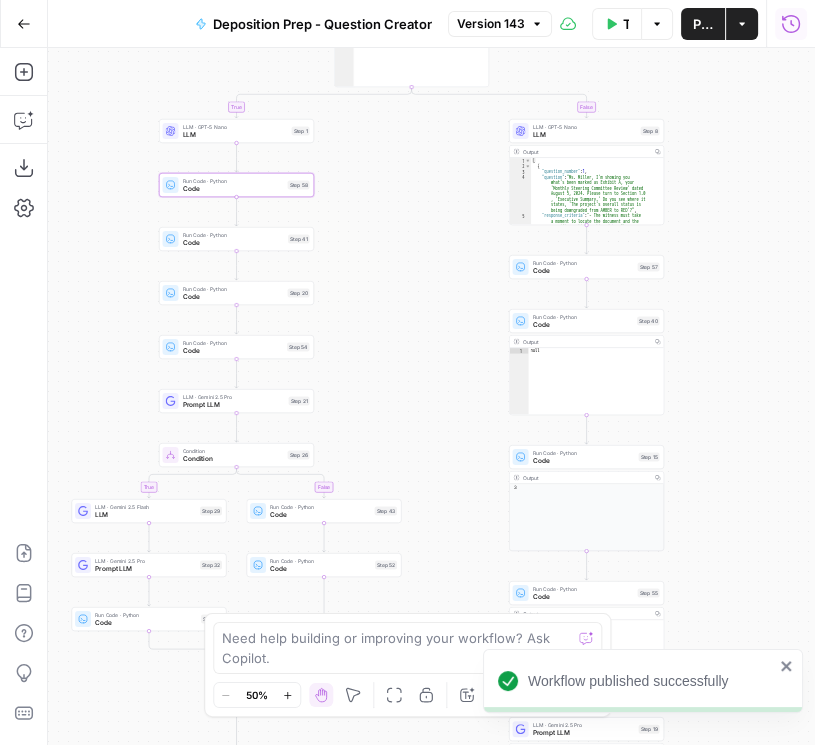 click on "Code" at bounding box center [234, 243] 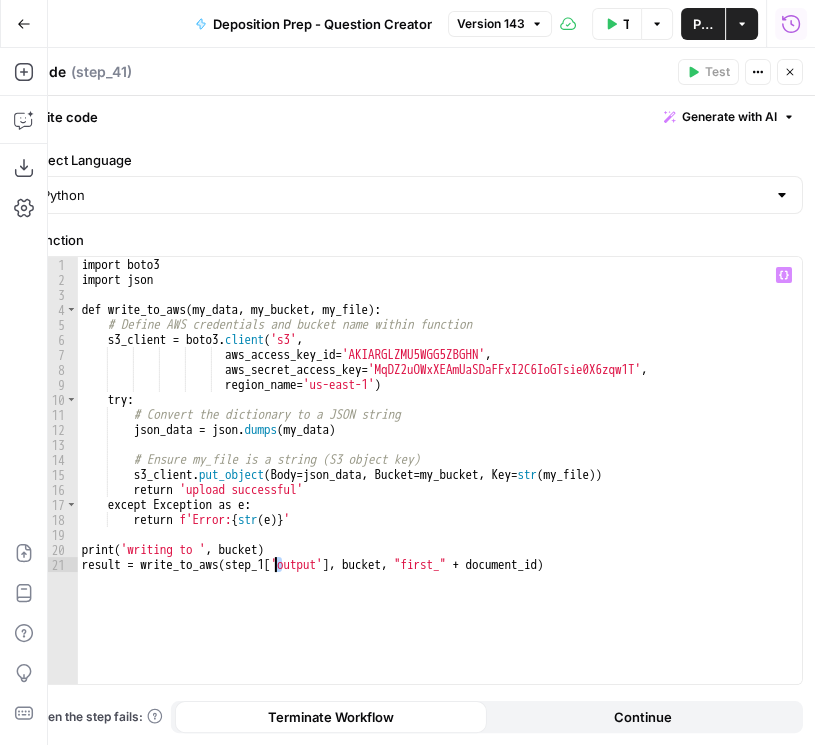 click on "import   boto3 import   json def   write_to_aws ( my_data ,   my_bucket ,   my_file ) :      # Define AWS credentials and bucket name within function      s3_client   =   boto3 . client ( 's3' ,                               aws_access_key_id = 'AKIARGLZMU5WGG5ZBGHN' ,                               aws_secret_access_key = '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' ,                               region_name = 'us-east-1' )      try :           # Convert the dictionary to a JSON string           json_data   =   json . dumps ( my_data )                     # Ensure my_file is a string (S3 object key)           s3_client . put_object ( Body = json_data ,   Bucket = my_bucket ,   Key = str ( my_file ))           return   'upload successful'      except   Exception   as   e :           return   f'Error:  { str ( e )} ' print ( 'writing to ' ,   bucket ) result   =   write_to_aws ( step_1 [ 'output' ] ,   bucket ,   "first_"   +   document_id )" at bounding box center (440, 486) 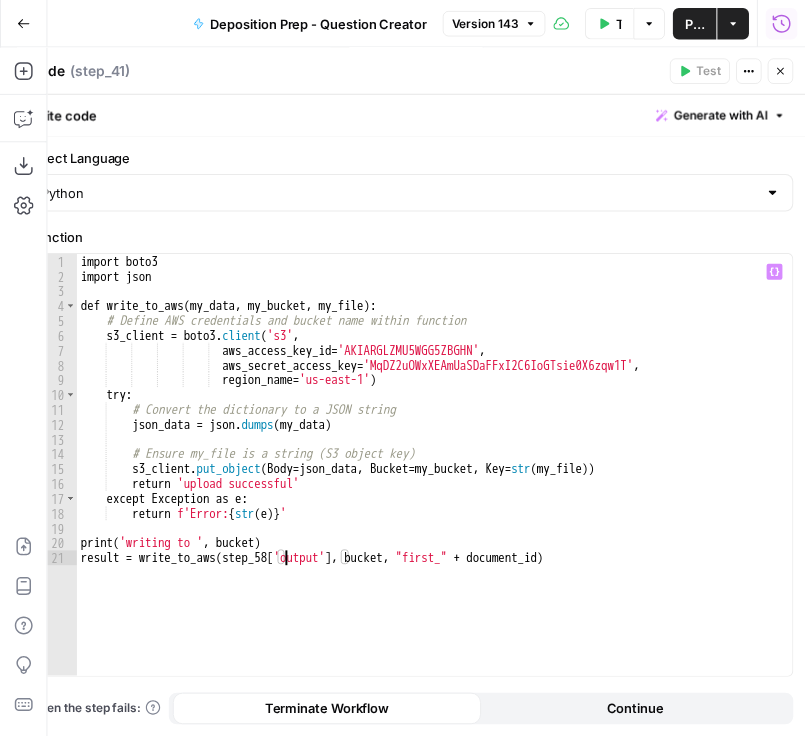 scroll, scrollTop: 0, scrollLeft: 15, axis: horizontal 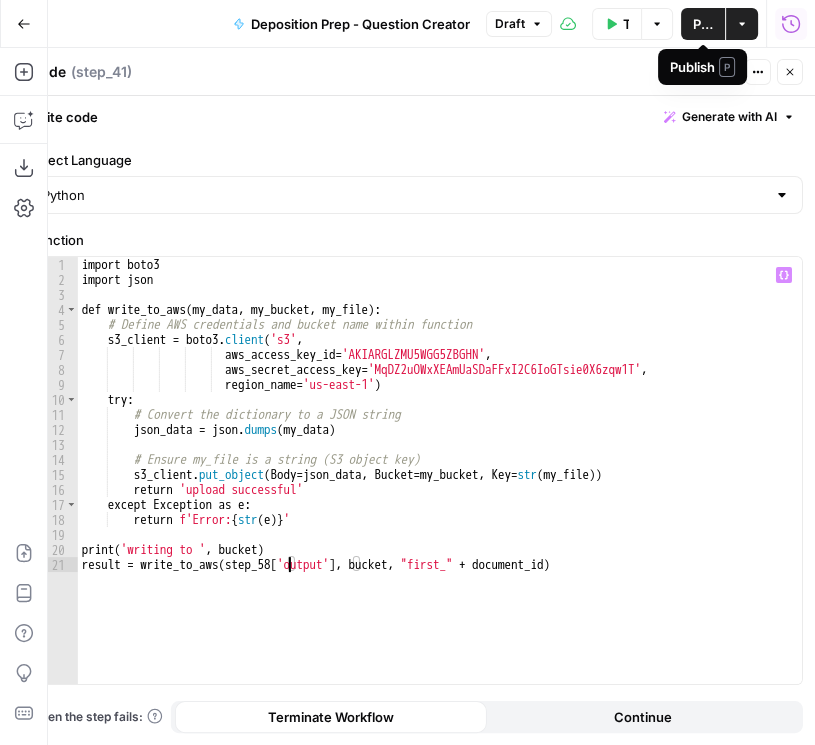 type on "**********" 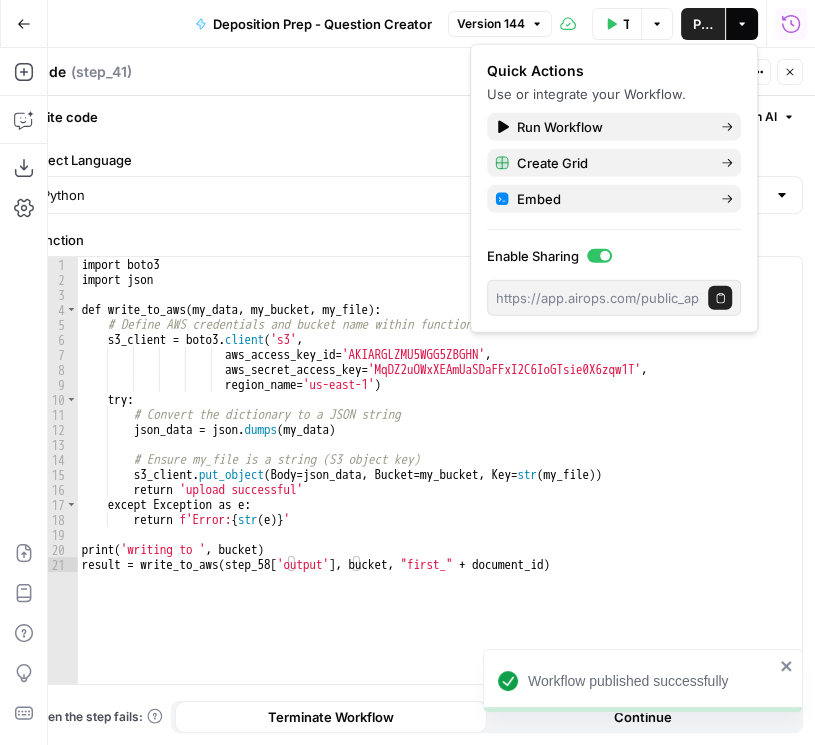 click on "Close" at bounding box center [790, 72] 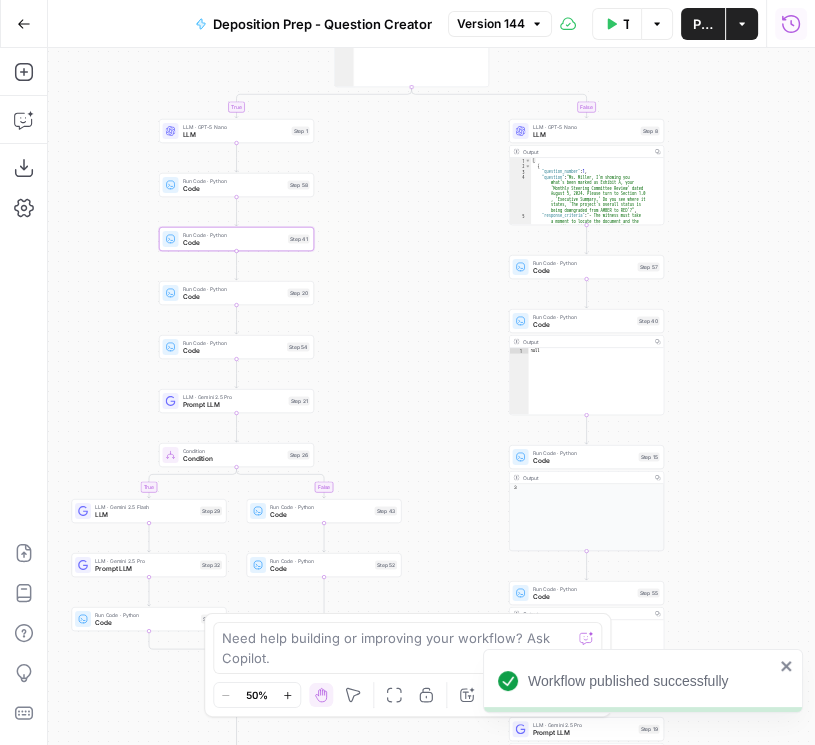 click 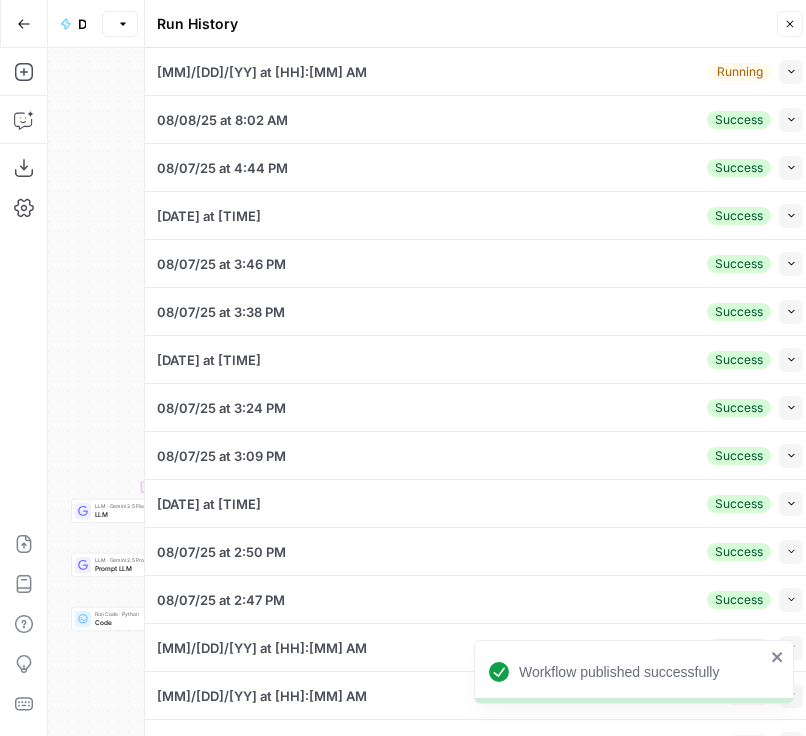 click on "Collapse" at bounding box center [791, 72] 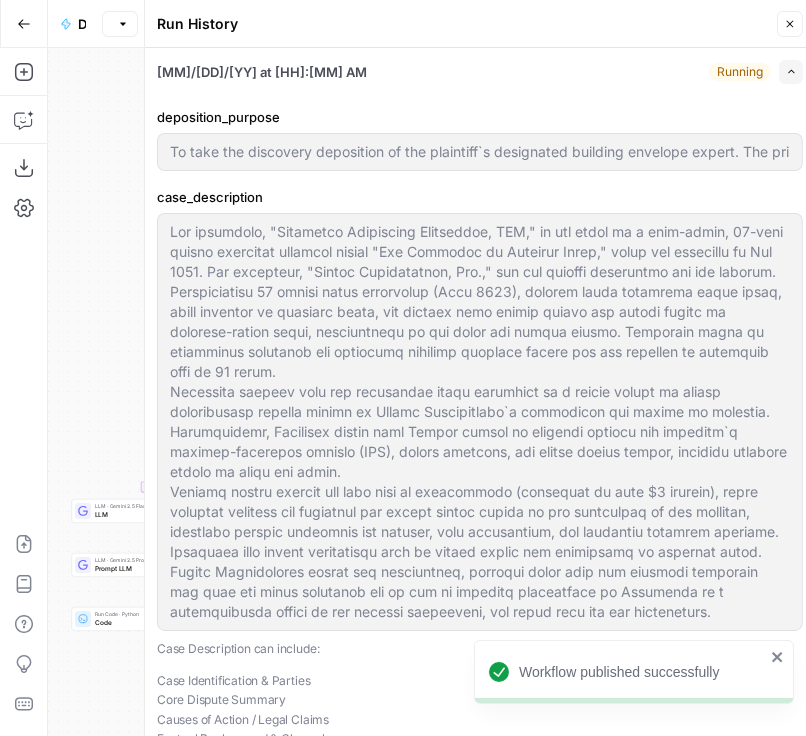 scroll, scrollTop: 39, scrollLeft: 0, axis: vertical 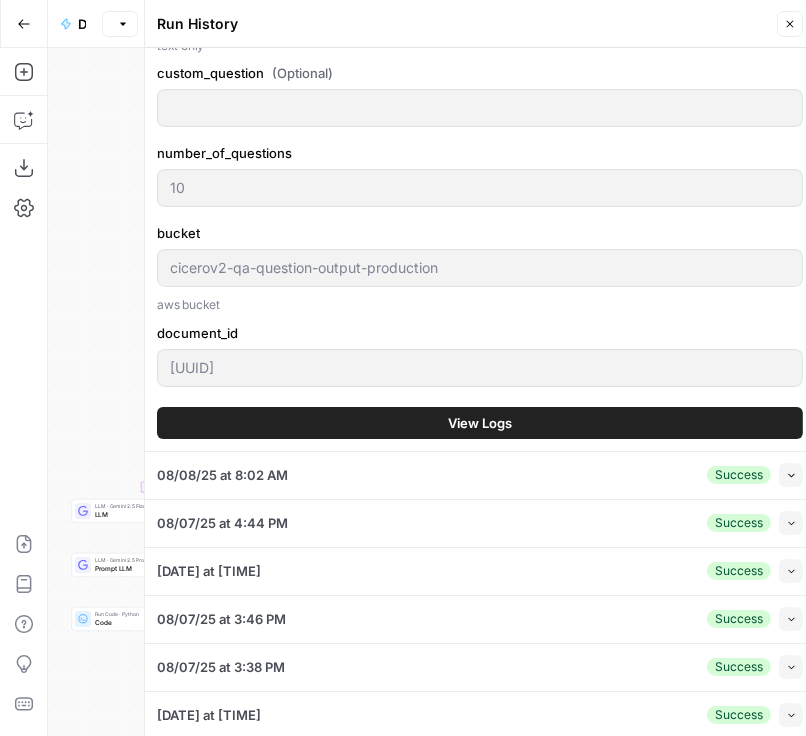 type on "To take the discovery deposition of the plaintiff`s designated building envelope expert. The primary goals are:To lock in the expert`s opinions regarding the cause and extent of the alleged water intrusion and resulting damages.To explore the factual basis, methodology, and industry standards relied upon for each opinion.To identify any potential weaknesses, inconsistencies, or alternative causes the expert may have considered or dismissed.To assess the expert`s qualifications, bias, and effectiveness as a potential trial witness.To understand the basis for his estimated cost of repair." 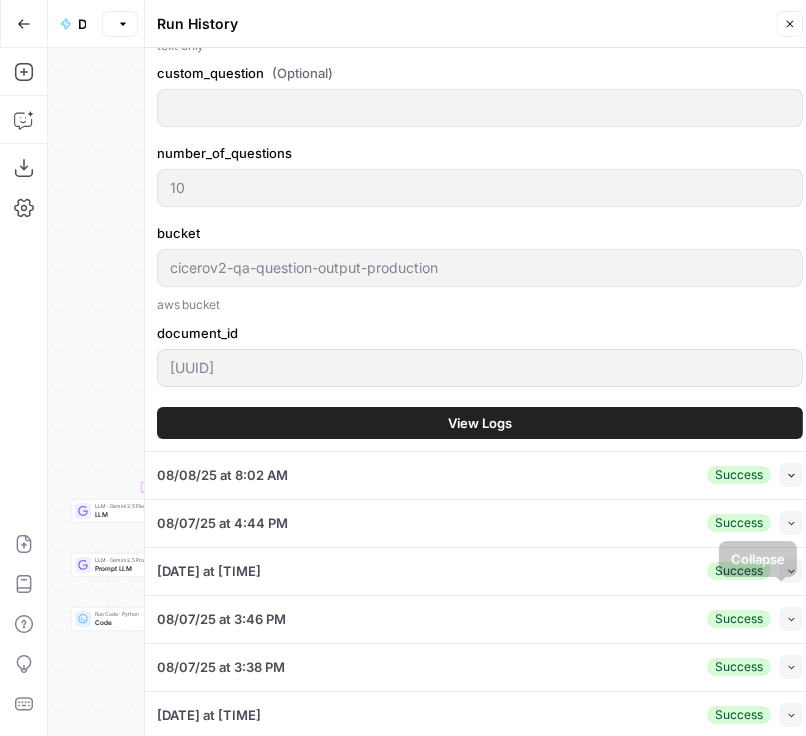 click on "View Logs" at bounding box center (480, 423) 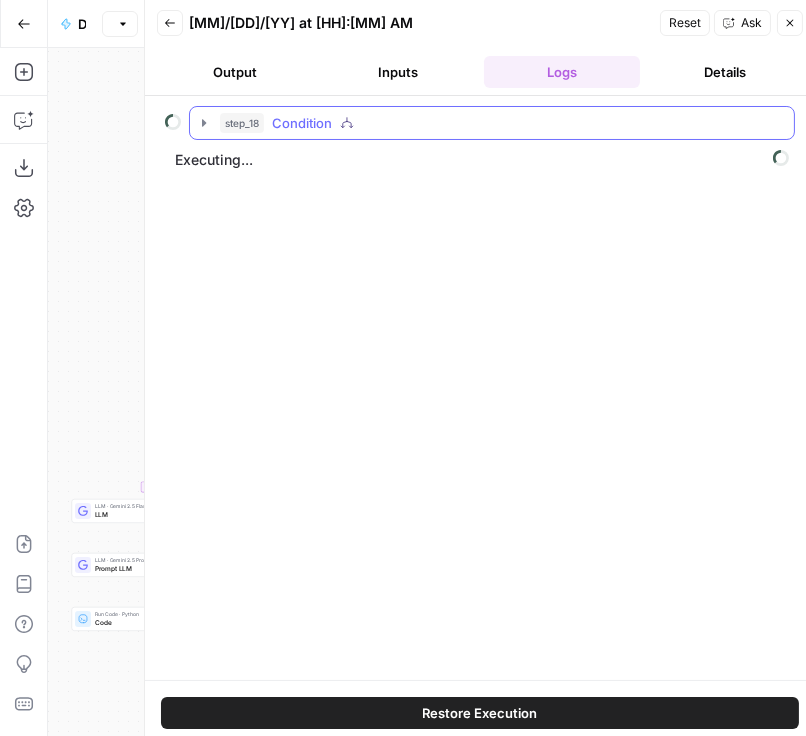 click on "step_18 Condition" at bounding box center (492, 123) 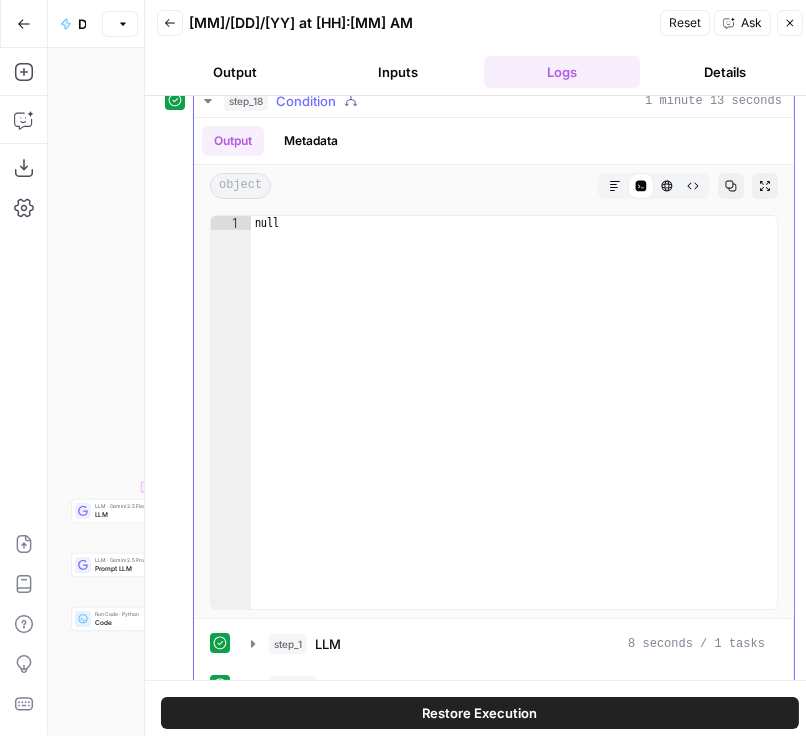 scroll, scrollTop: 268, scrollLeft: 0, axis: vertical 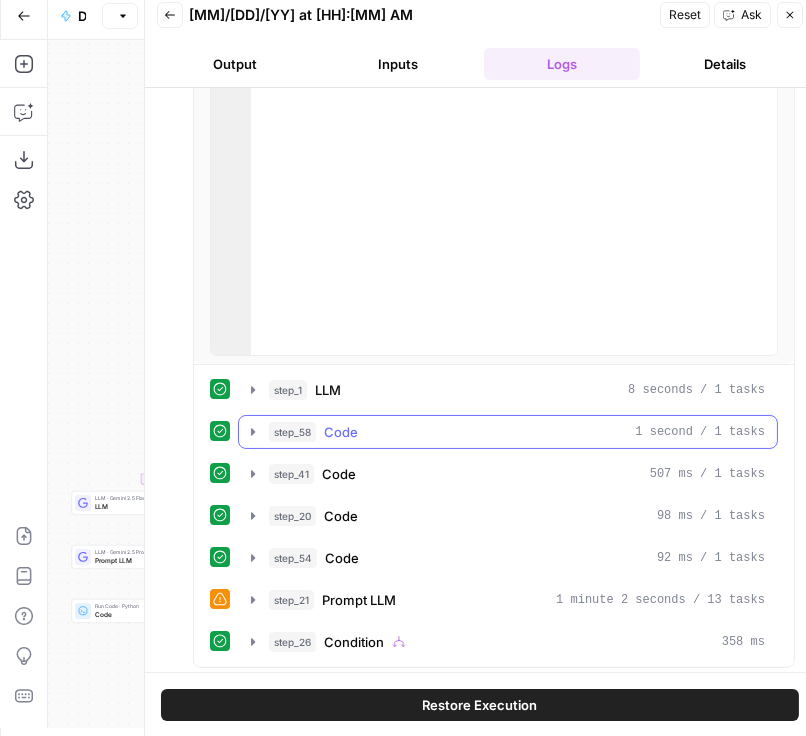 click 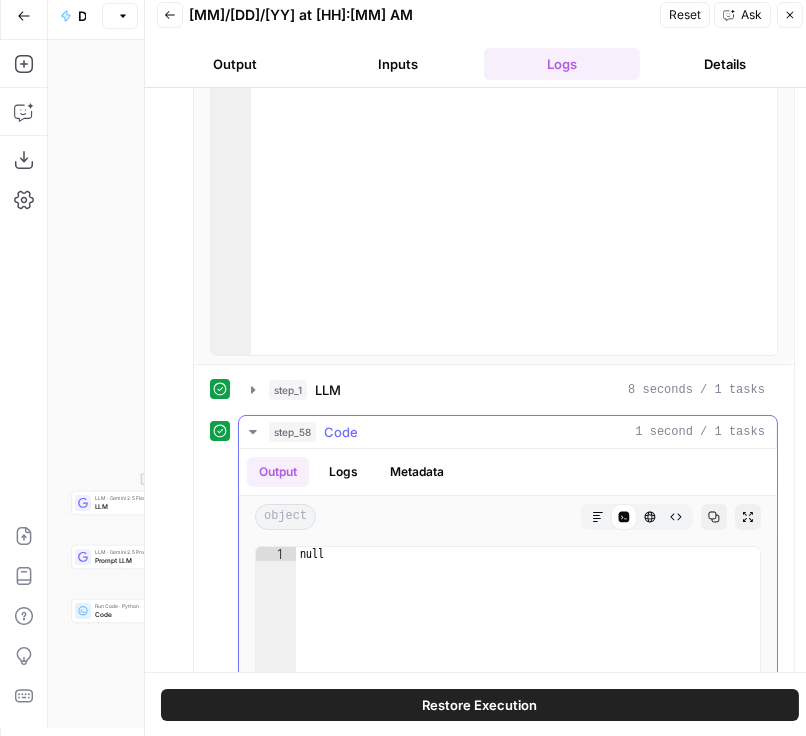 click on "Logs" at bounding box center [343, 472] 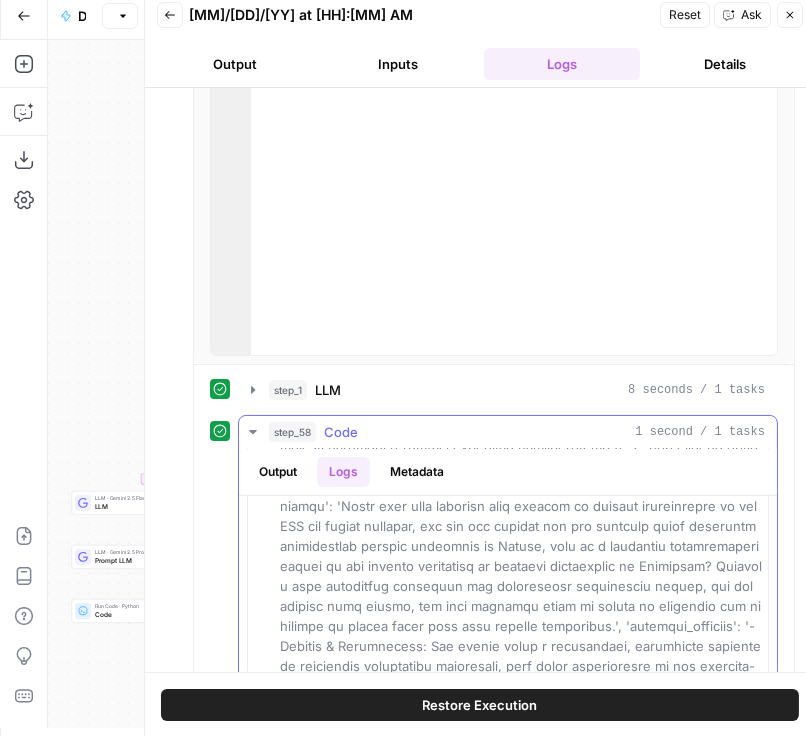 scroll, scrollTop: 552, scrollLeft: 0, axis: vertical 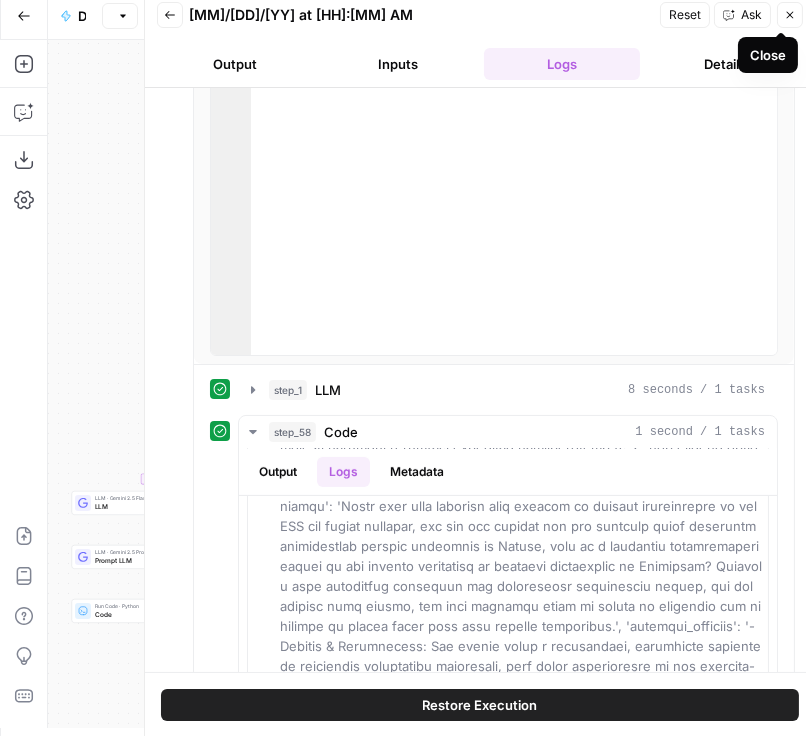 click 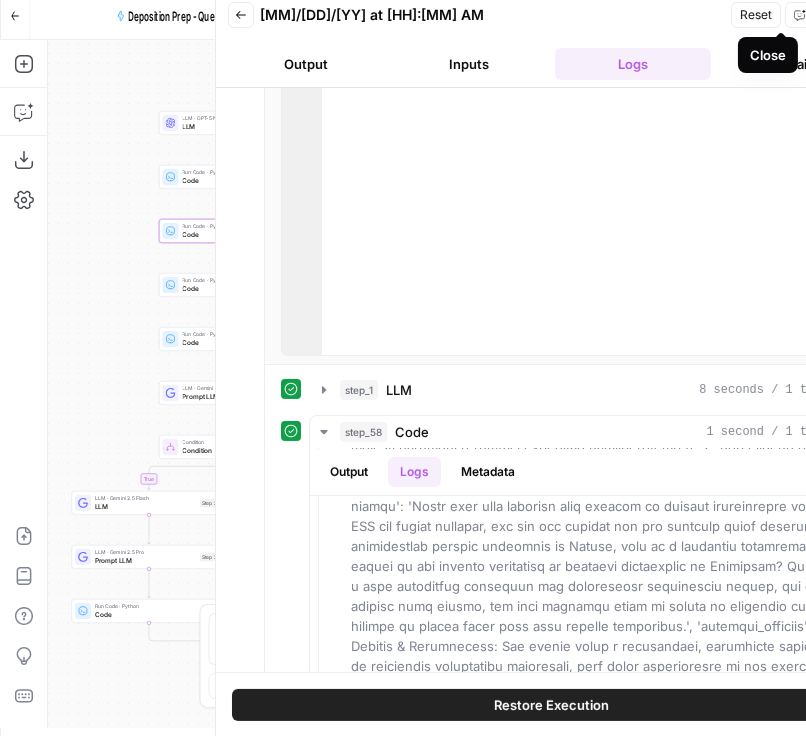 scroll, scrollTop: 0, scrollLeft: 0, axis: both 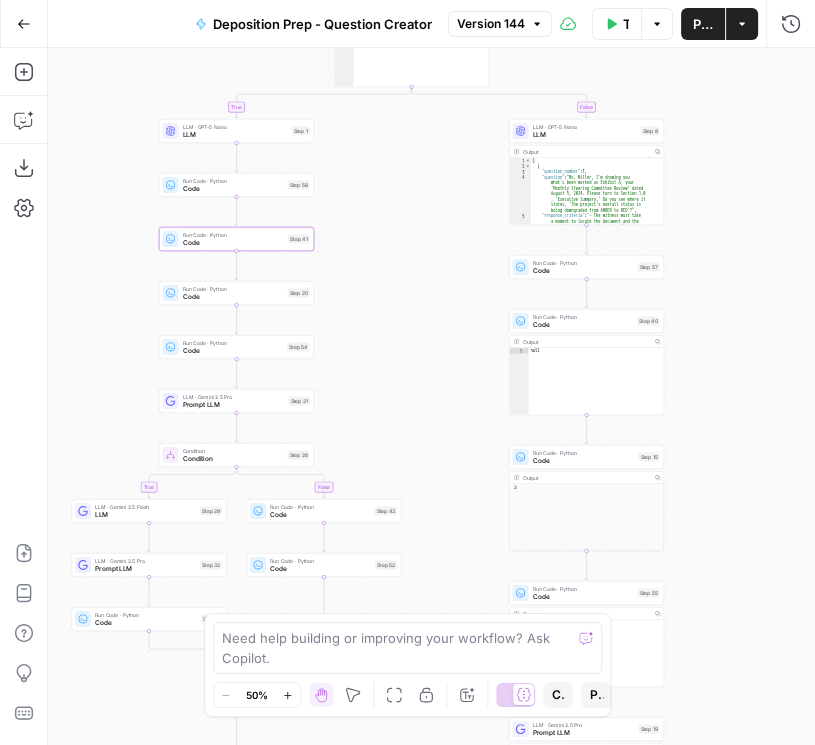 click on "Run History" at bounding box center [791, 24] 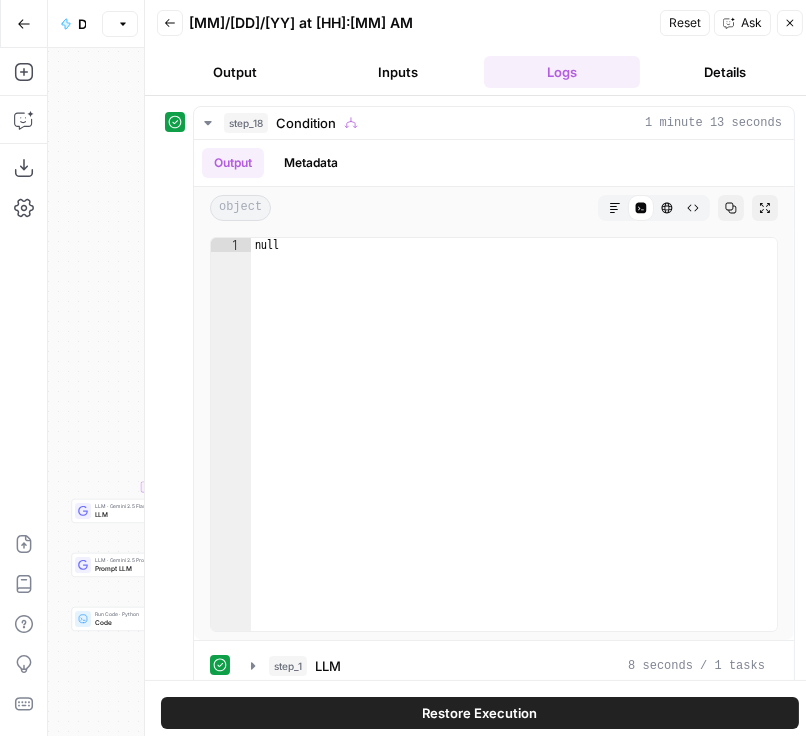 click on "Back" at bounding box center (170, 23) 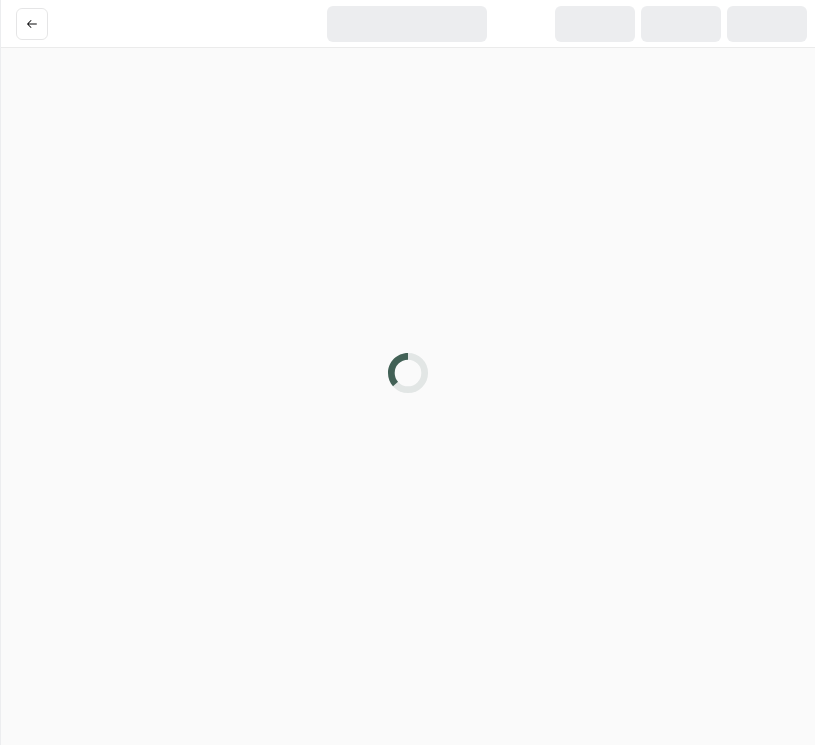 scroll, scrollTop: 0, scrollLeft: 0, axis: both 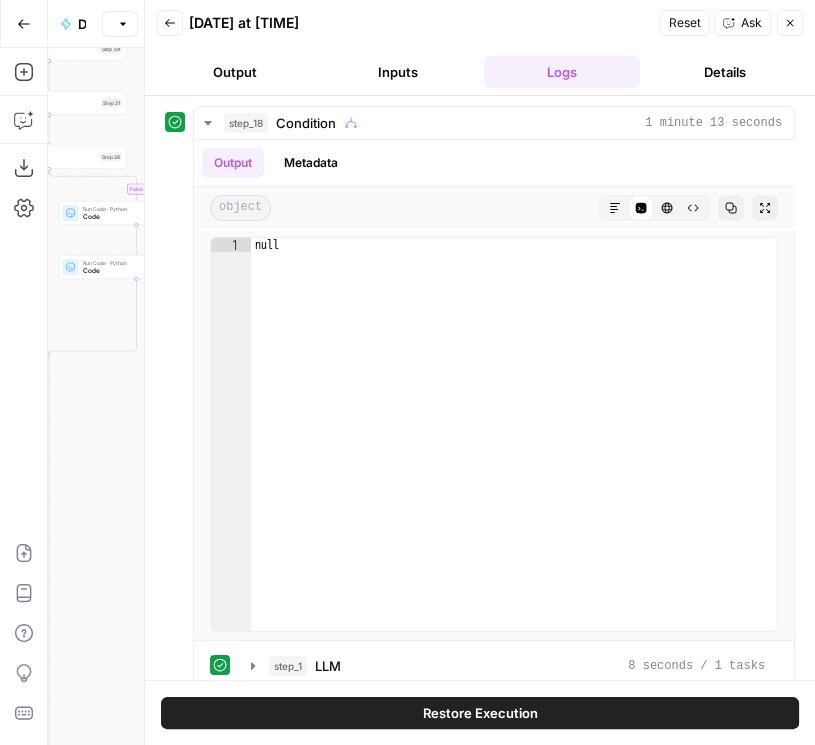 click 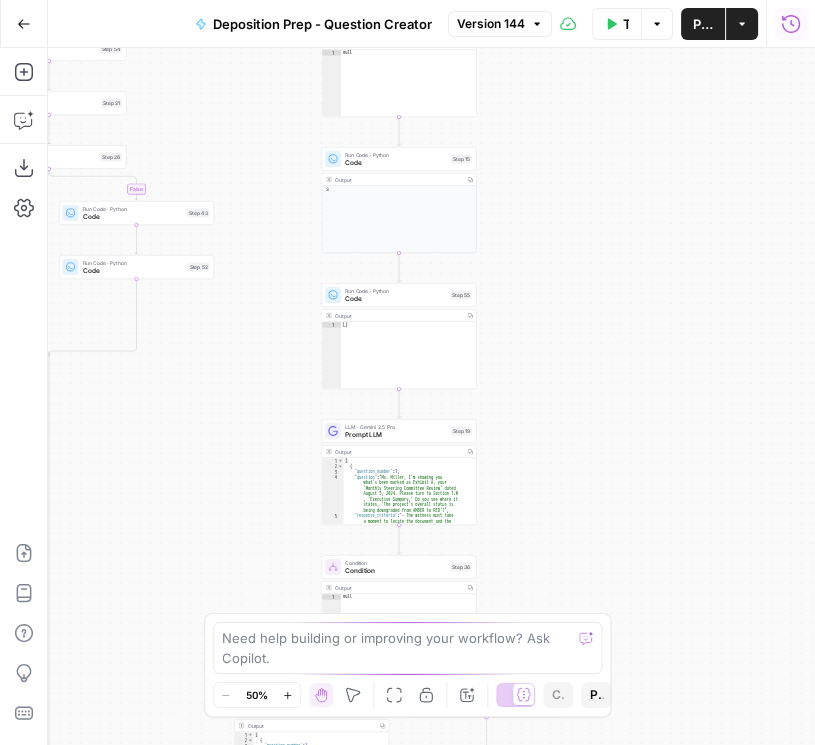 click 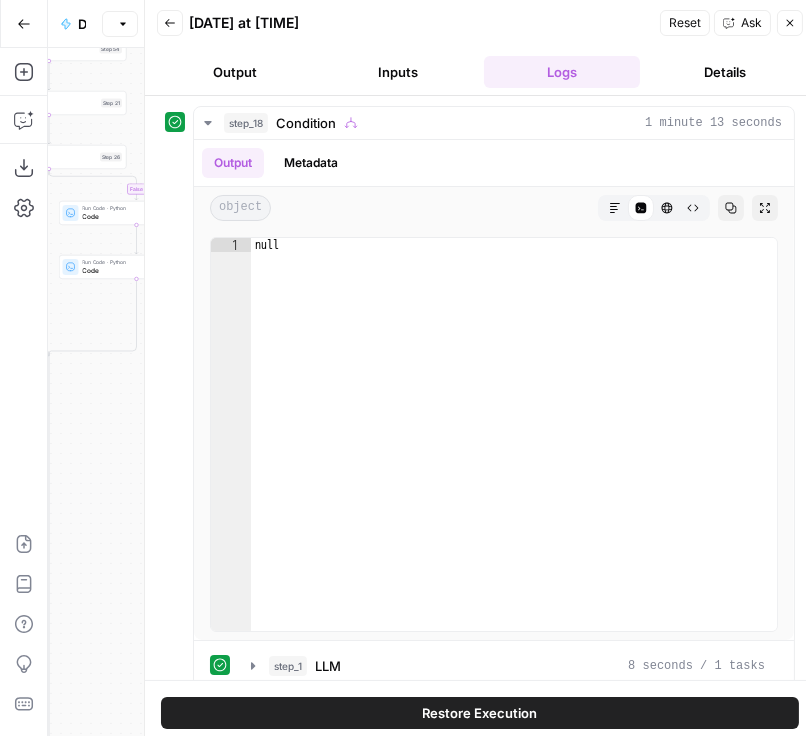 click 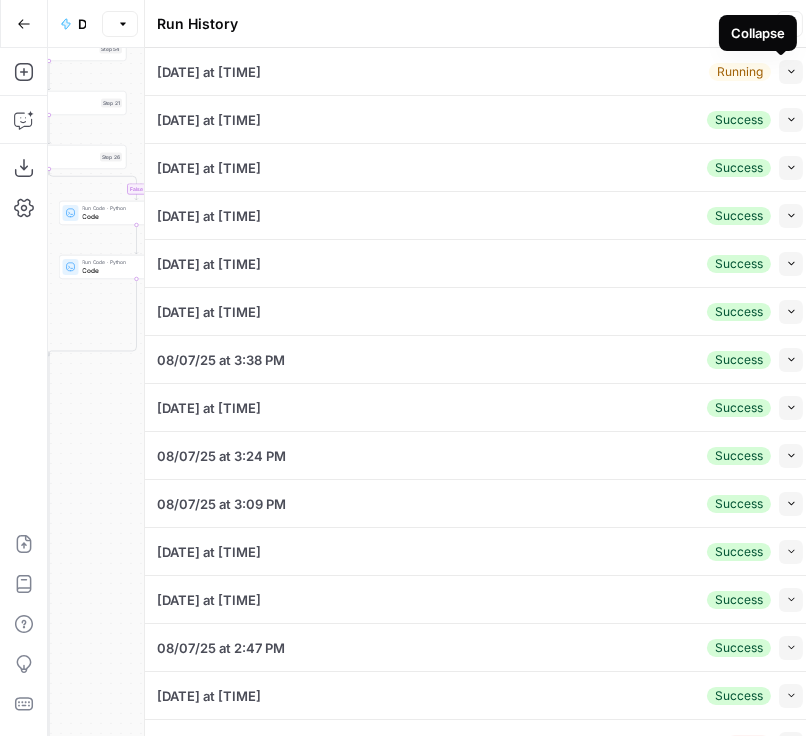click 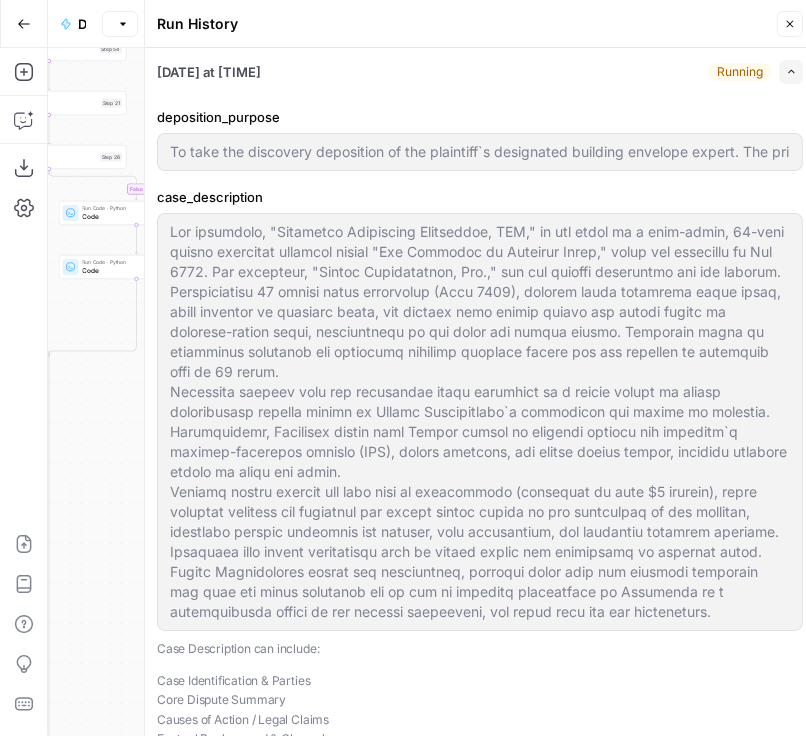 scroll, scrollTop: 39, scrollLeft: 0, axis: vertical 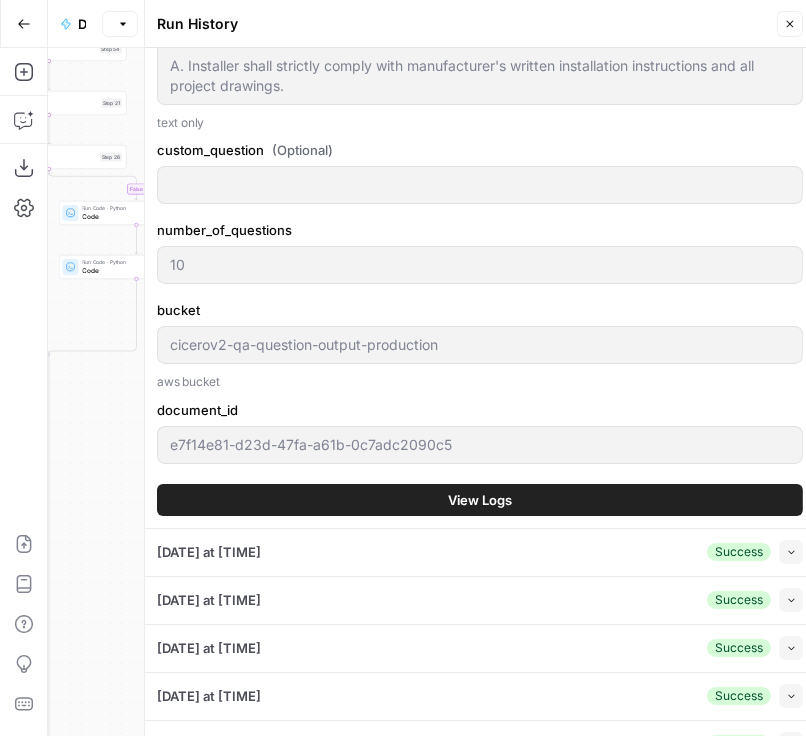 type on "To take the discovery deposition of the plaintiff`s designated building envelope expert. The primary goals are:To lock in the expert`s opinions regarding the cause and extent of the alleged water intrusion and resulting damages.To explore the factual basis, methodology, and industry standards relied upon for each opinion.To identify any potential weaknesses, inconsistencies, or alternative causes the expert may have considered or dismissed.To assess the expert`s qualifications, bias, and effectiveness as a potential trial witness.To understand the basis for his estimated cost of repair." 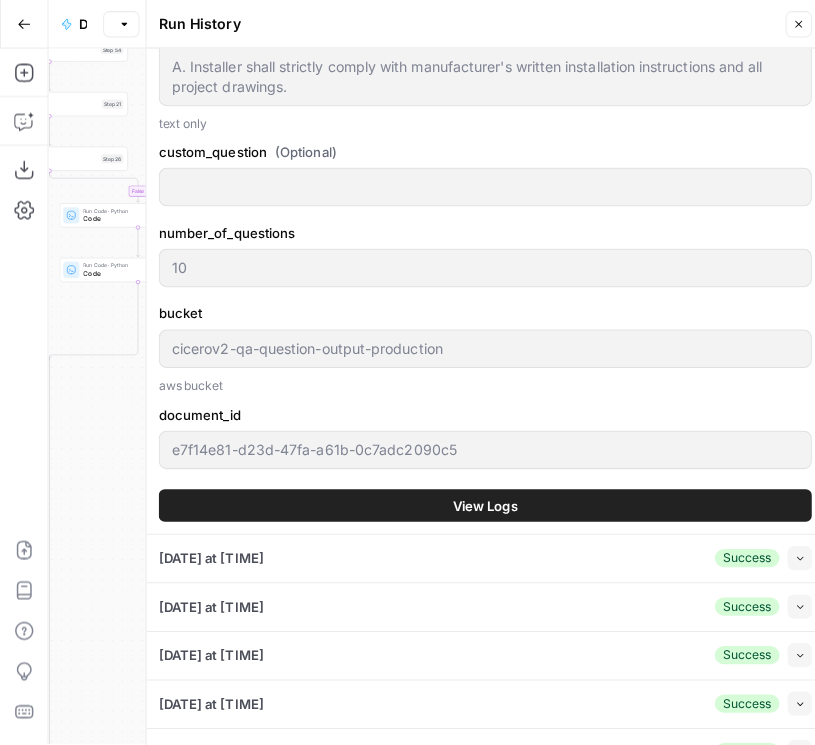 scroll, scrollTop: 0, scrollLeft: 0, axis: both 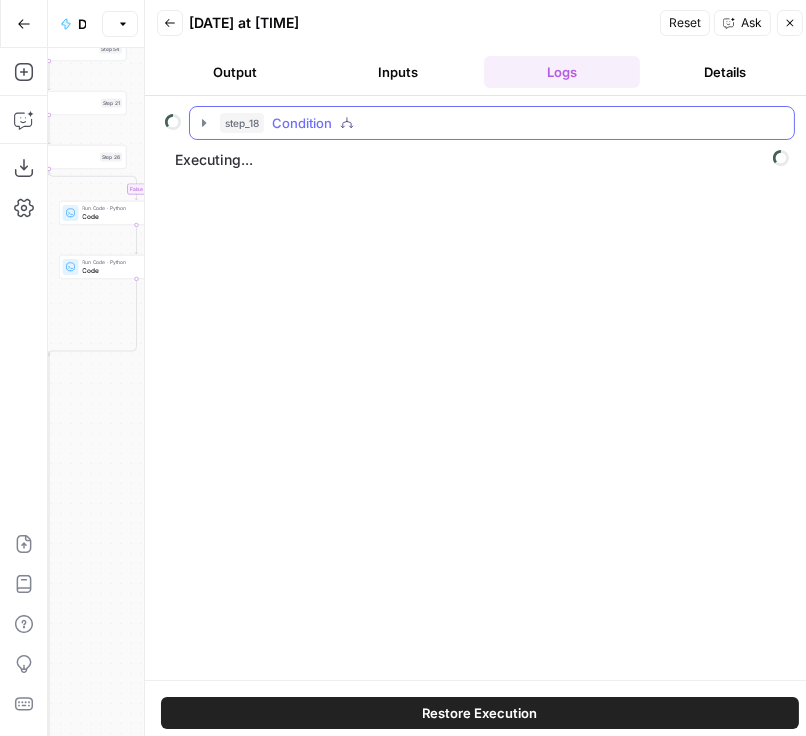 click 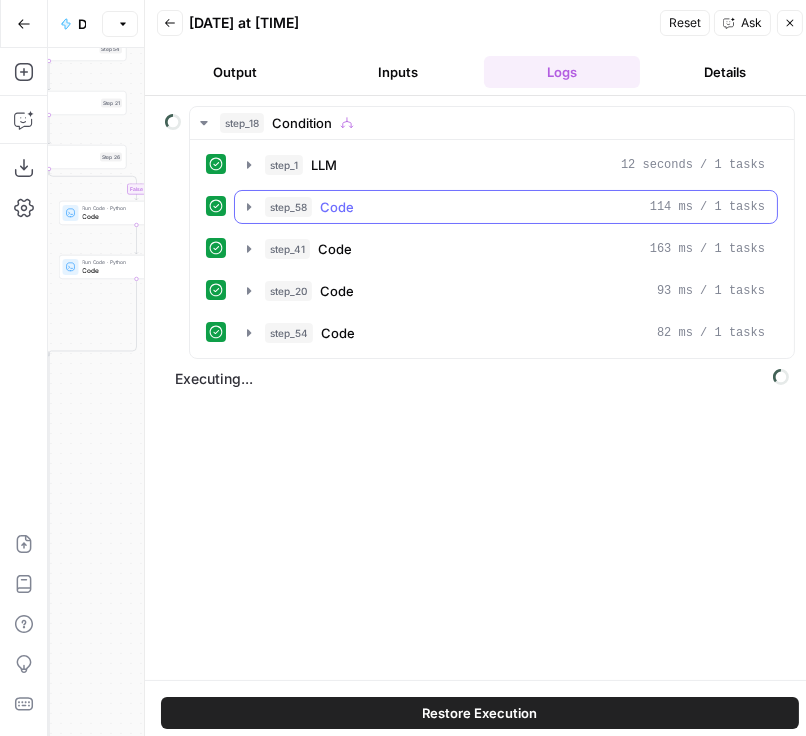 click 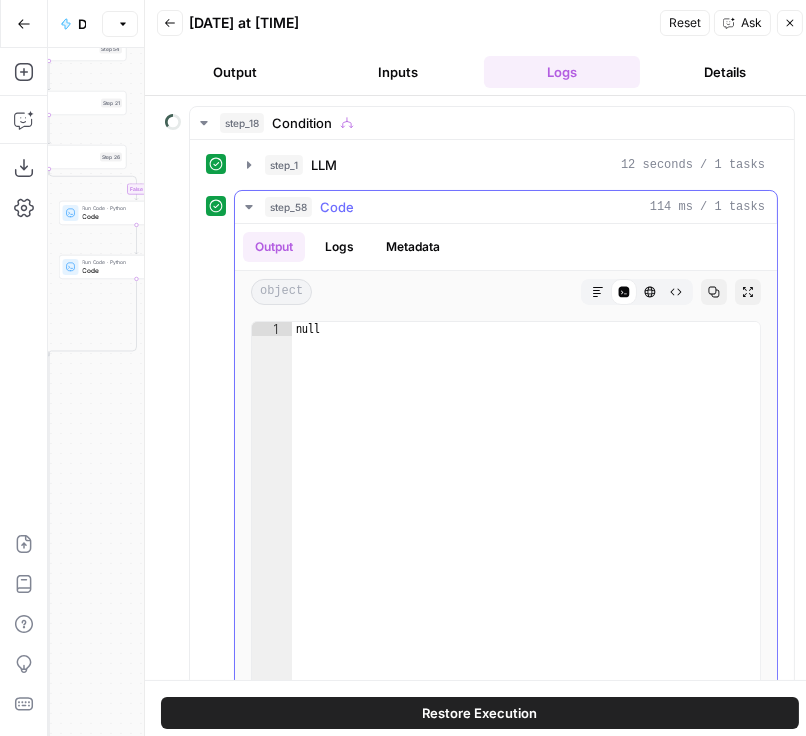 click 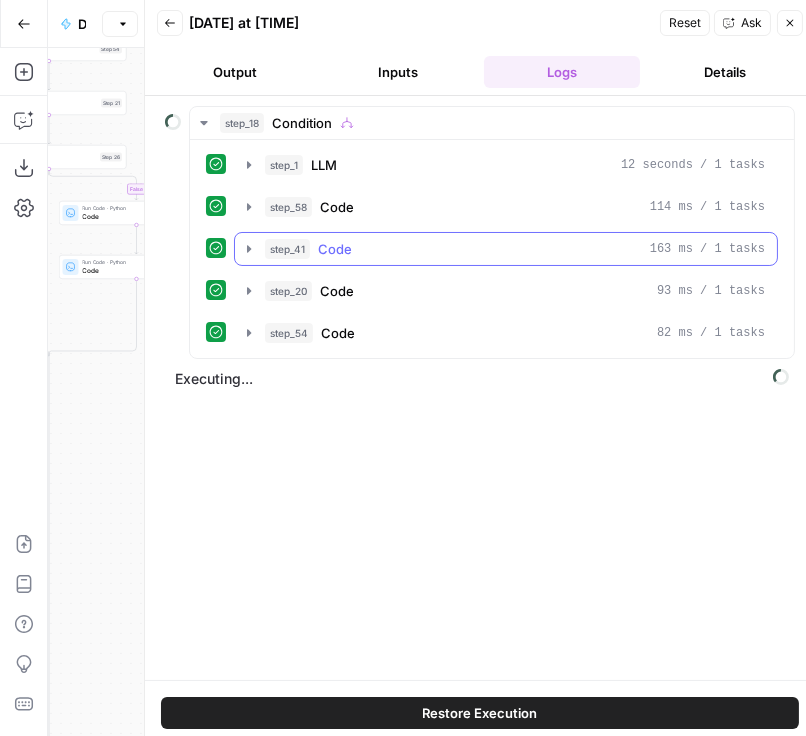 click 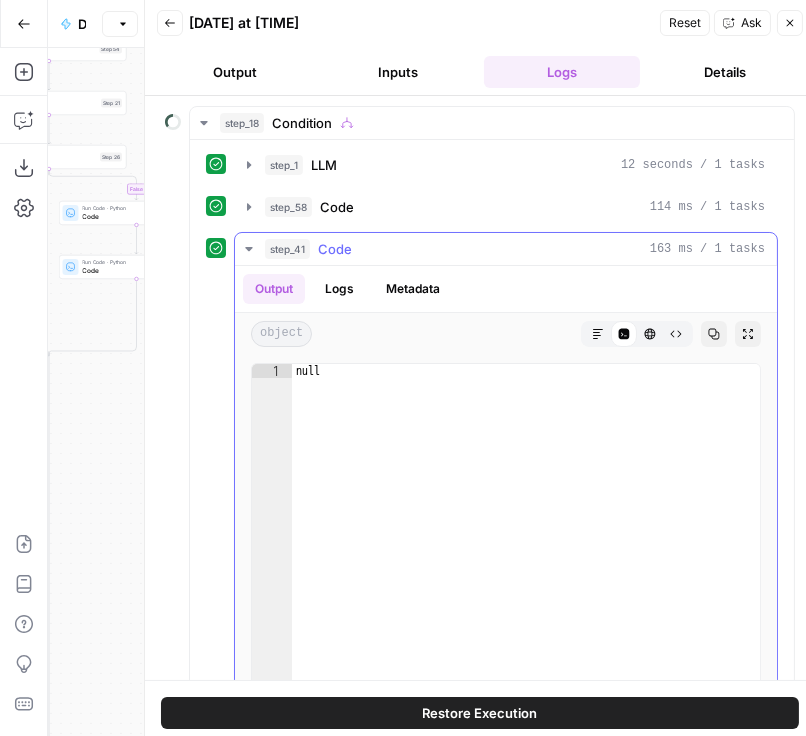 click on "Logs" at bounding box center [339, 289] 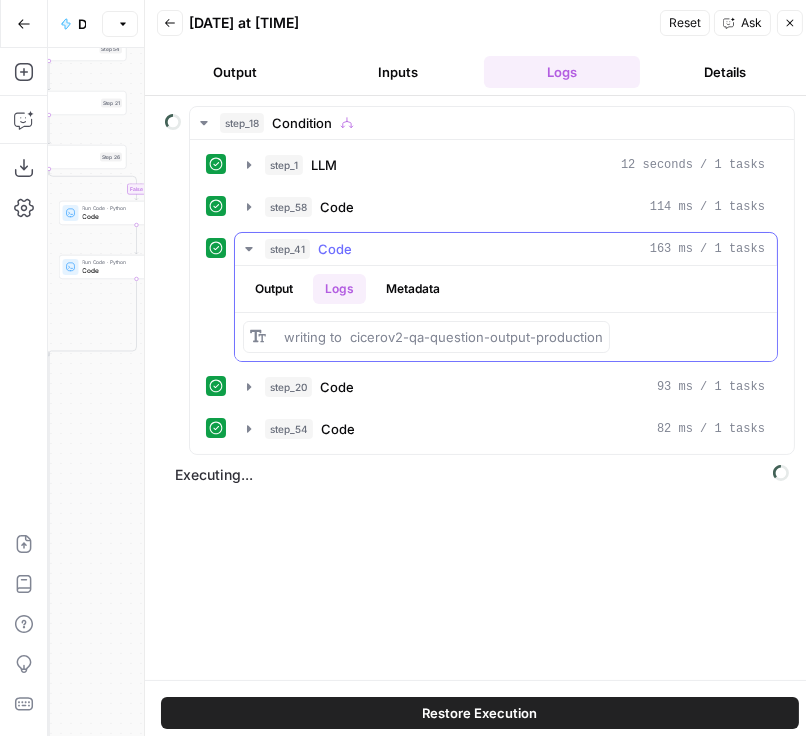 click on "Metadata" at bounding box center [413, 289] 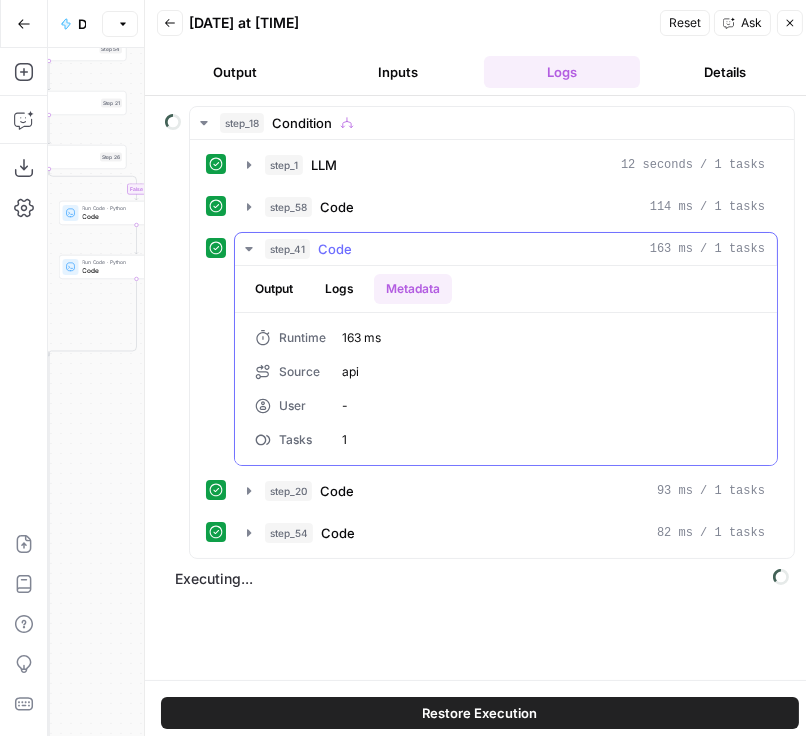 click on "Logs" at bounding box center (339, 289) 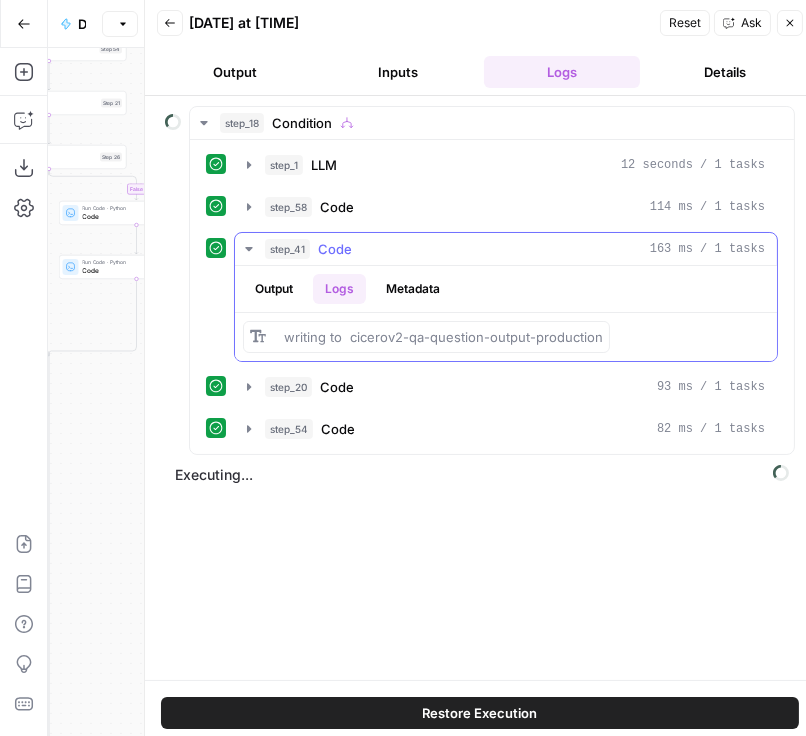 click on "Output" at bounding box center (274, 289) 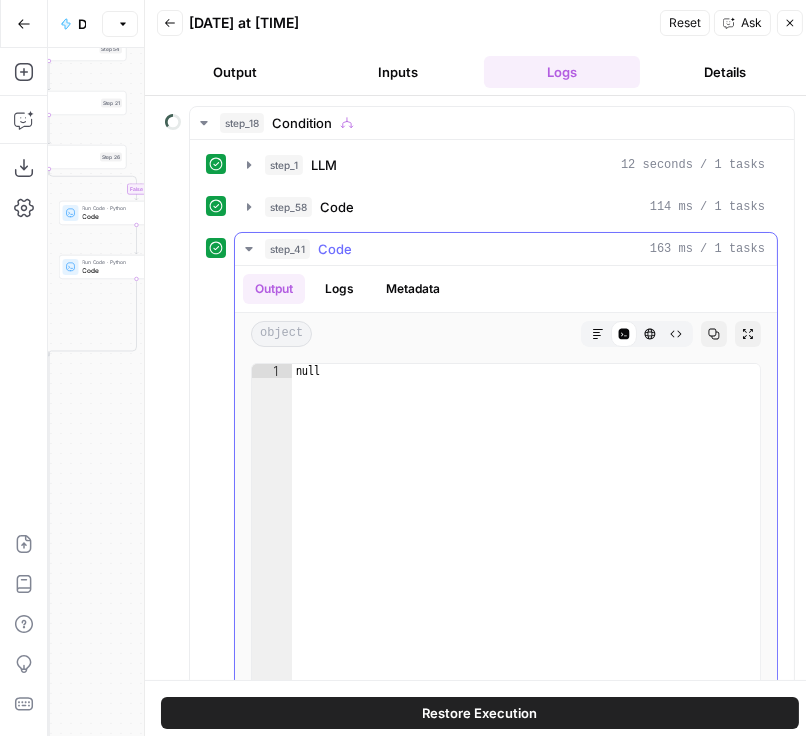 click 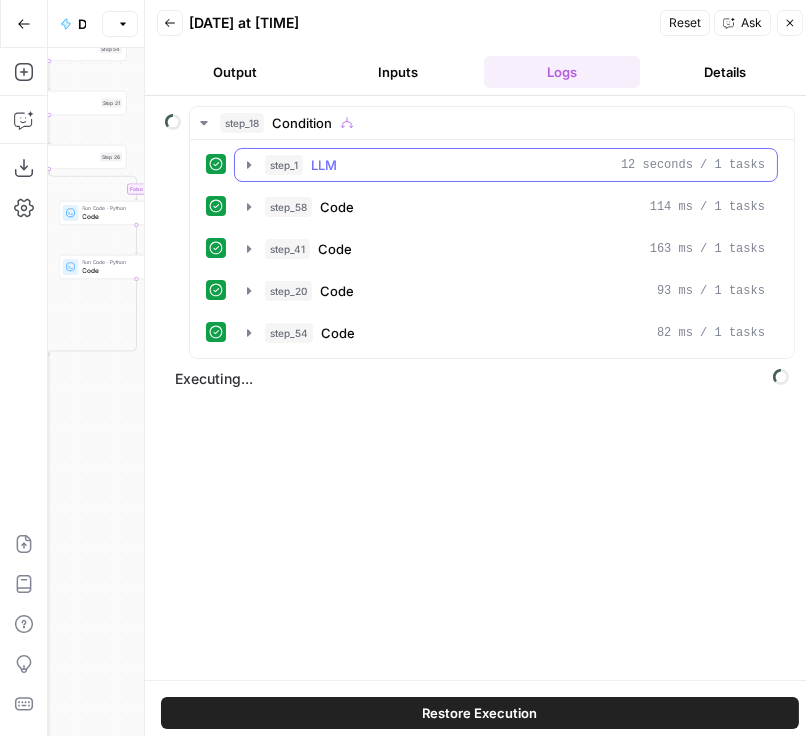click 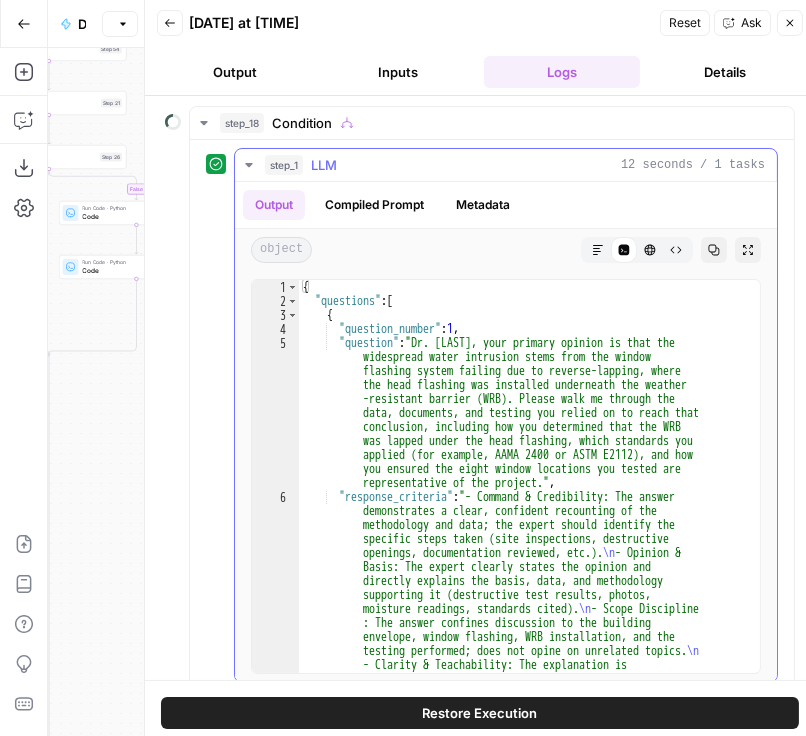 click 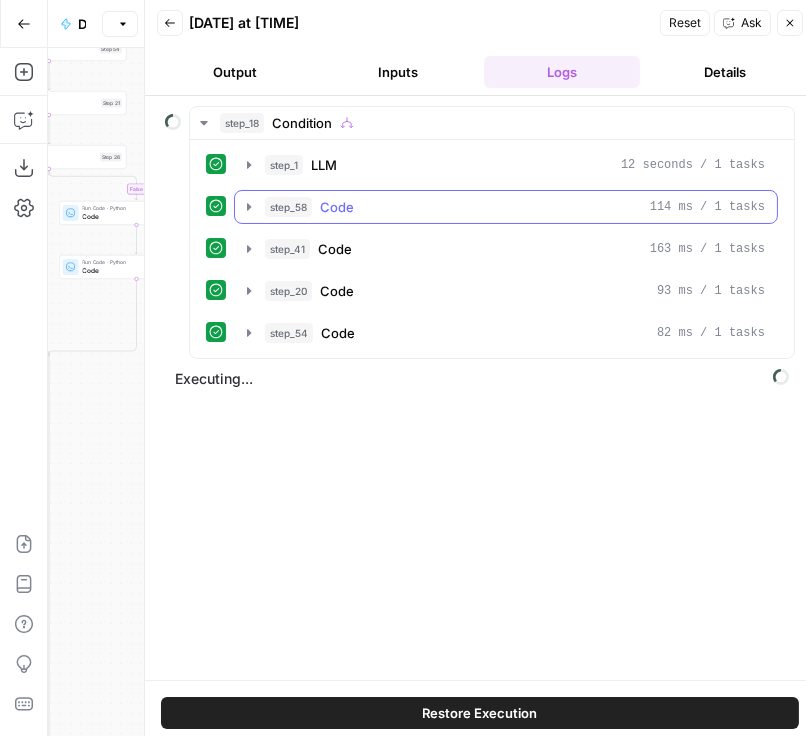 click 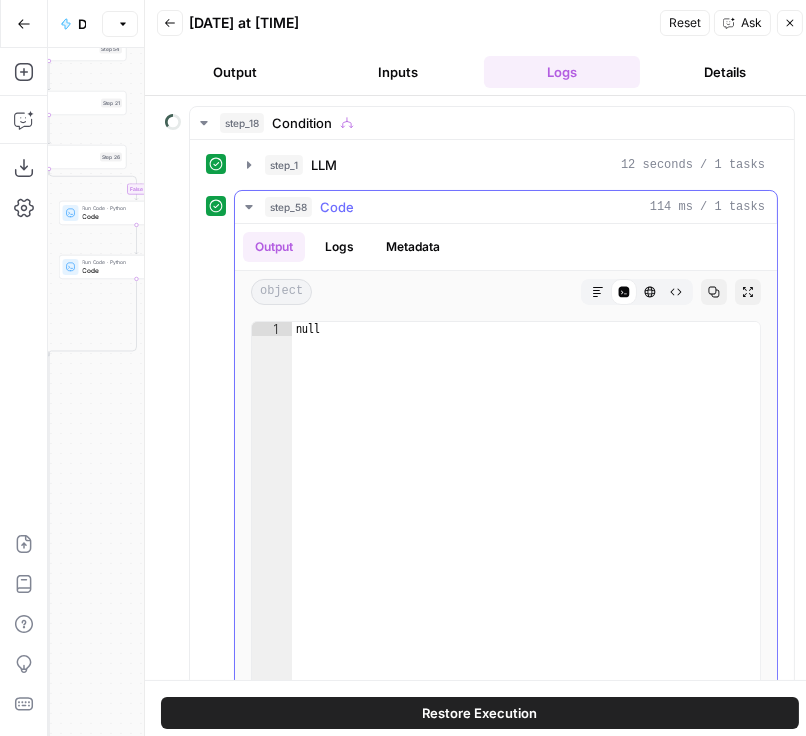 click on "Logs" at bounding box center (339, 247) 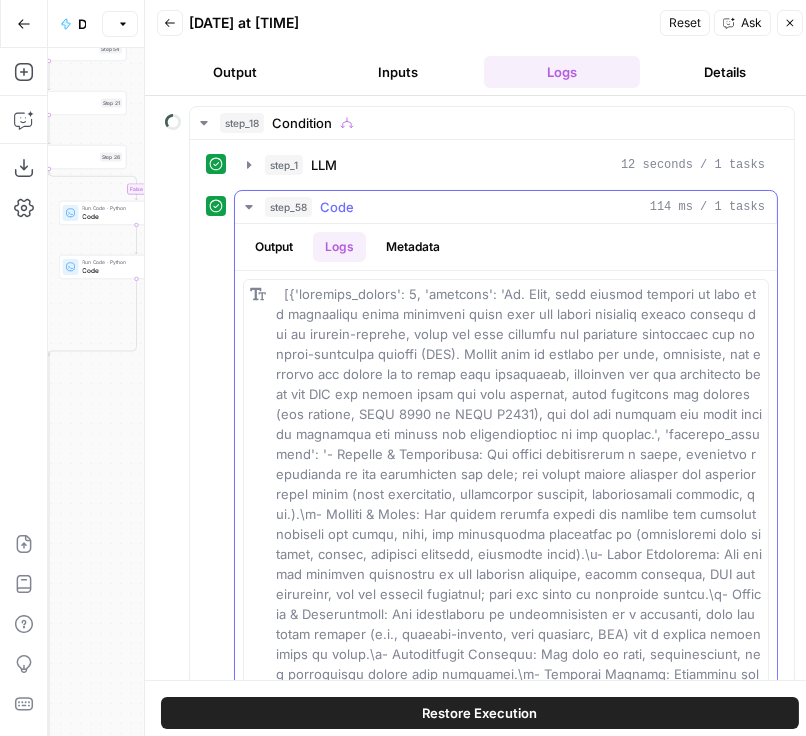 click on "step_58 Code 114 ms / 1 tasks" at bounding box center (506, 207) 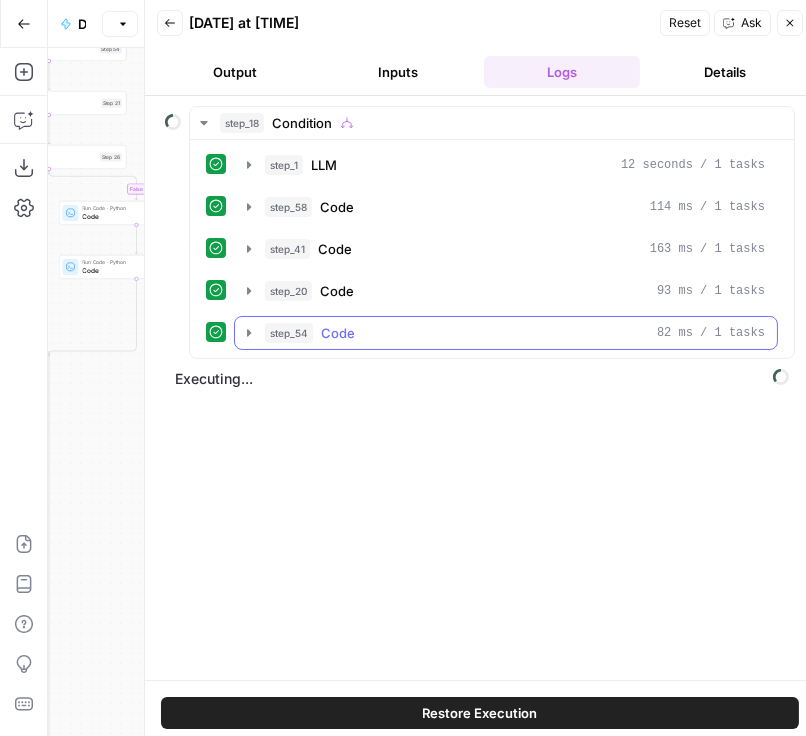 click 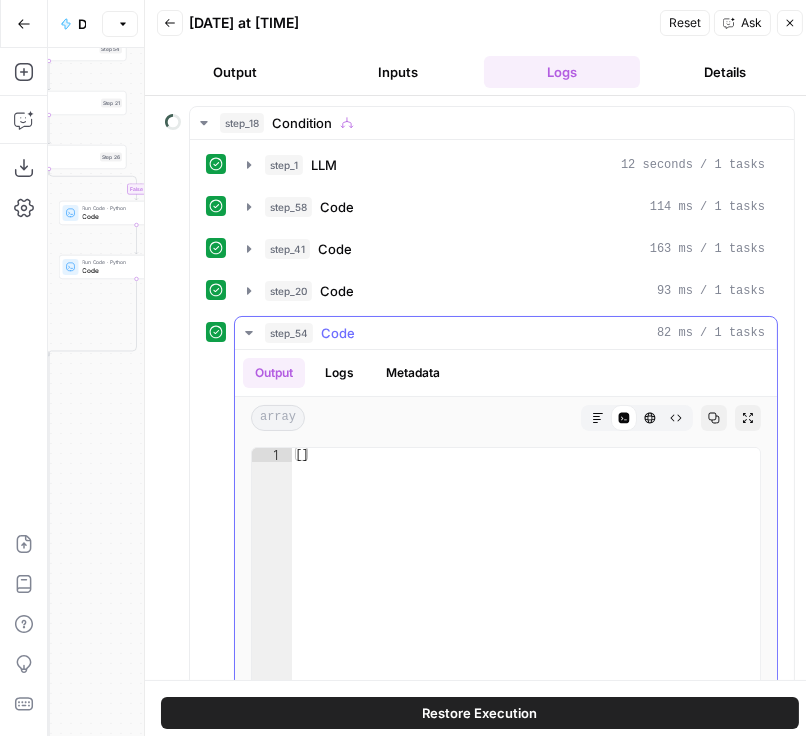 click on "Logs" at bounding box center [339, 373] 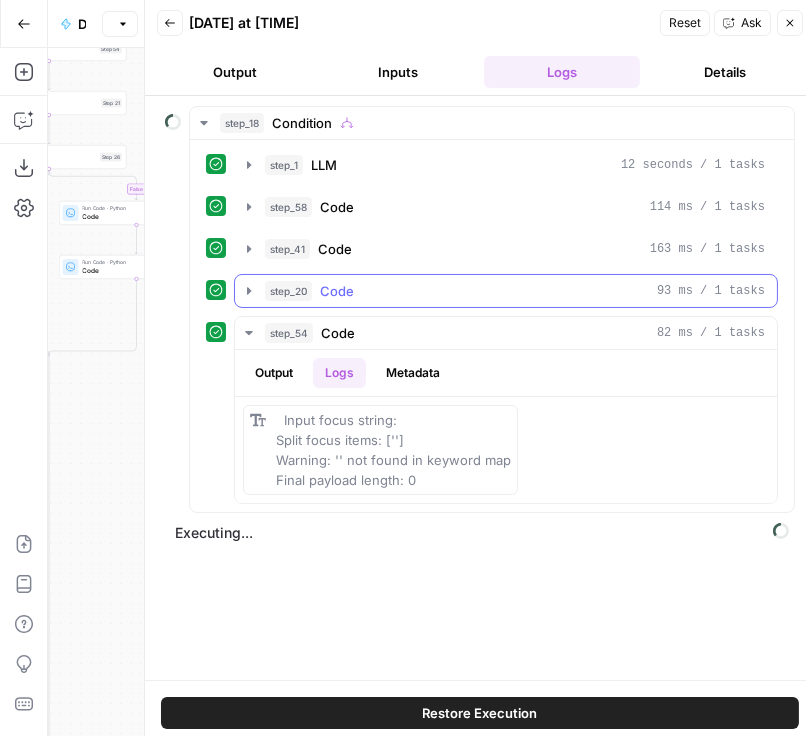 click 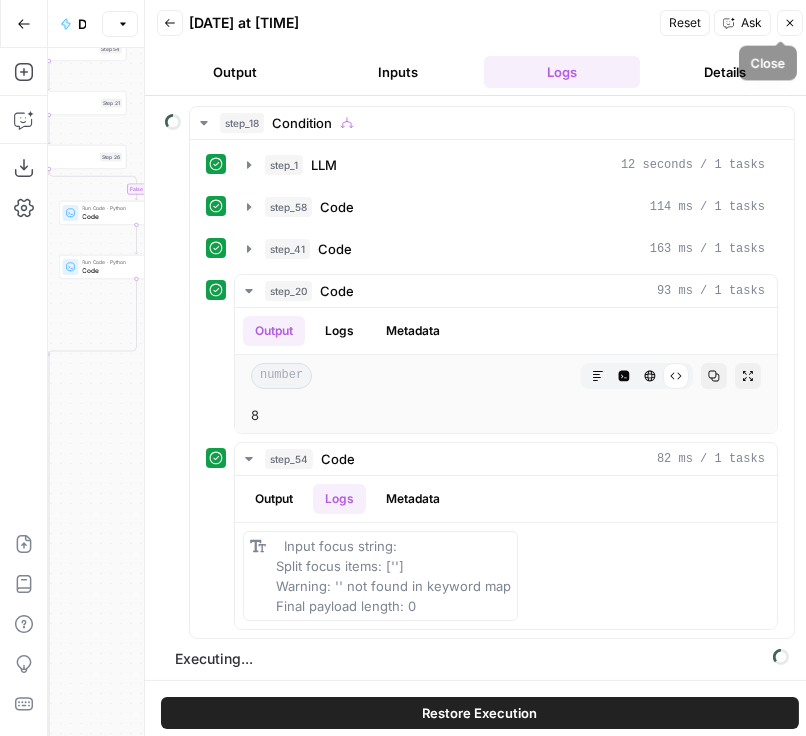 click 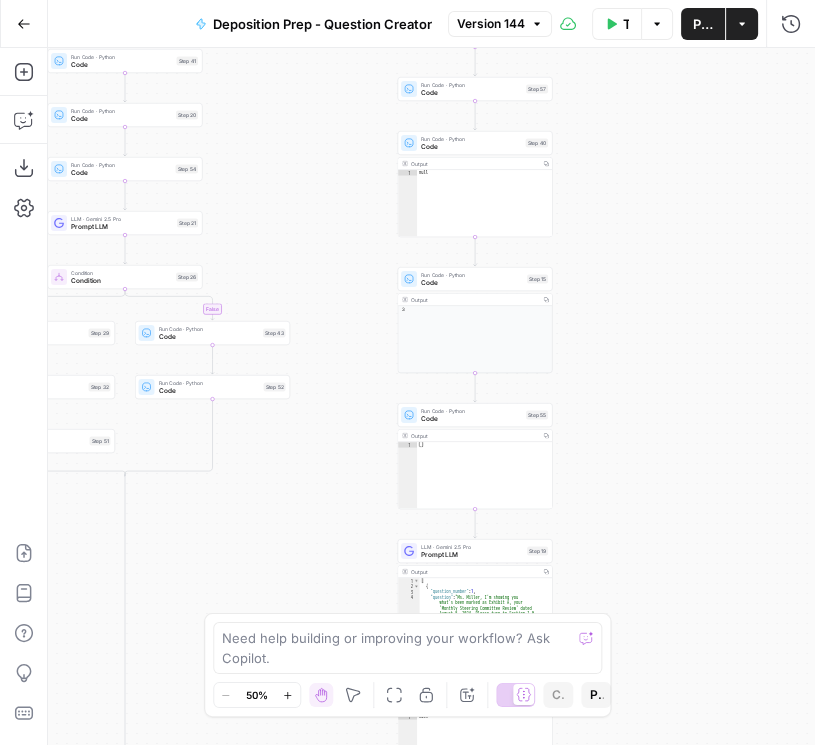 drag, startPoint x: 588, startPoint y: 200, endPoint x: 689, endPoint y: 354, distance: 184.16568 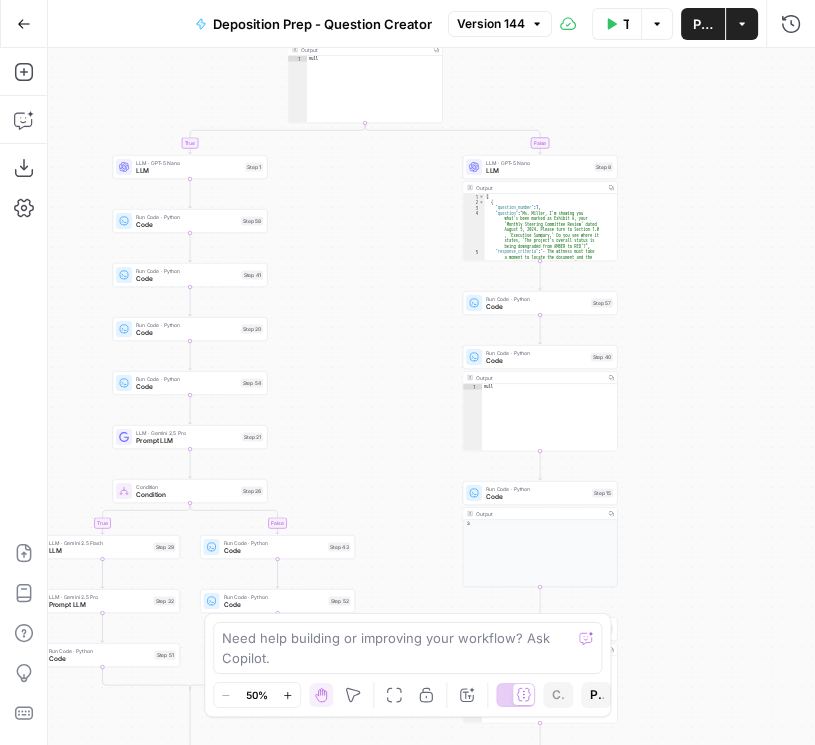 drag, startPoint x: 648, startPoint y: 198, endPoint x: 688, endPoint y: 380, distance: 186.34377 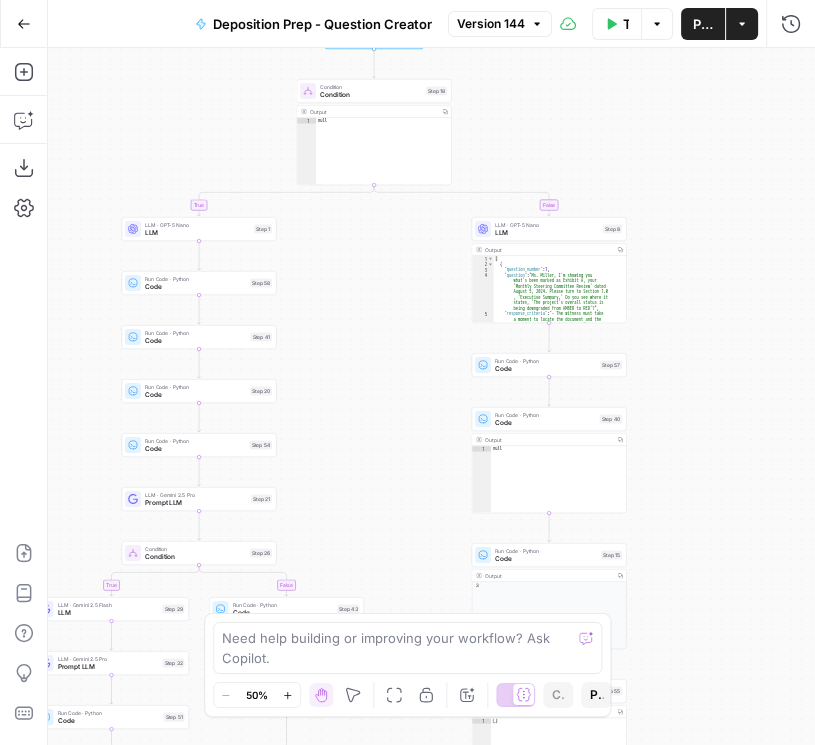 drag, startPoint x: 664, startPoint y: 211, endPoint x: 673, endPoint y: 270, distance: 59.682495 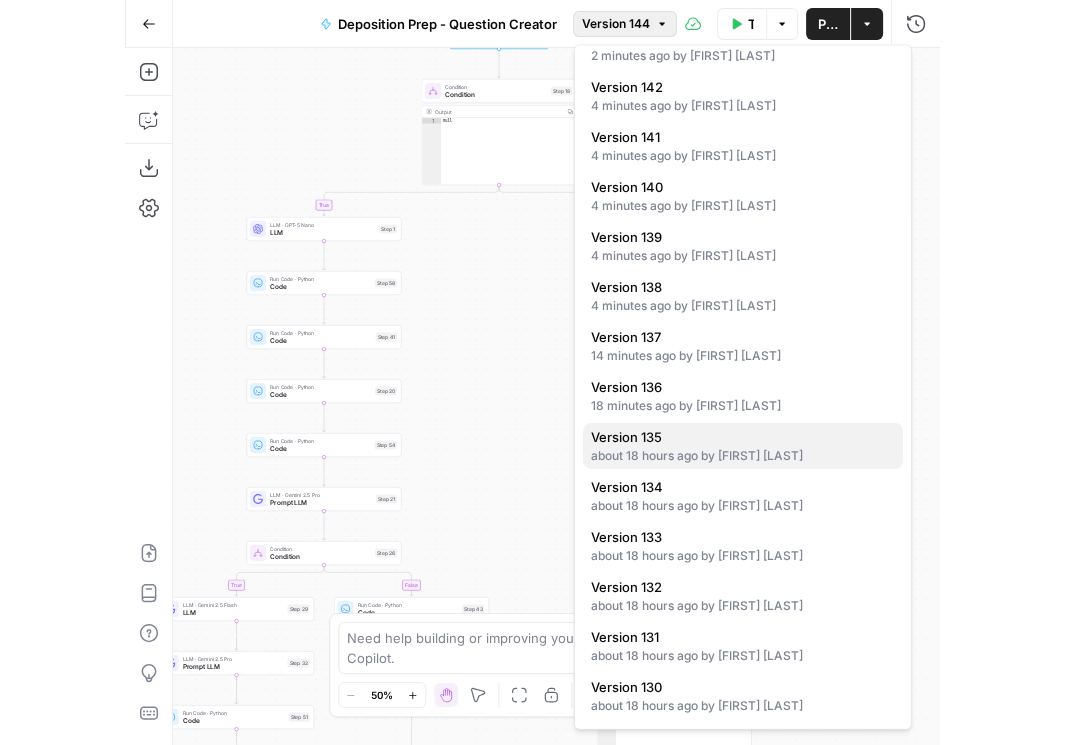 scroll, scrollTop: 114, scrollLeft: 0, axis: vertical 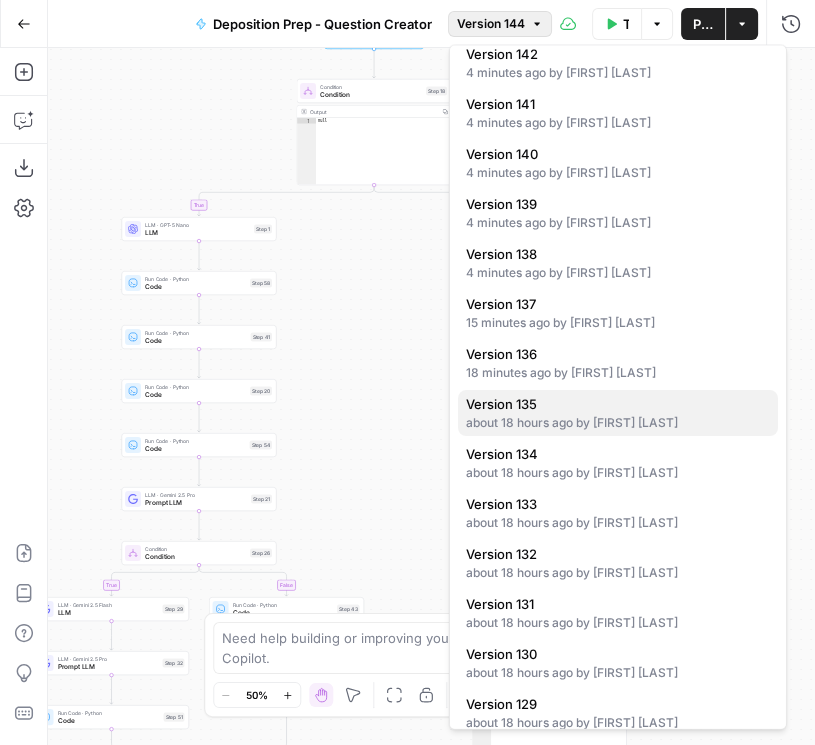 click on "about 18 hours ago
by Daniel Scarr" at bounding box center (618, 423) 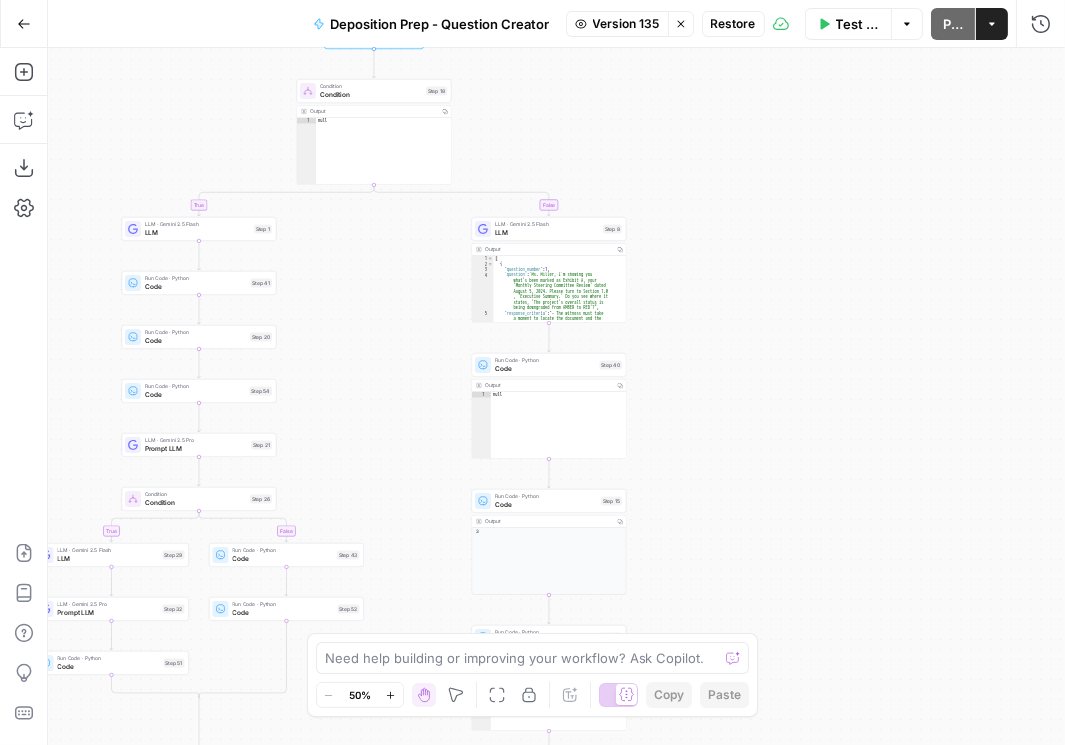 click on "Restore" at bounding box center (733, 24) 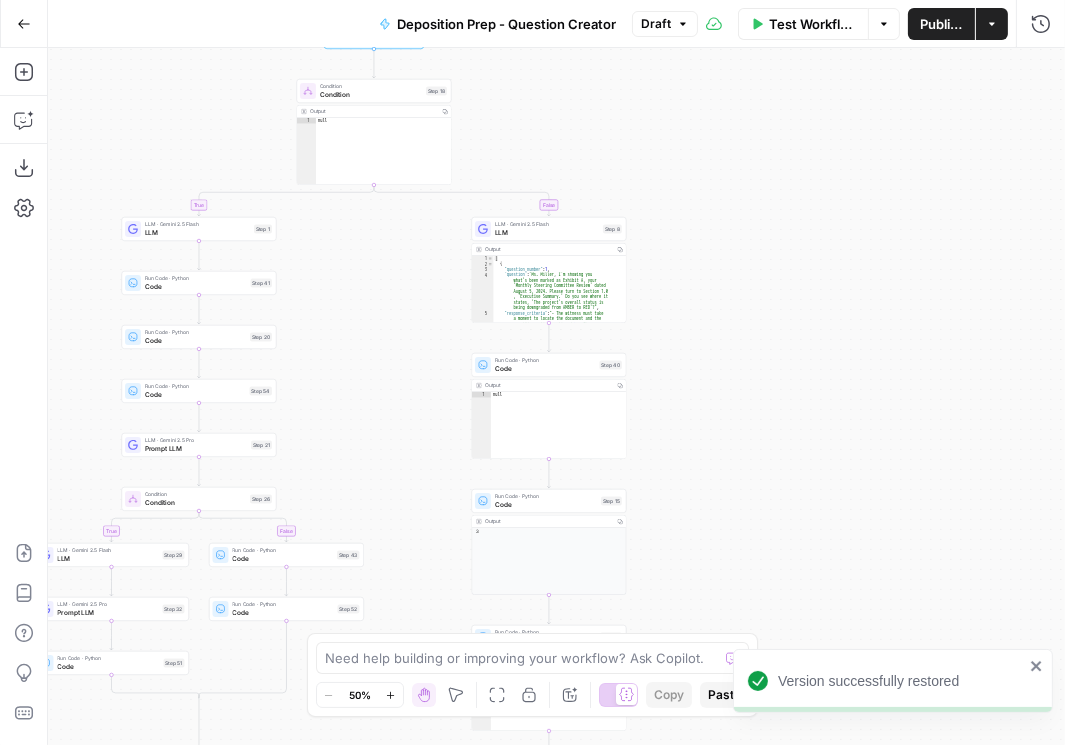 click on "Publish" at bounding box center (941, 24) 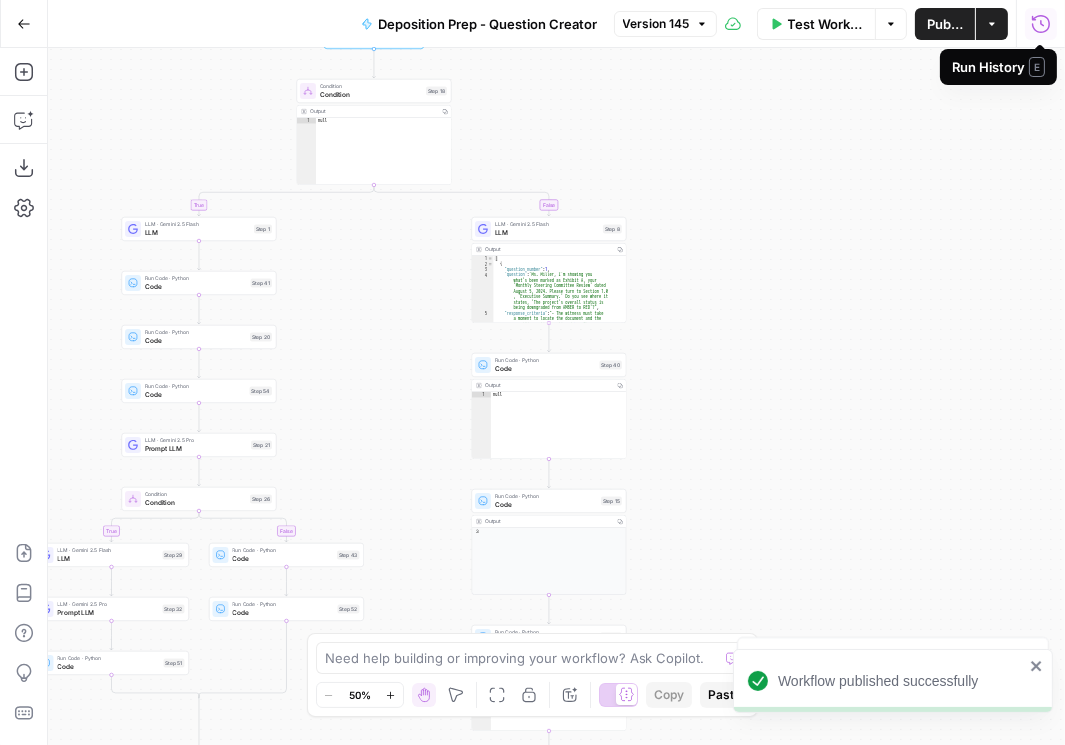 click 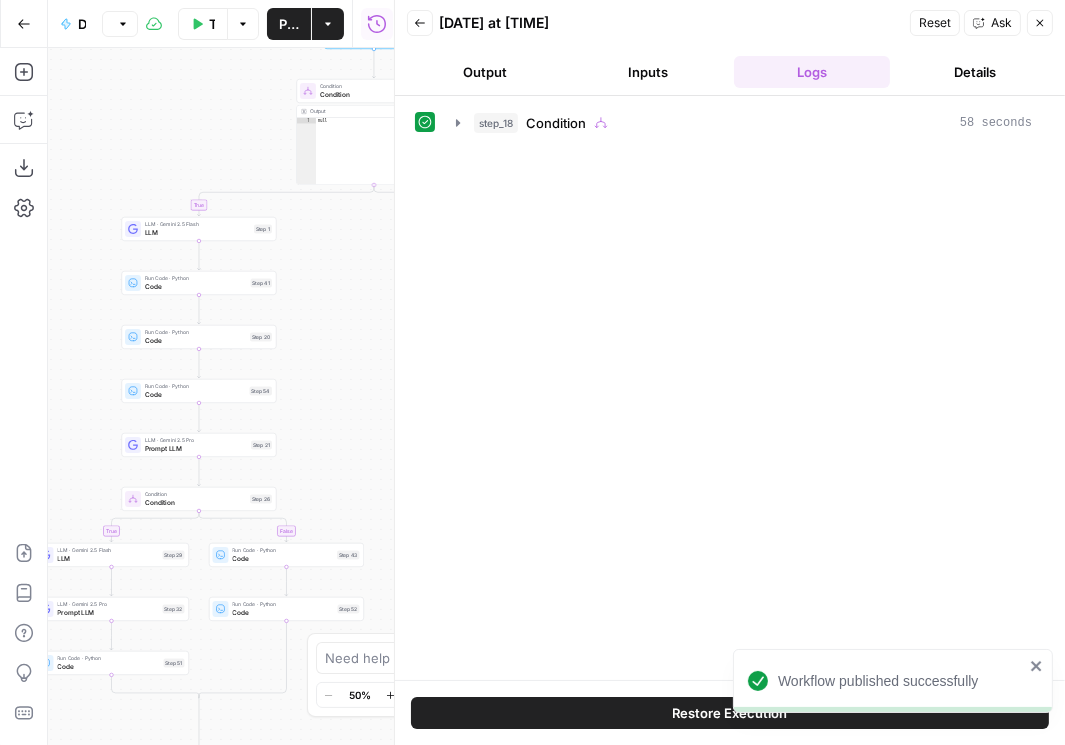 click on "Back" at bounding box center (420, 23) 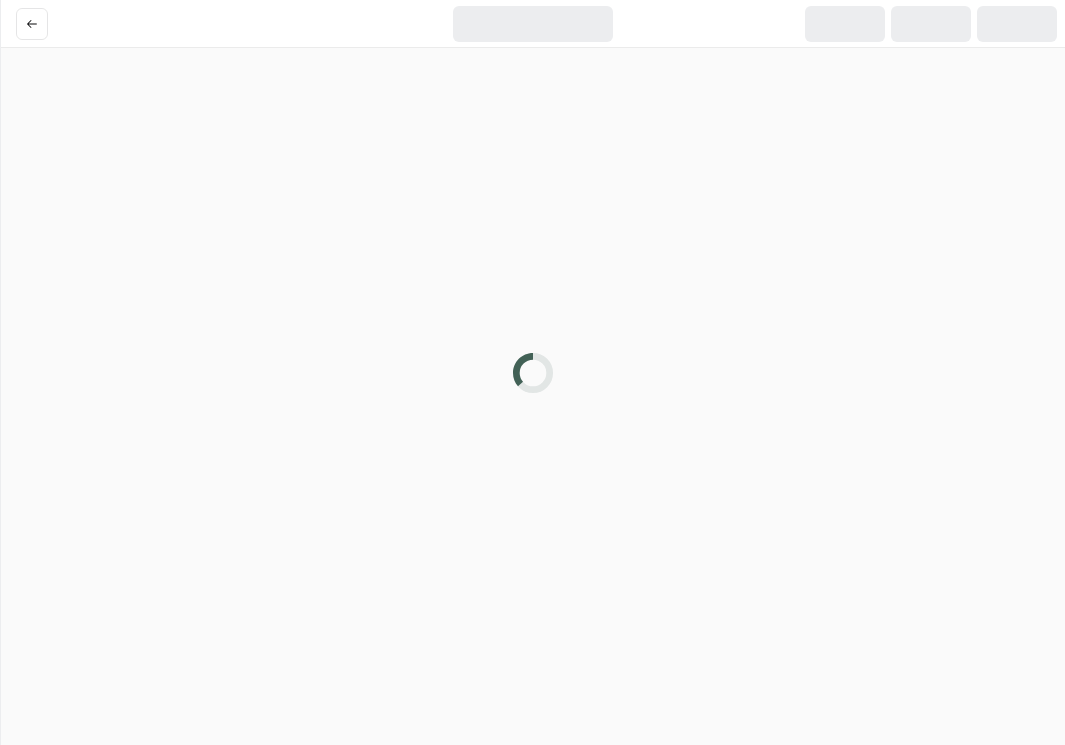 scroll, scrollTop: 0, scrollLeft: 0, axis: both 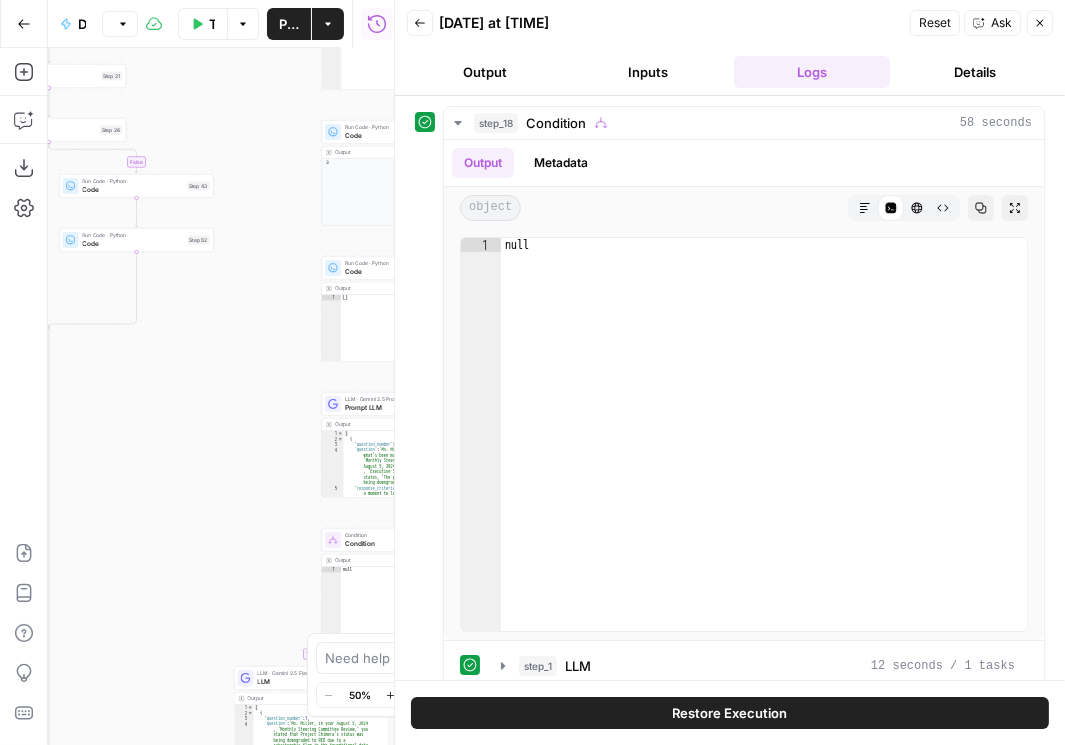 click 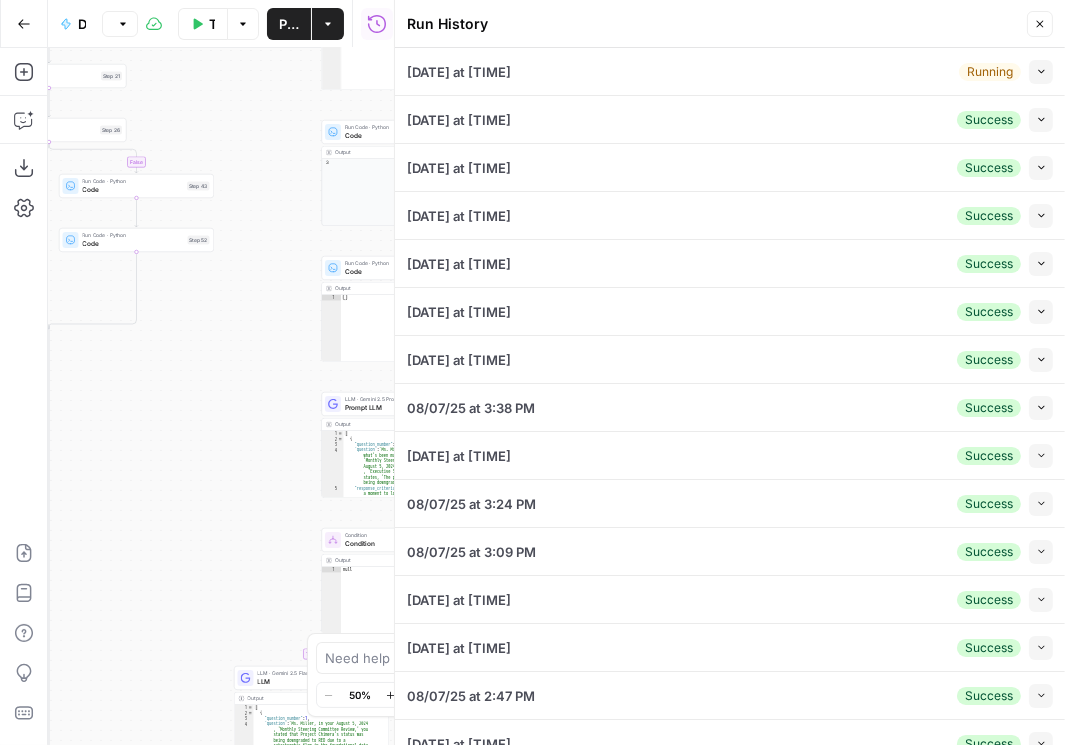 click 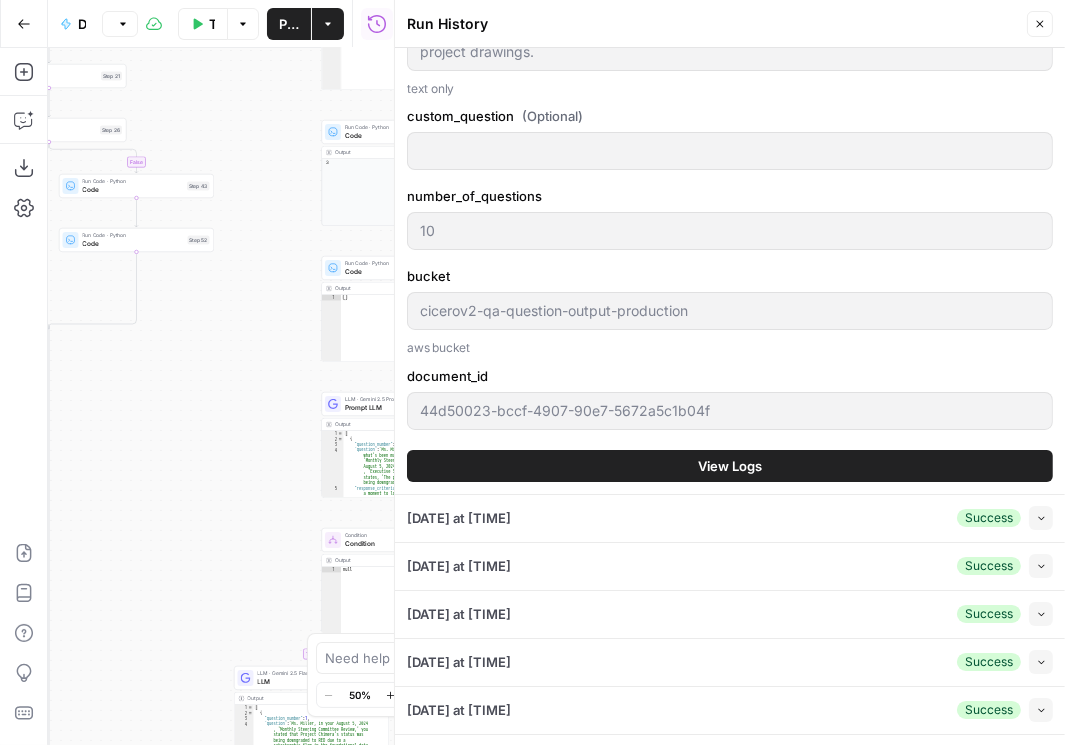 scroll, scrollTop: 2685, scrollLeft: 0, axis: vertical 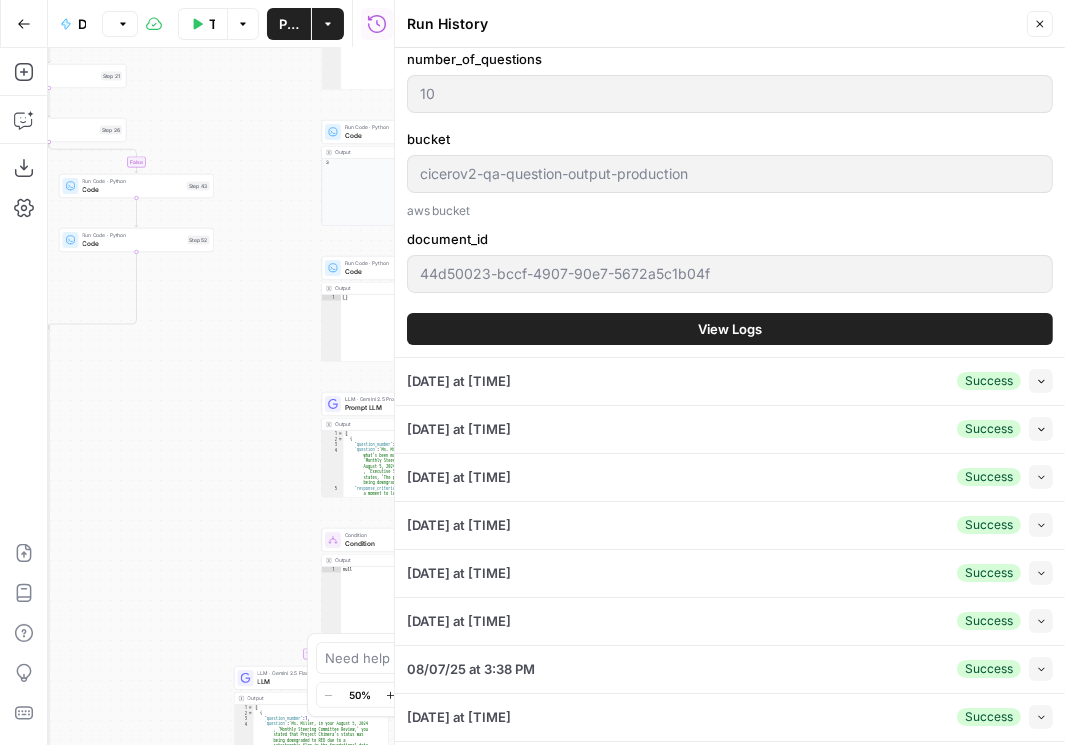 type on "To take the discovery deposition of the plaintiff`s designated building envelope expert. The primary goals are:To lock in the expert`s opinions regarding the cause and extent of the alleged water intrusion and resulting damages.To explore the factual basis, methodology, and industry standards relied upon for each opinion.To identify any potential weaknesses, inconsistencies, or alternative causes the expert may have considered or dismissed.To assess the expert`s qualifications, bias, and effectiveness as a potential trial witness.To understand the basis for his estimated cost of repair." 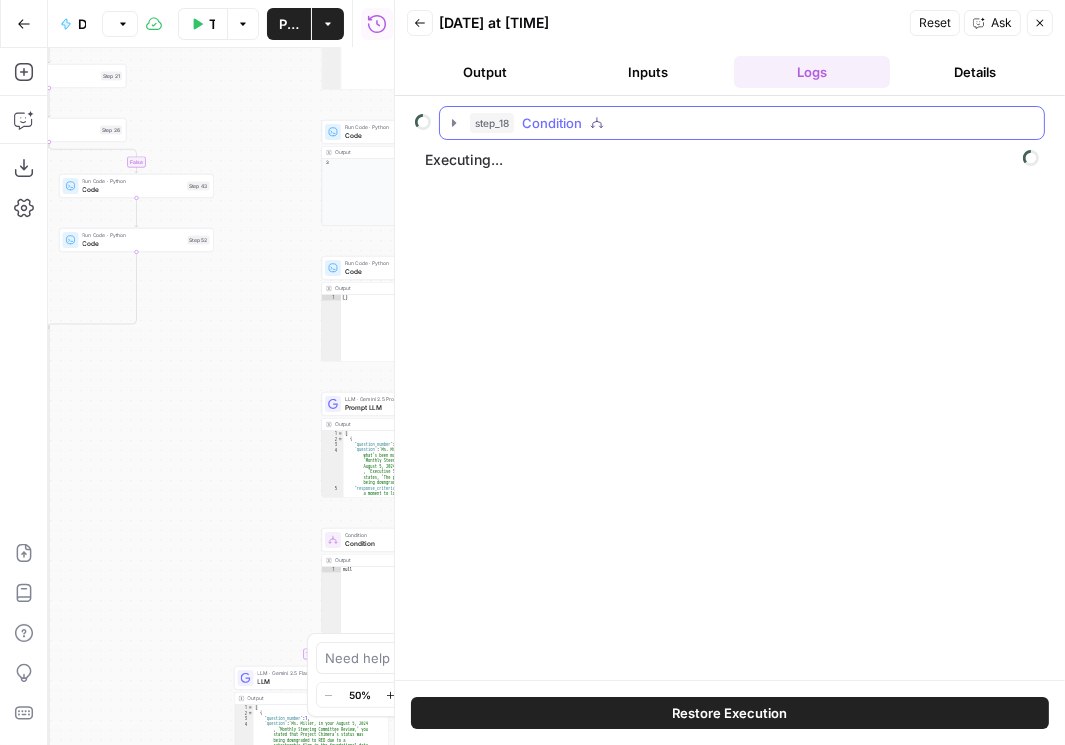 click 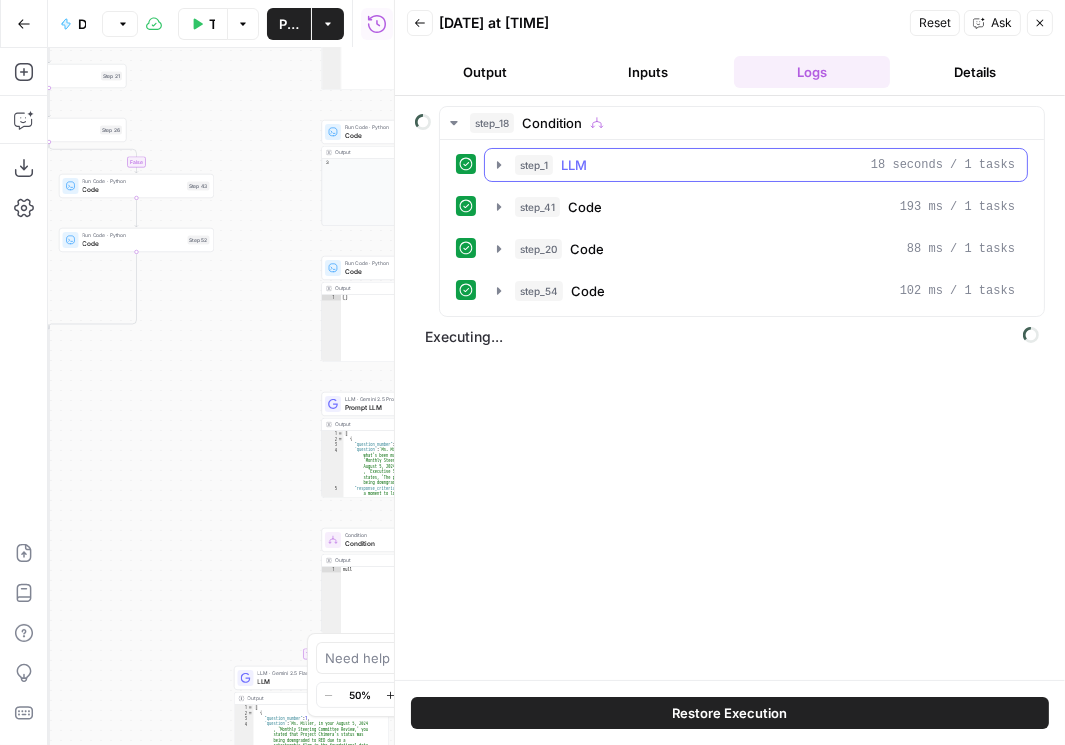 click 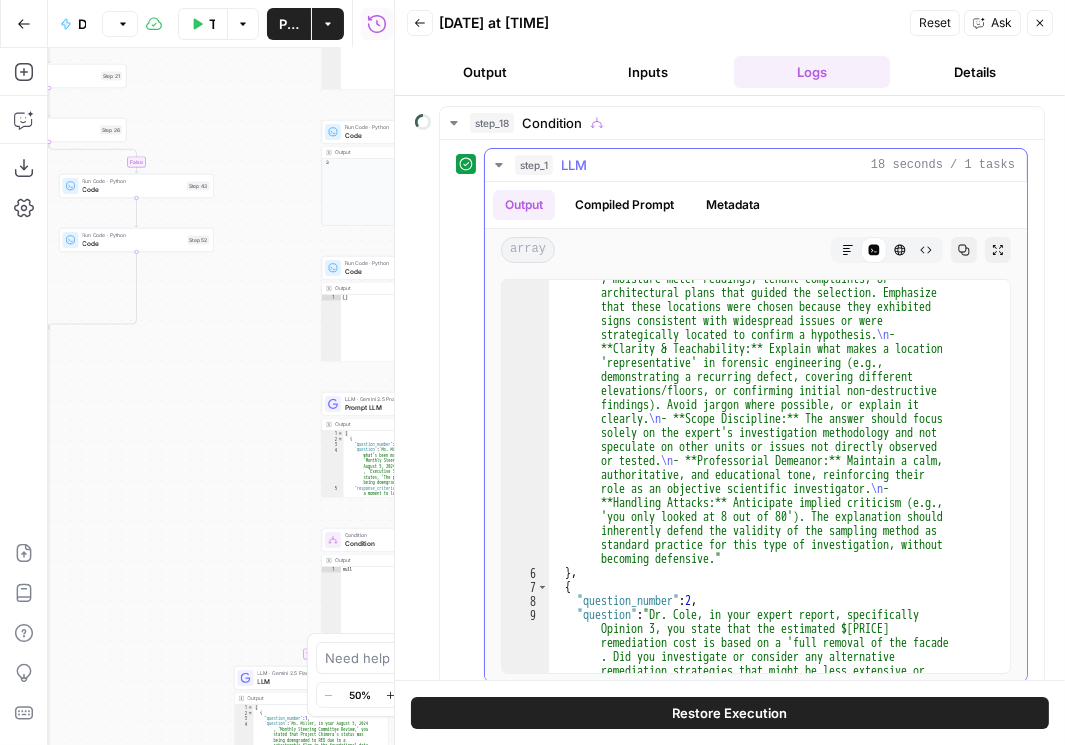 scroll, scrollTop: 204, scrollLeft: 0, axis: vertical 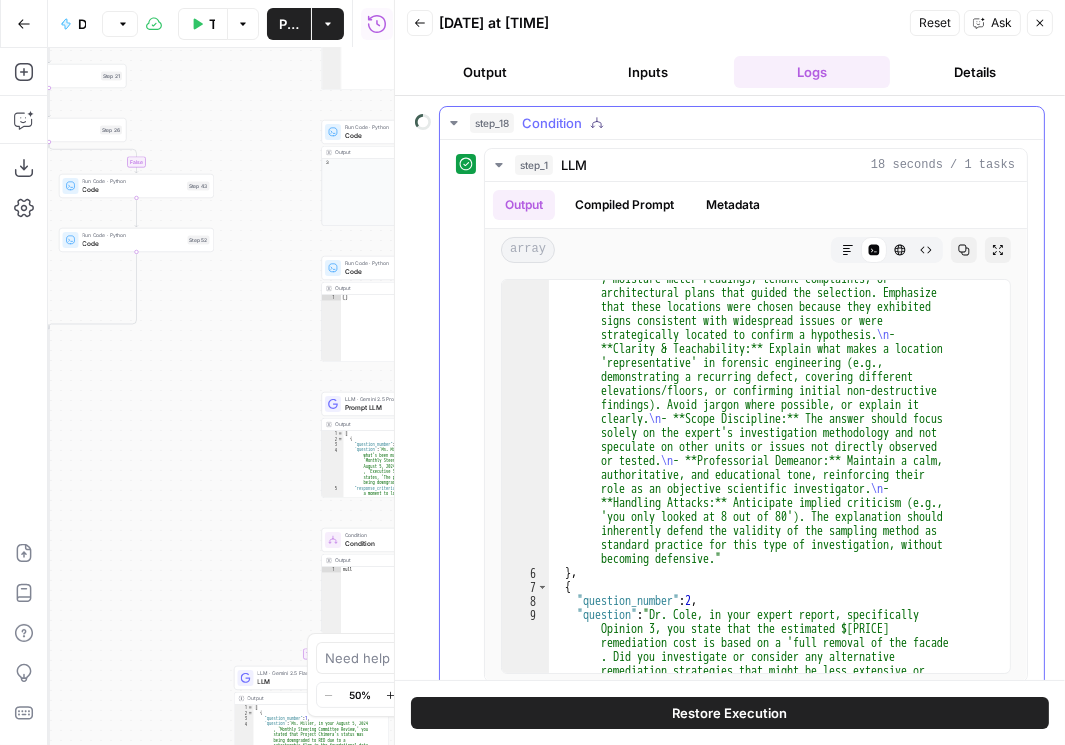 click on "step_18 Condition" at bounding box center [742, 123] 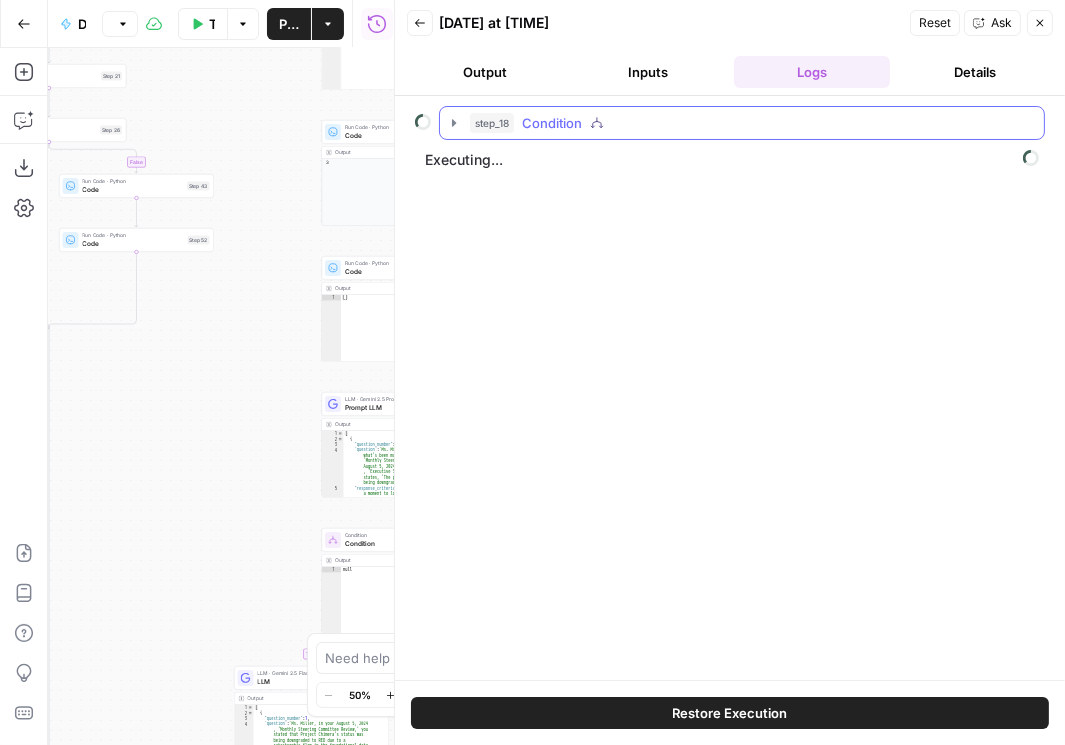 click 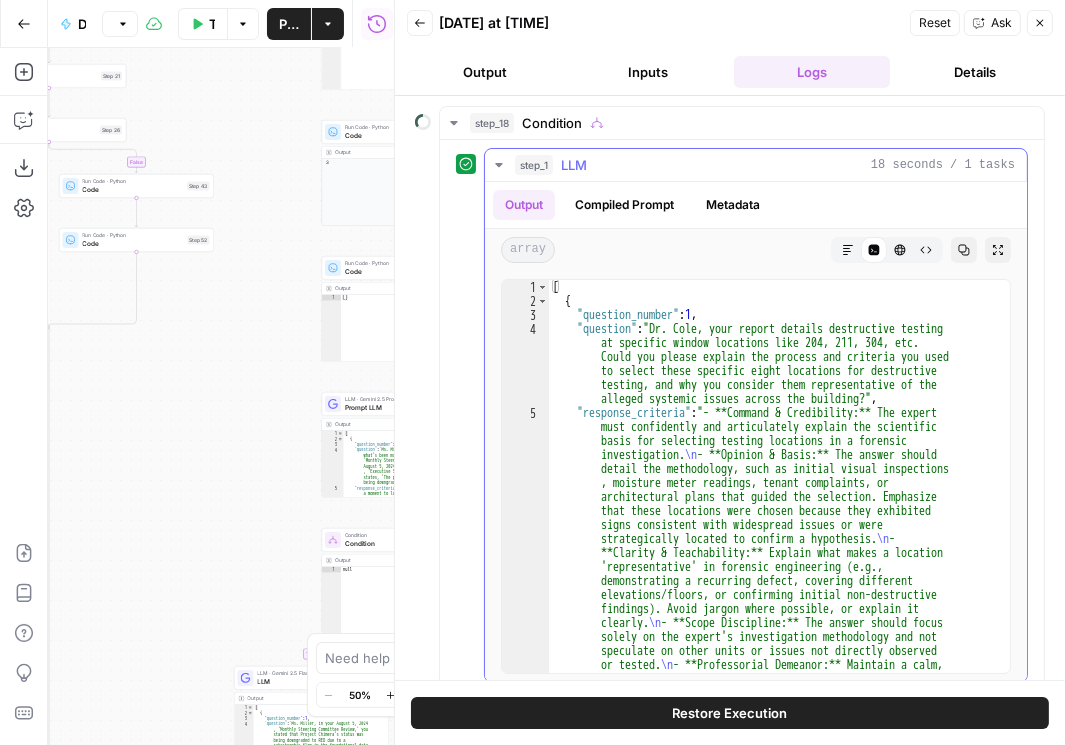 click 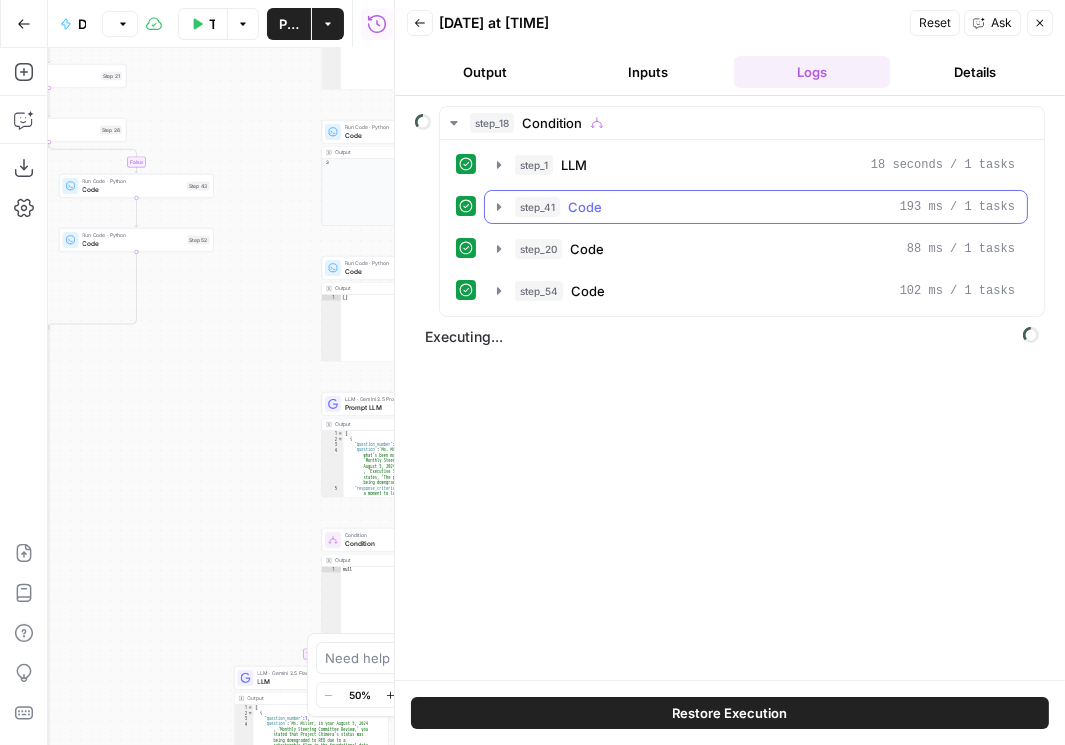 click 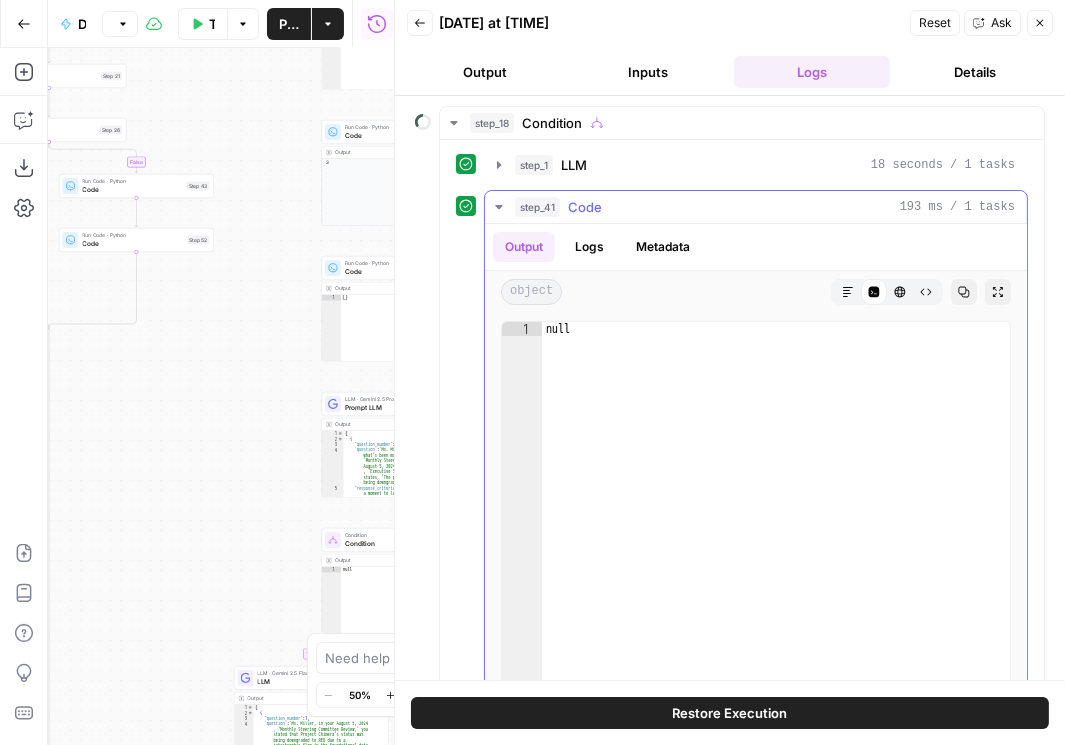 click on "Logs" at bounding box center [589, 247] 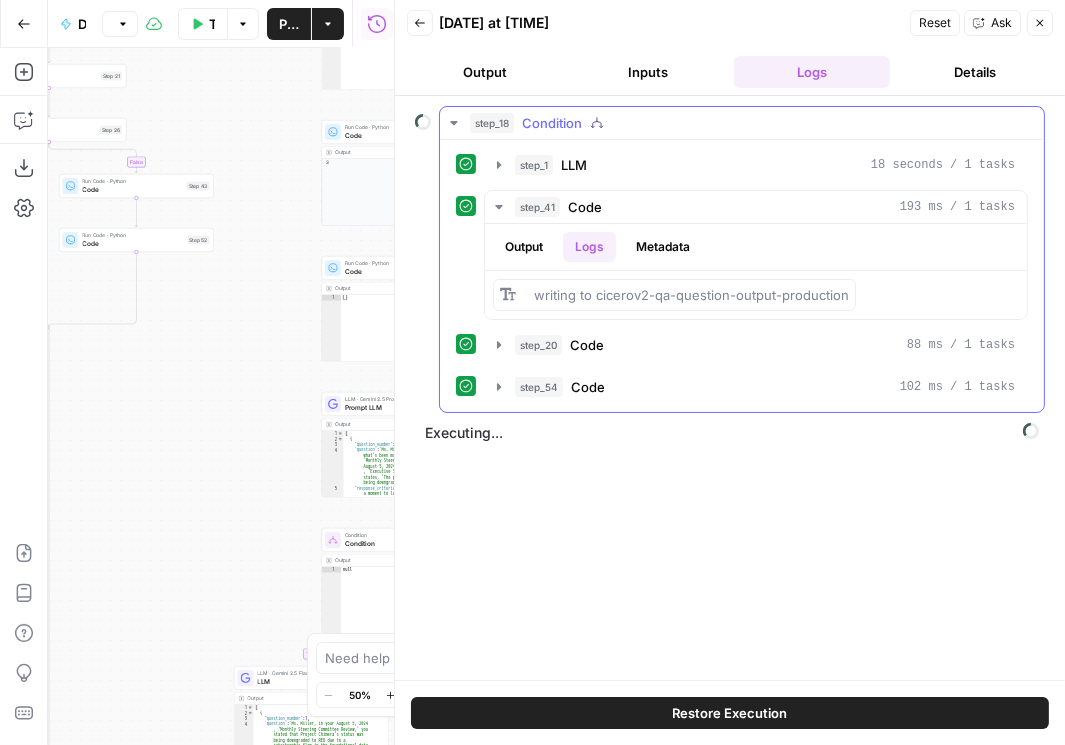 click on "step_18 Condition" at bounding box center (742, 123) 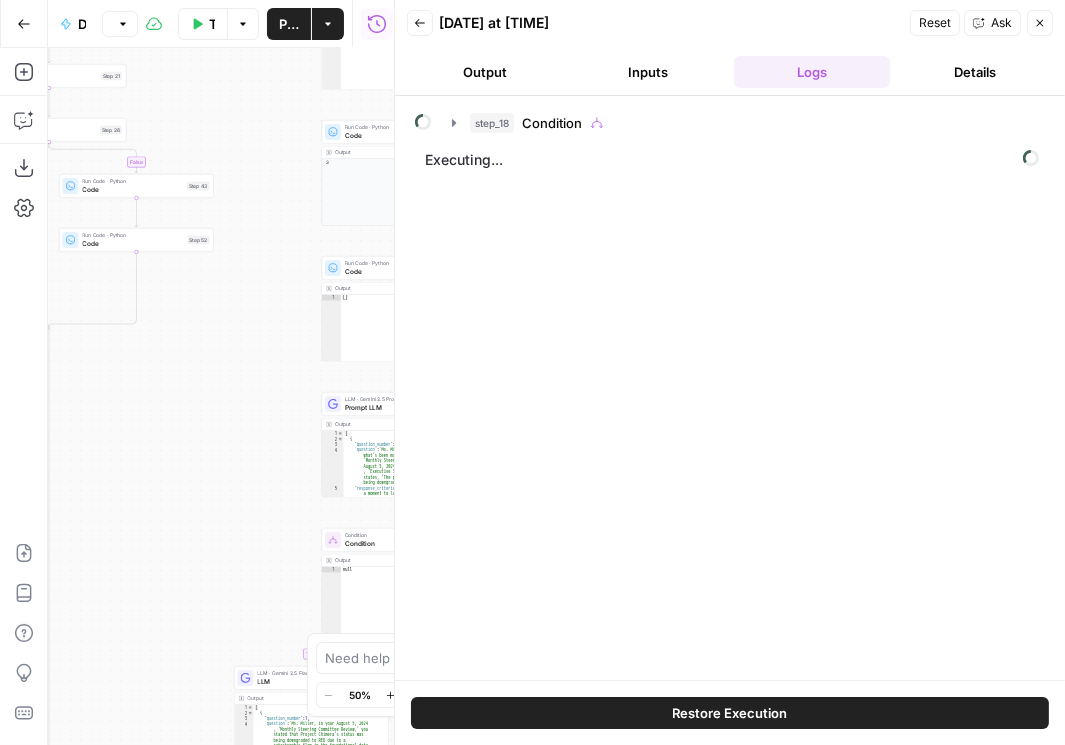 click on "Details" at bounding box center (976, 72) 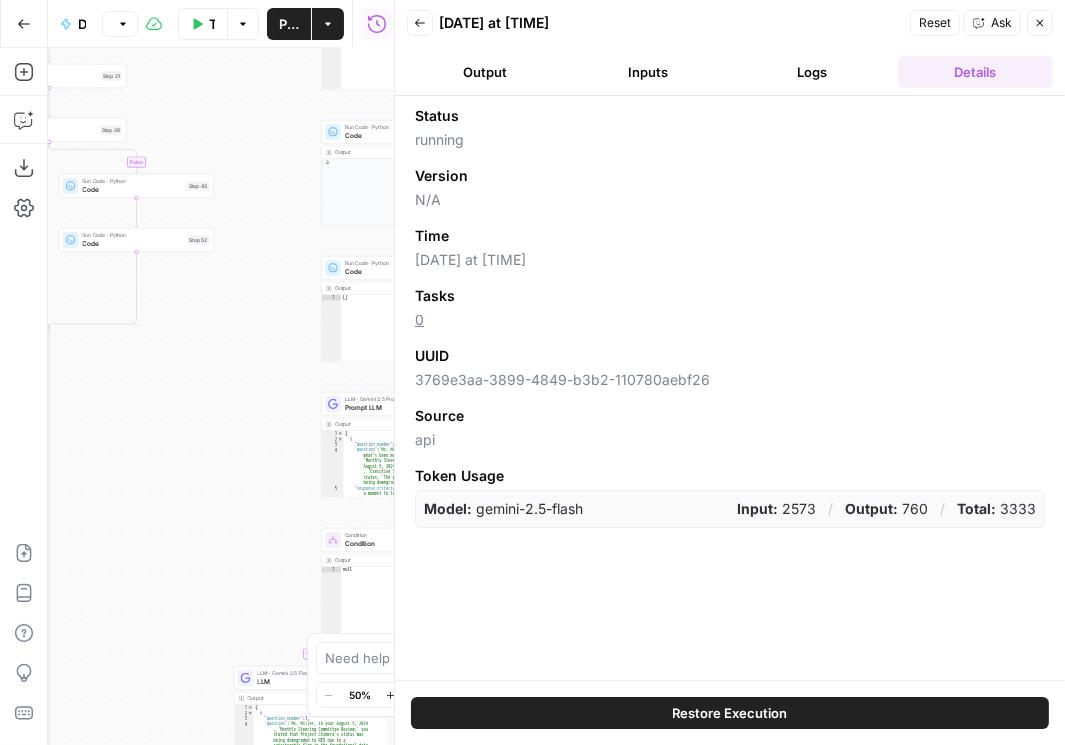 click on "Close" at bounding box center [1040, 23] 